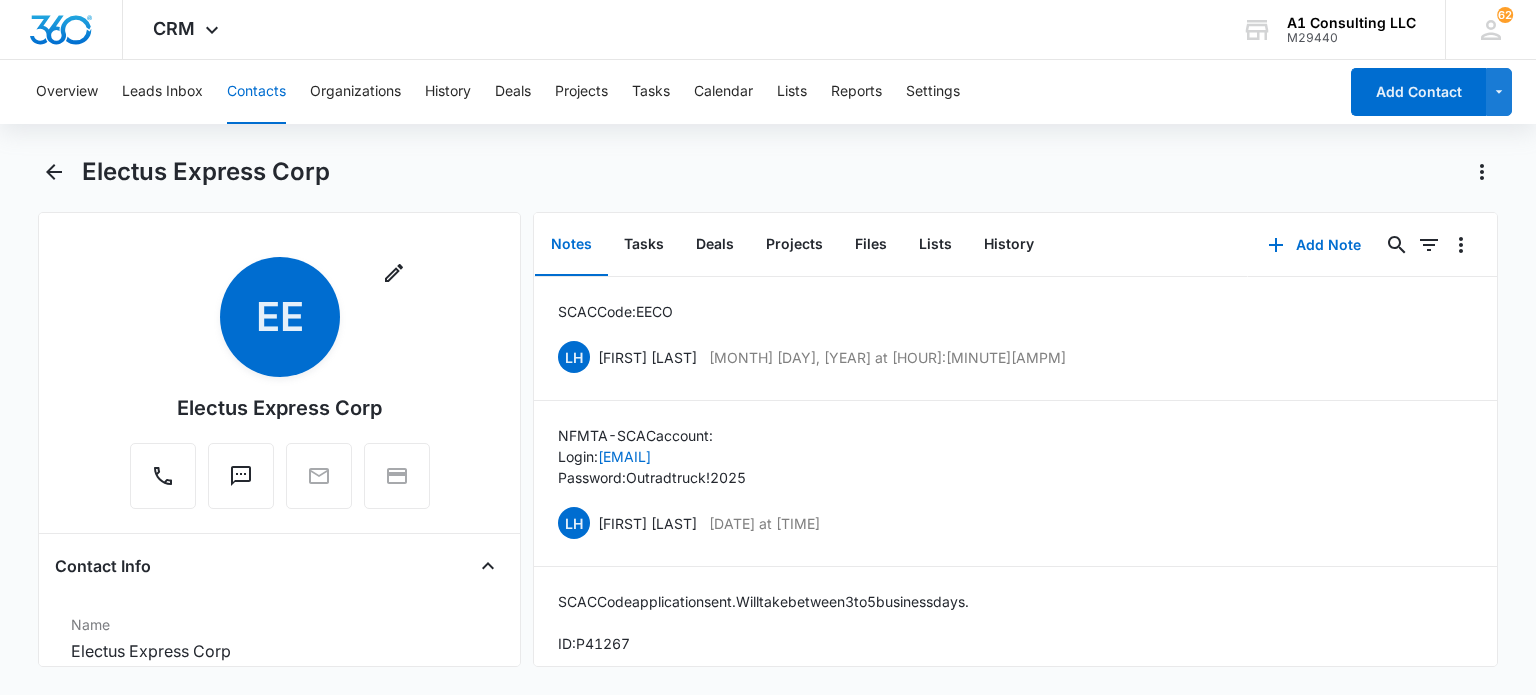 scroll, scrollTop: 0, scrollLeft: 0, axis: both 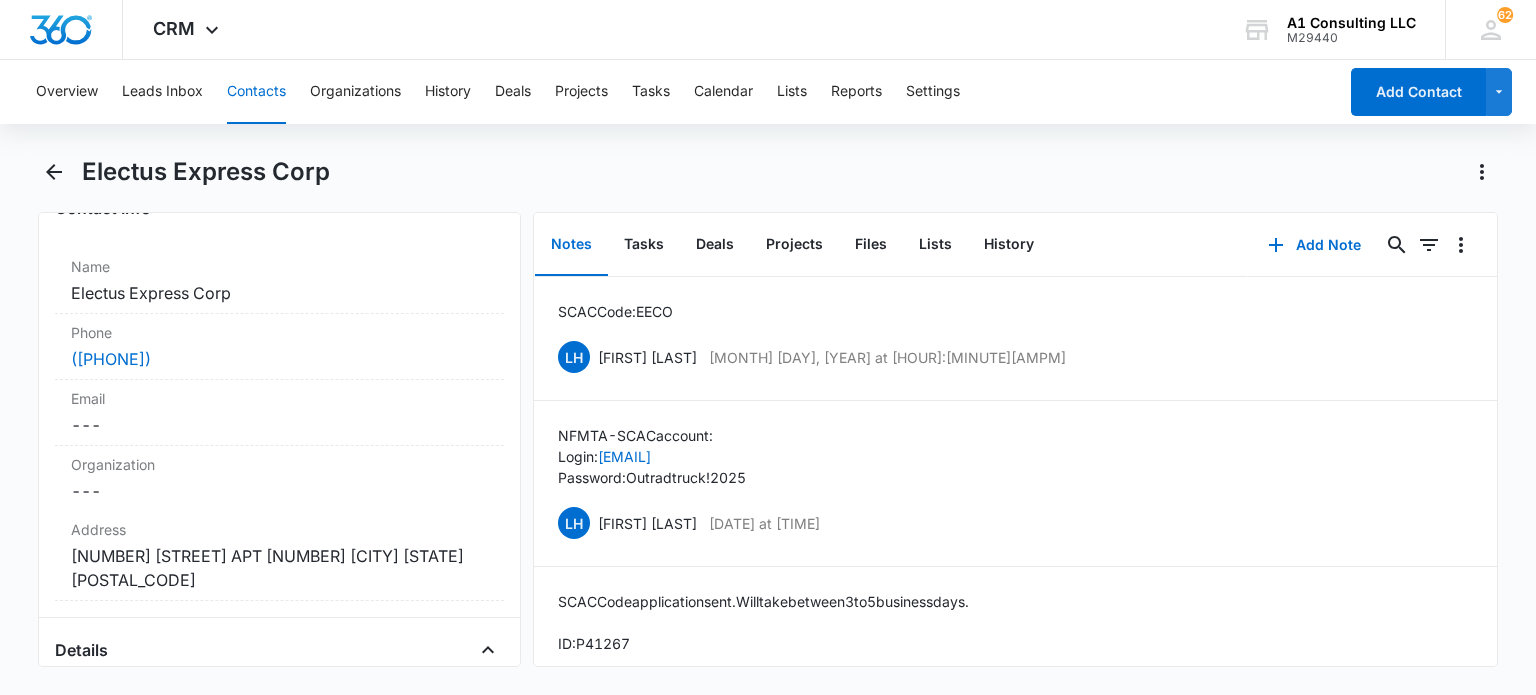 click on "Contacts" at bounding box center (256, 92) 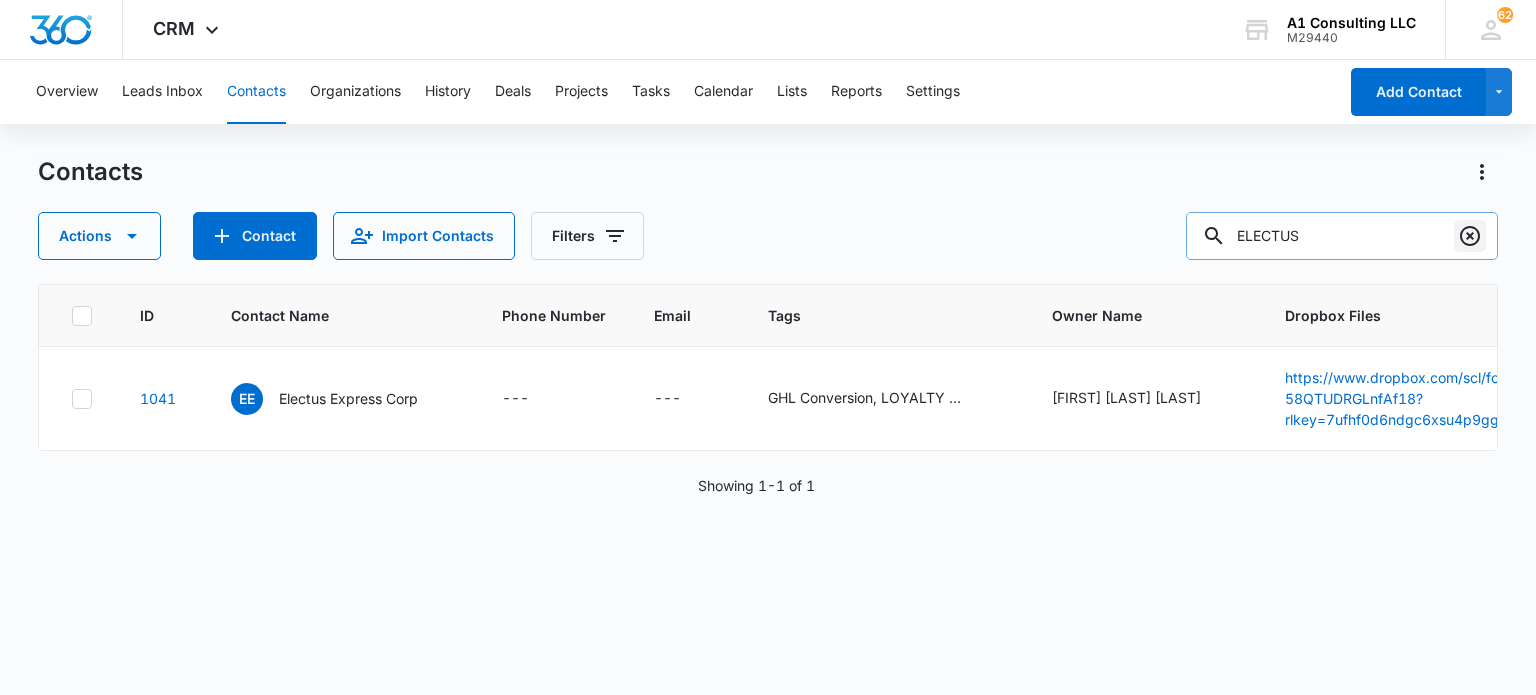 click 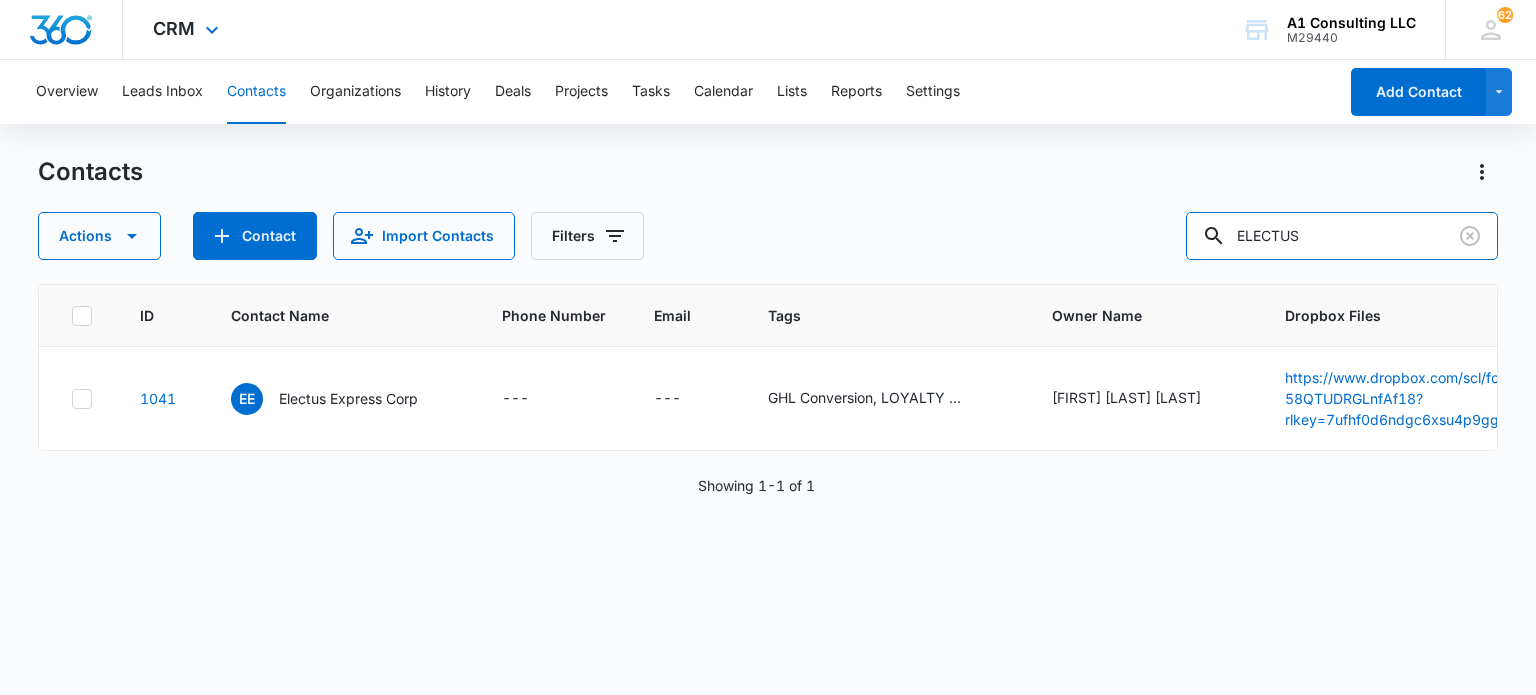 type 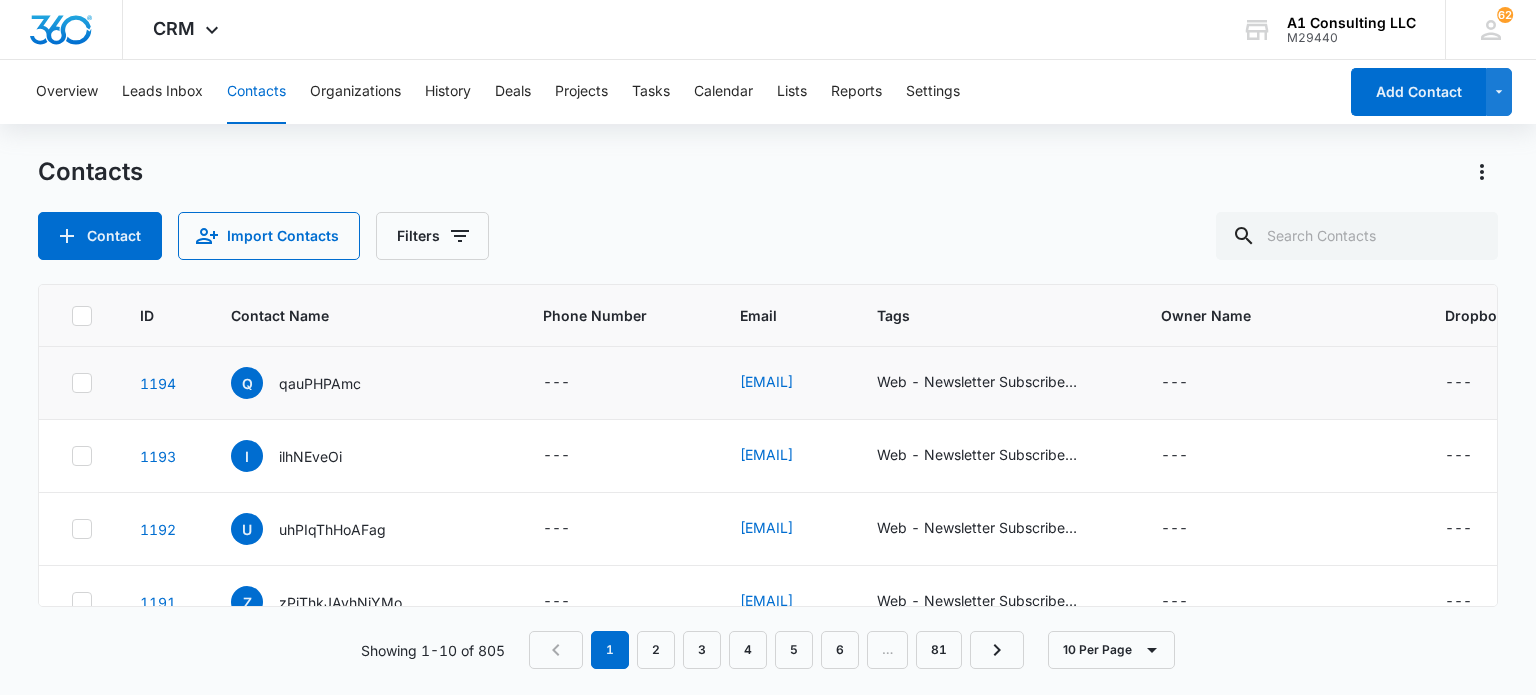 click 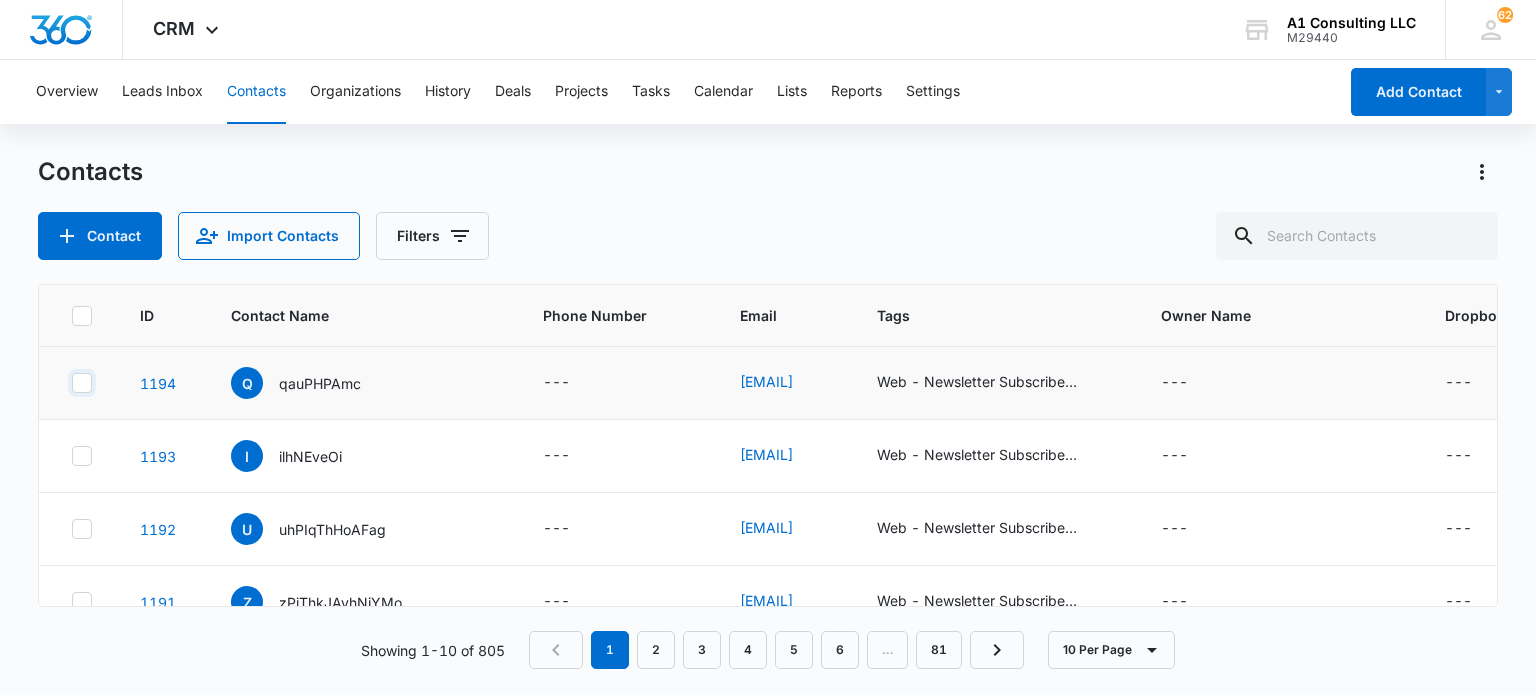 click at bounding box center [71, 383] 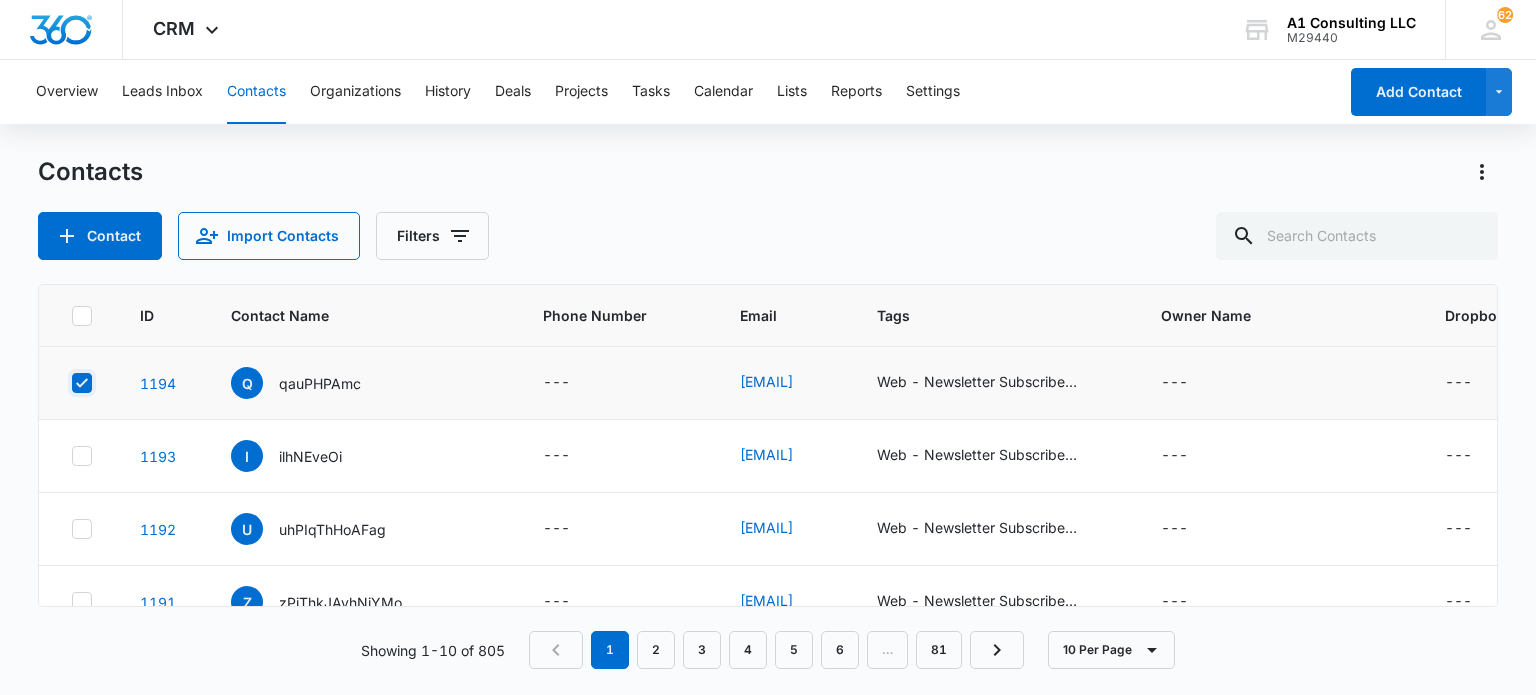 checkbox on "true" 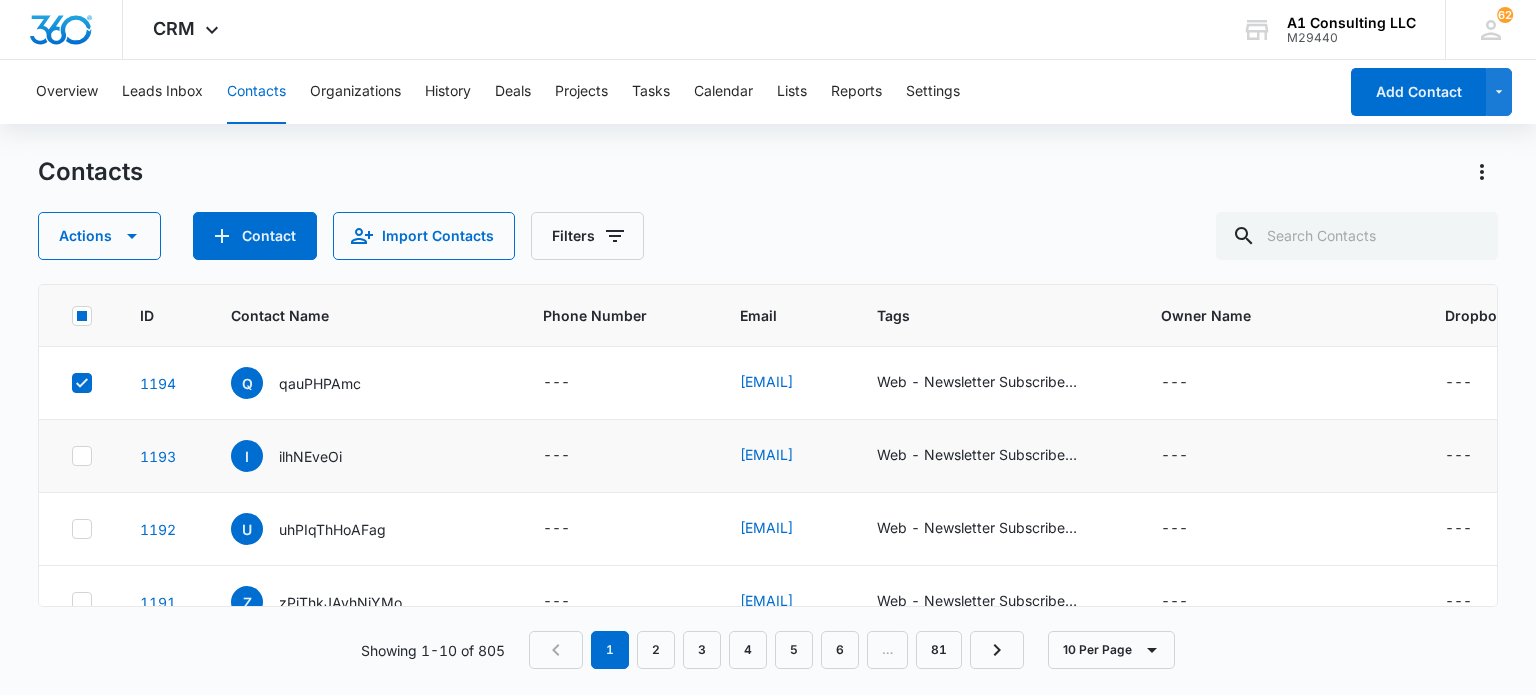 click 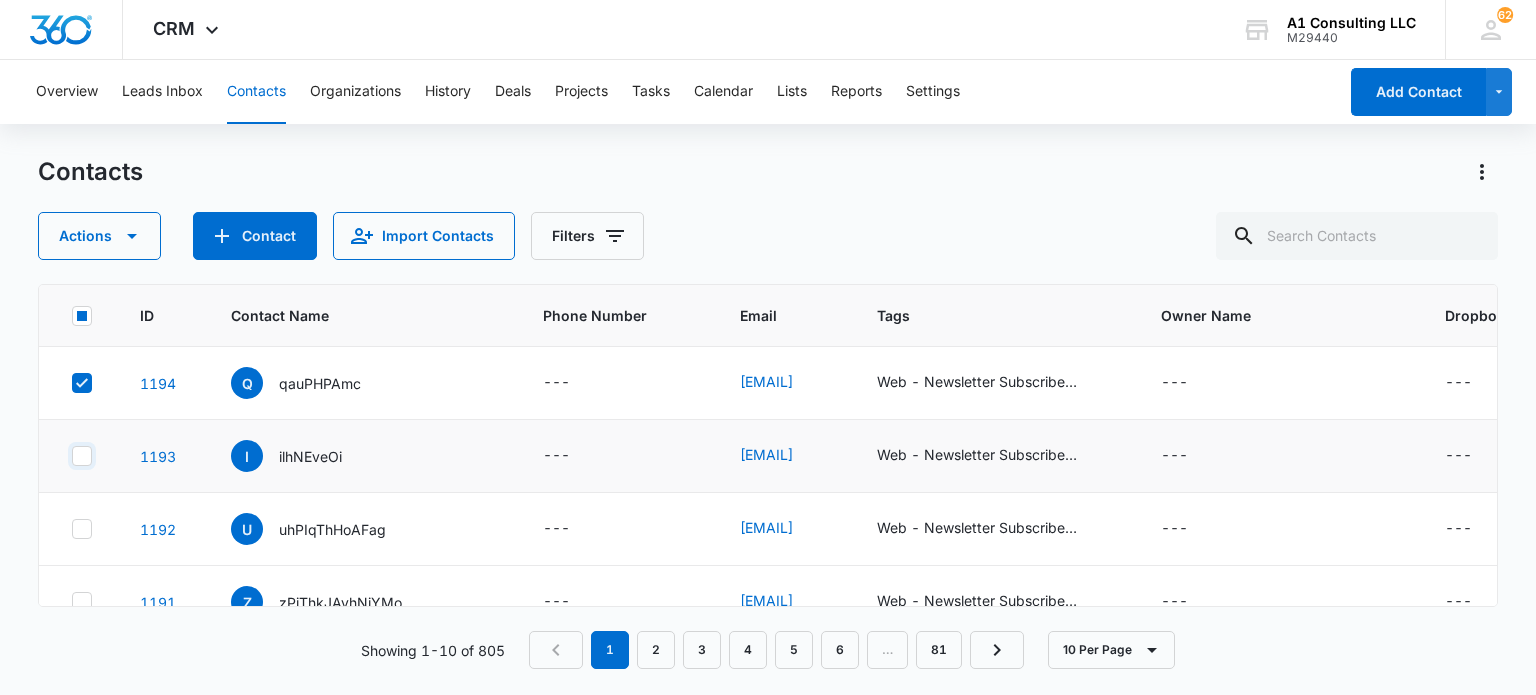 click at bounding box center [71, 456] 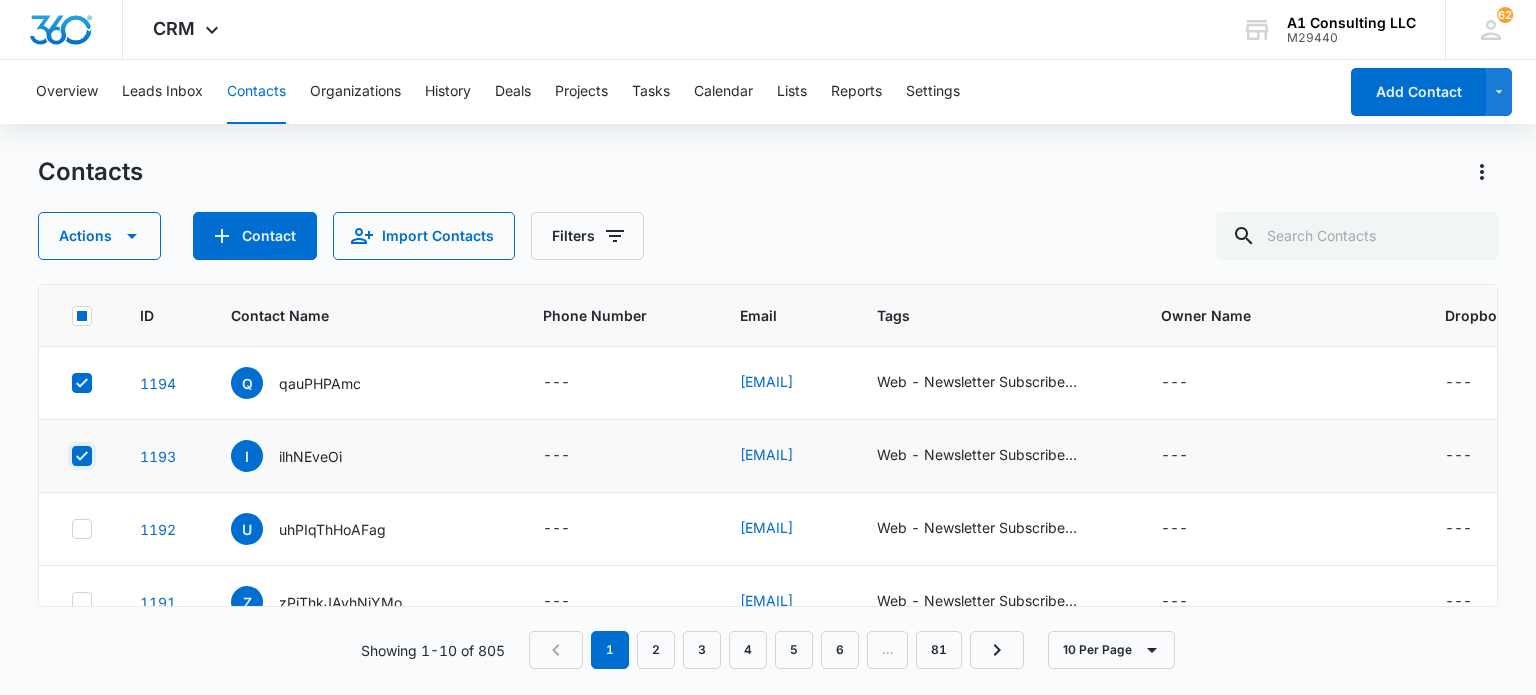 checkbox on "true" 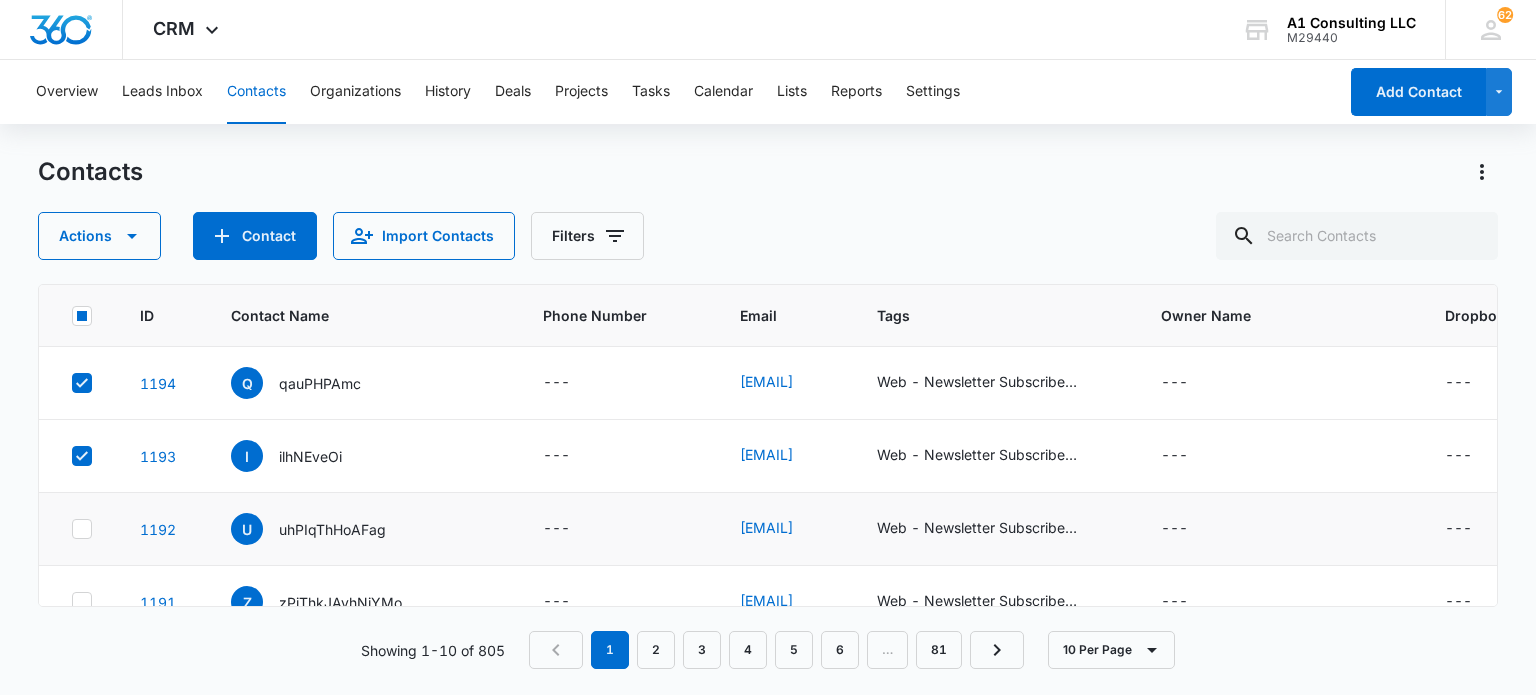 click 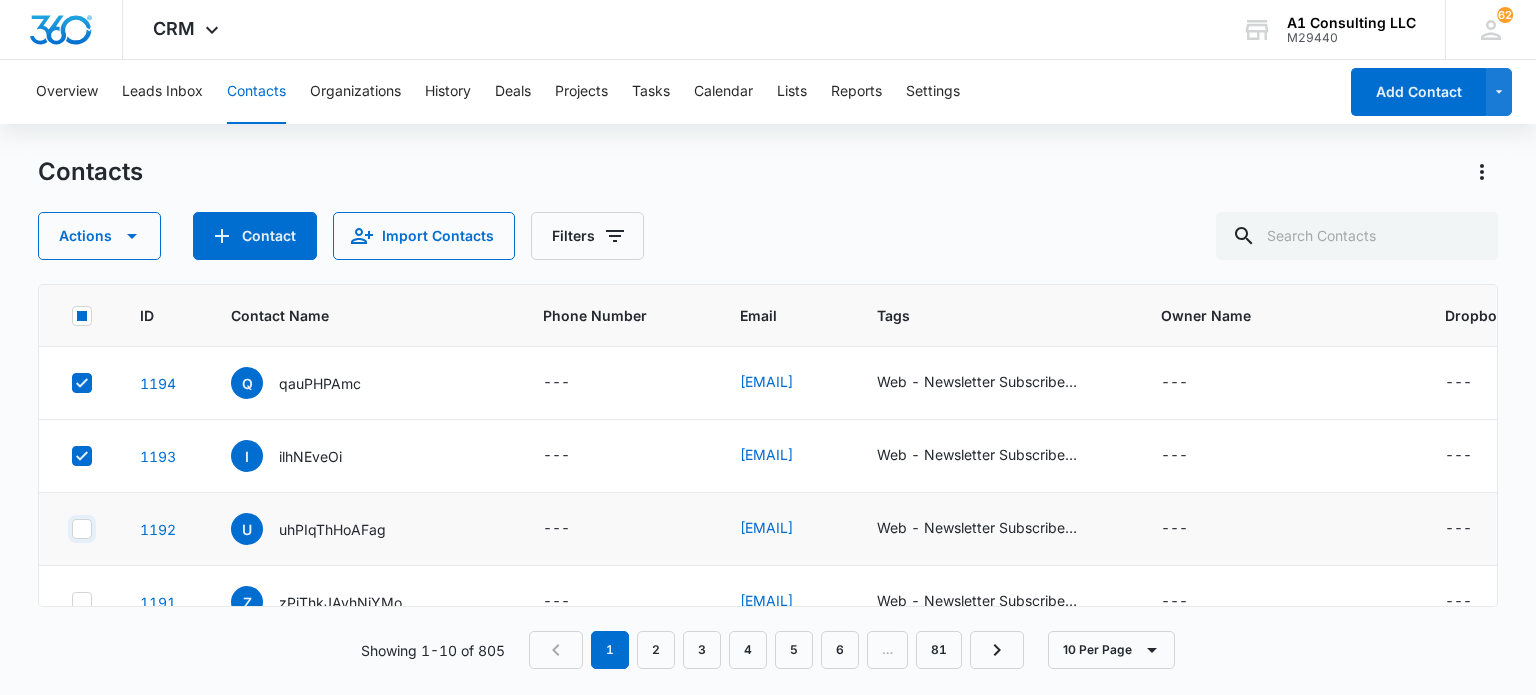 click at bounding box center [71, 529] 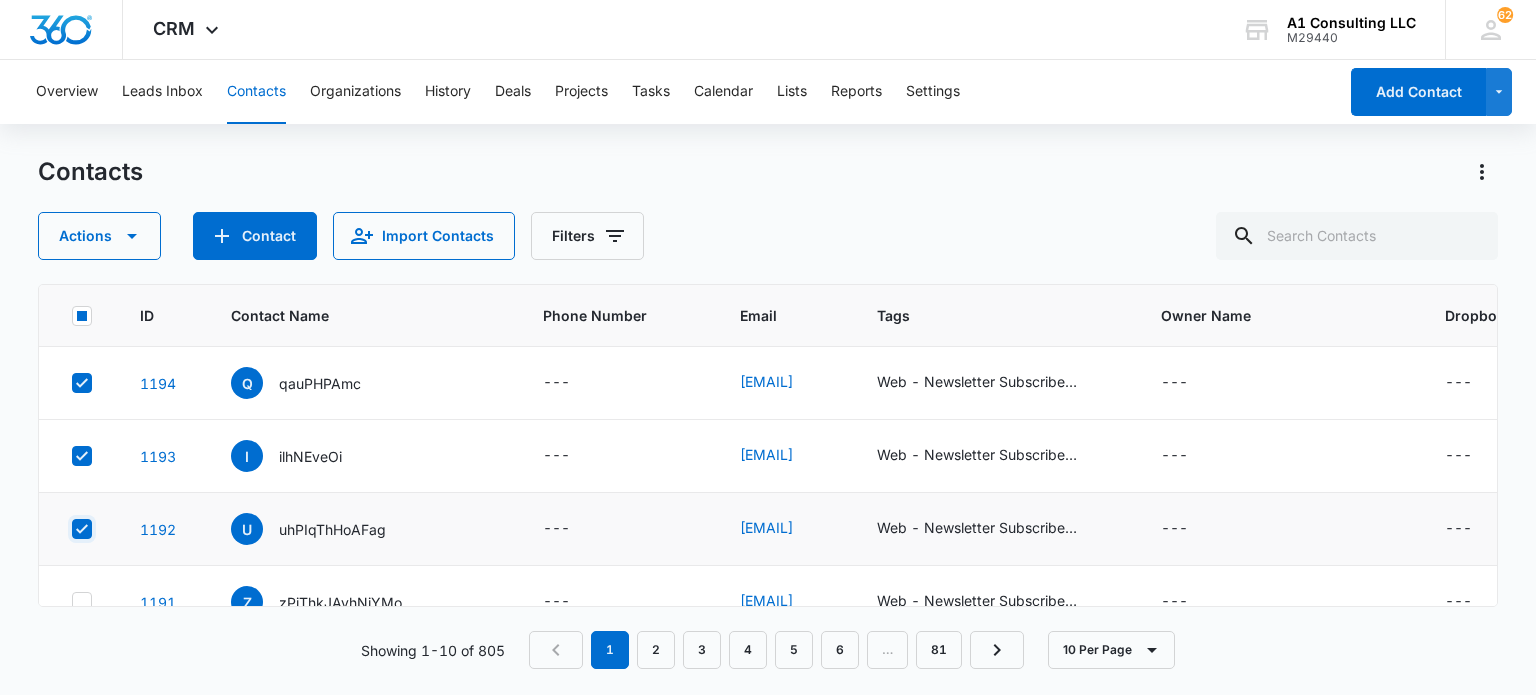 checkbox on "true" 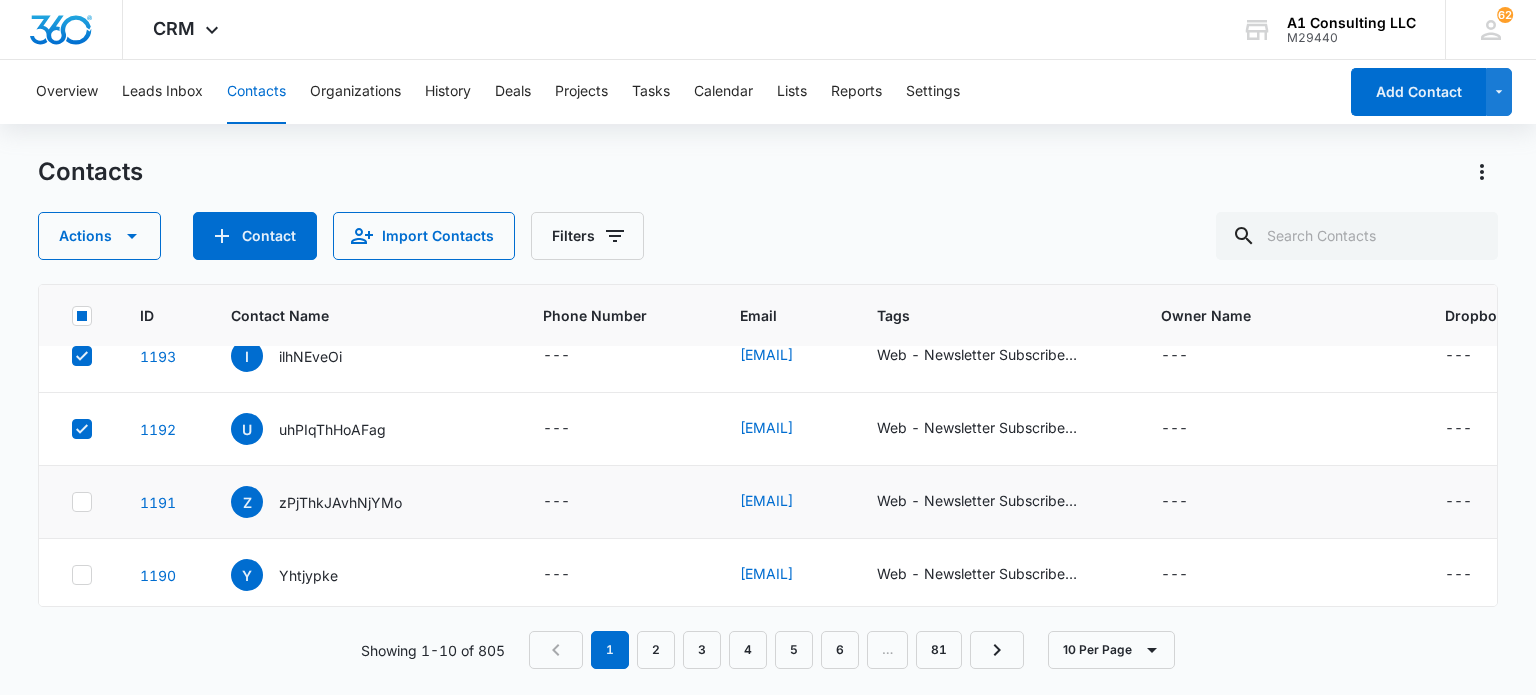 click 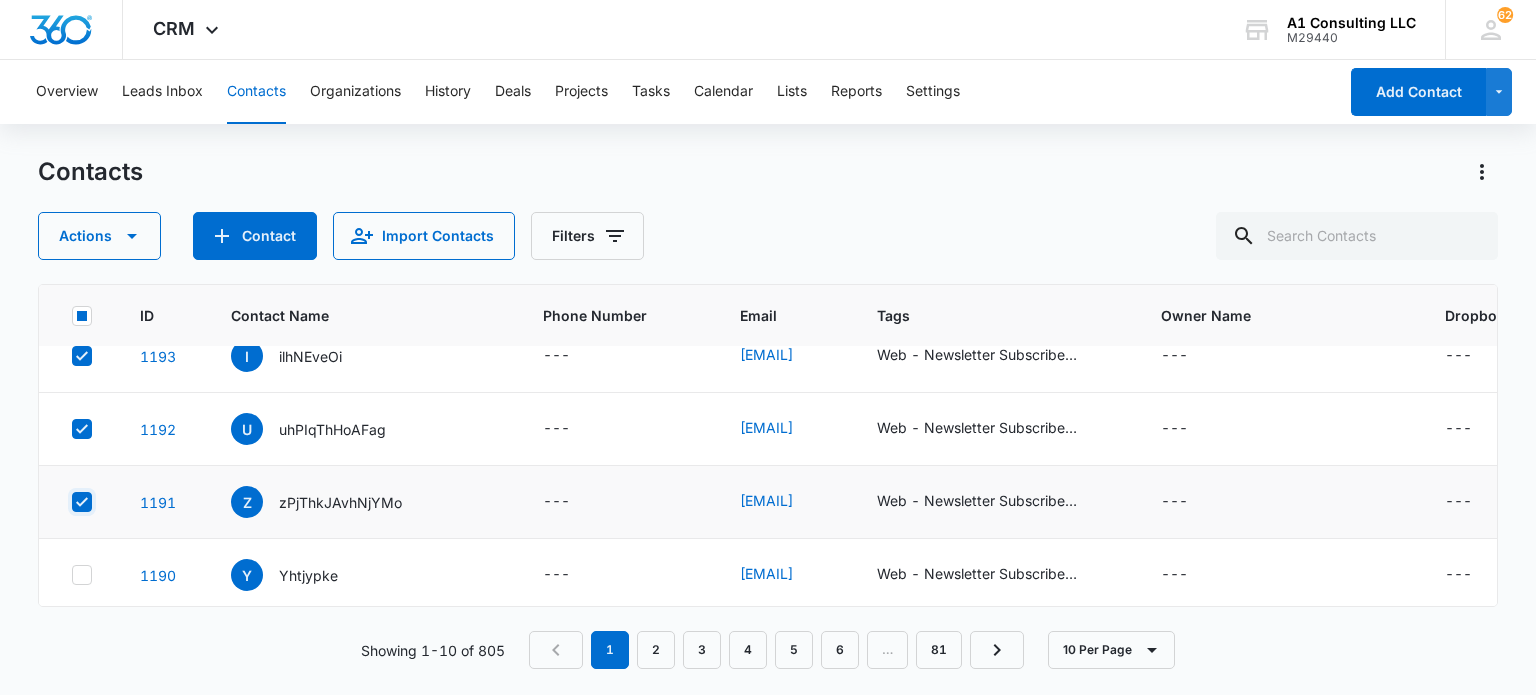 checkbox on "true" 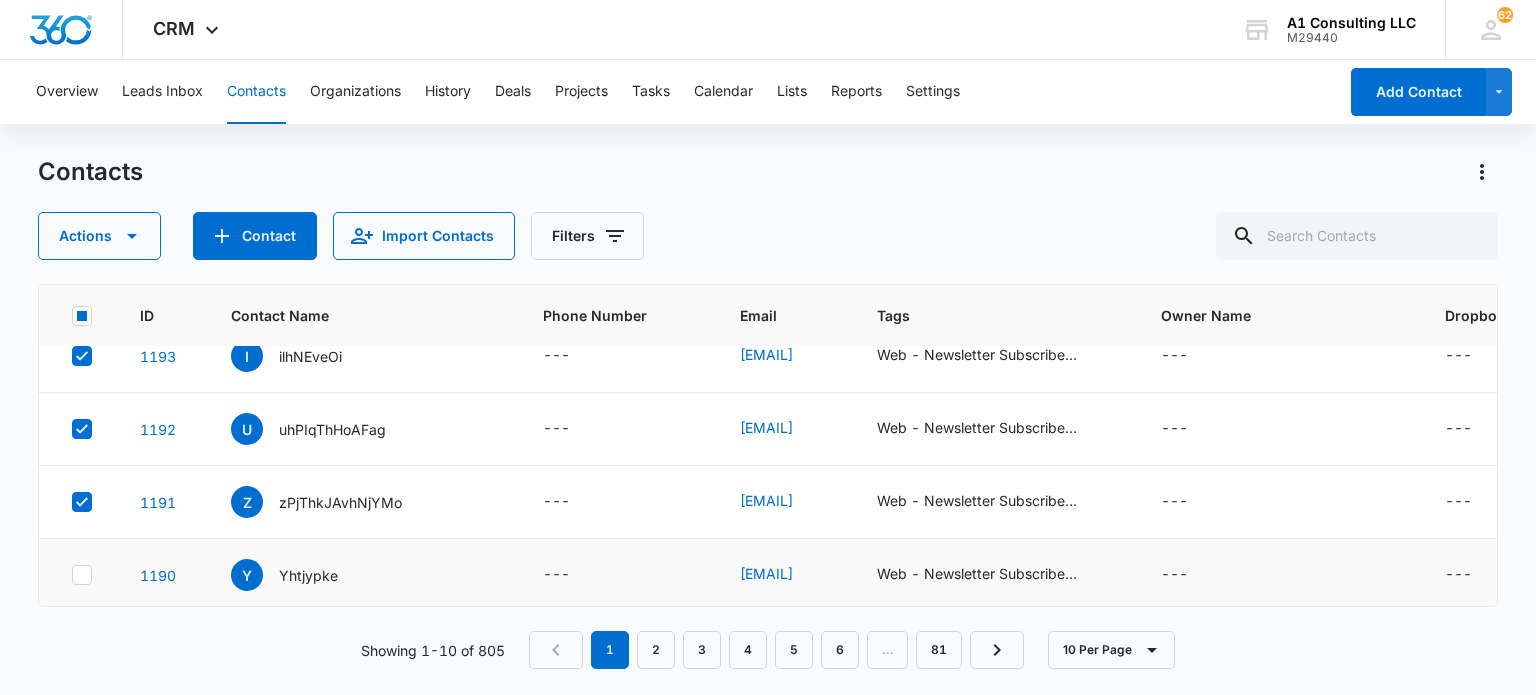click 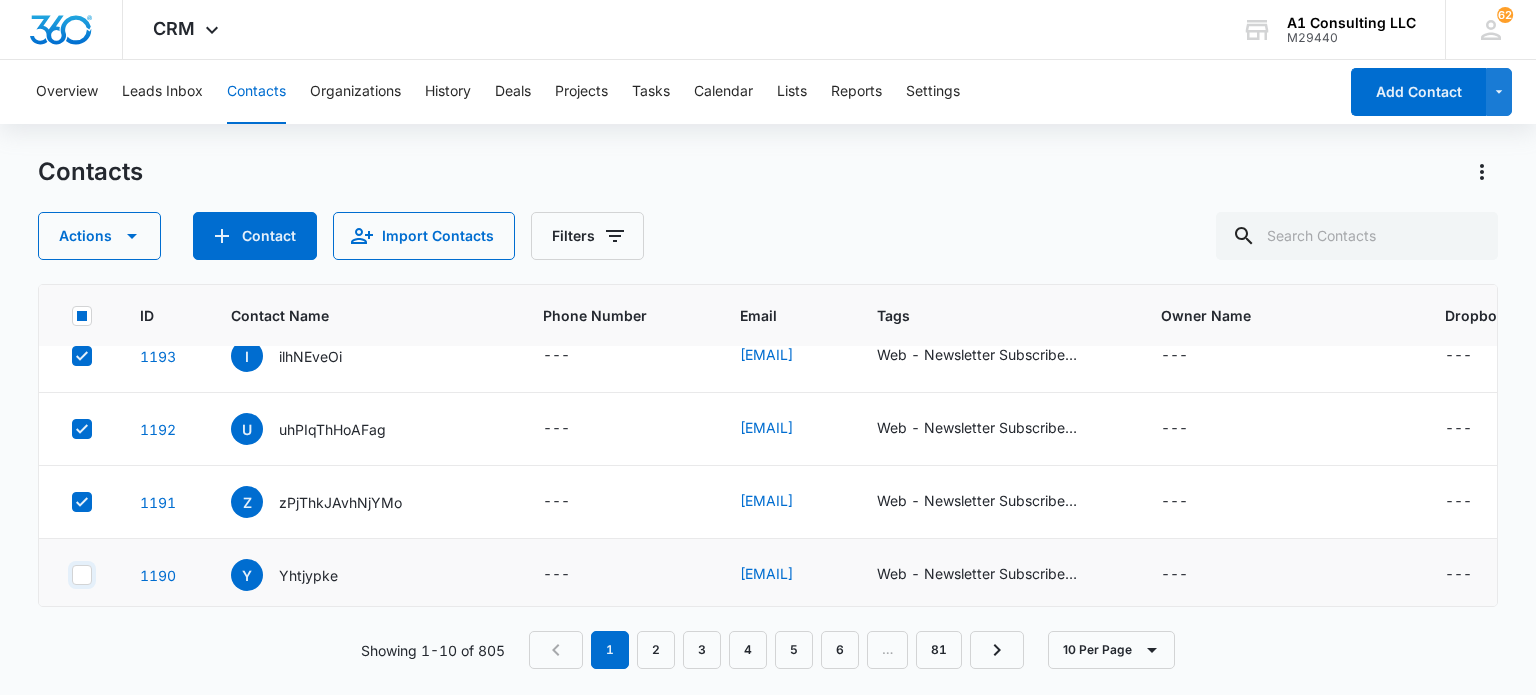 click at bounding box center (71, 575) 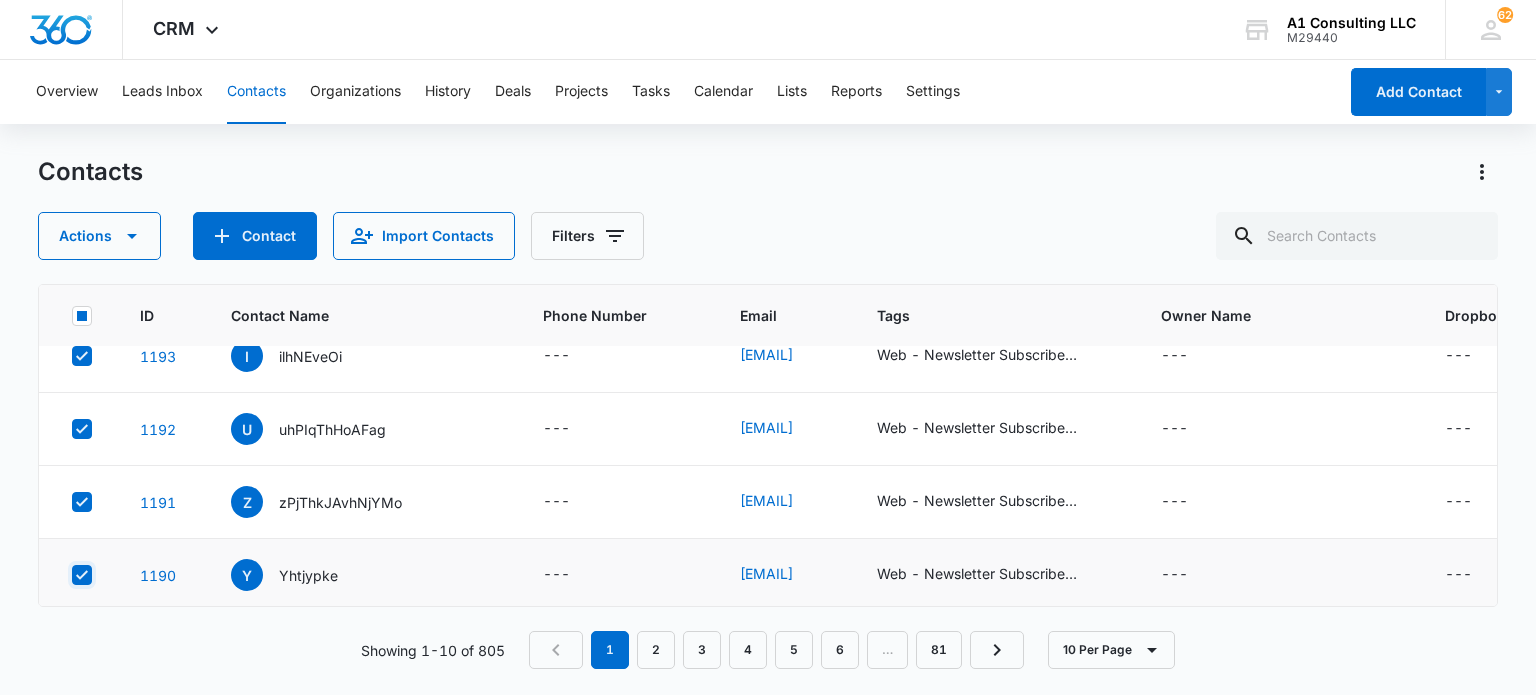 scroll, scrollTop: 200, scrollLeft: 0, axis: vertical 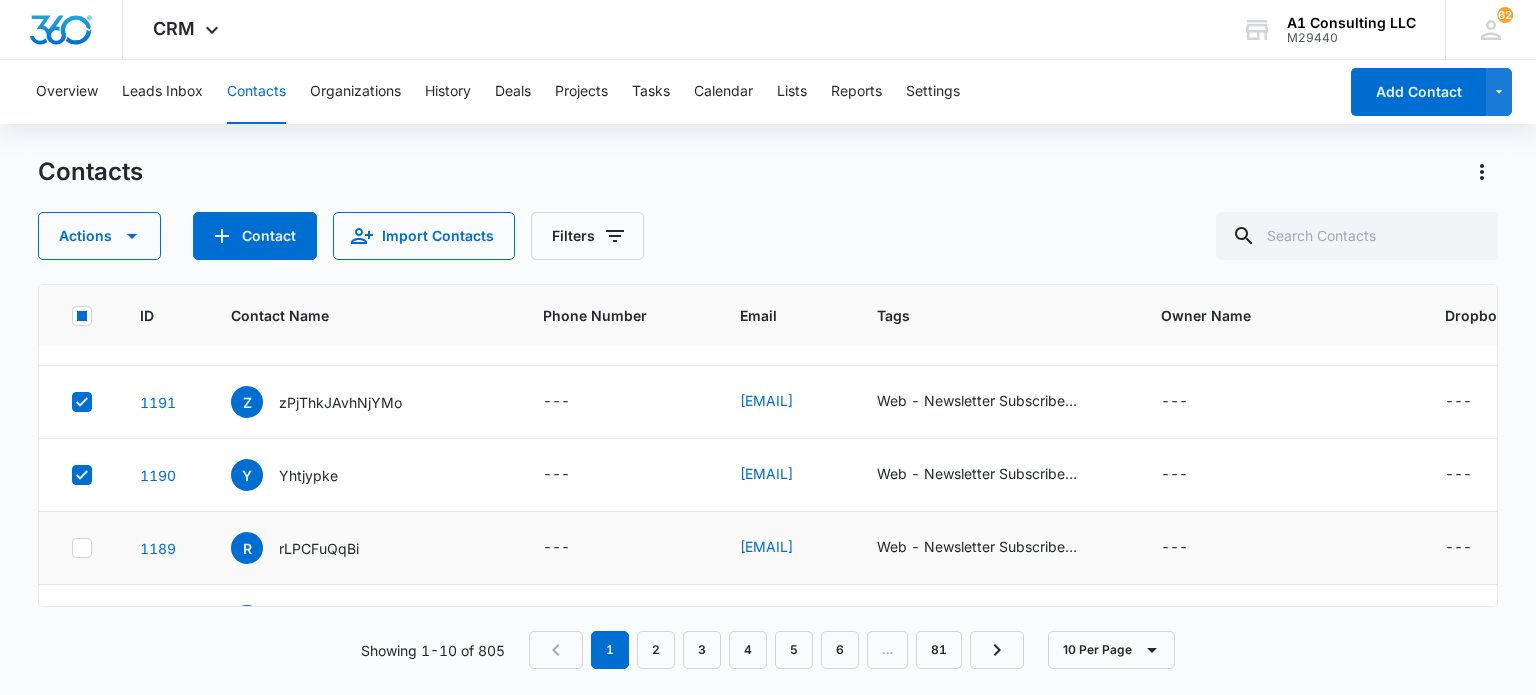 click 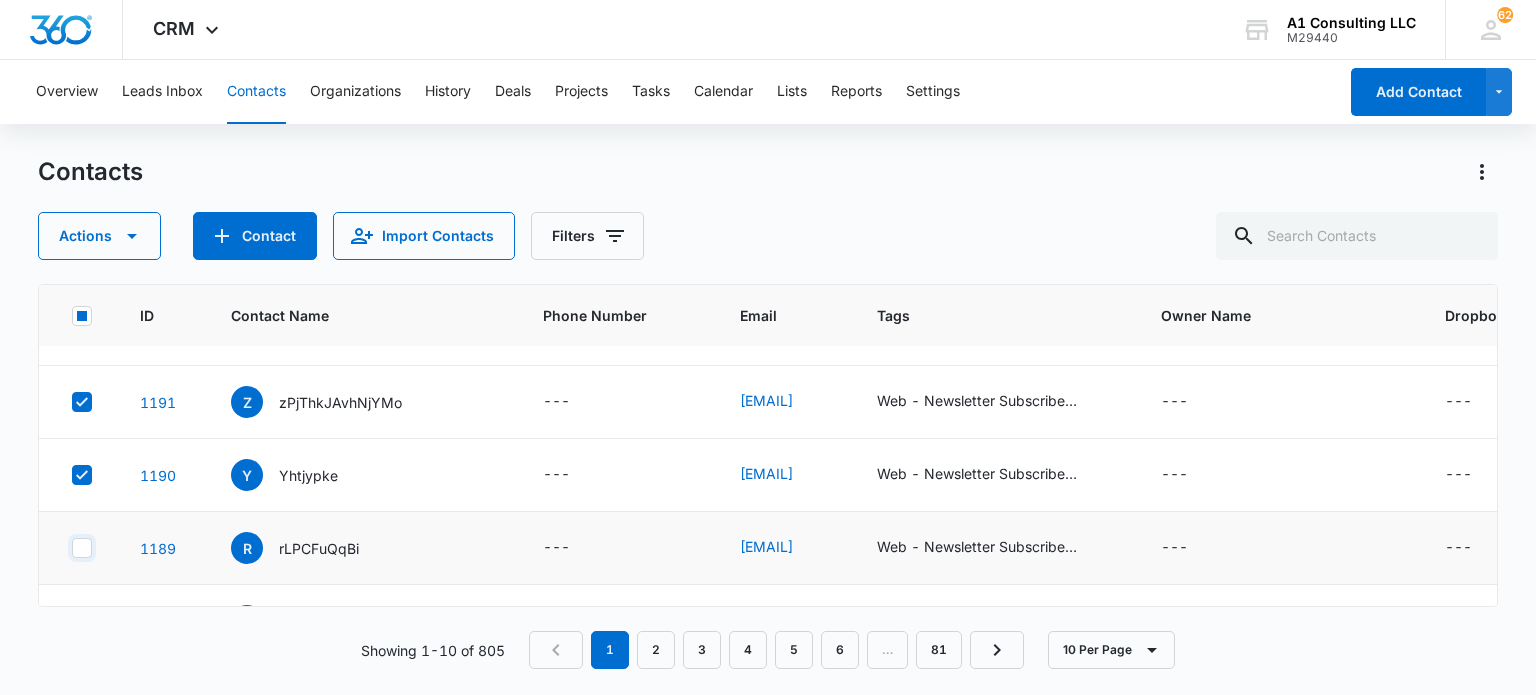 click at bounding box center [71, 548] 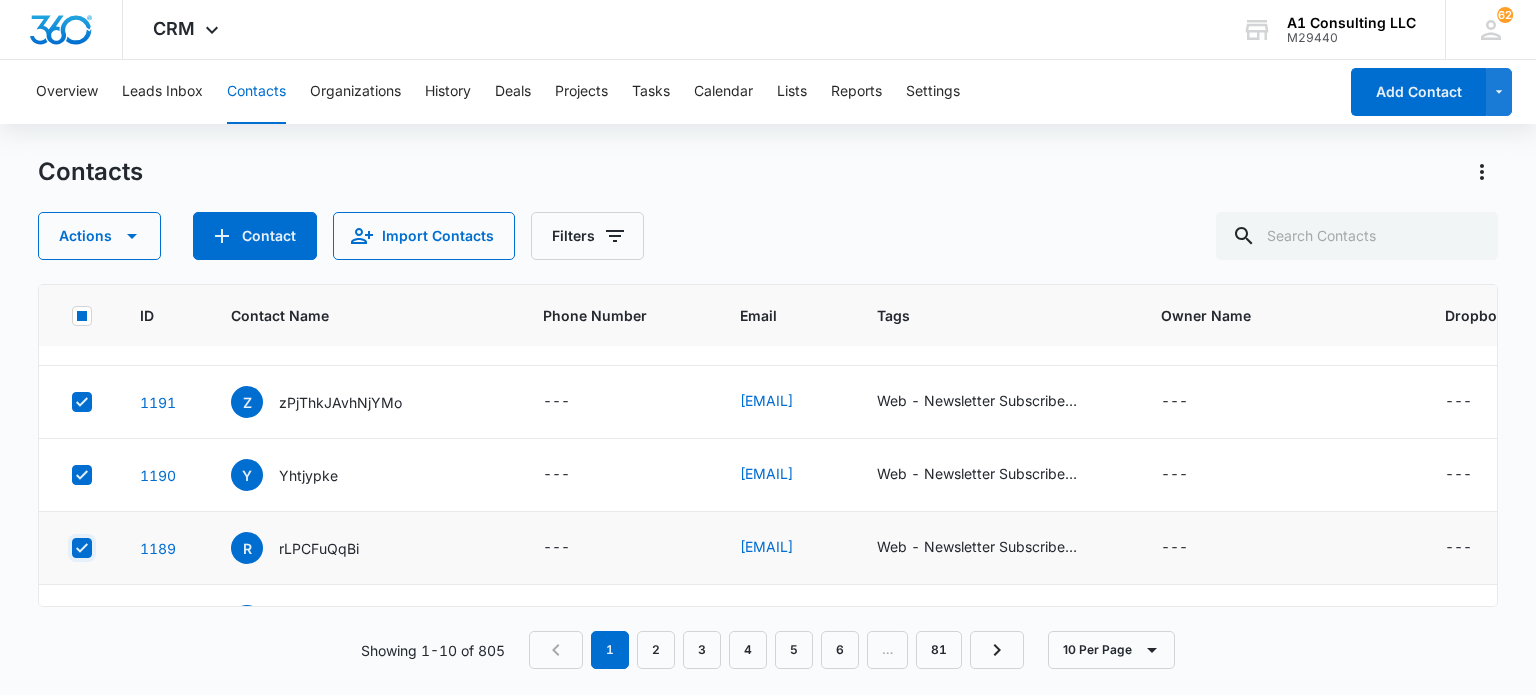 checkbox on "true" 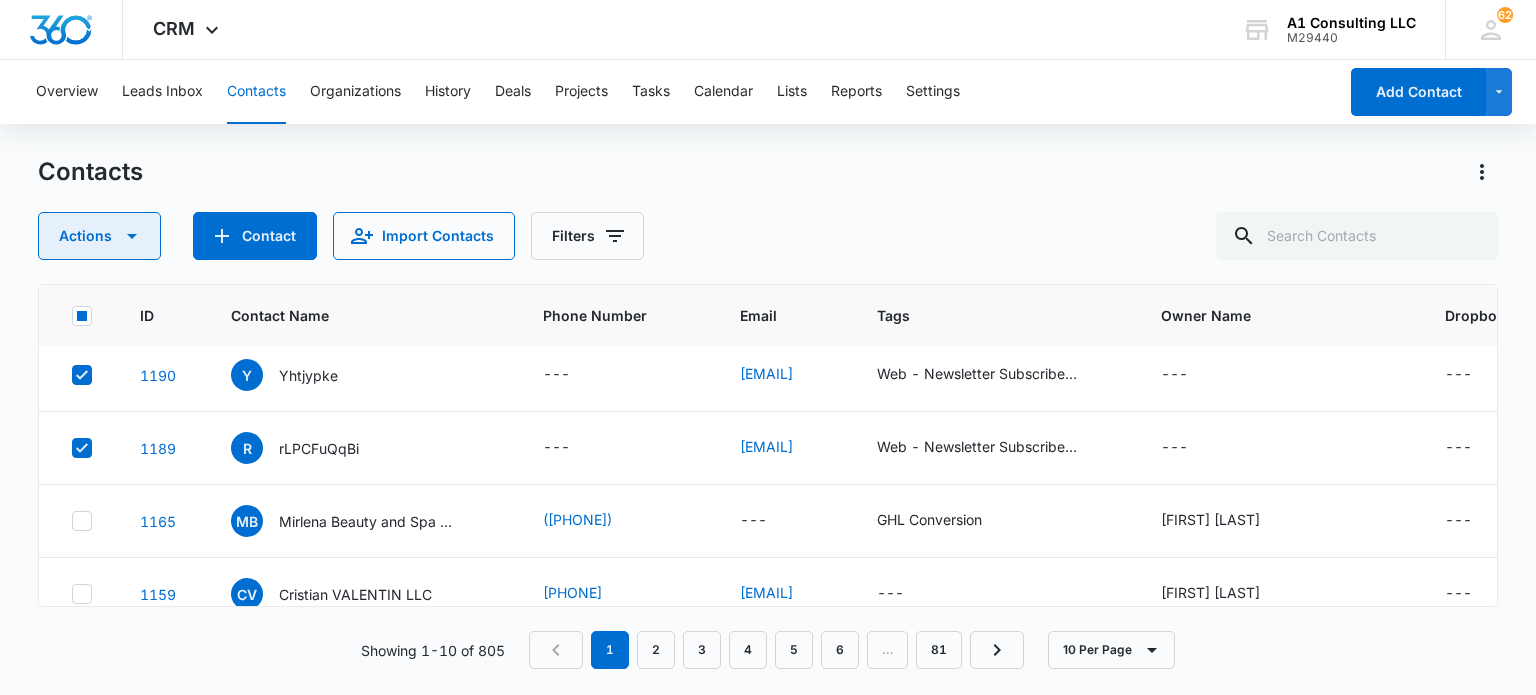 click 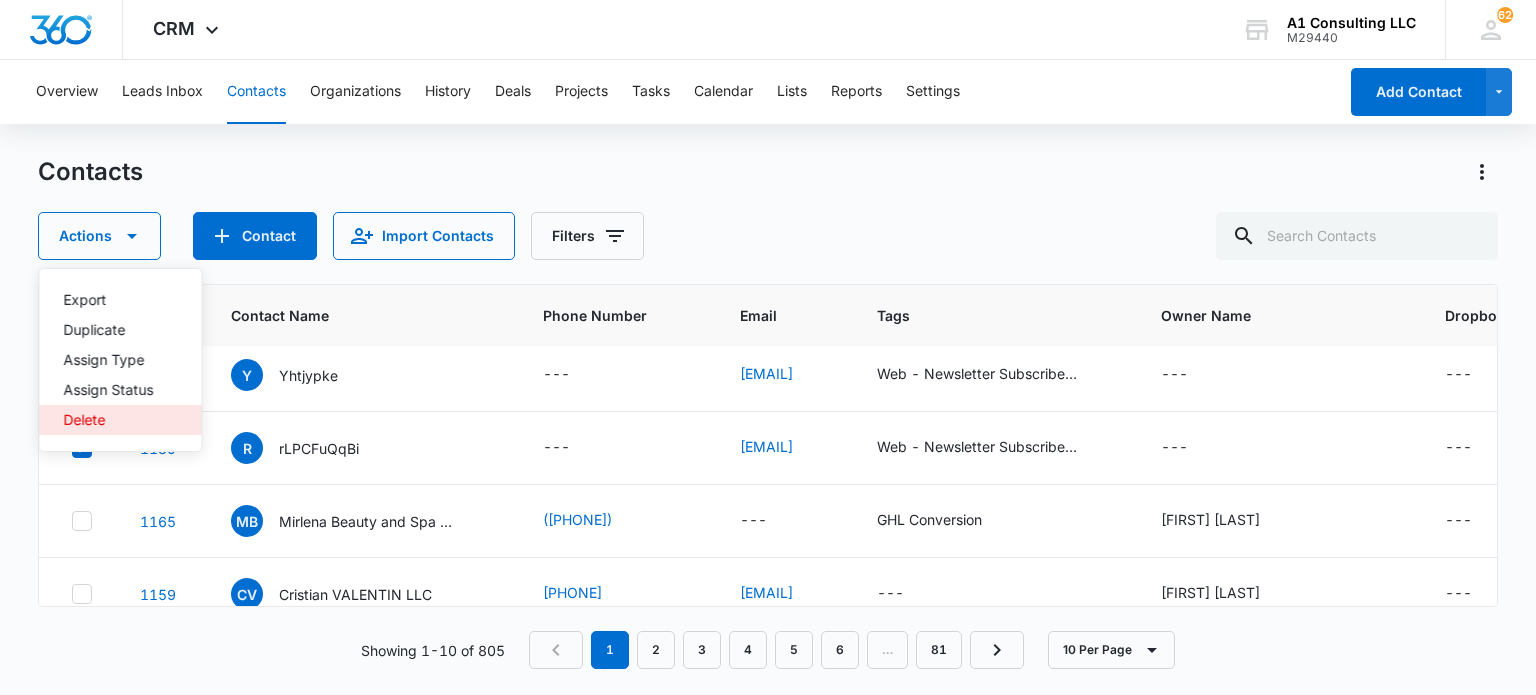 click on "Delete" at bounding box center (108, 420) 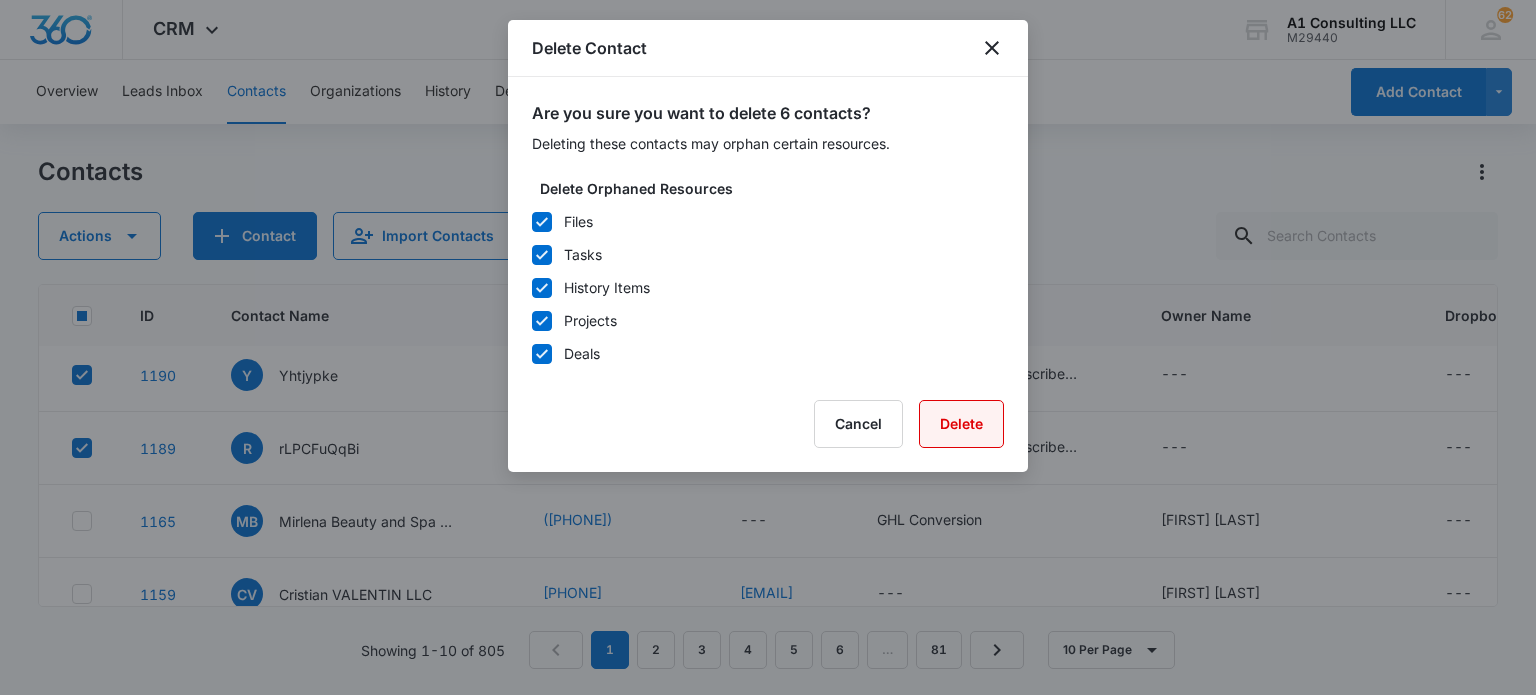 click on "Delete" at bounding box center (961, 424) 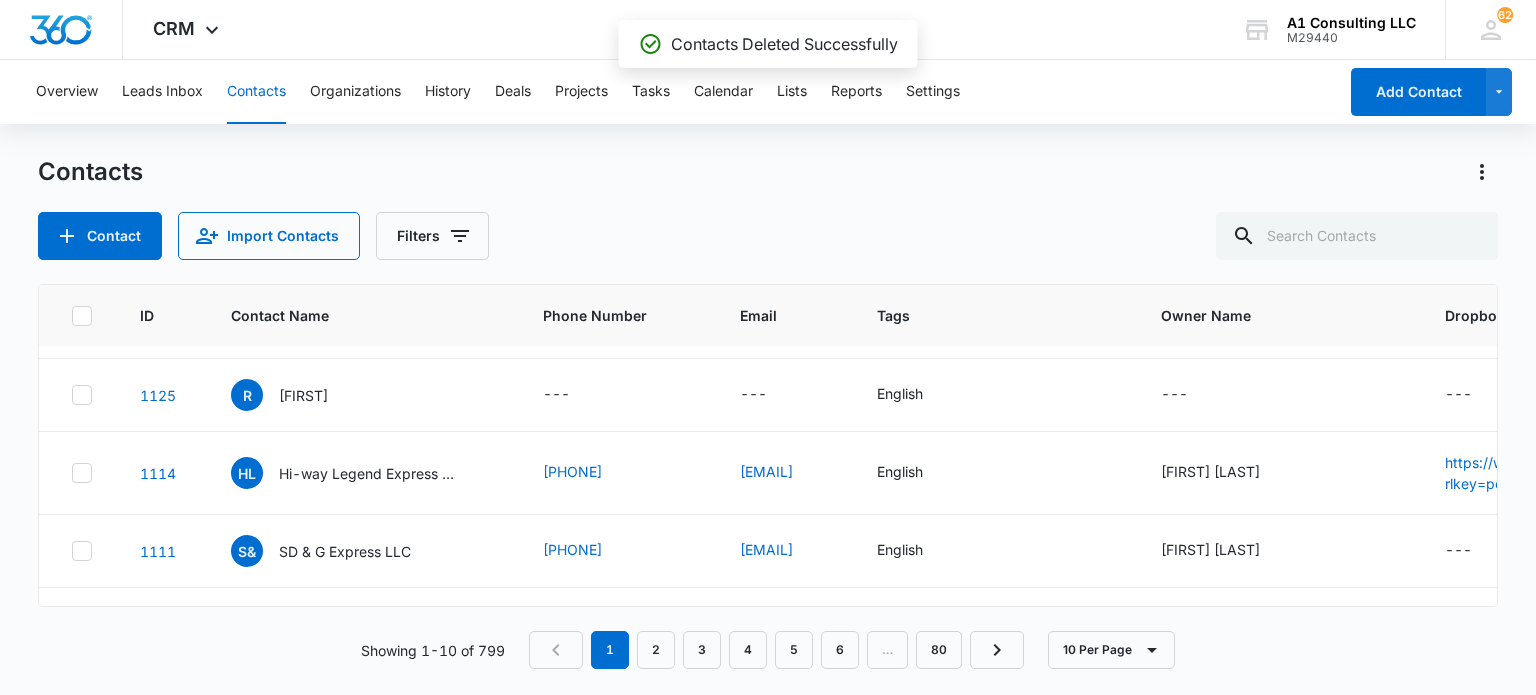 scroll, scrollTop: 0, scrollLeft: 0, axis: both 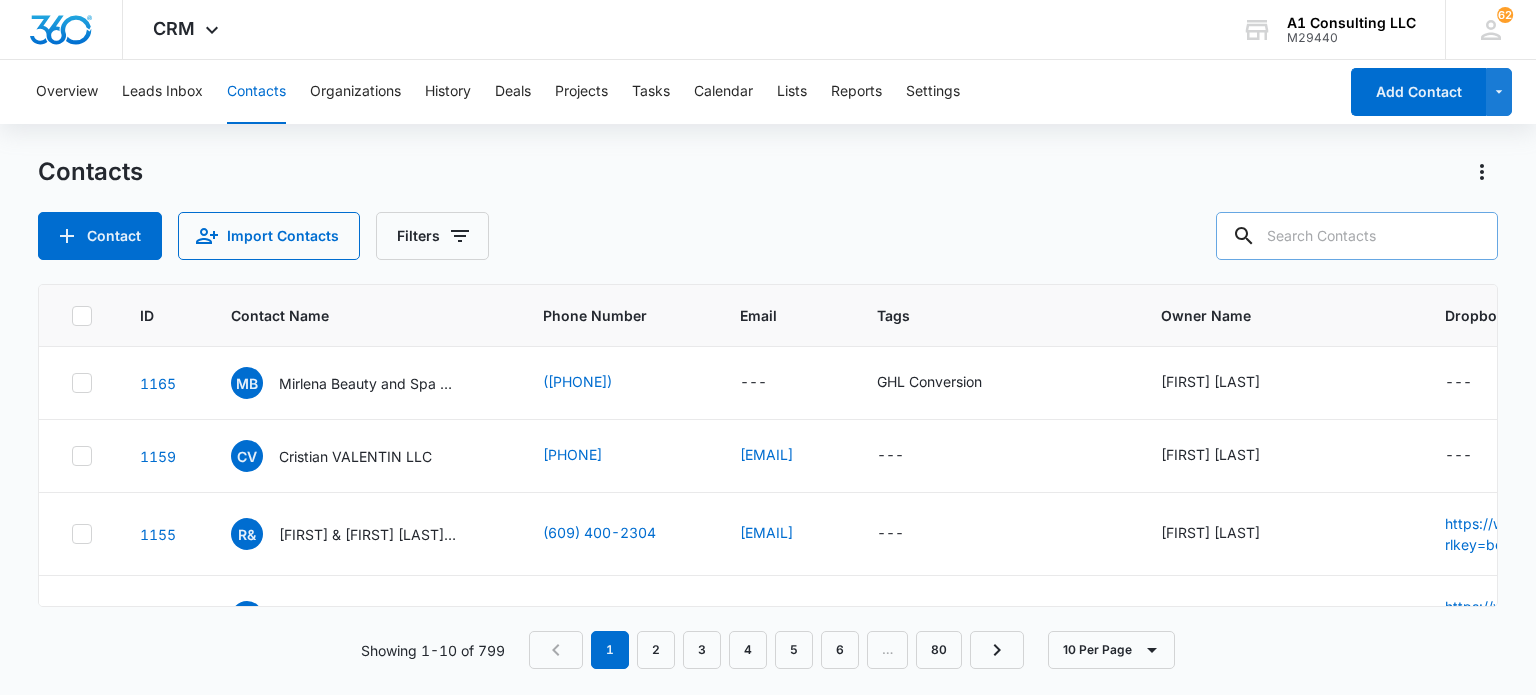 click at bounding box center [1357, 236] 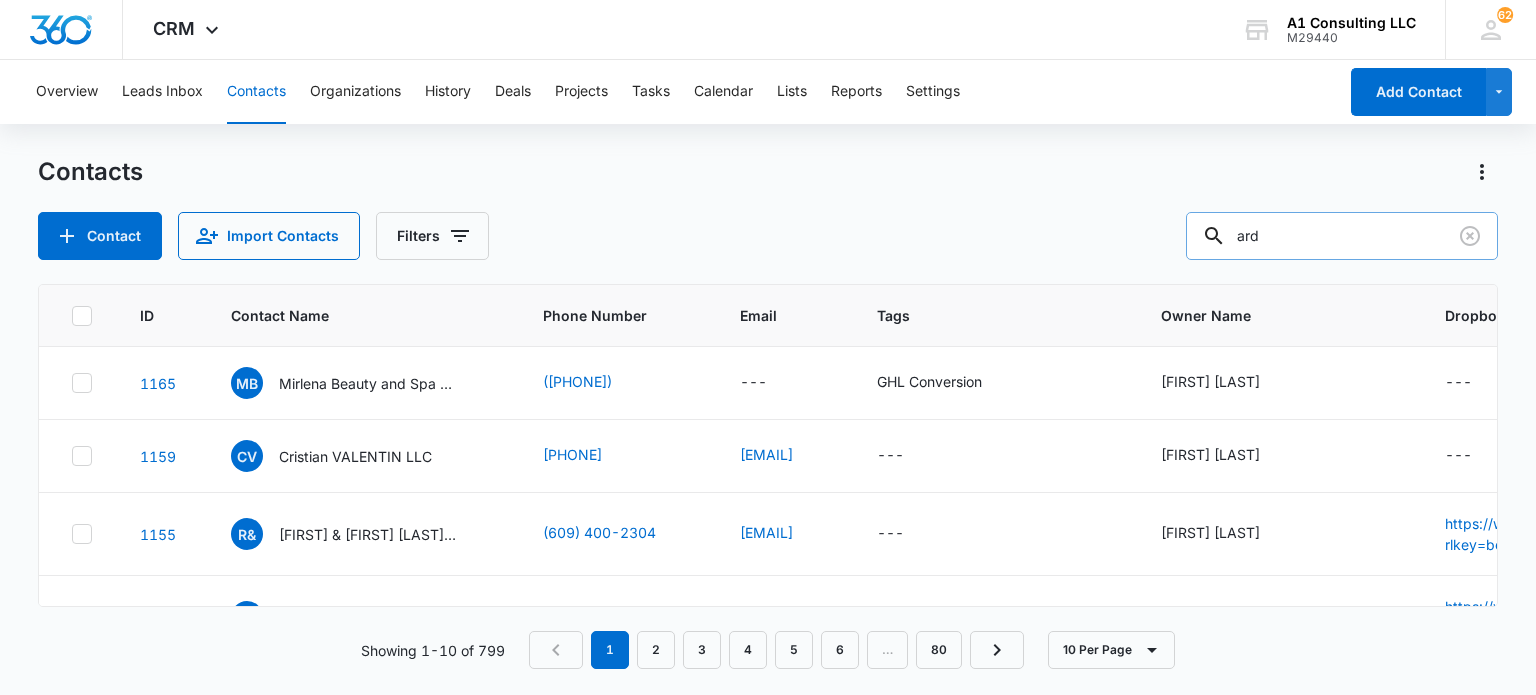 type on "ard" 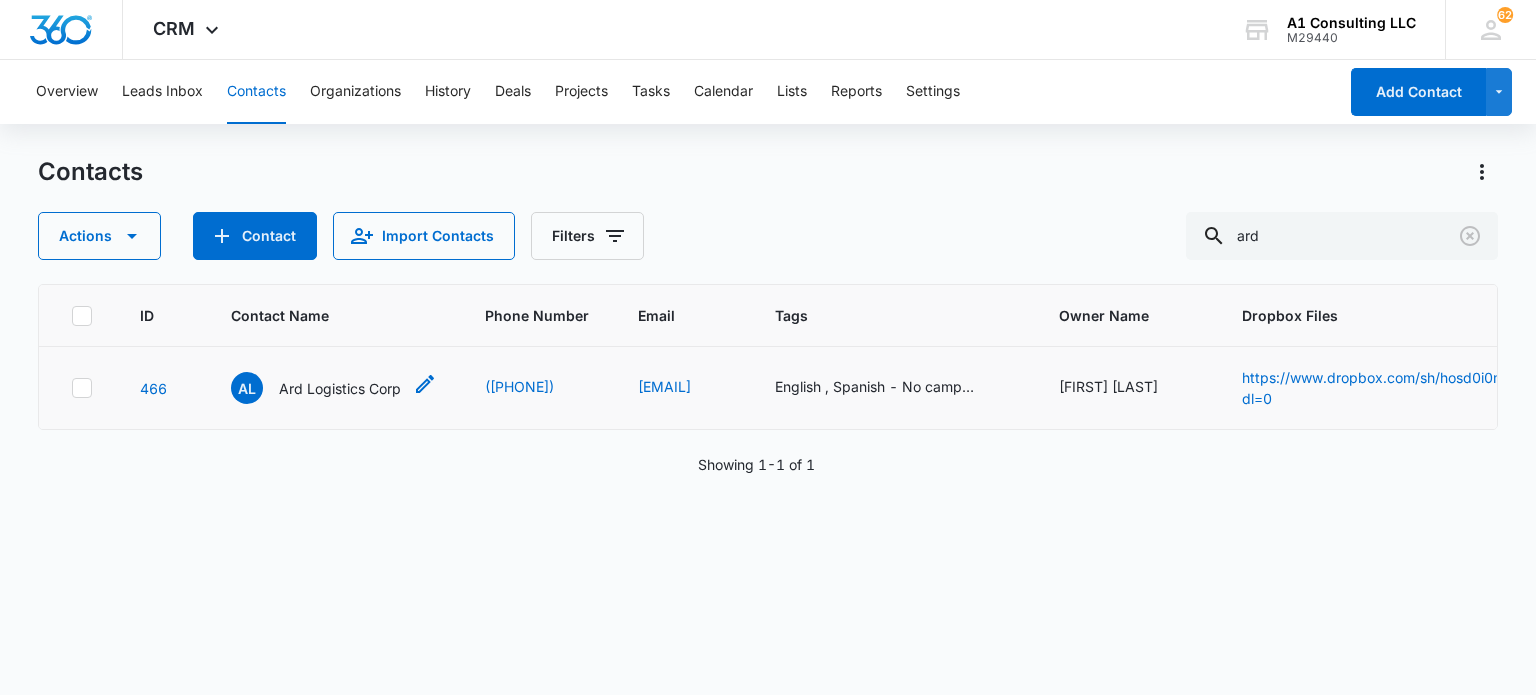 click on "AL Ard Logistics Corp" at bounding box center [316, 388] 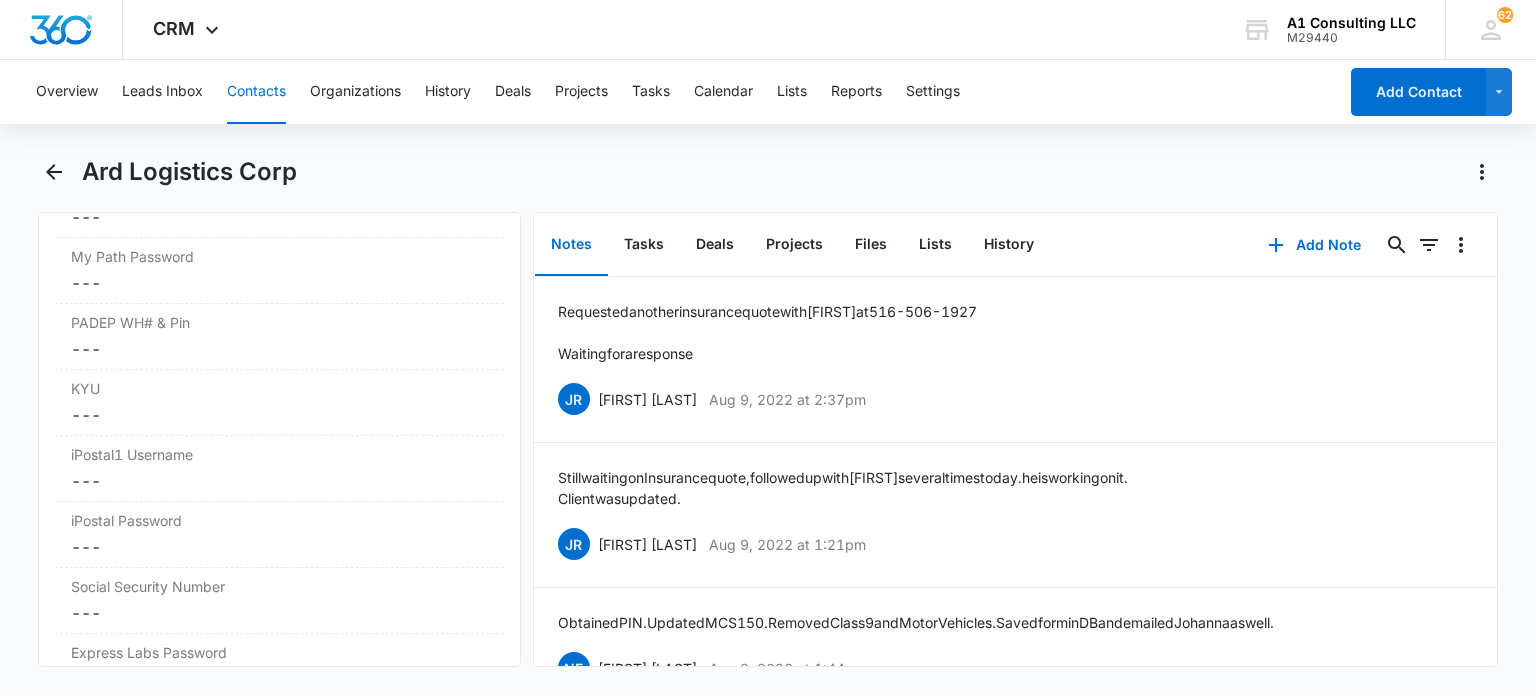 scroll, scrollTop: 4206, scrollLeft: 0, axis: vertical 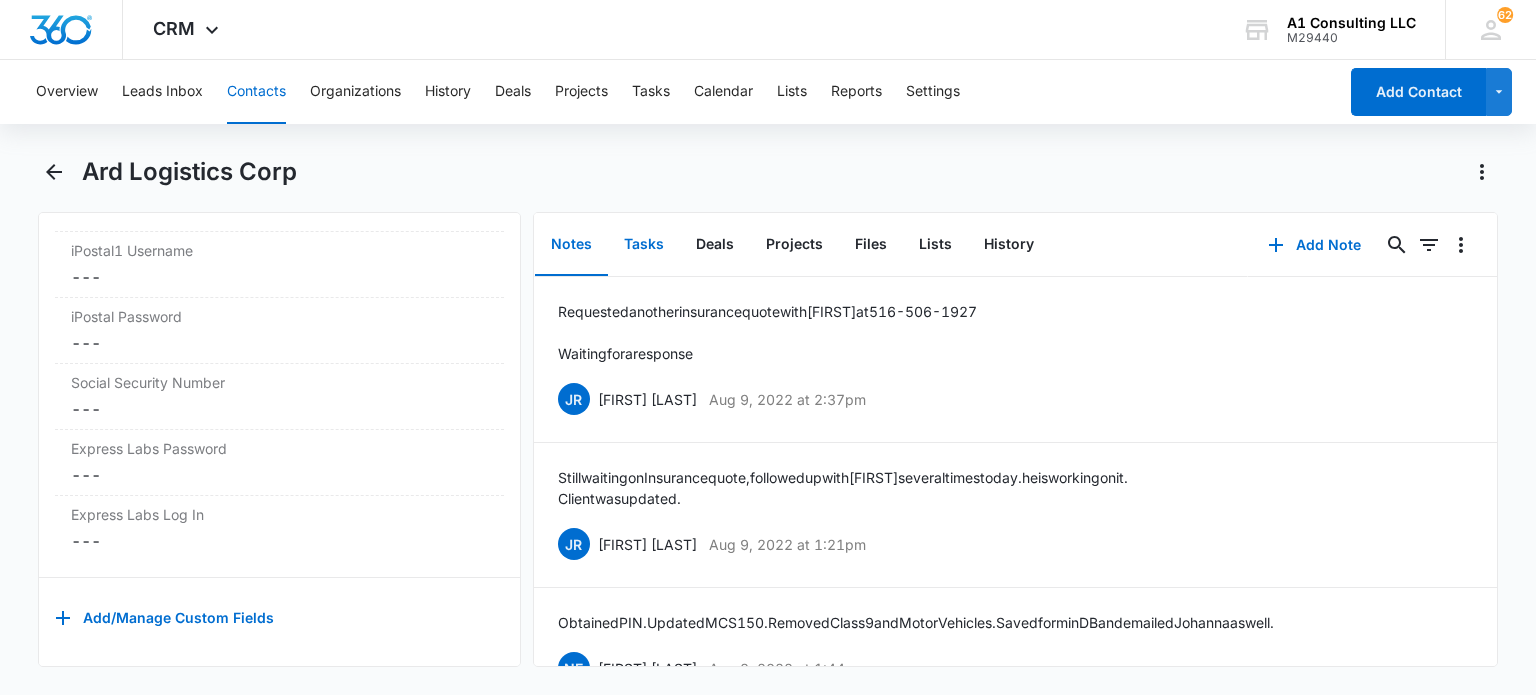 click on "Tasks" at bounding box center [644, 245] 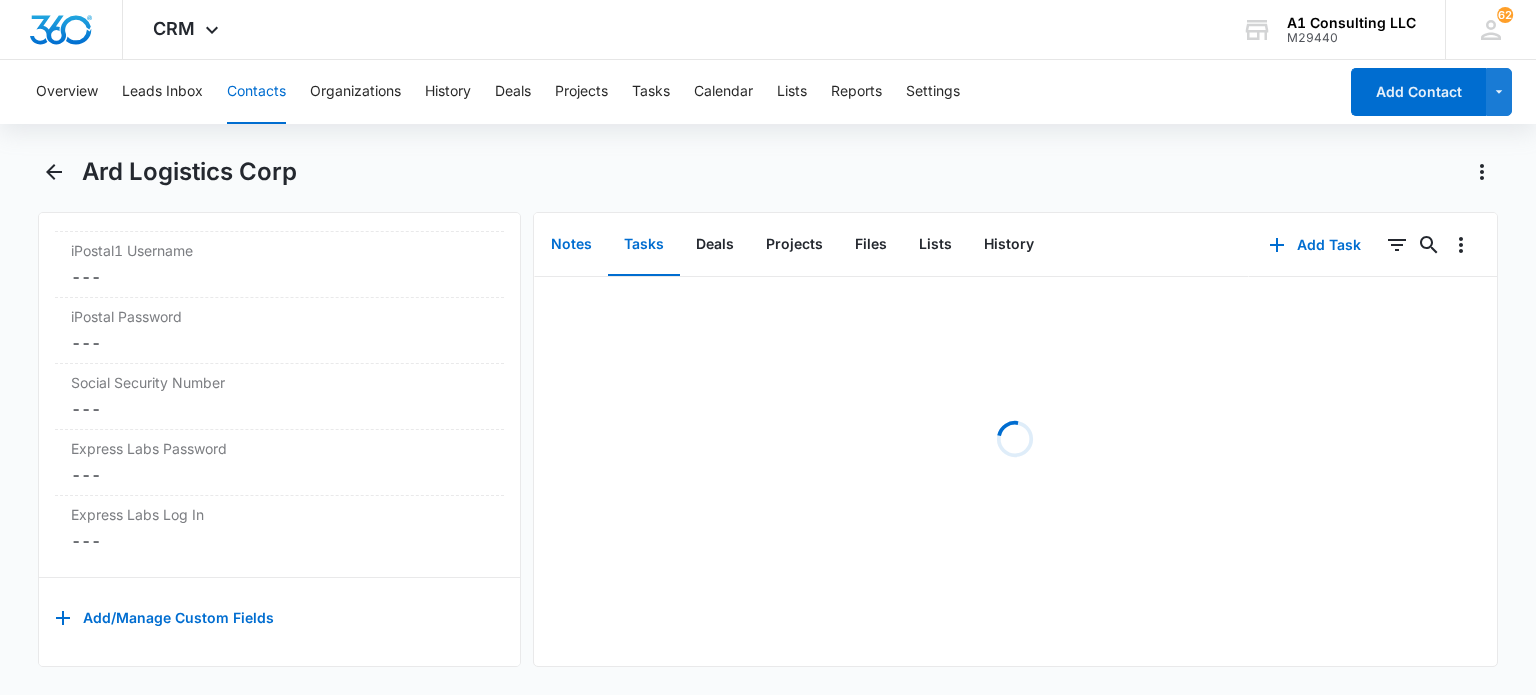 click on "Notes" at bounding box center [571, 245] 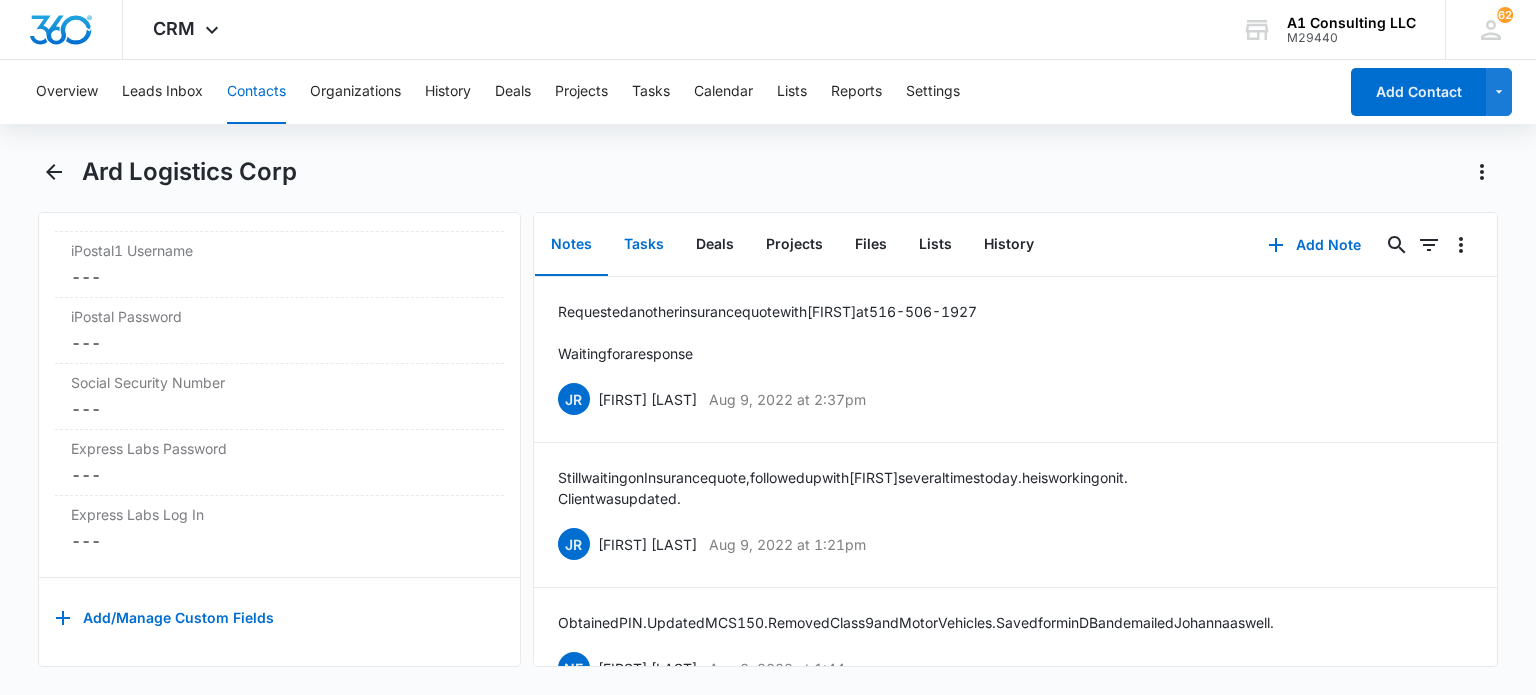 click on "Tasks" at bounding box center (644, 245) 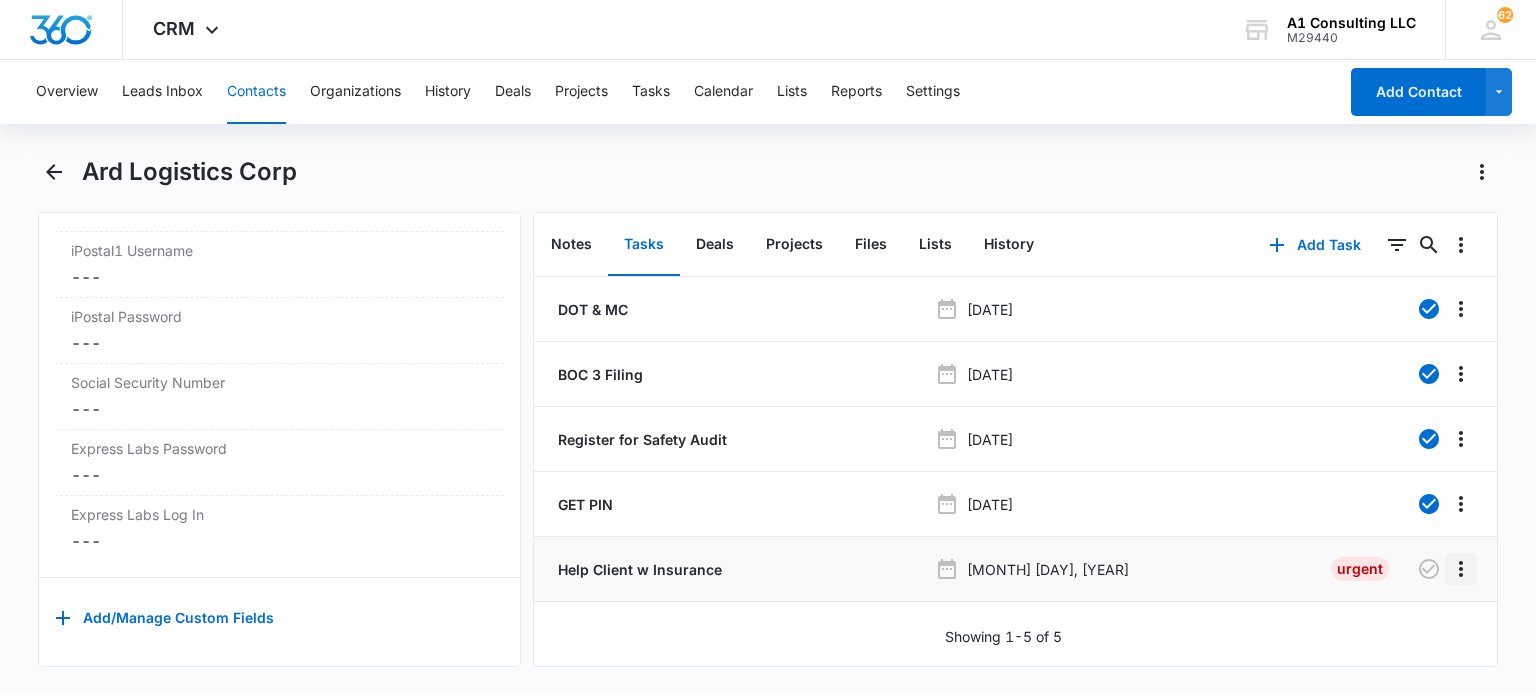click 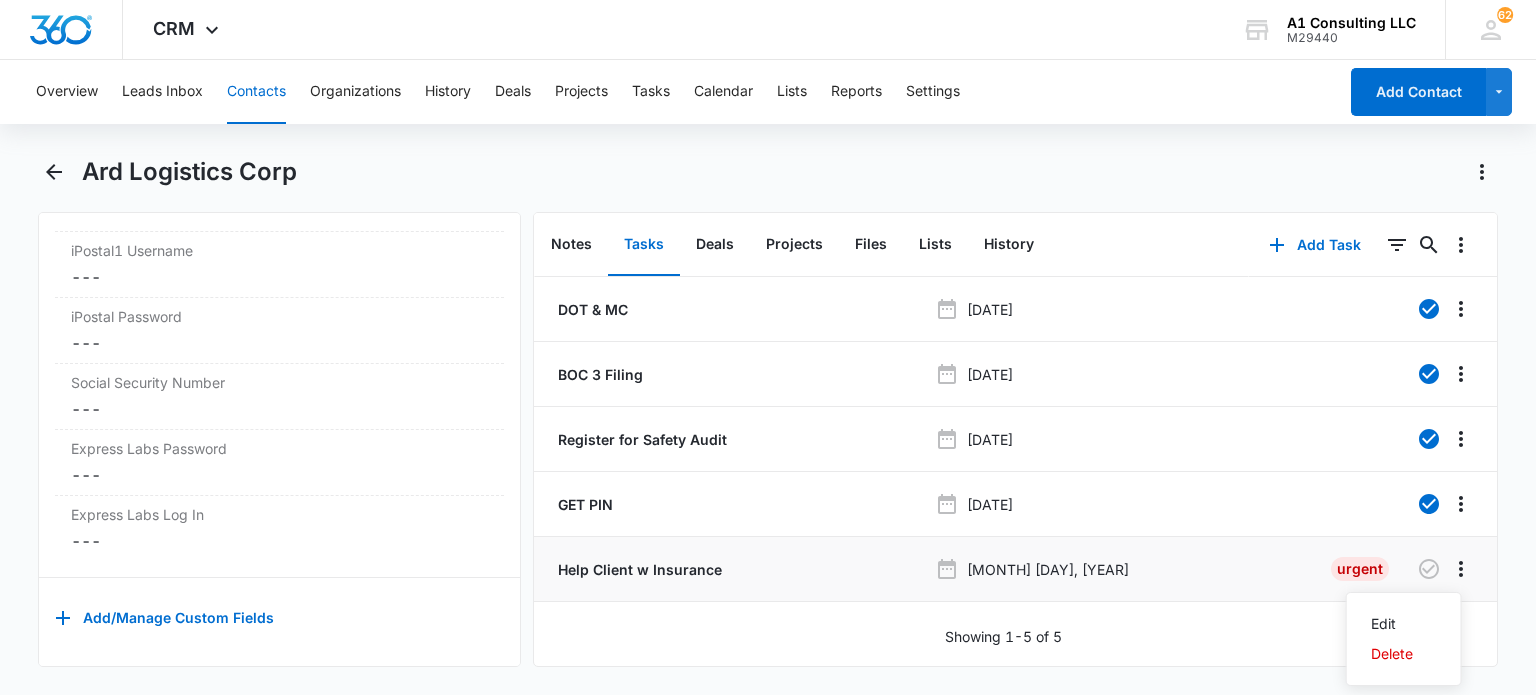 click on "Edit Delete" at bounding box center [1404, 639] 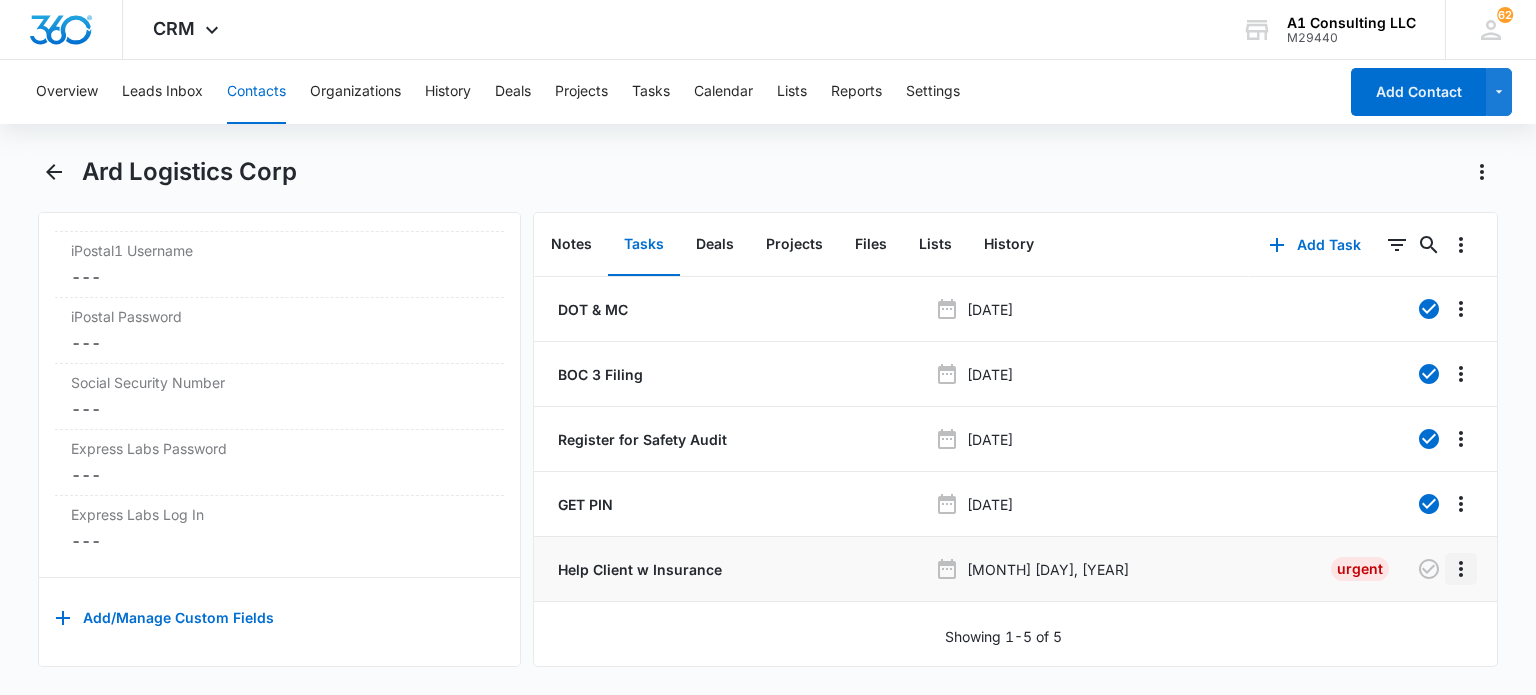 click 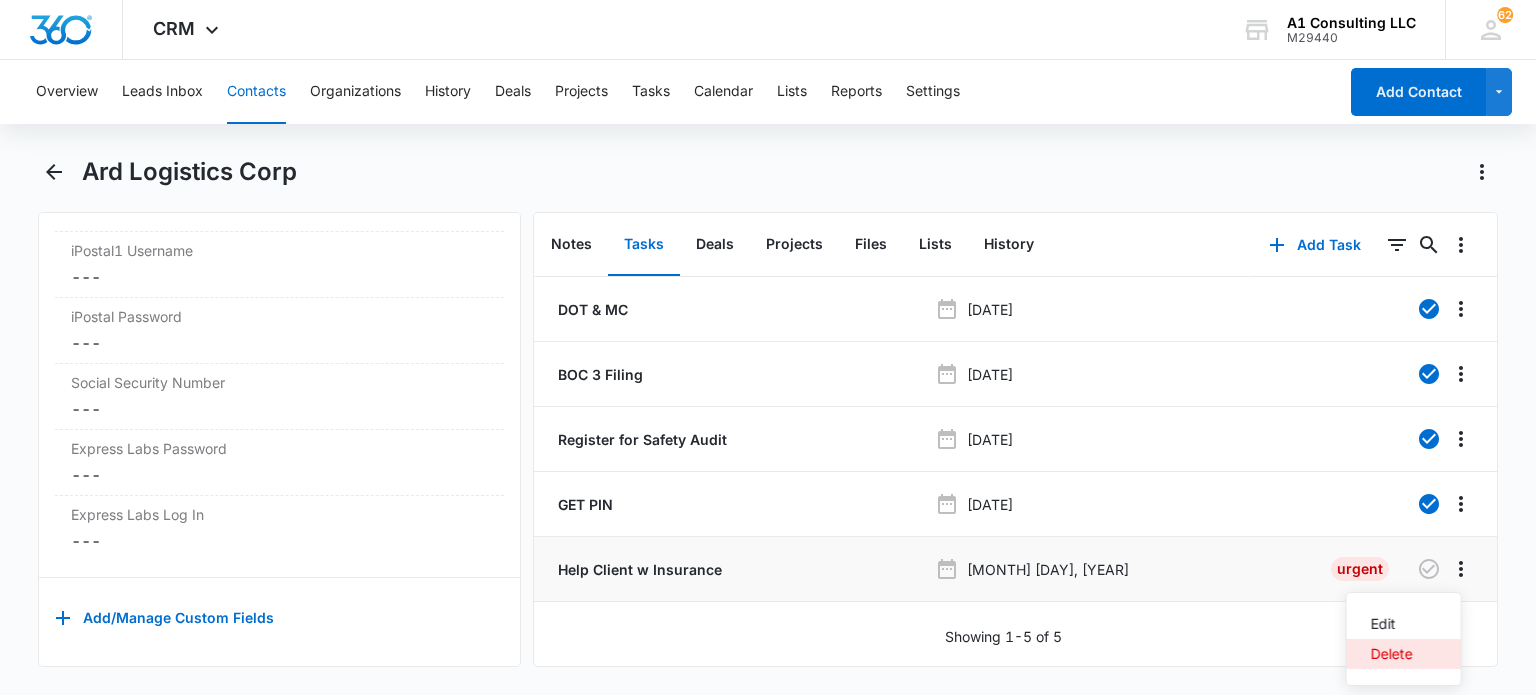 click on "Delete" at bounding box center [1404, 654] 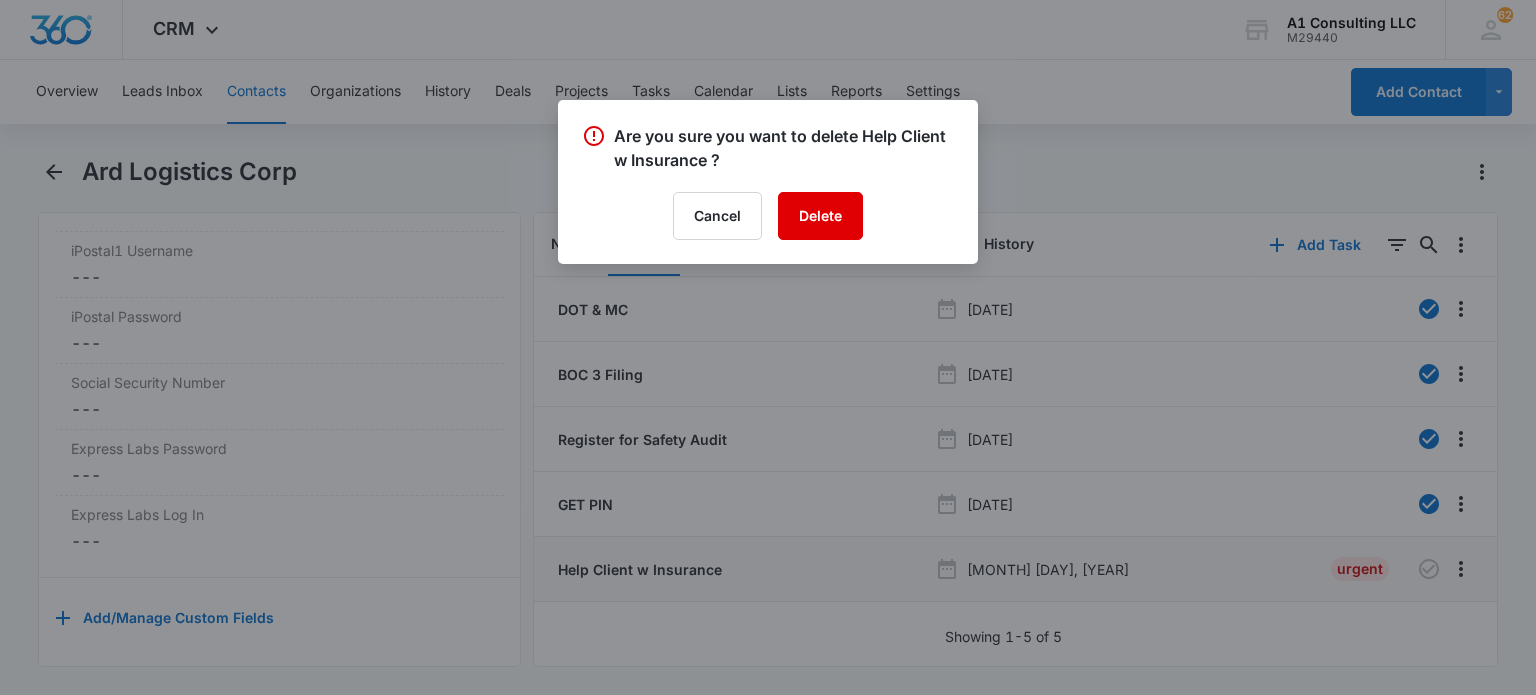 click on "Delete" at bounding box center [820, 216] 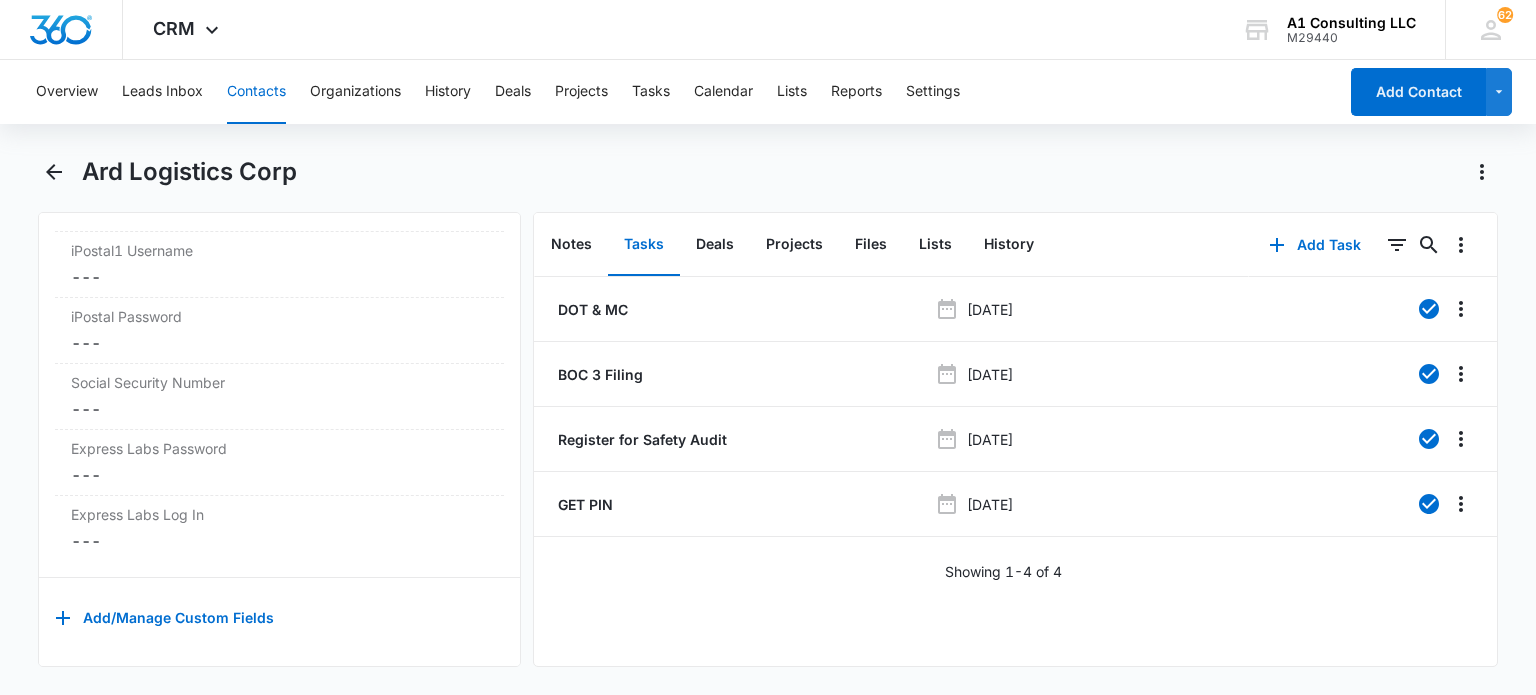 click on "Contacts" at bounding box center [256, 92] 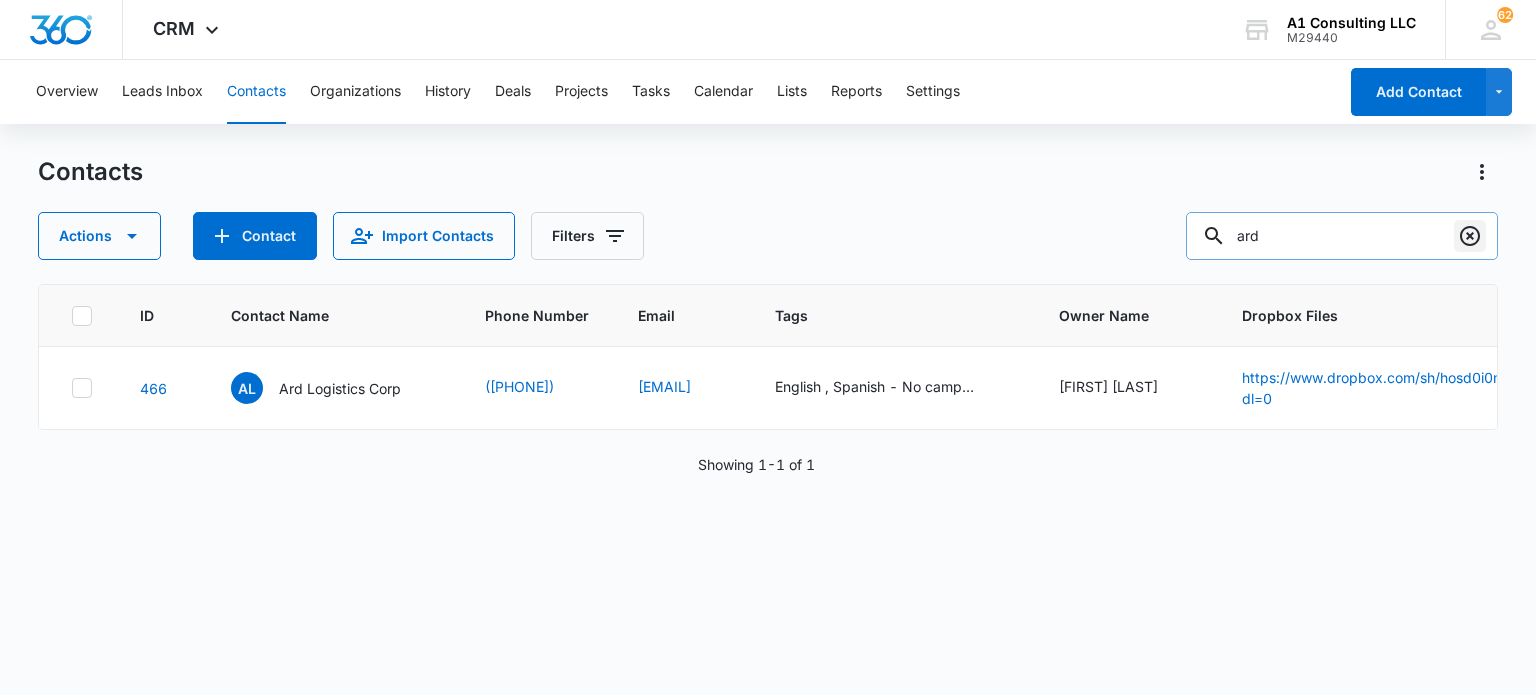 click 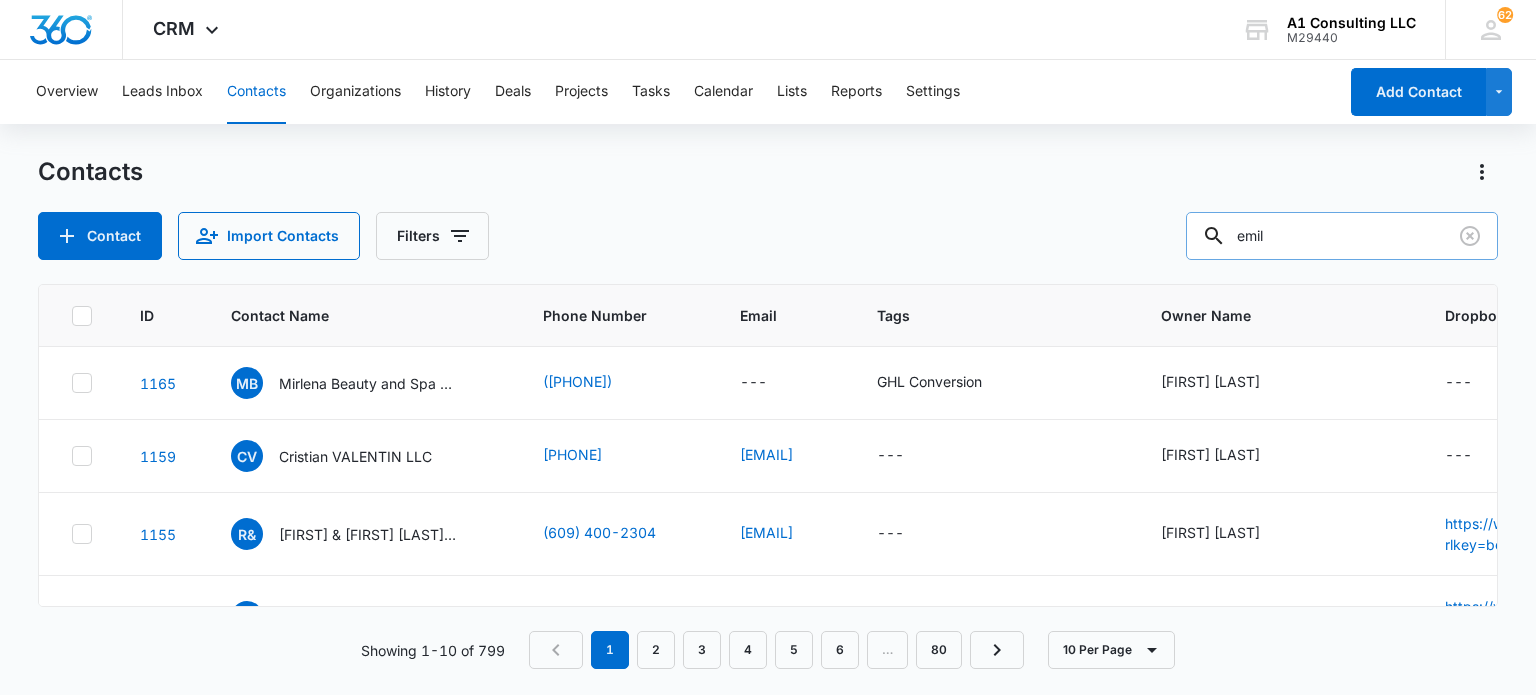 type on "emil" 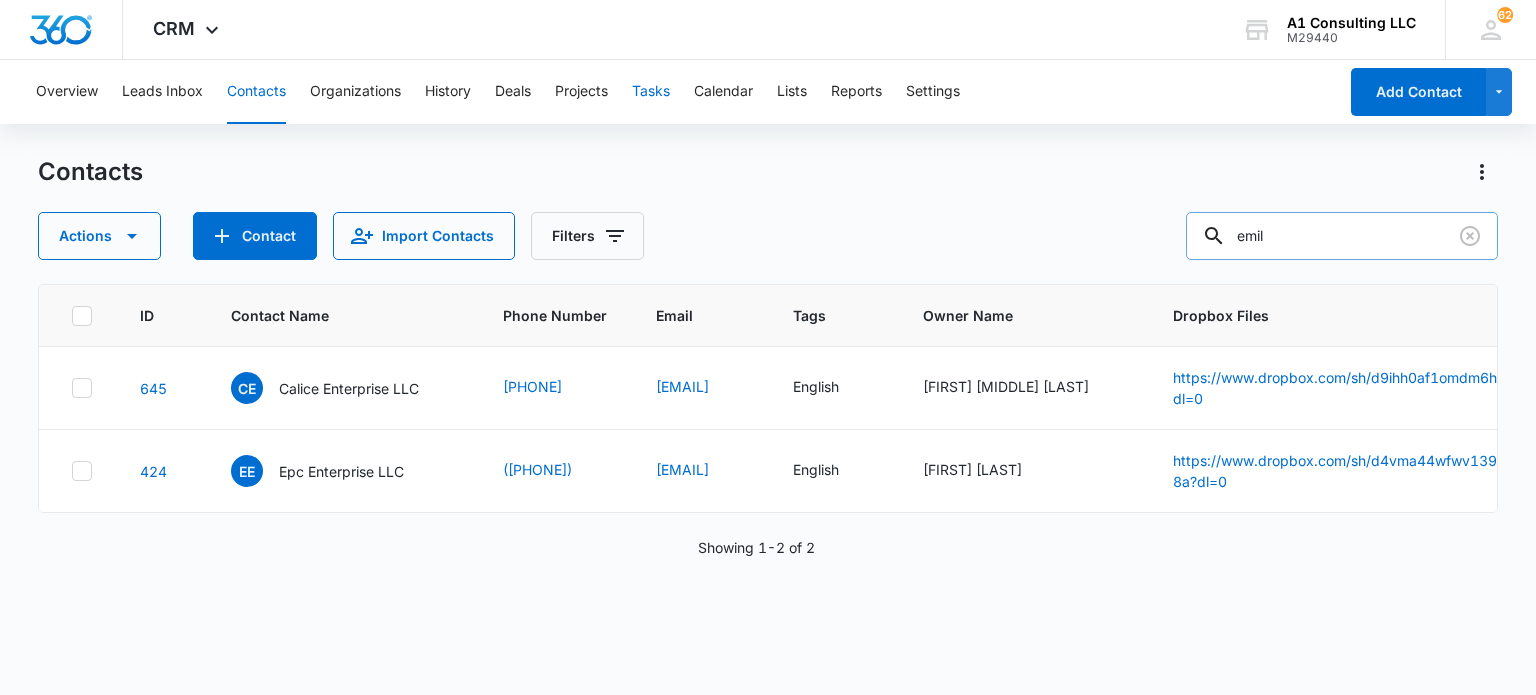 drag, startPoint x: 336, startPoint y: 481, endPoint x: 648, endPoint y: 91, distance: 499.4437 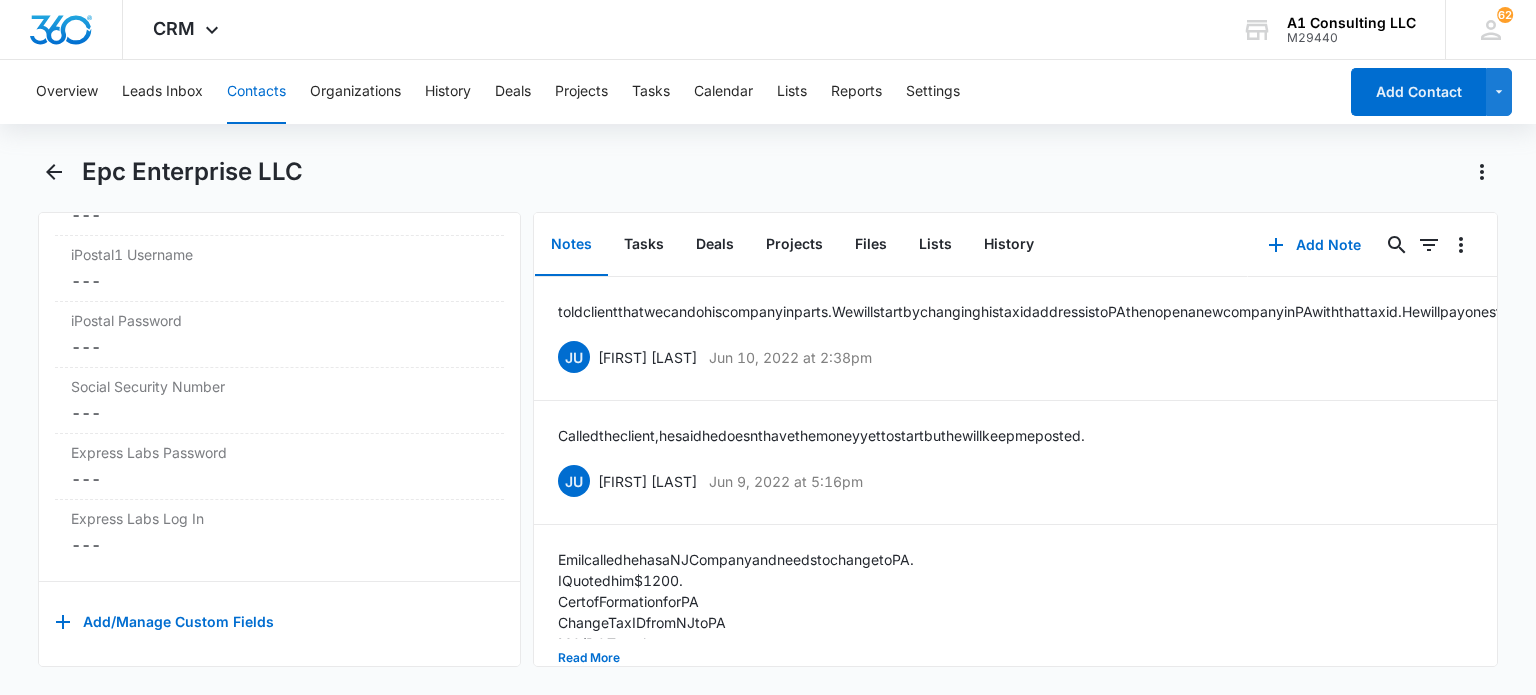 scroll, scrollTop: 4206, scrollLeft: 0, axis: vertical 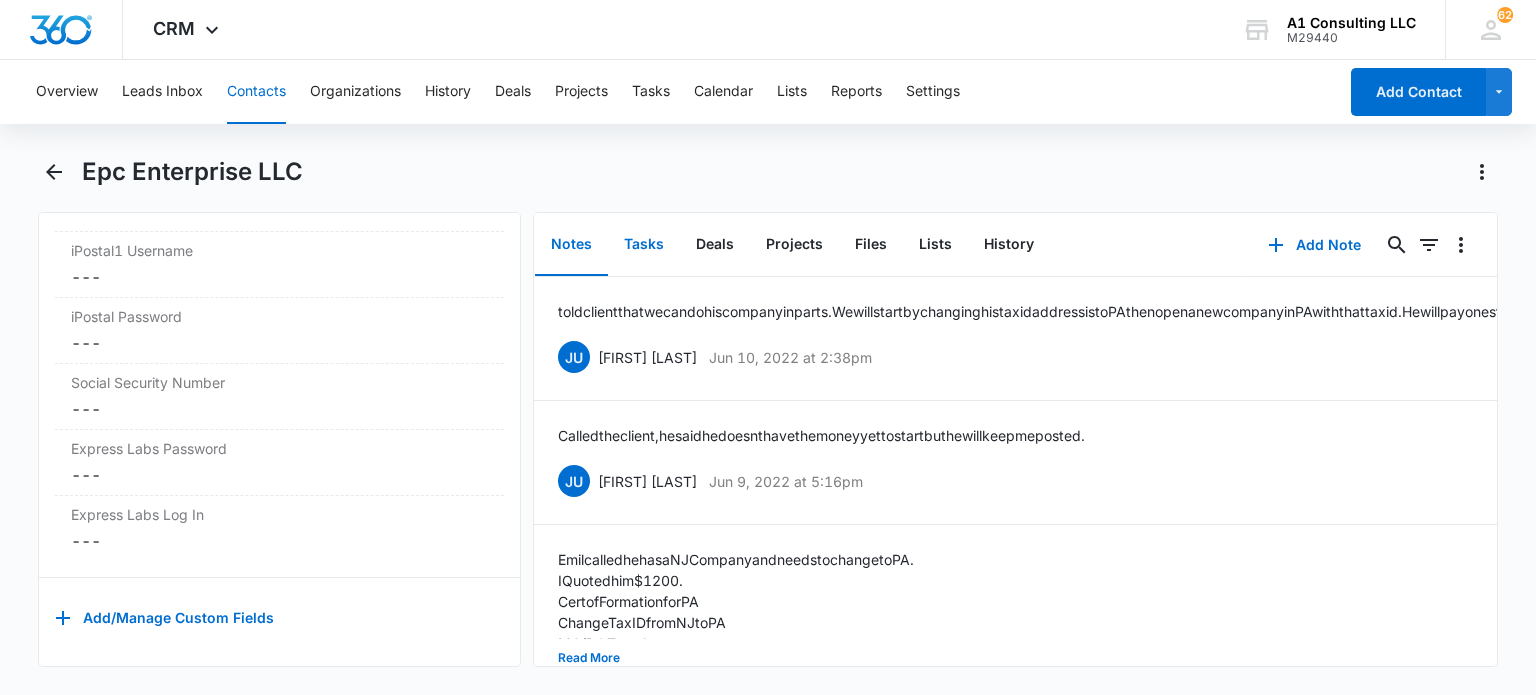 click on "Tasks" at bounding box center [644, 245] 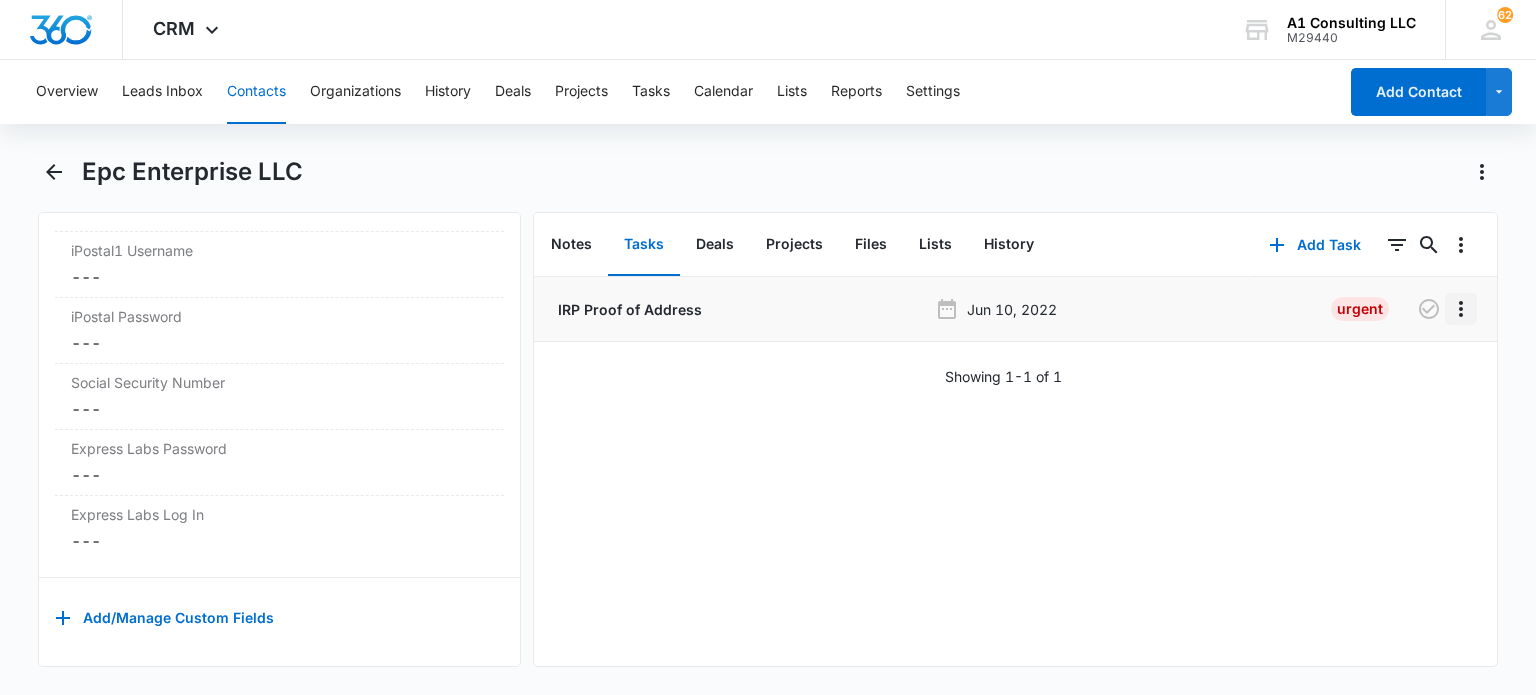 click 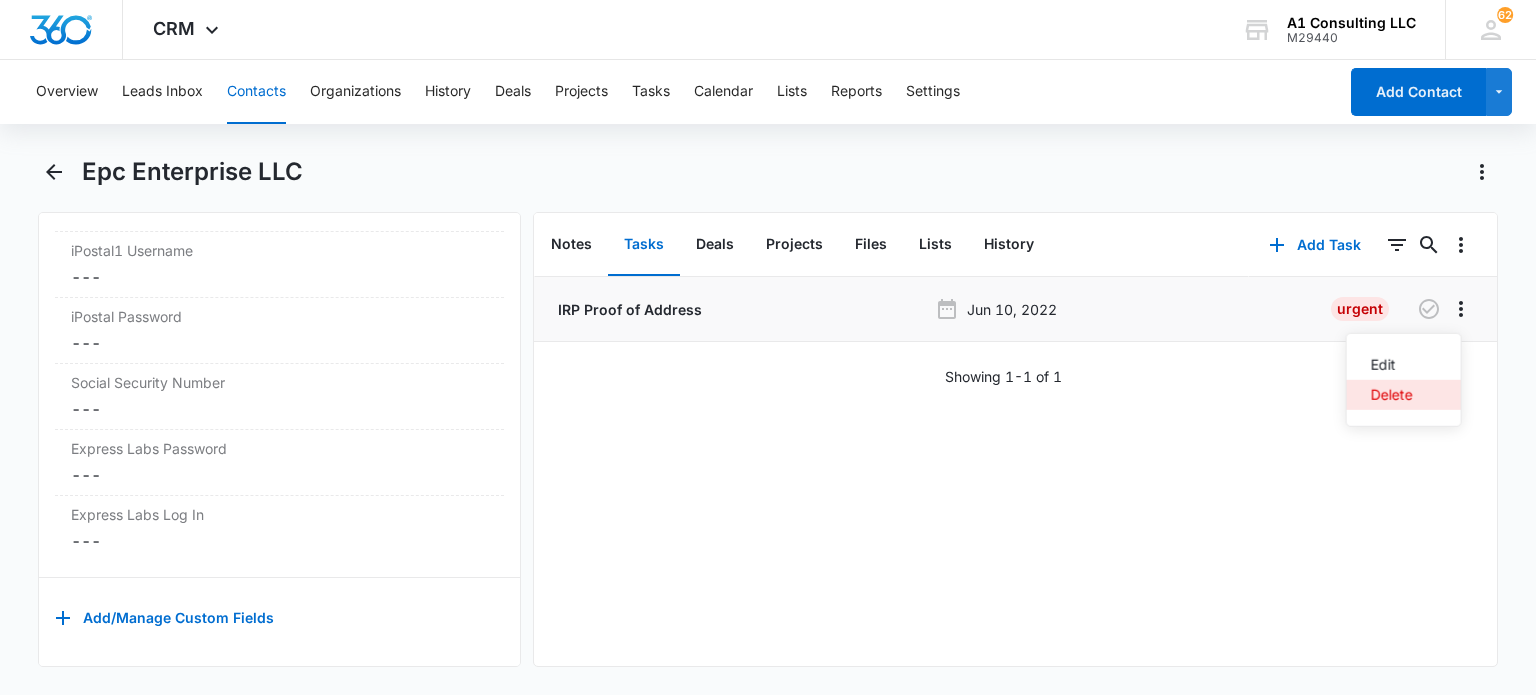 click on "Delete" at bounding box center (1392, 395) 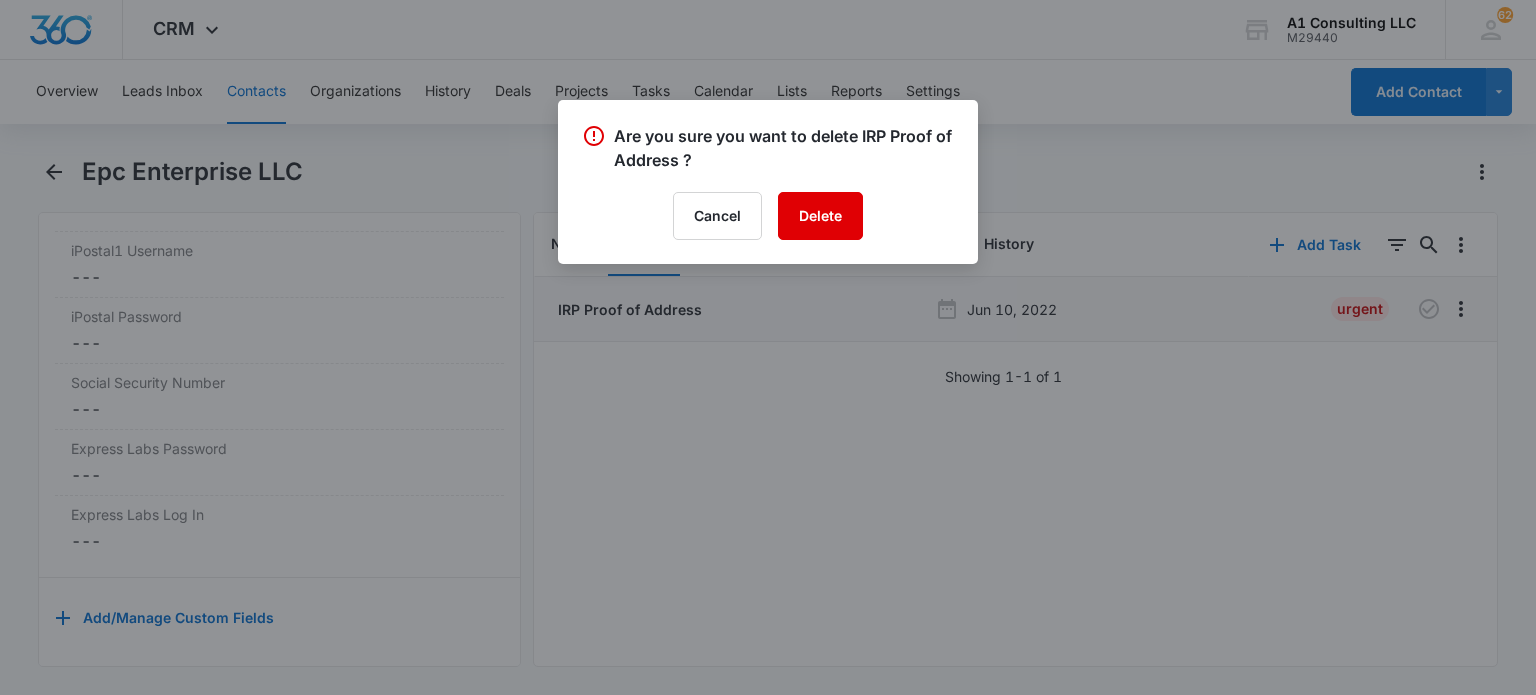 drag, startPoint x: 812, startPoint y: 217, endPoint x: 642, endPoint y: 279, distance: 180.95303 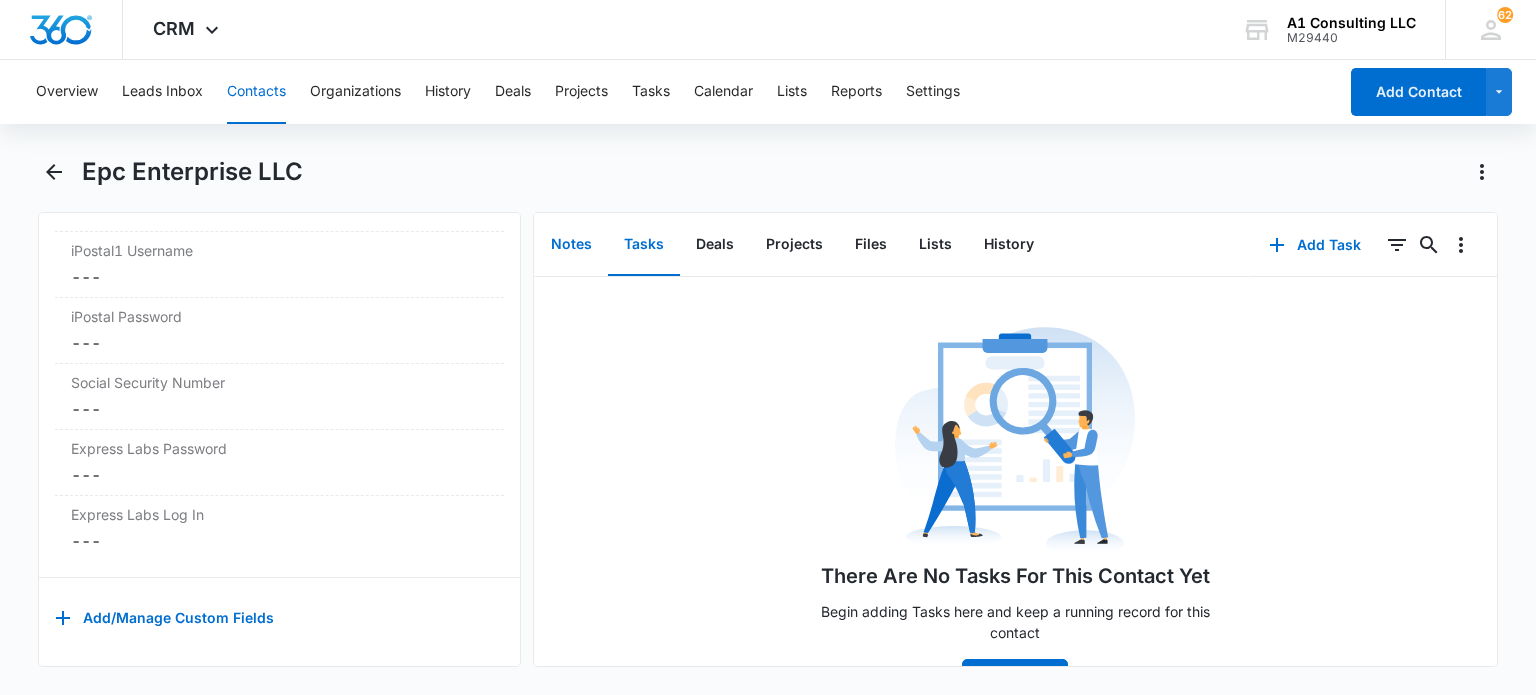 click on "Notes" at bounding box center [571, 245] 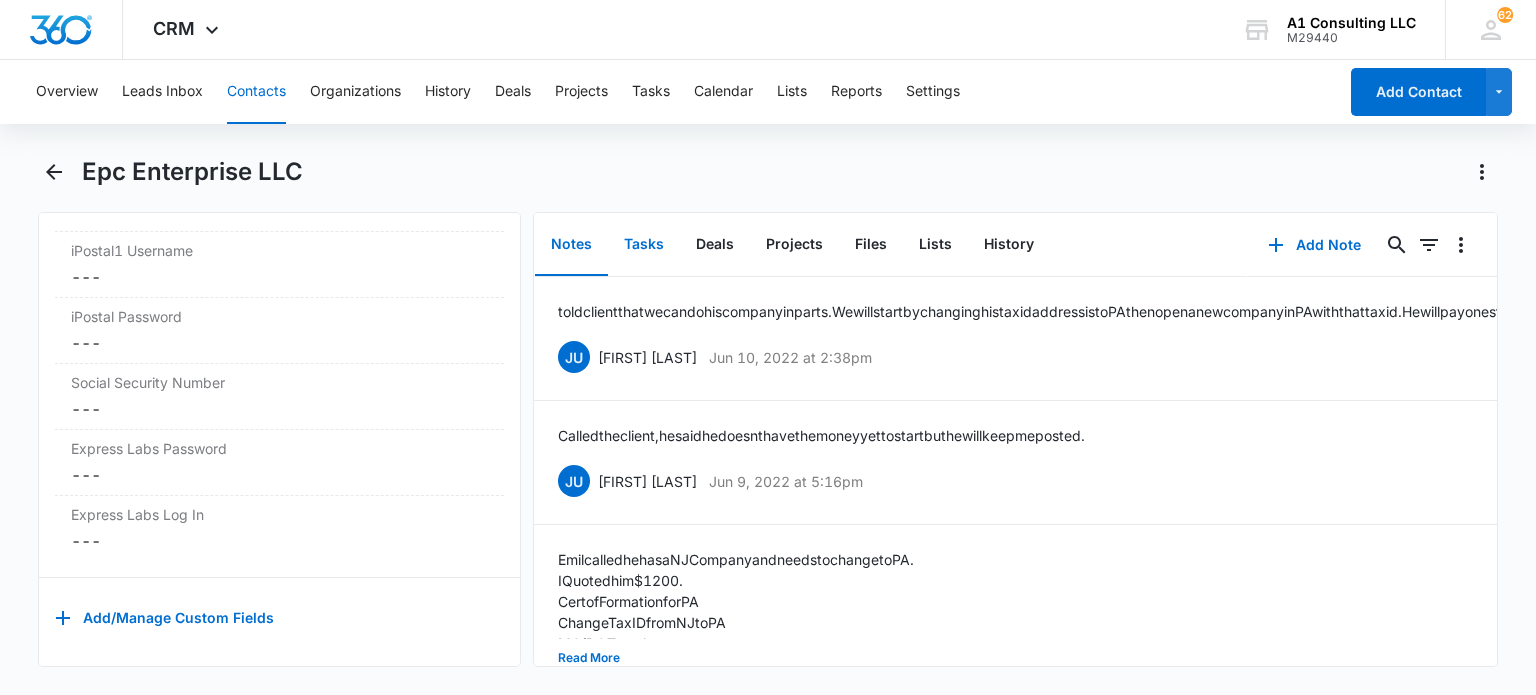 click on "Tasks" at bounding box center [644, 245] 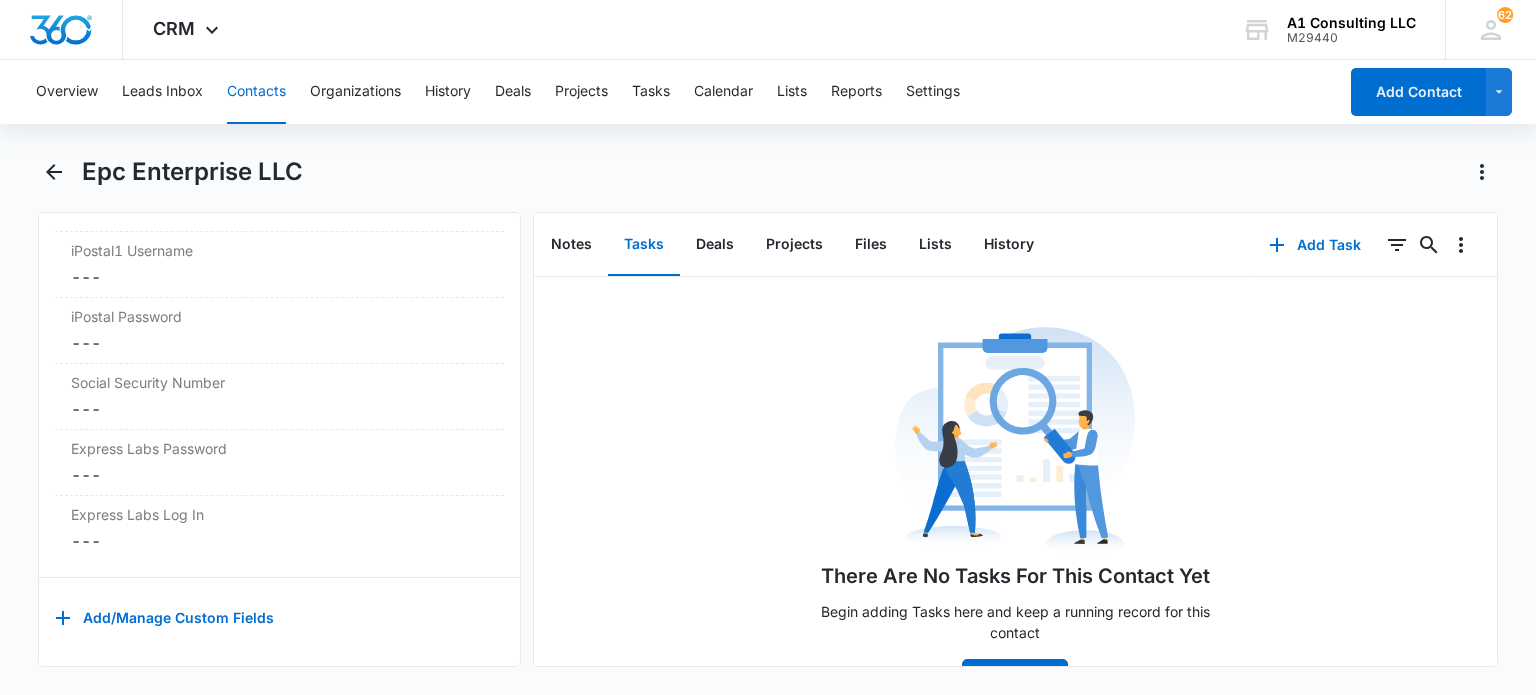 click on "Contacts" at bounding box center (256, 92) 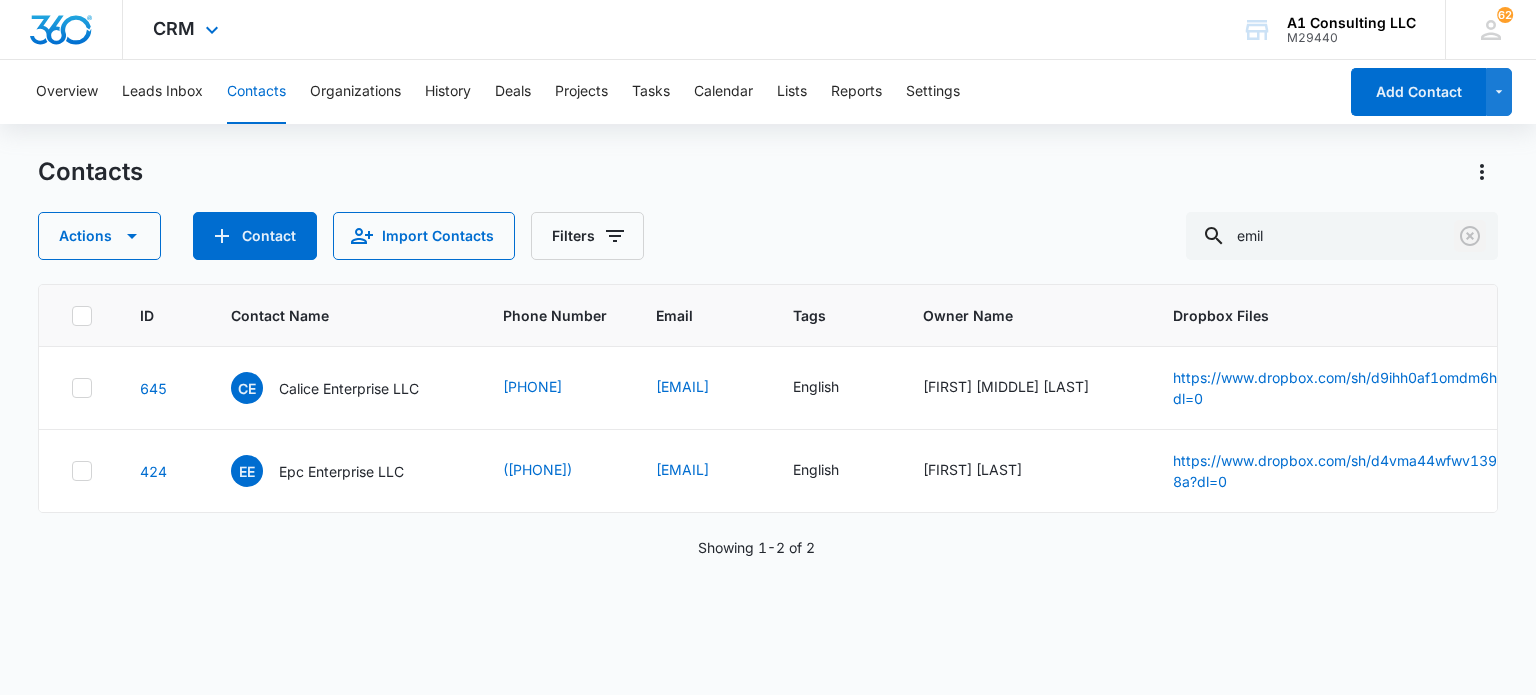 drag, startPoint x: 1474, startPoint y: 239, endPoint x: 1052, endPoint y: 31, distance: 470.47635 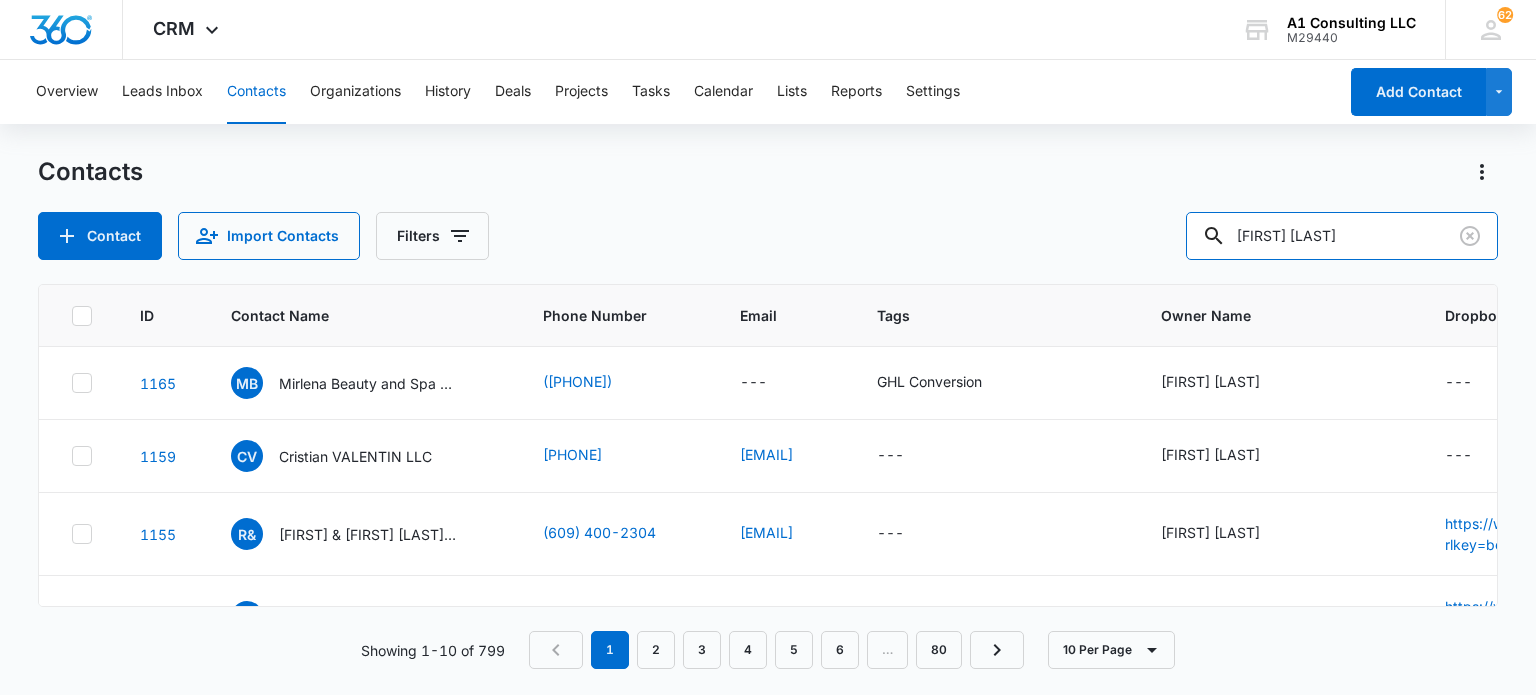type on "jose gabriel" 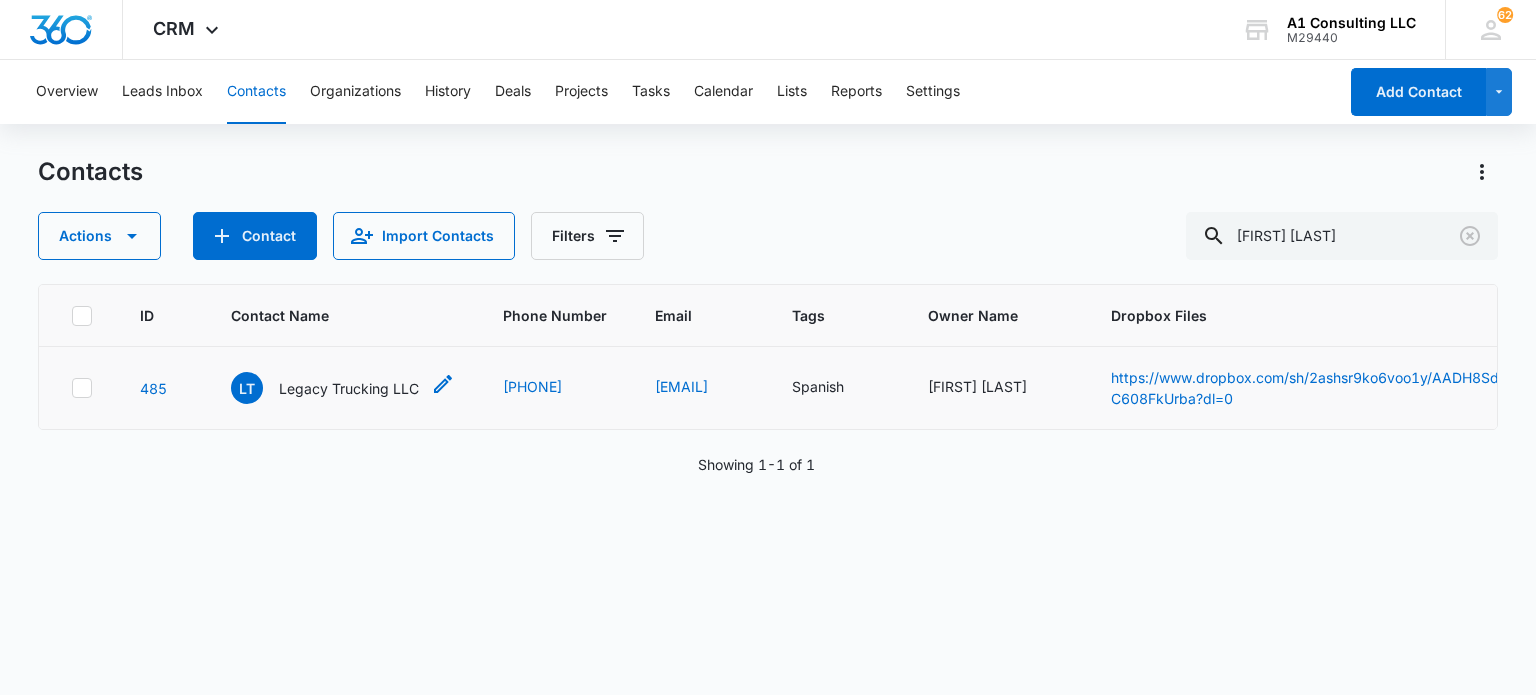 click on "LT Legacy Trucking LLC" at bounding box center (343, 388) 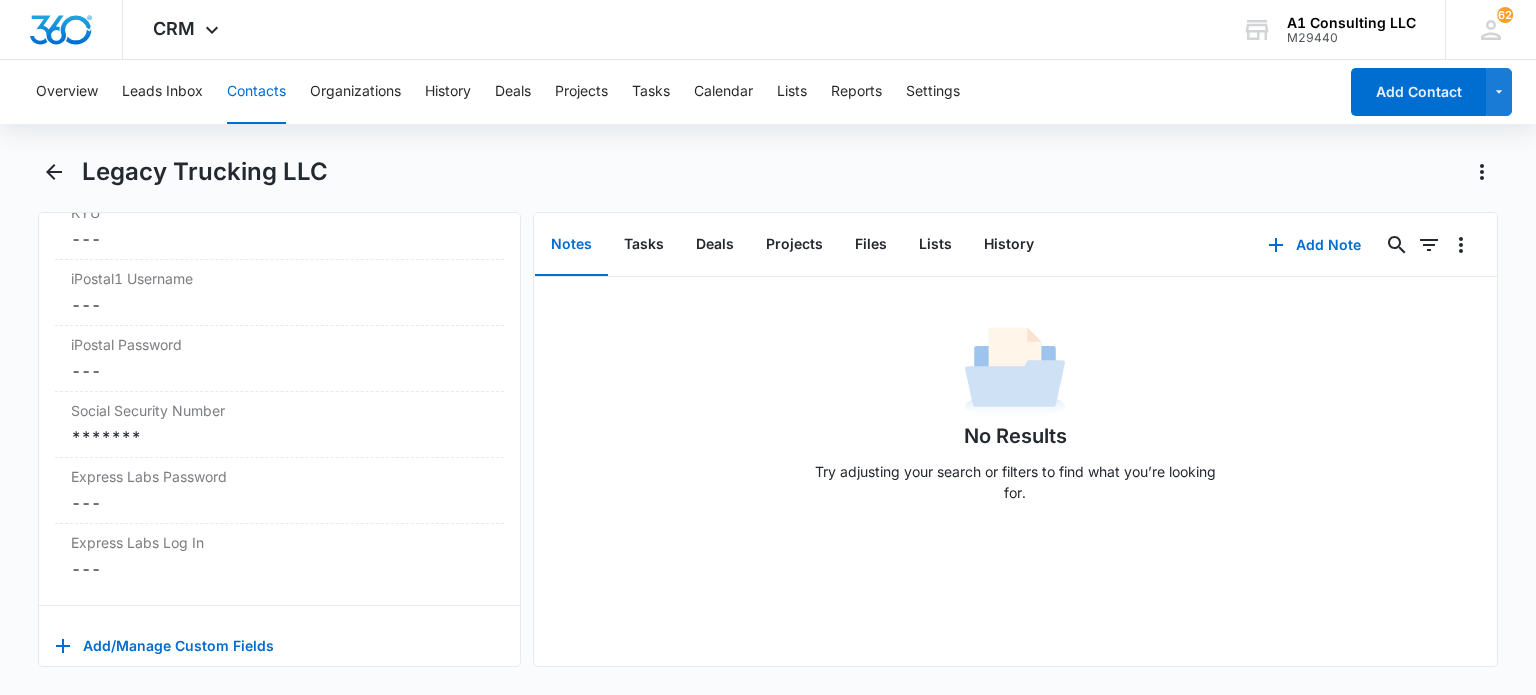scroll, scrollTop: 4206, scrollLeft: 0, axis: vertical 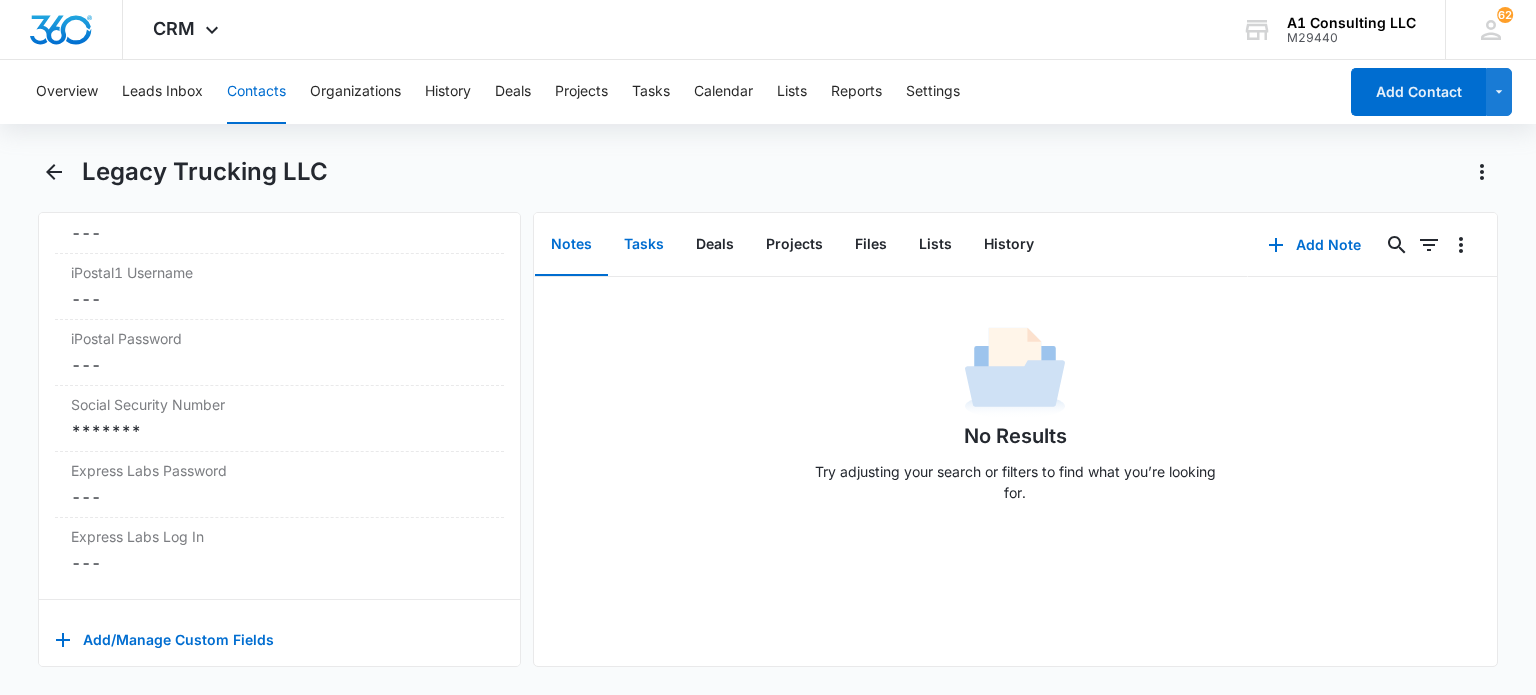 click on "Tasks" at bounding box center (644, 245) 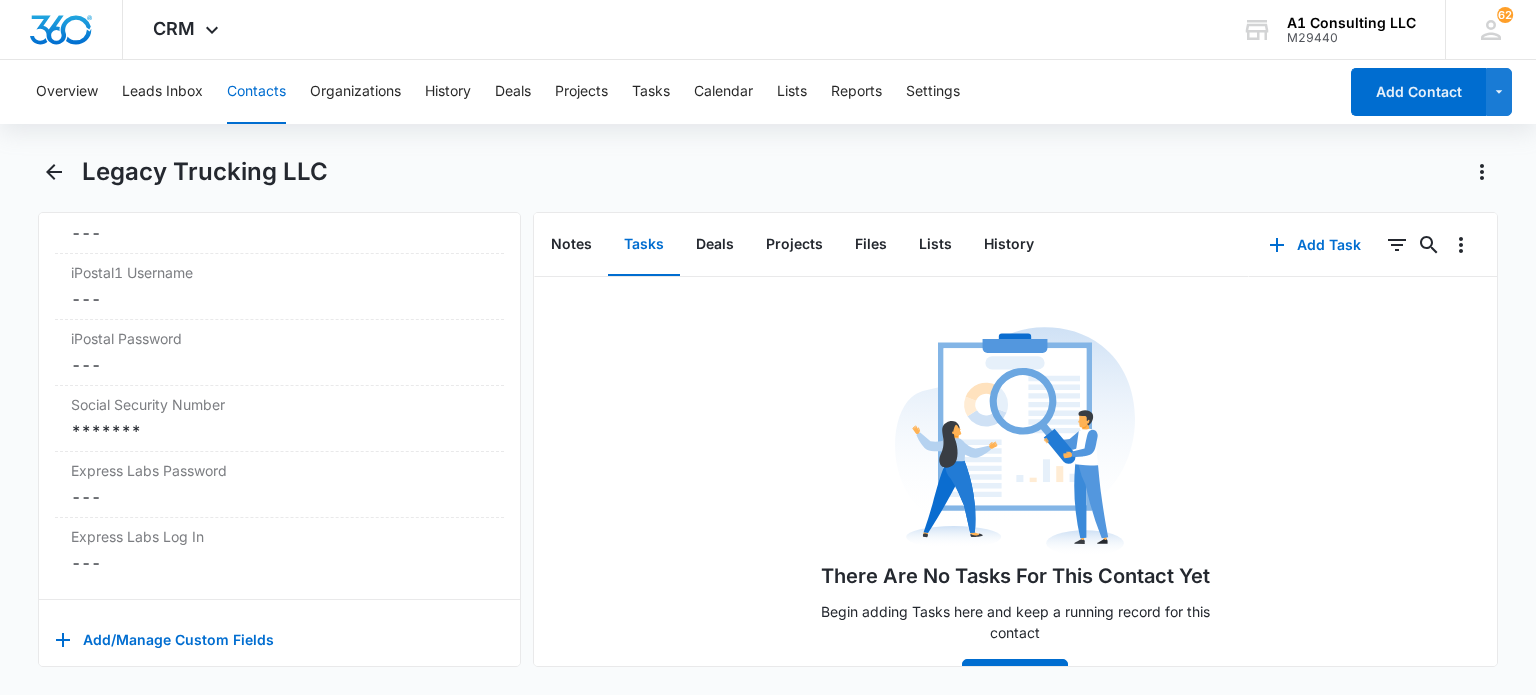 drag, startPoint x: 251, startPoint y: 88, endPoint x: 332, endPoint y: 100, distance: 81.88406 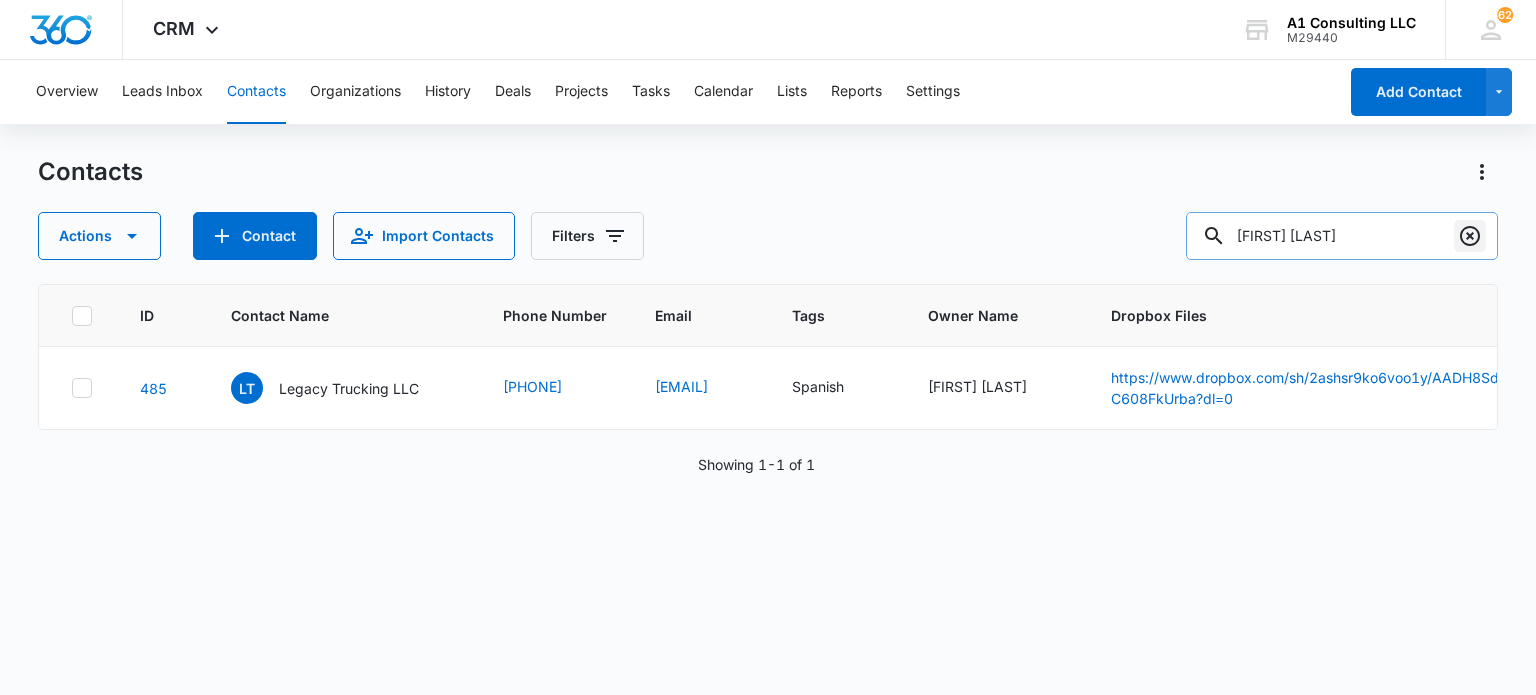 click 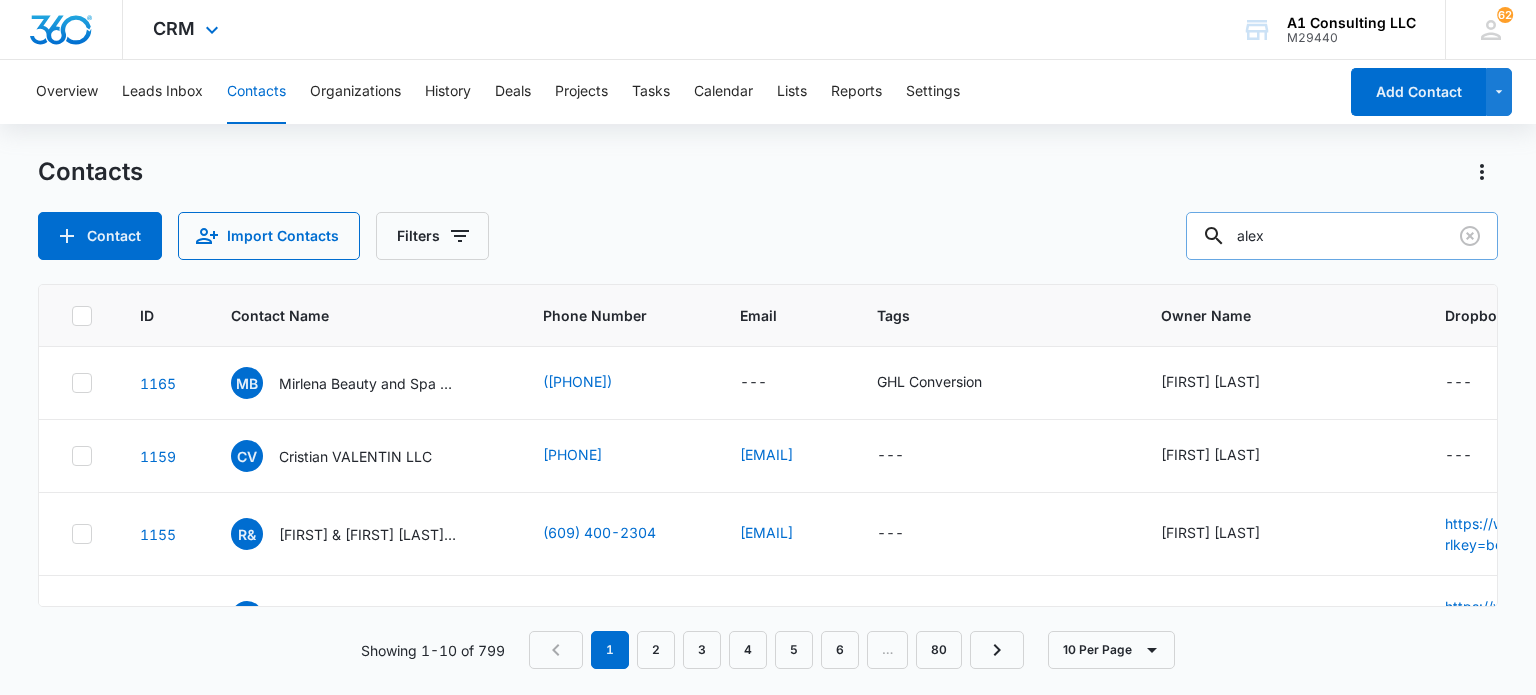 type on "alex" 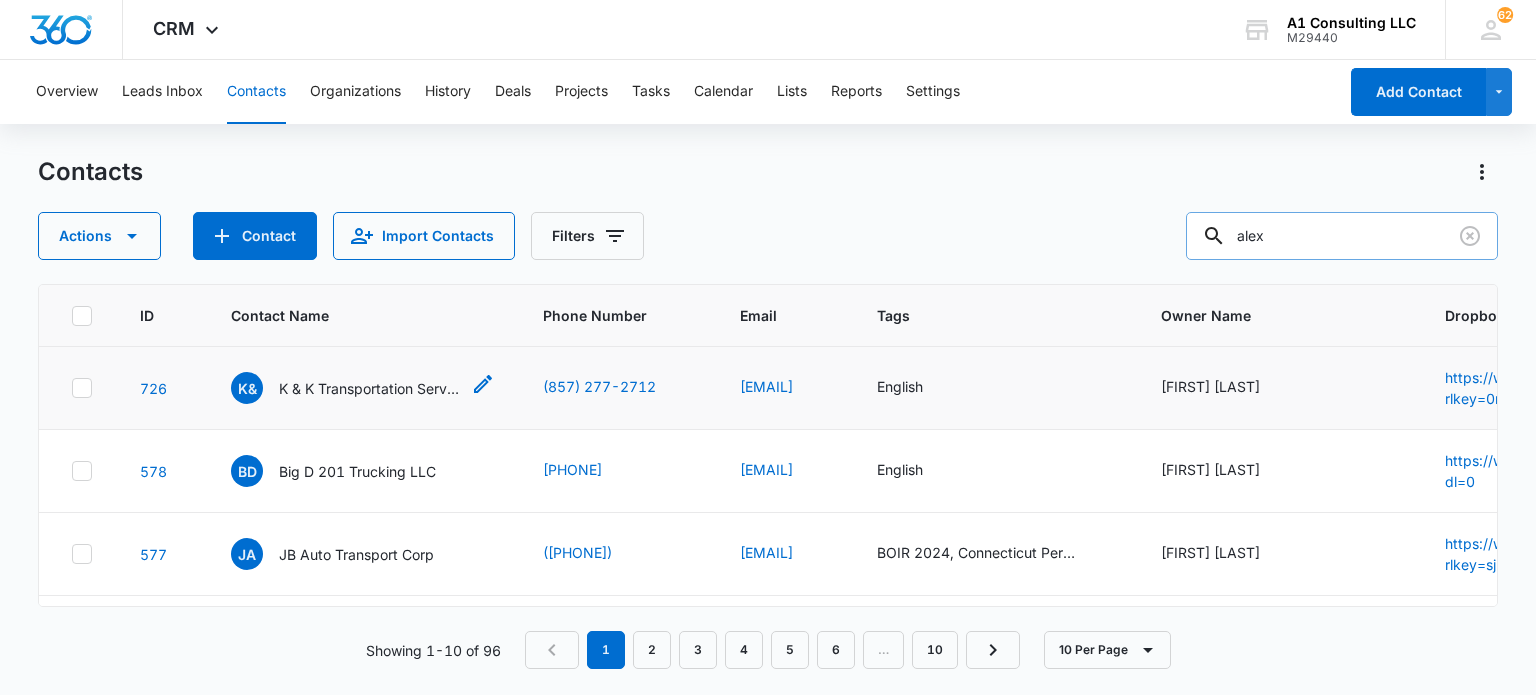 scroll, scrollTop: 200, scrollLeft: 0, axis: vertical 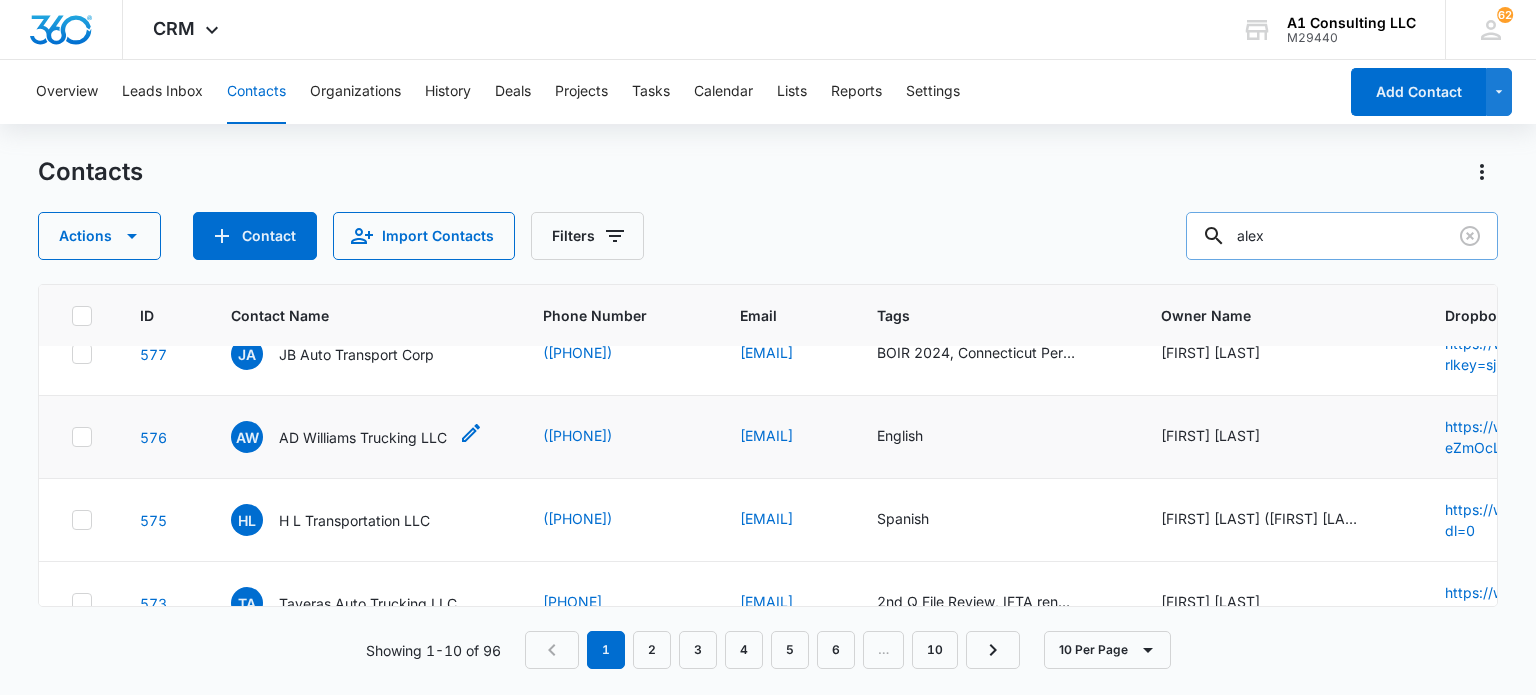 click on "AD Williams Trucking LLC" at bounding box center [363, 437] 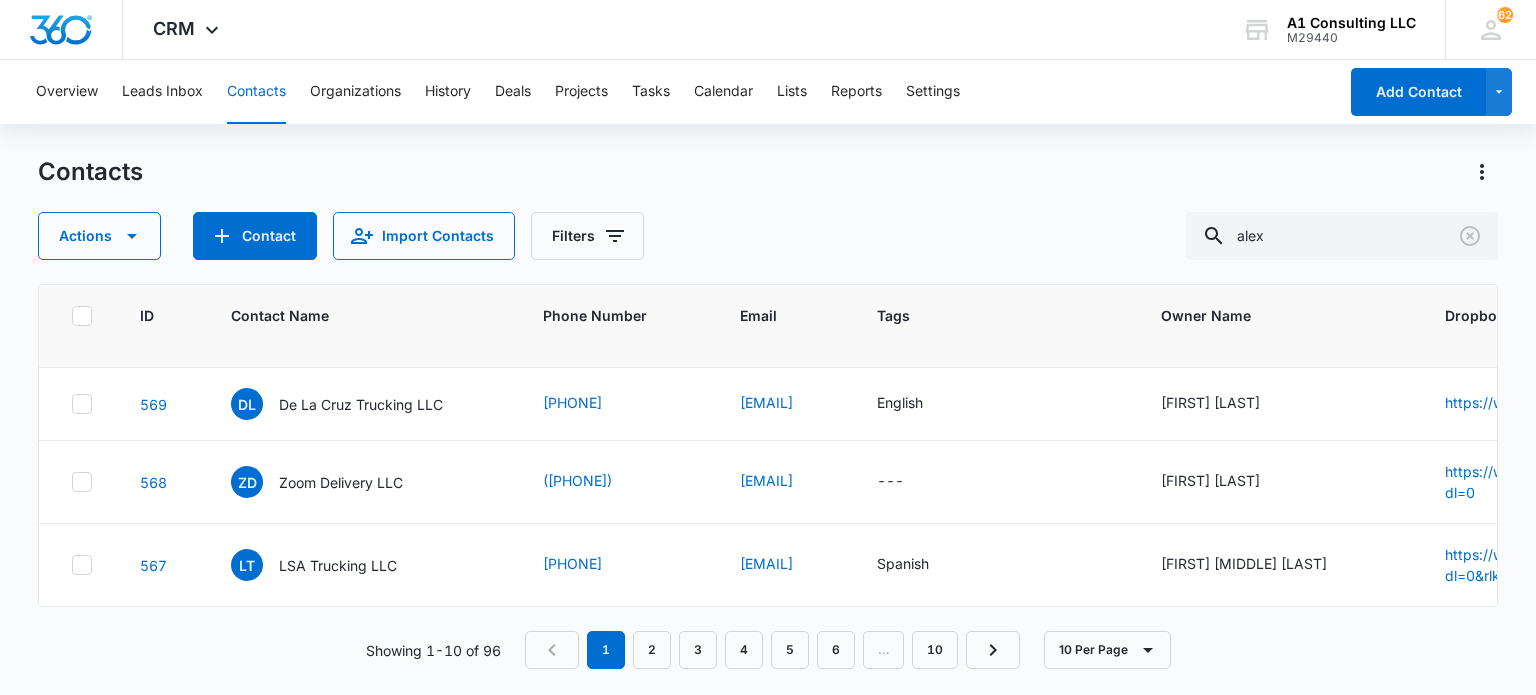 scroll, scrollTop: 182, scrollLeft: 0, axis: vertical 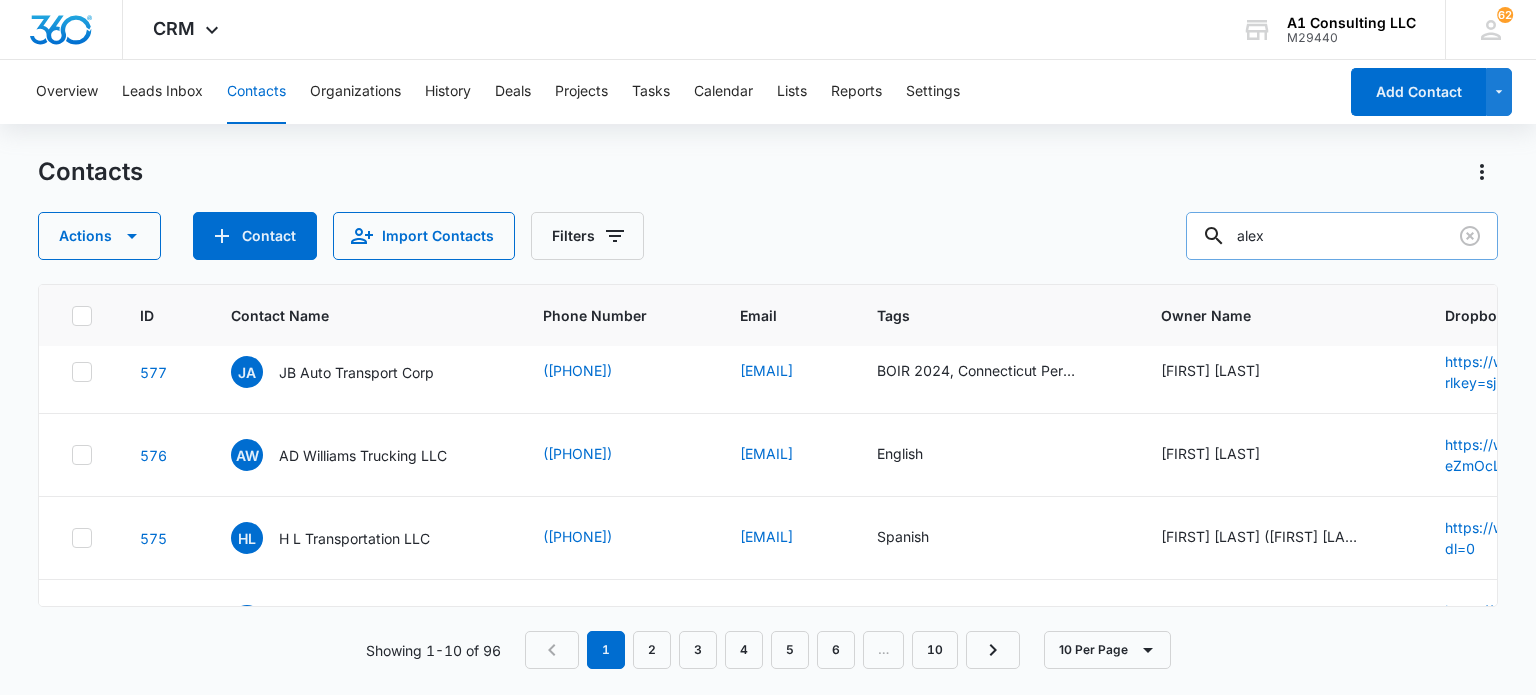 click on "alex" at bounding box center [1342, 236] 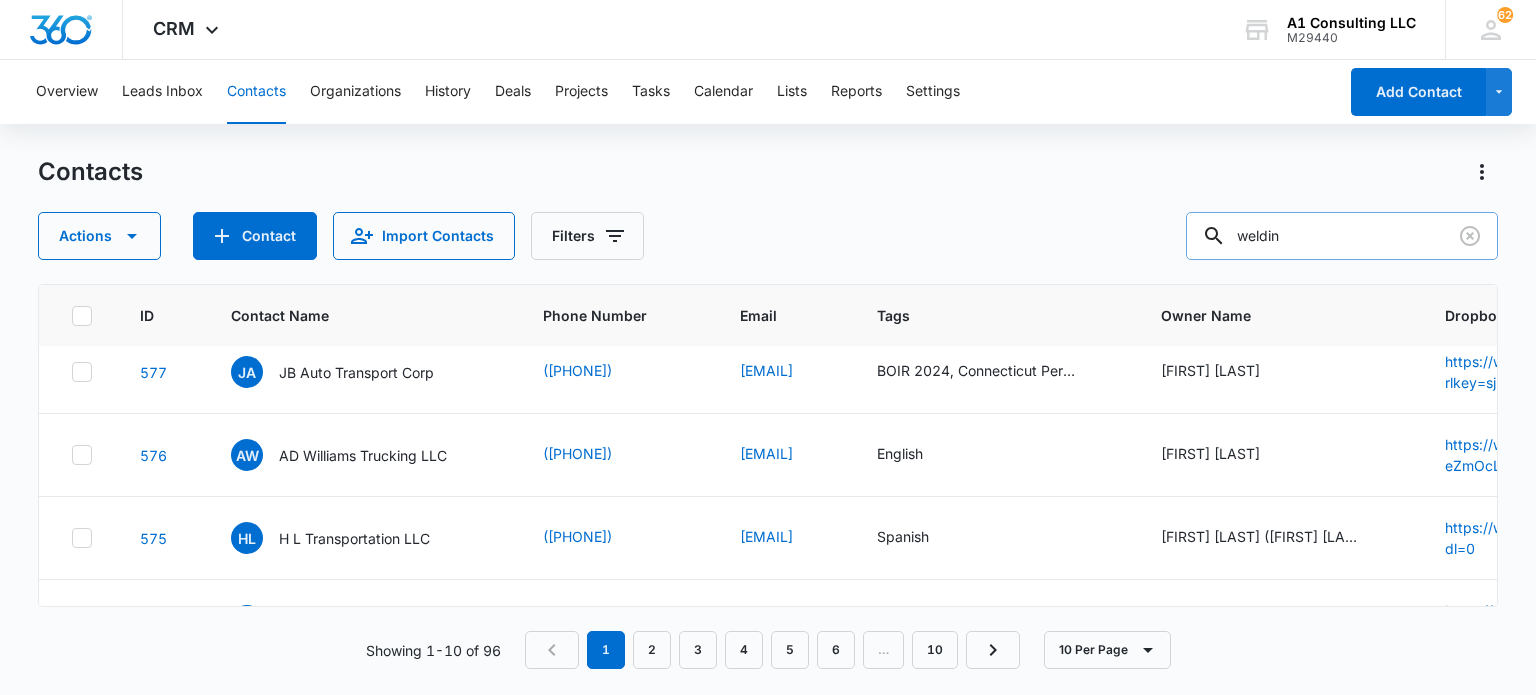 type on "weldin" 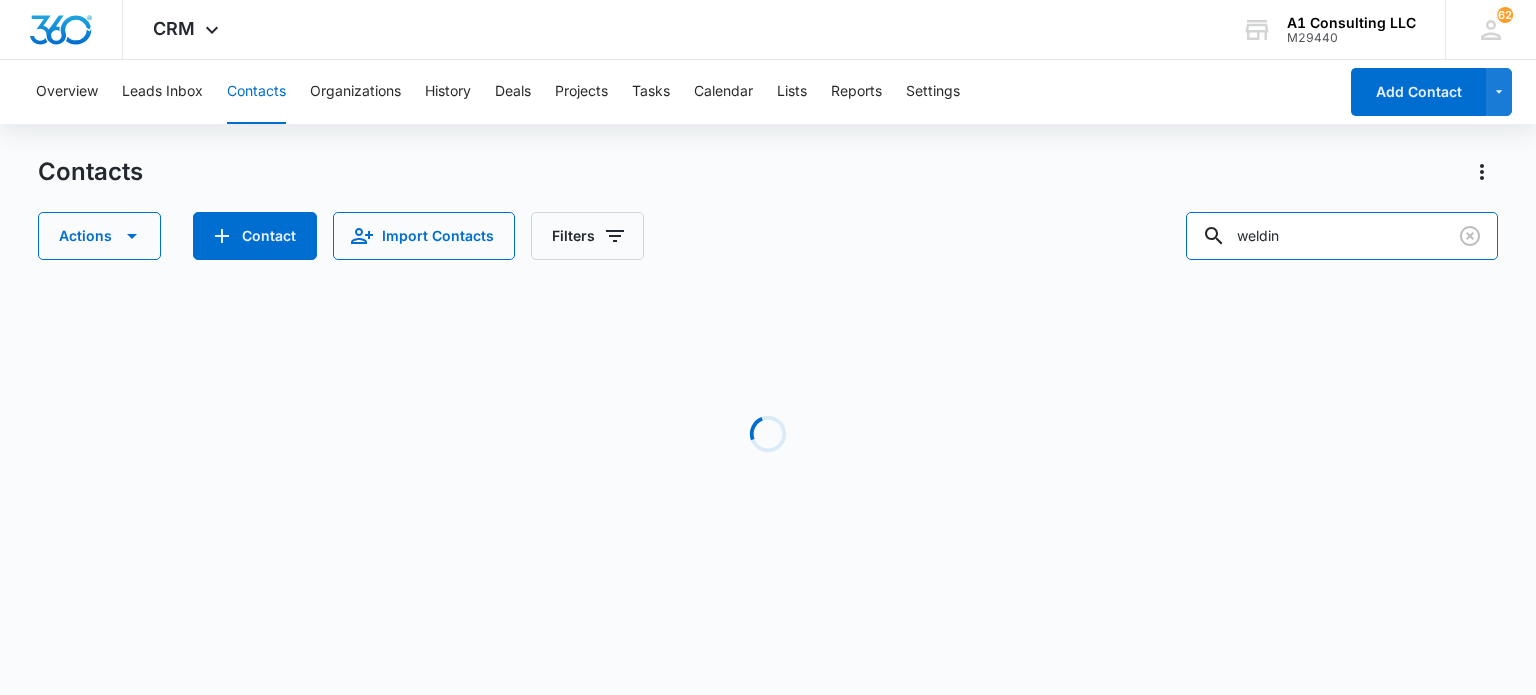 scroll, scrollTop: 0, scrollLeft: 0, axis: both 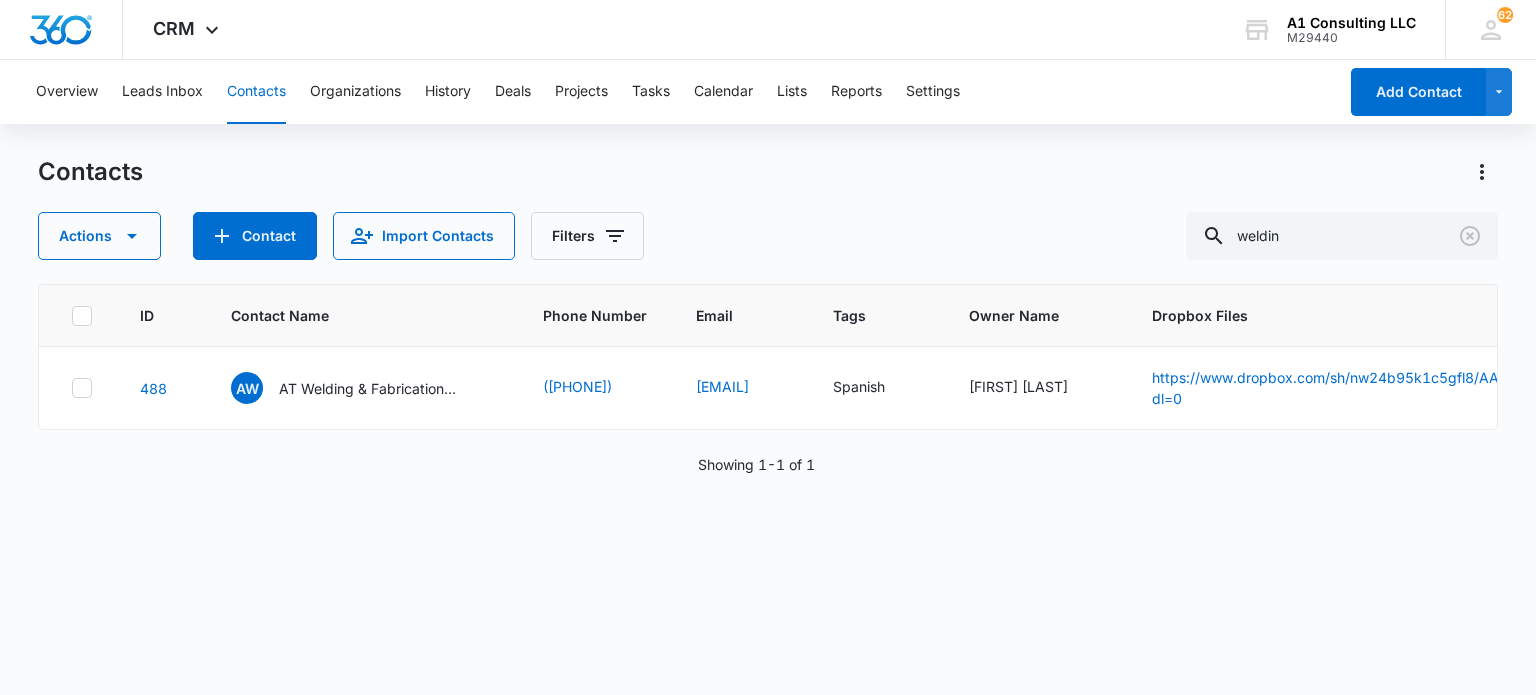 drag, startPoint x: 360, startPoint y: 384, endPoint x: 543, endPoint y: 487, distance: 209.99524 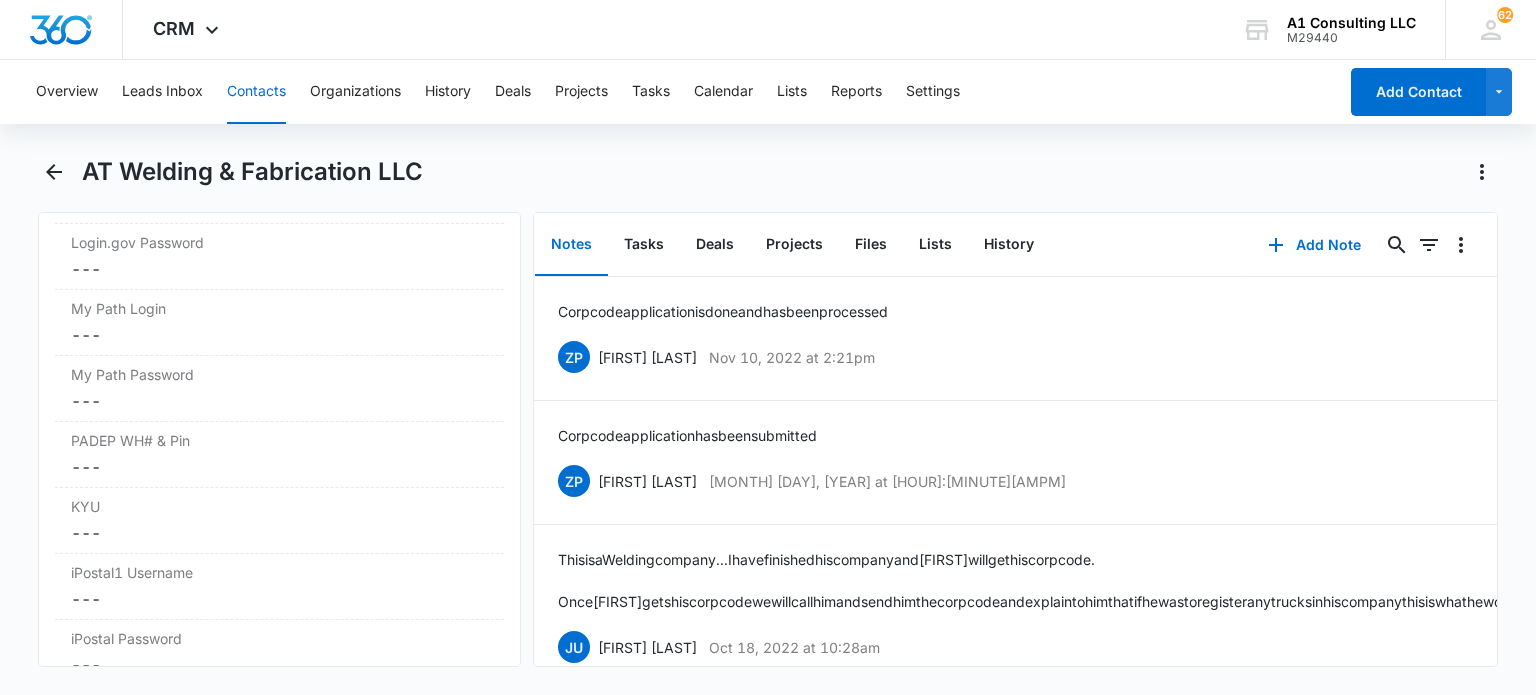 scroll, scrollTop: 3606, scrollLeft: 0, axis: vertical 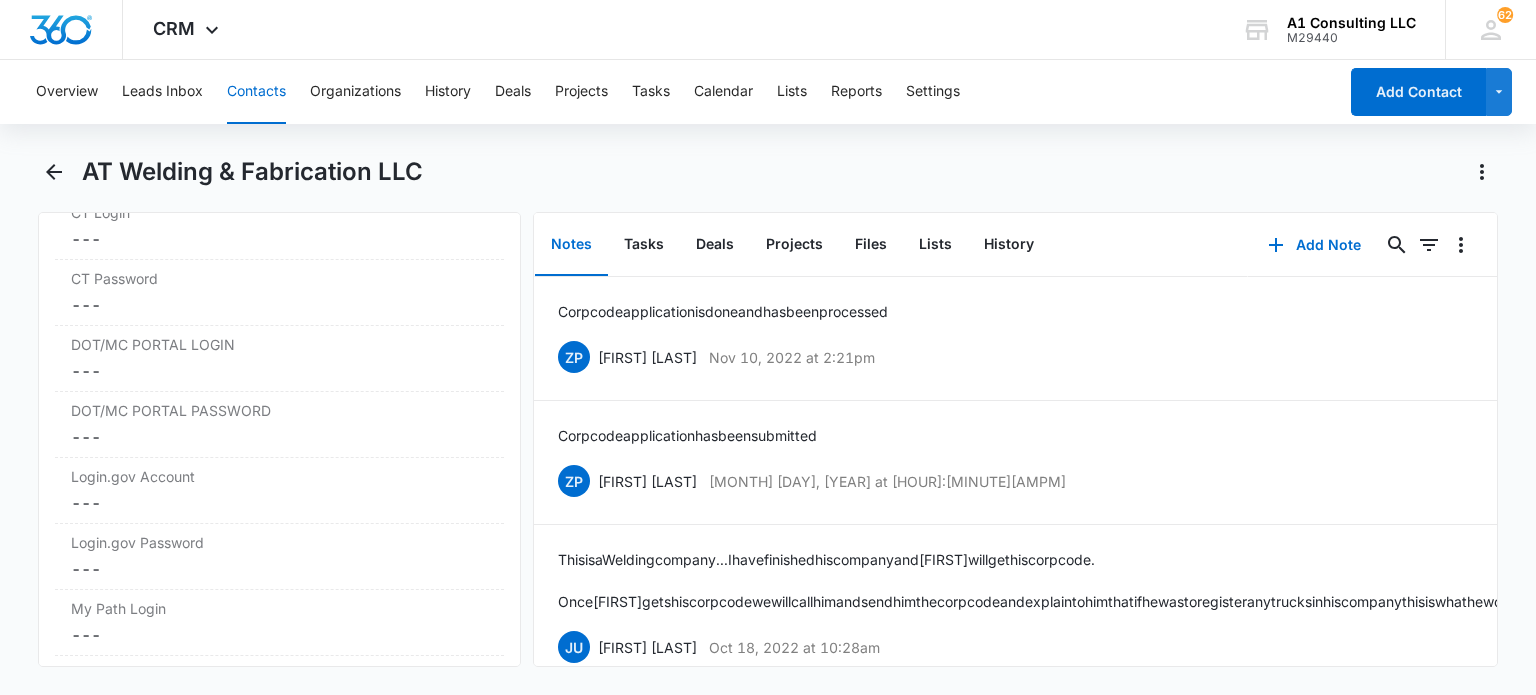 drag, startPoint x: 260, startPoint y: 75, endPoint x: 737, endPoint y: 135, distance: 480.7588 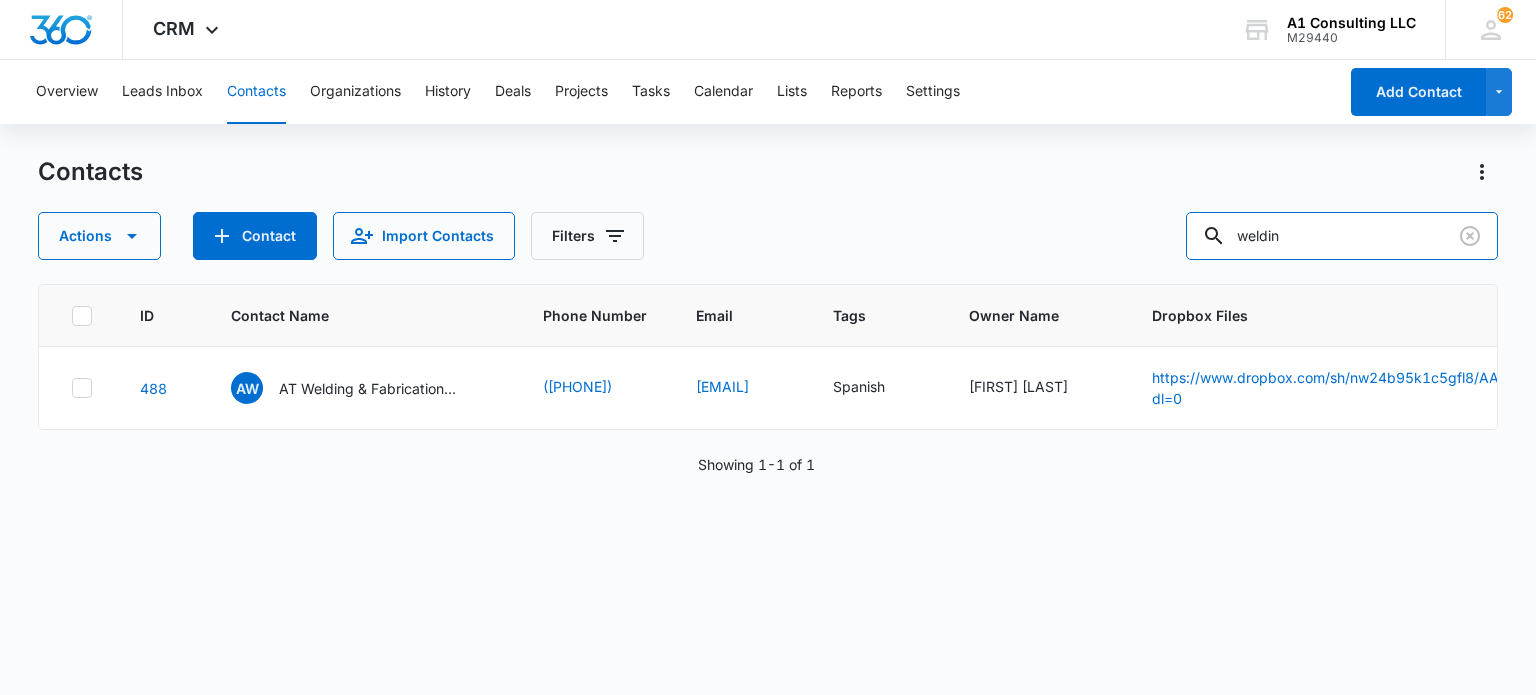 drag, startPoint x: 1361, startPoint y: 235, endPoint x: 1198, endPoint y: 246, distance: 163.37074 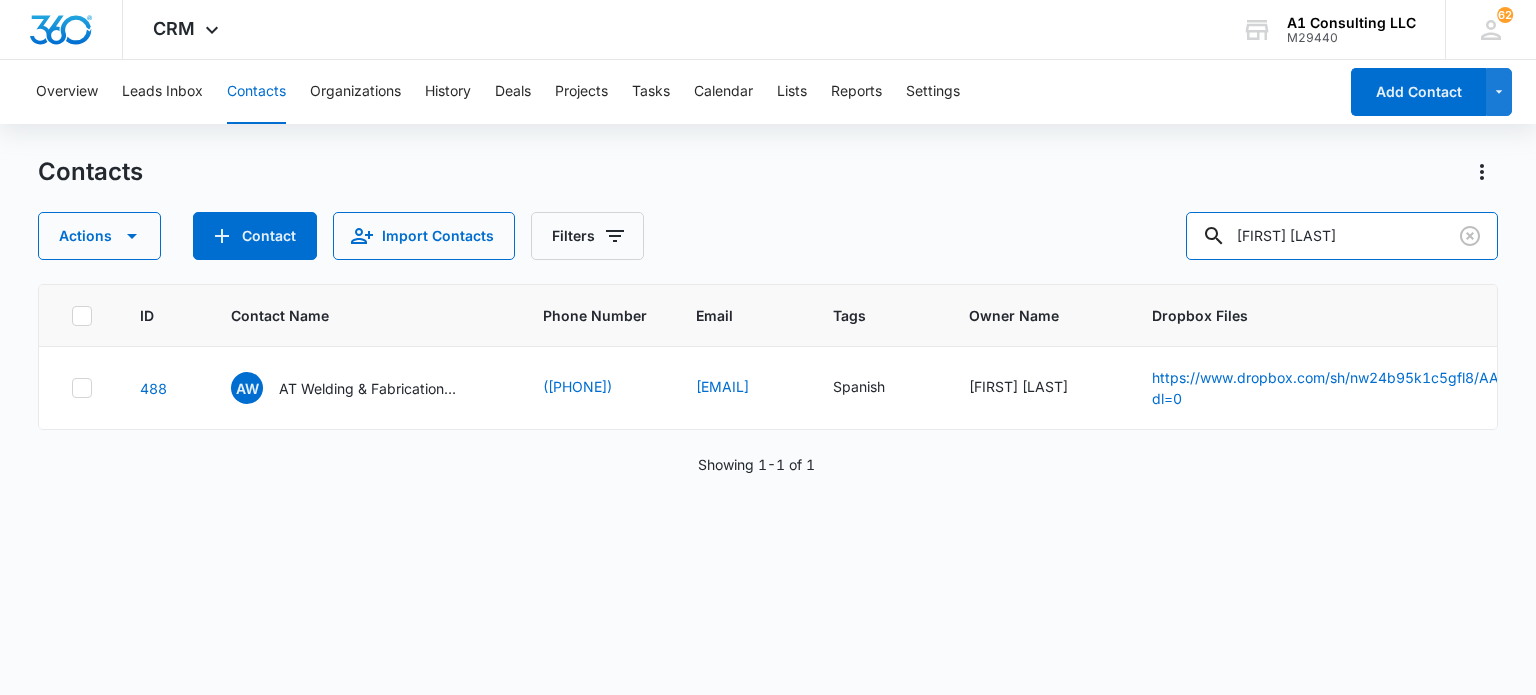 type on "oscar mendez" 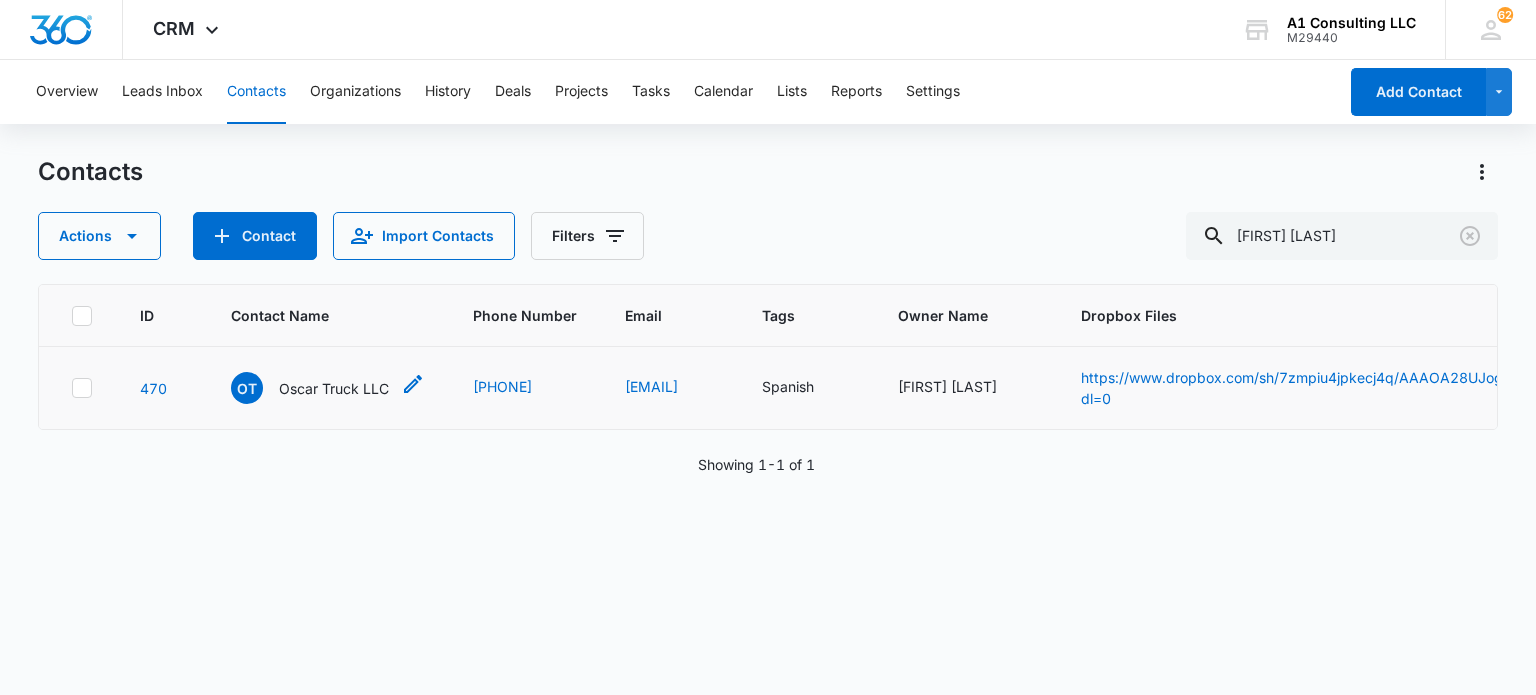 click on "Oscar Truck LLC" at bounding box center (334, 388) 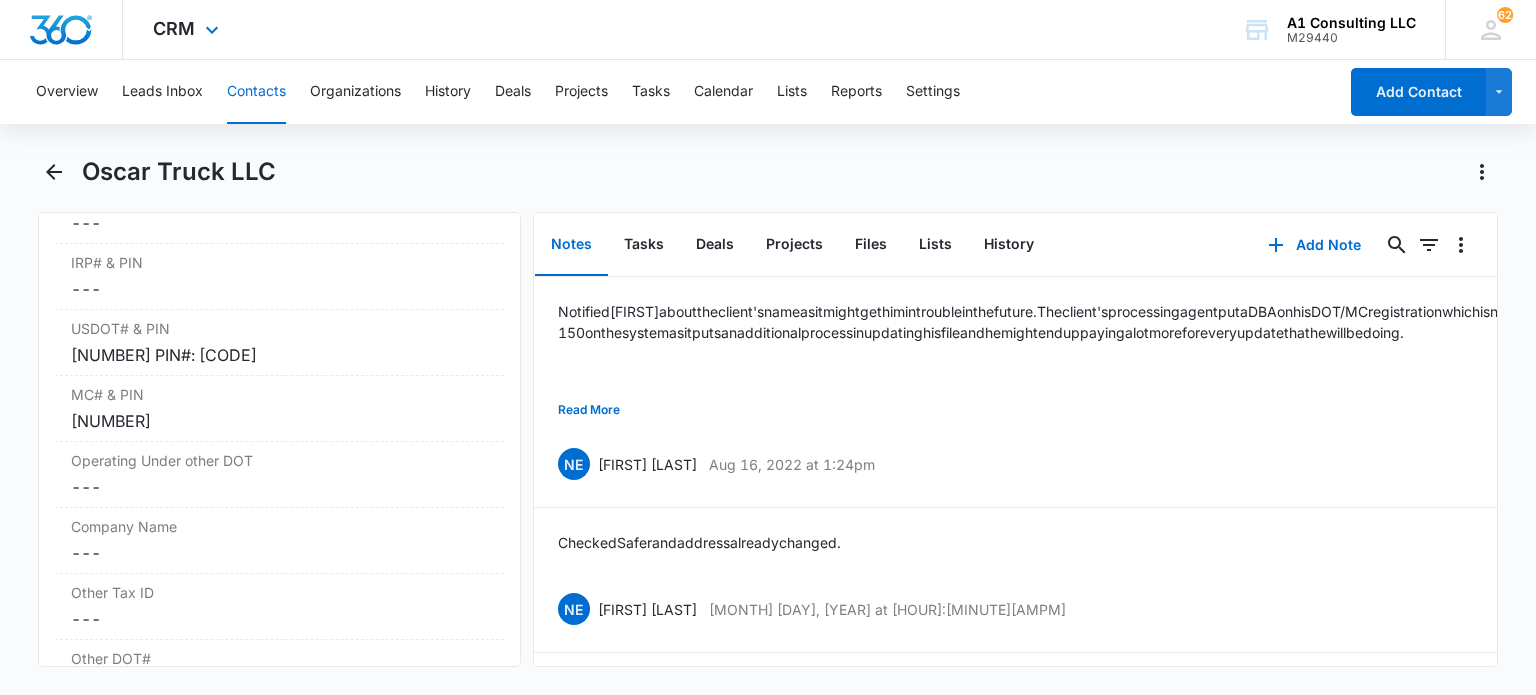 scroll, scrollTop: 2706, scrollLeft: 0, axis: vertical 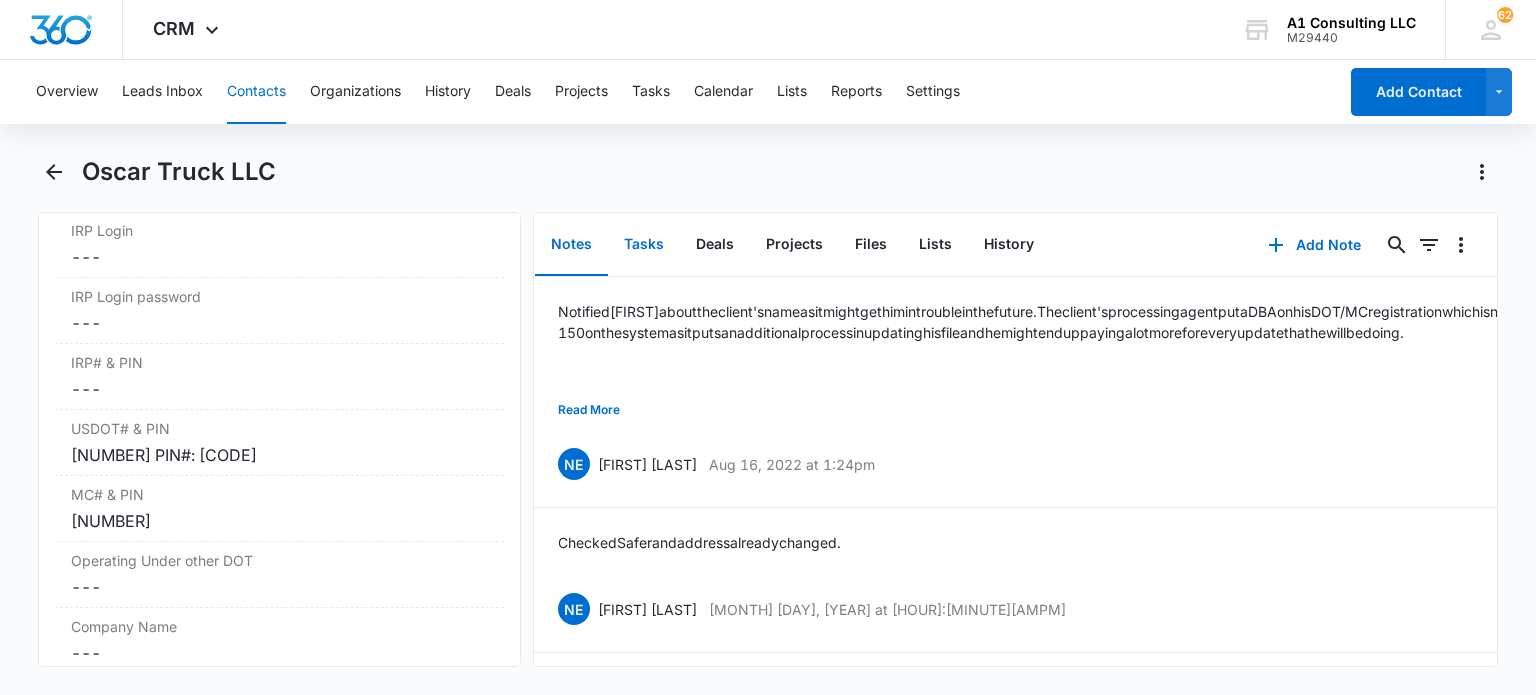 click on "Tasks" at bounding box center [644, 245] 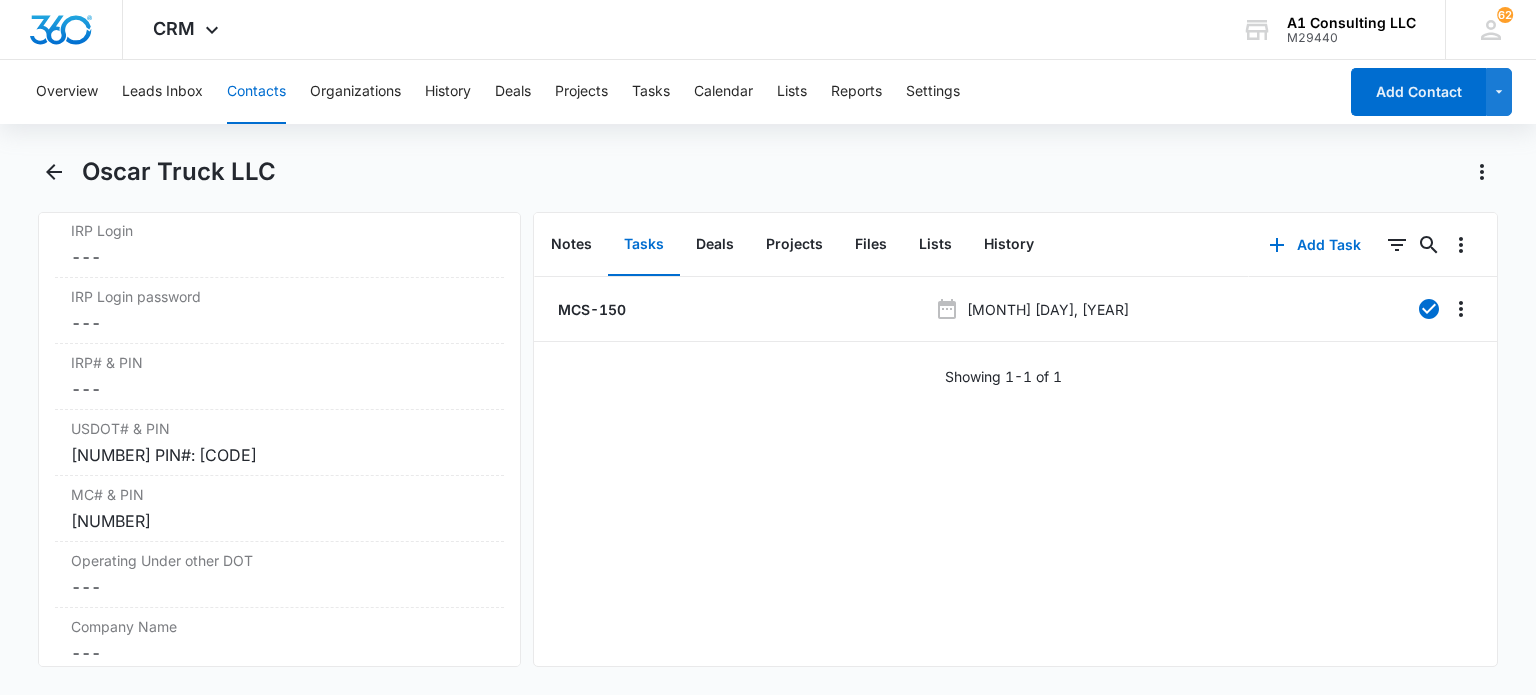 click on "Contacts" at bounding box center [256, 92] 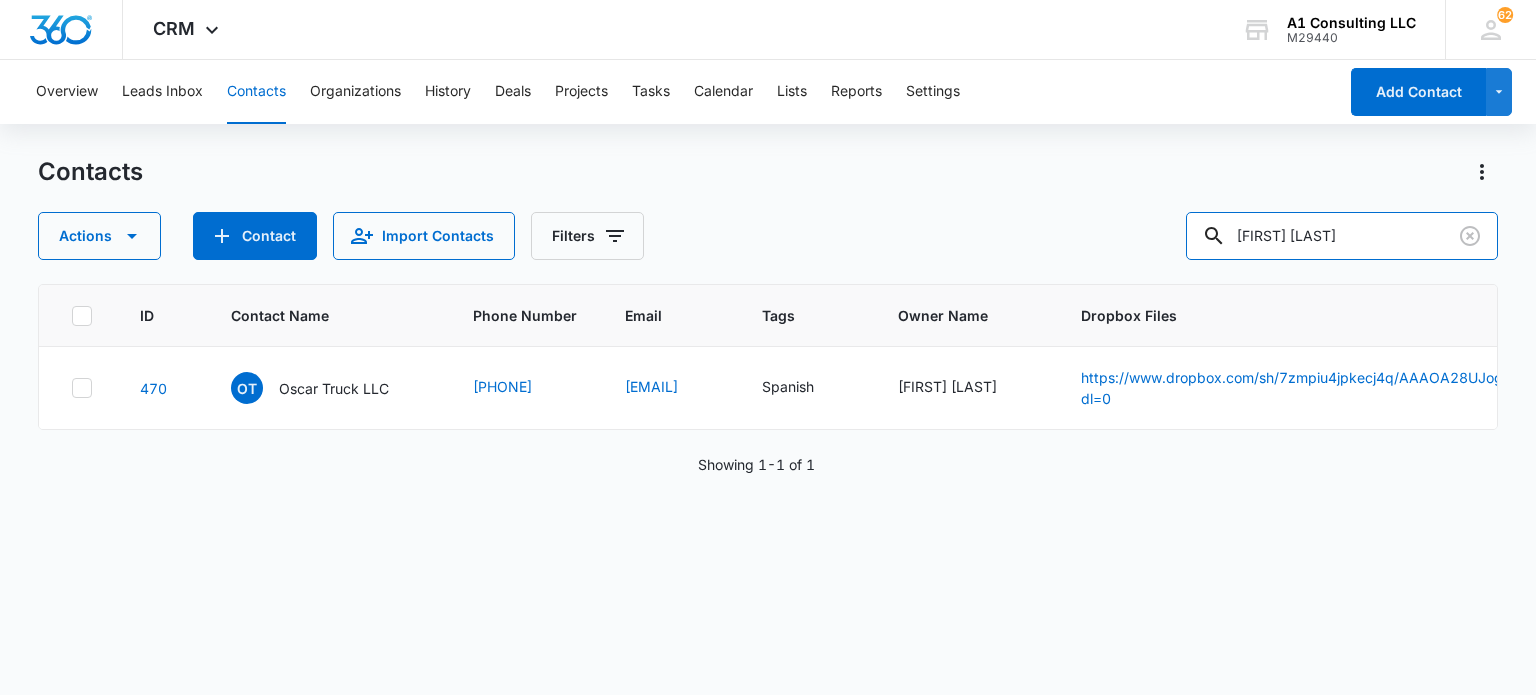 drag, startPoint x: 1385, startPoint y: 235, endPoint x: 1047, endPoint y: 247, distance: 338.21295 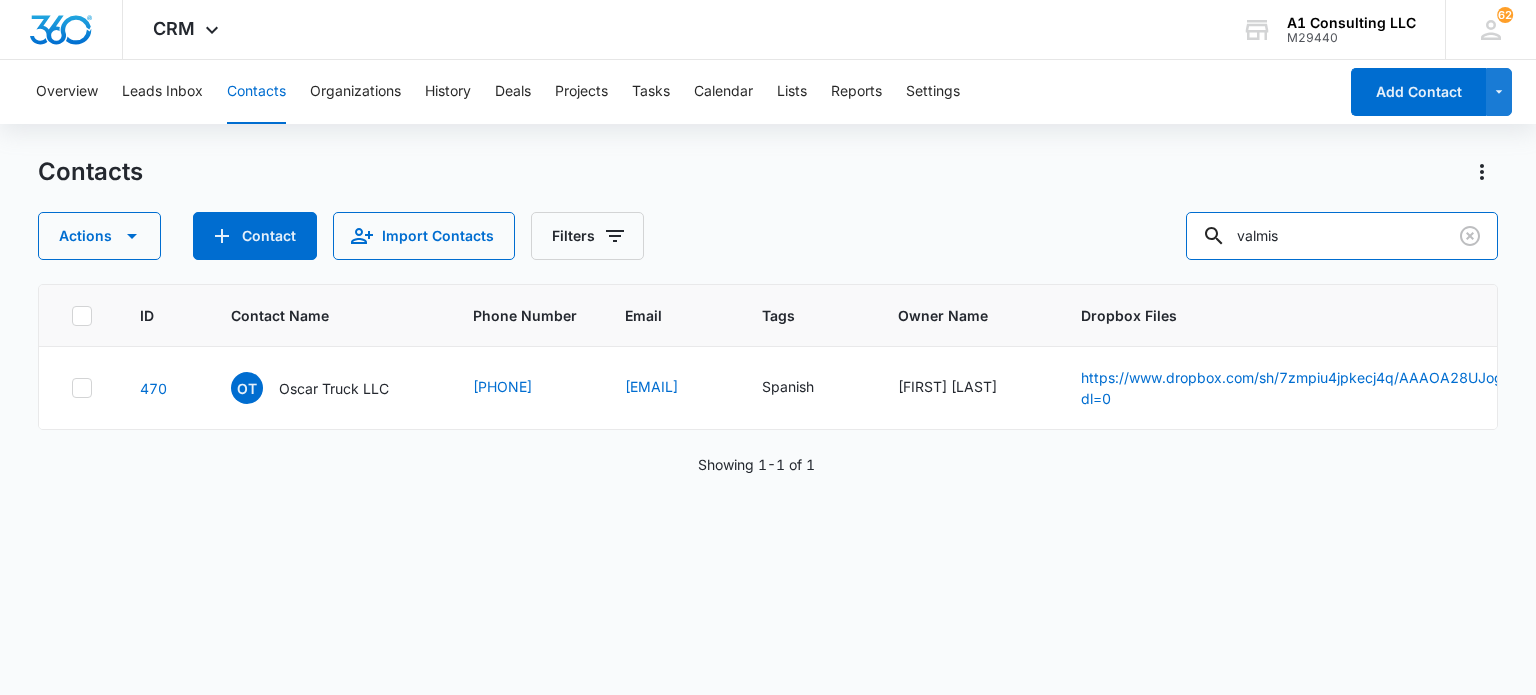 type on "valmis" 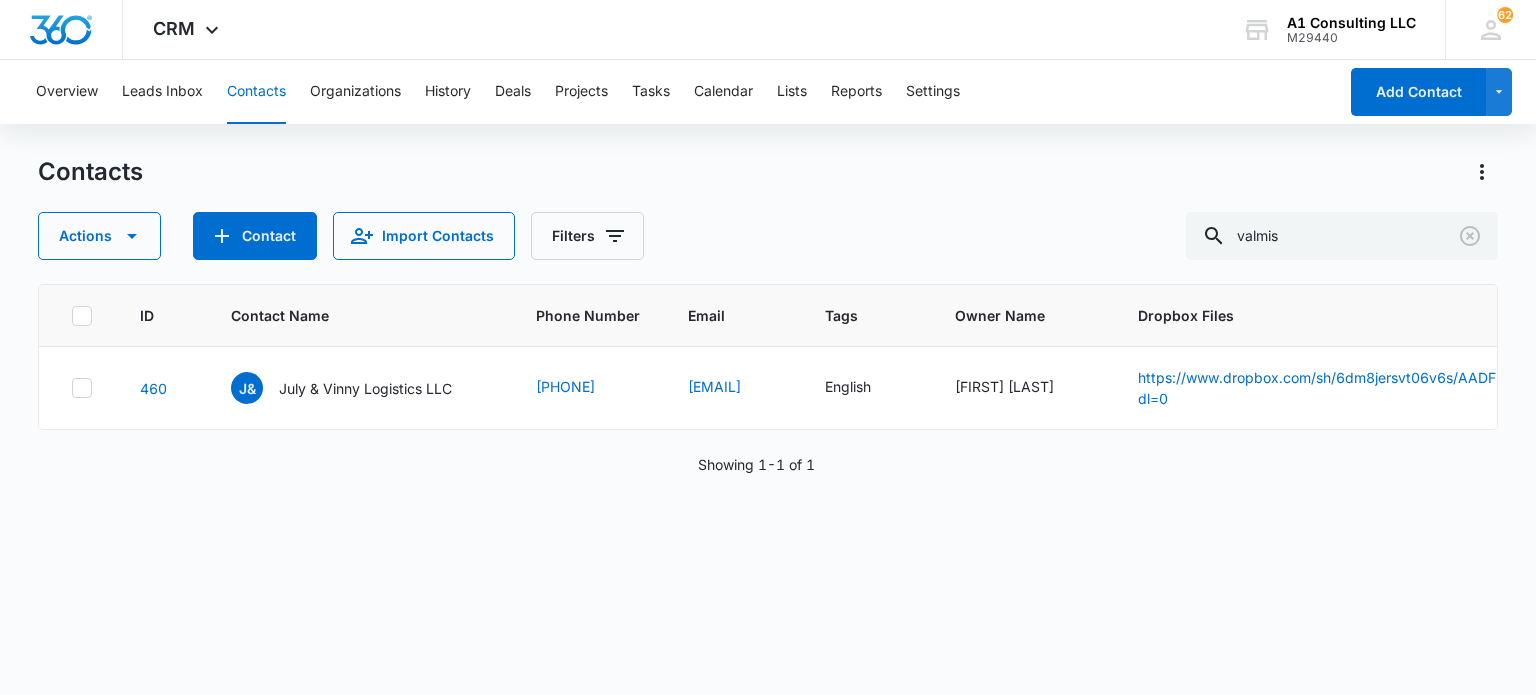 click on "July & Vinny Logistics LLC" at bounding box center (365, 388) 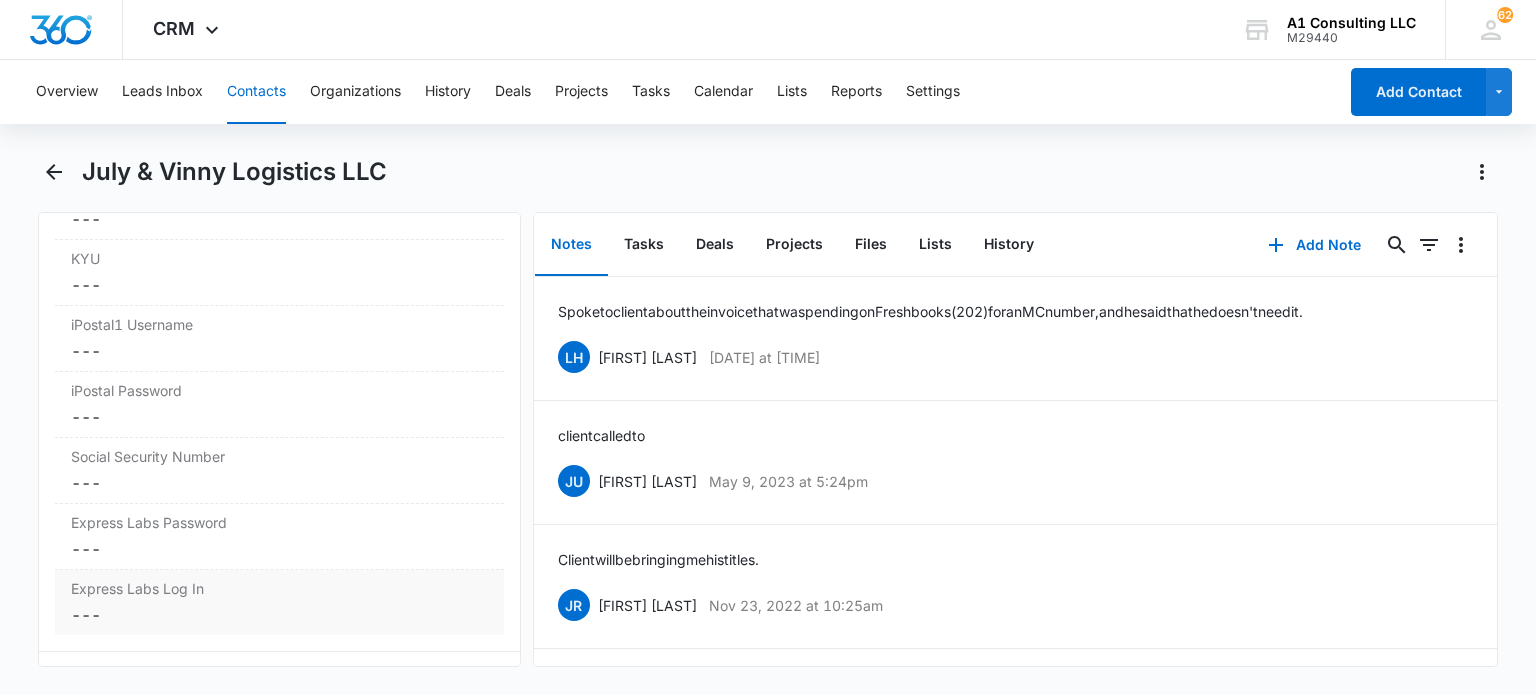 scroll, scrollTop: 4030, scrollLeft: 0, axis: vertical 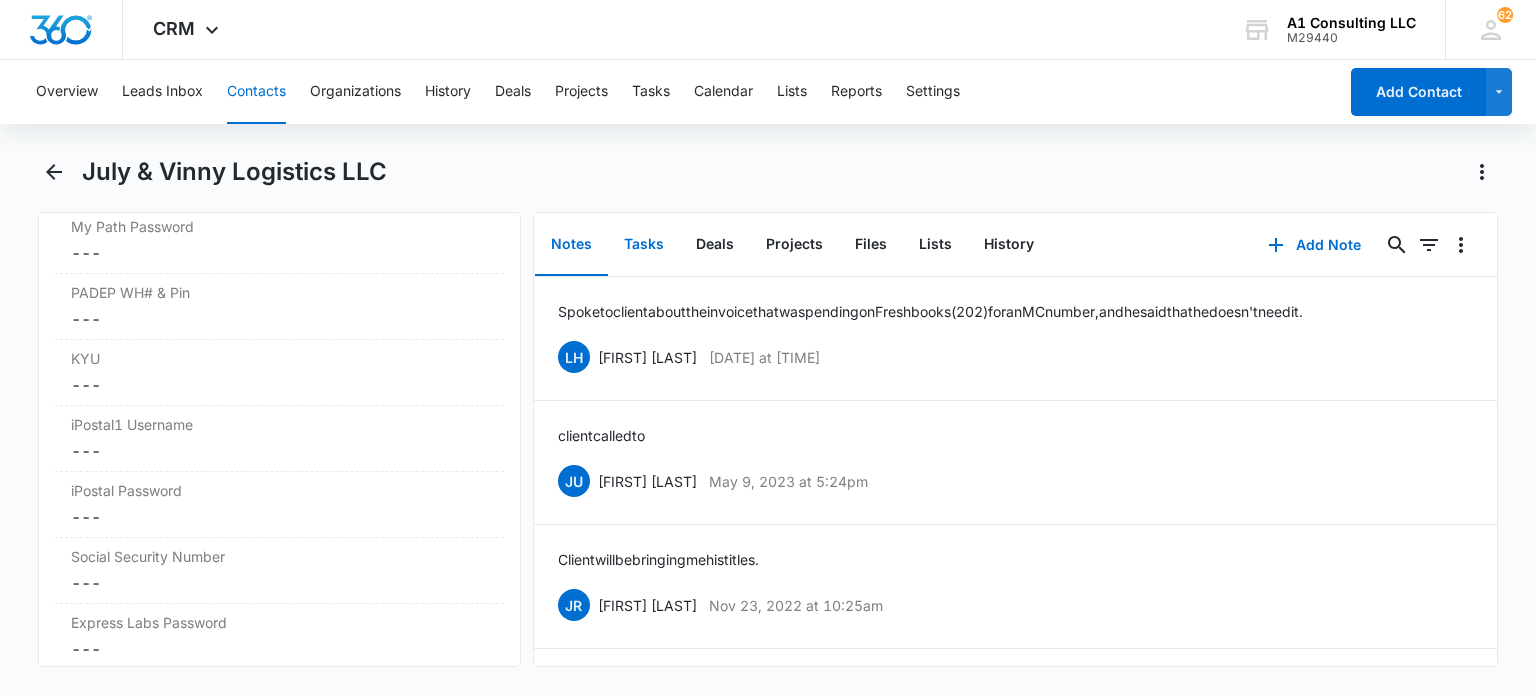click on "Tasks" at bounding box center (644, 245) 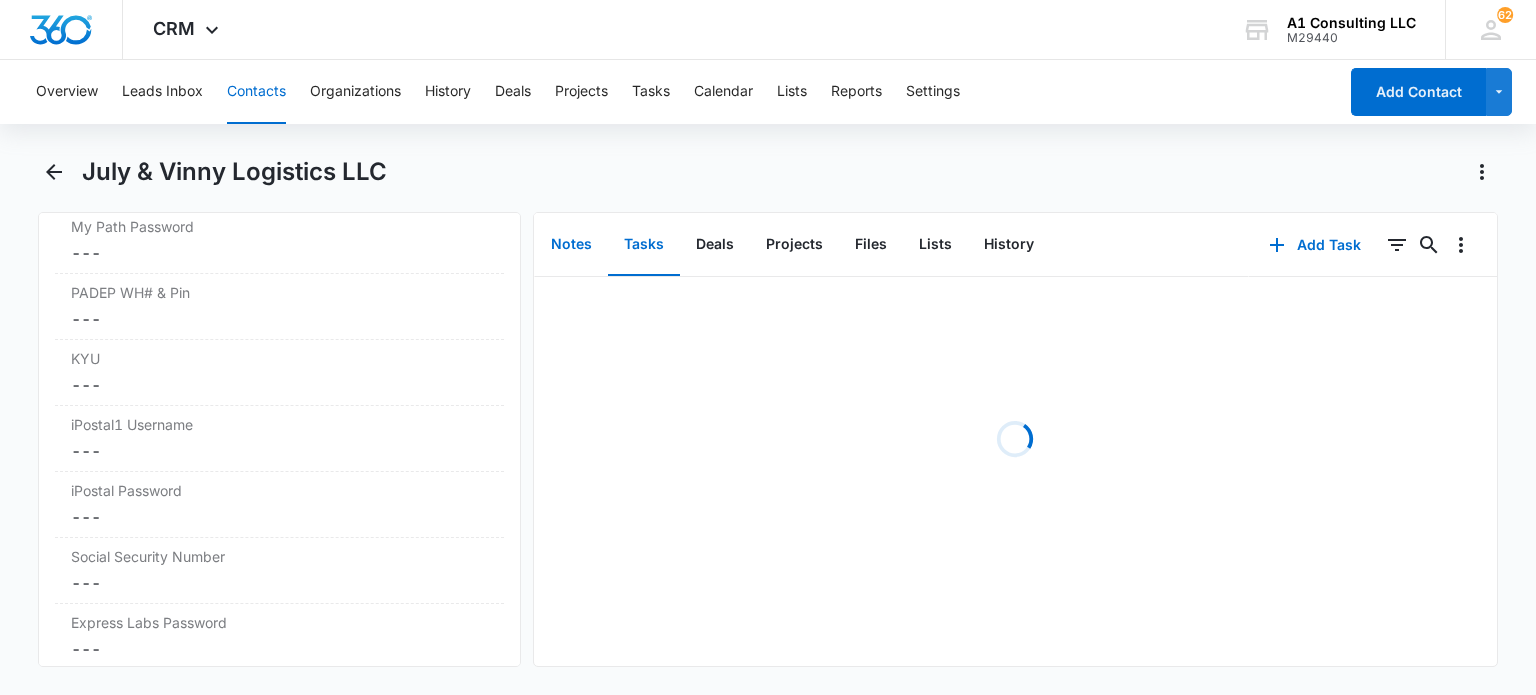 click on "Notes" at bounding box center (571, 245) 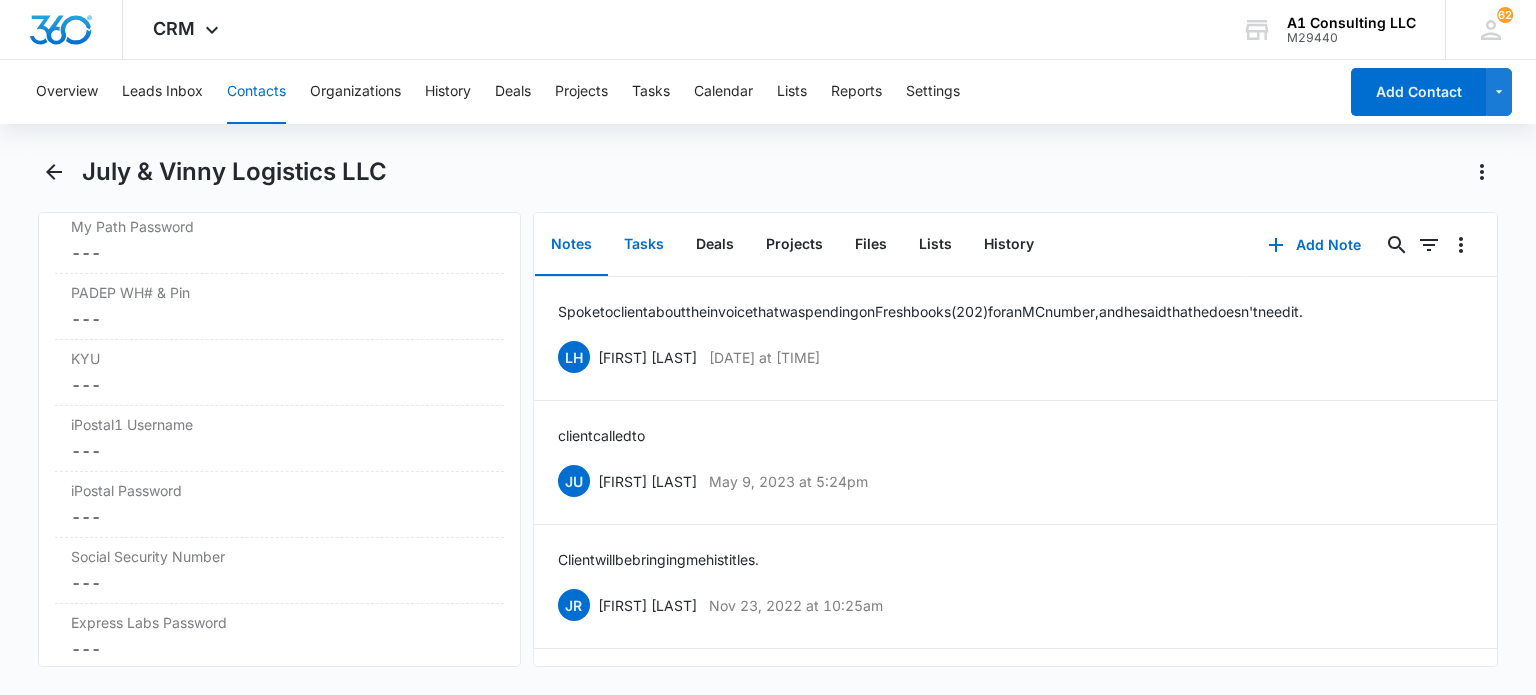 click on "Tasks" at bounding box center (644, 245) 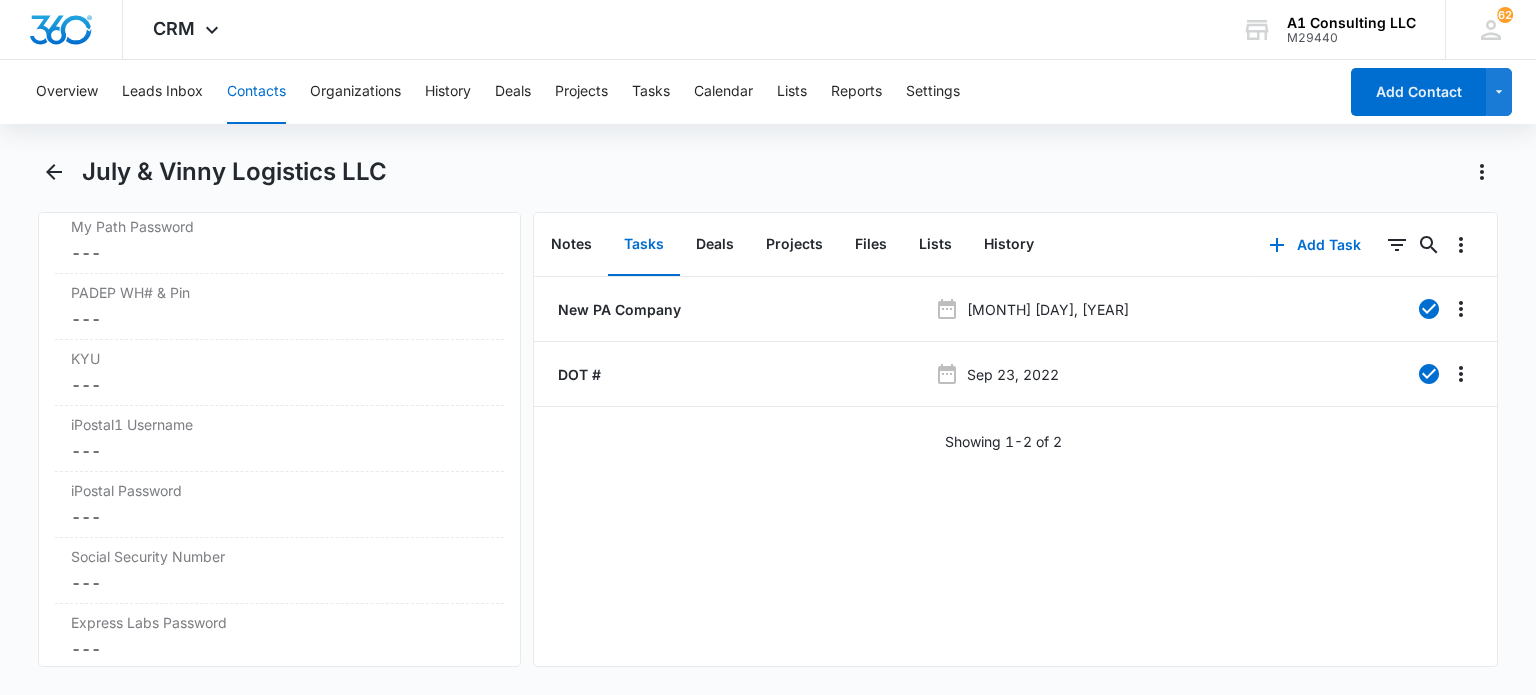 drag, startPoint x: 283, startPoint y: 87, endPoint x: 298, endPoint y: 87, distance: 15 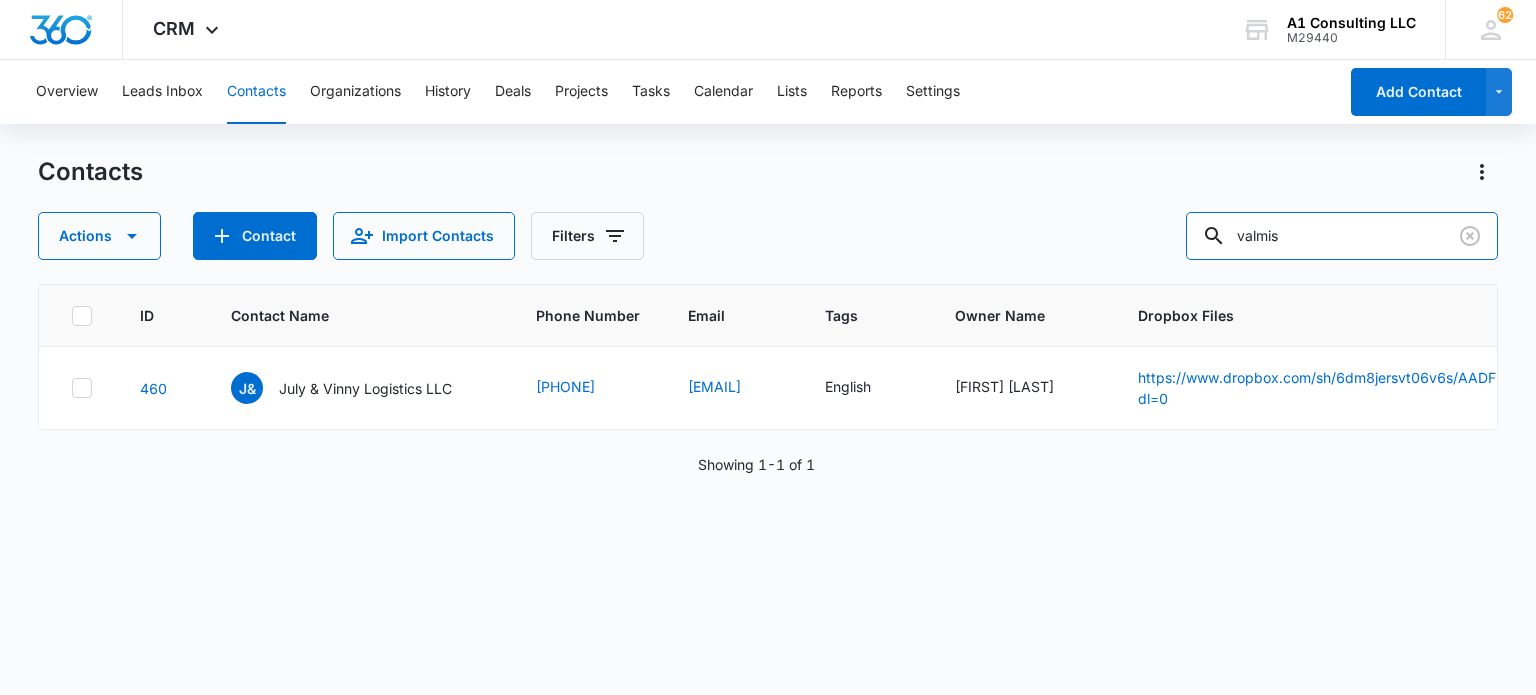 drag, startPoint x: 1374, startPoint y: 239, endPoint x: 1196, endPoint y: 243, distance: 178.04494 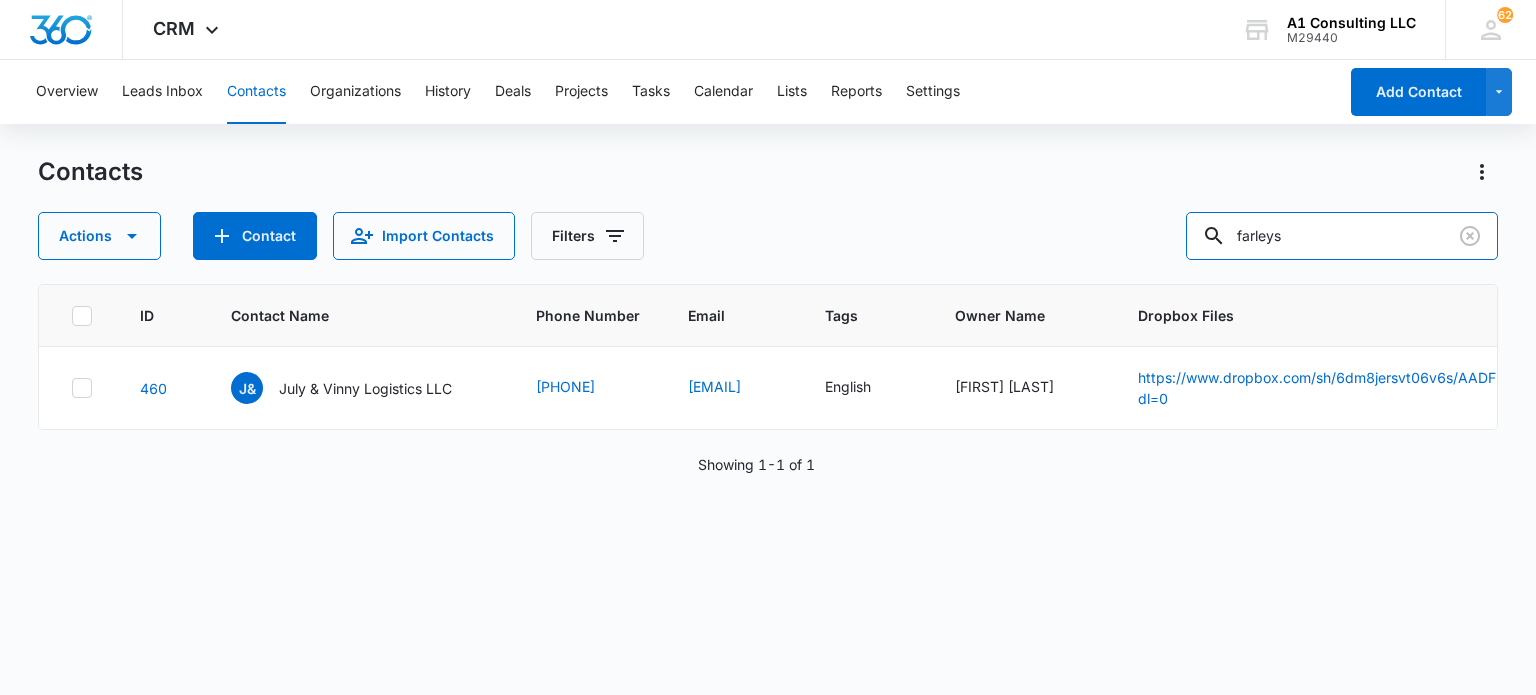 type on "farleys" 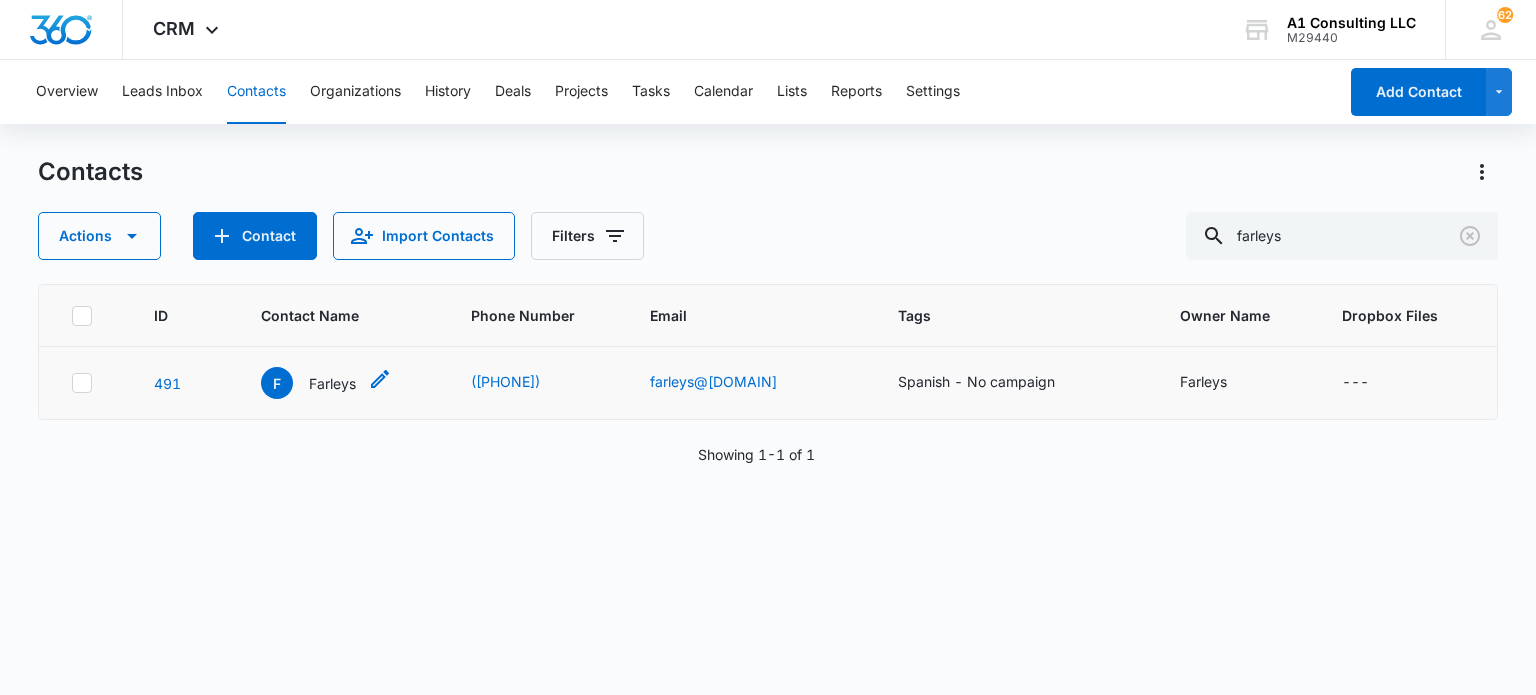 drag, startPoint x: 313, startPoint y: 387, endPoint x: 320, endPoint y: 375, distance: 13.892444 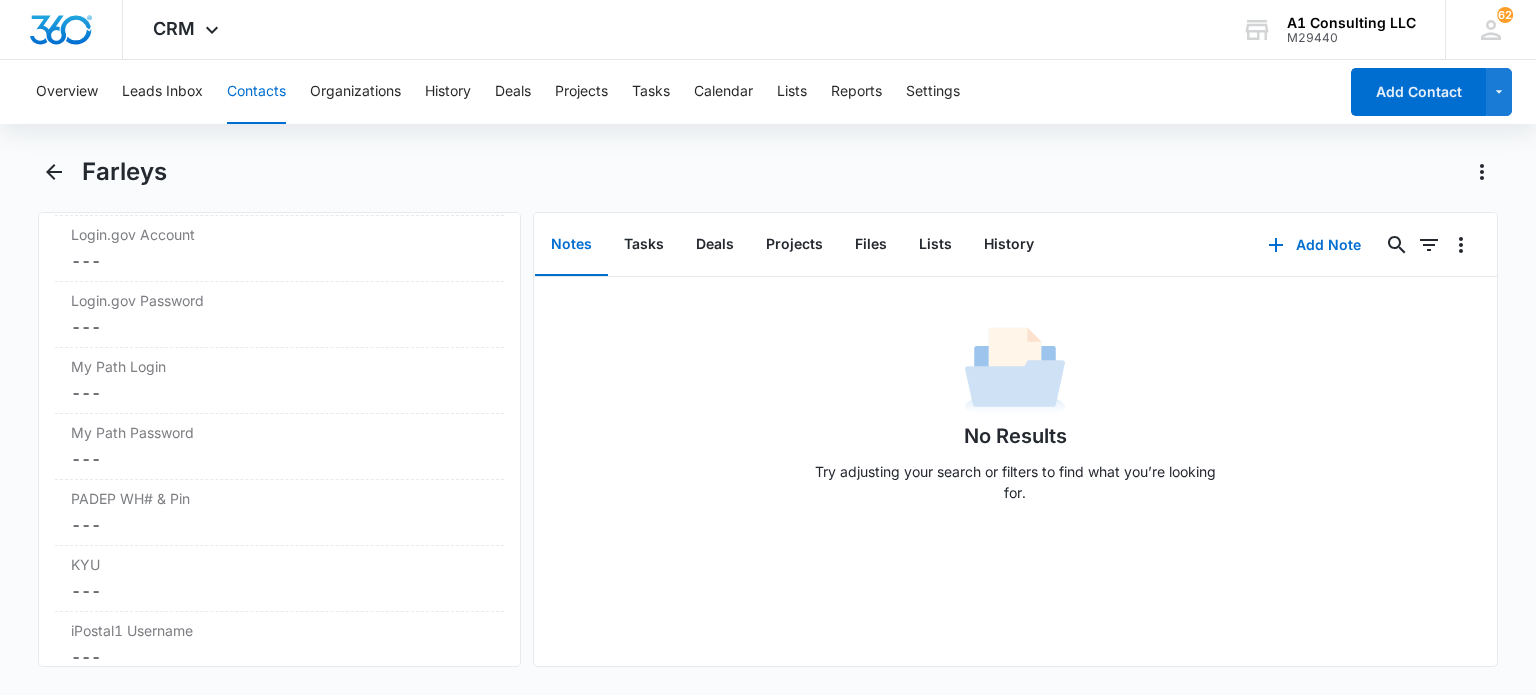scroll, scrollTop: 4182, scrollLeft: 0, axis: vertical 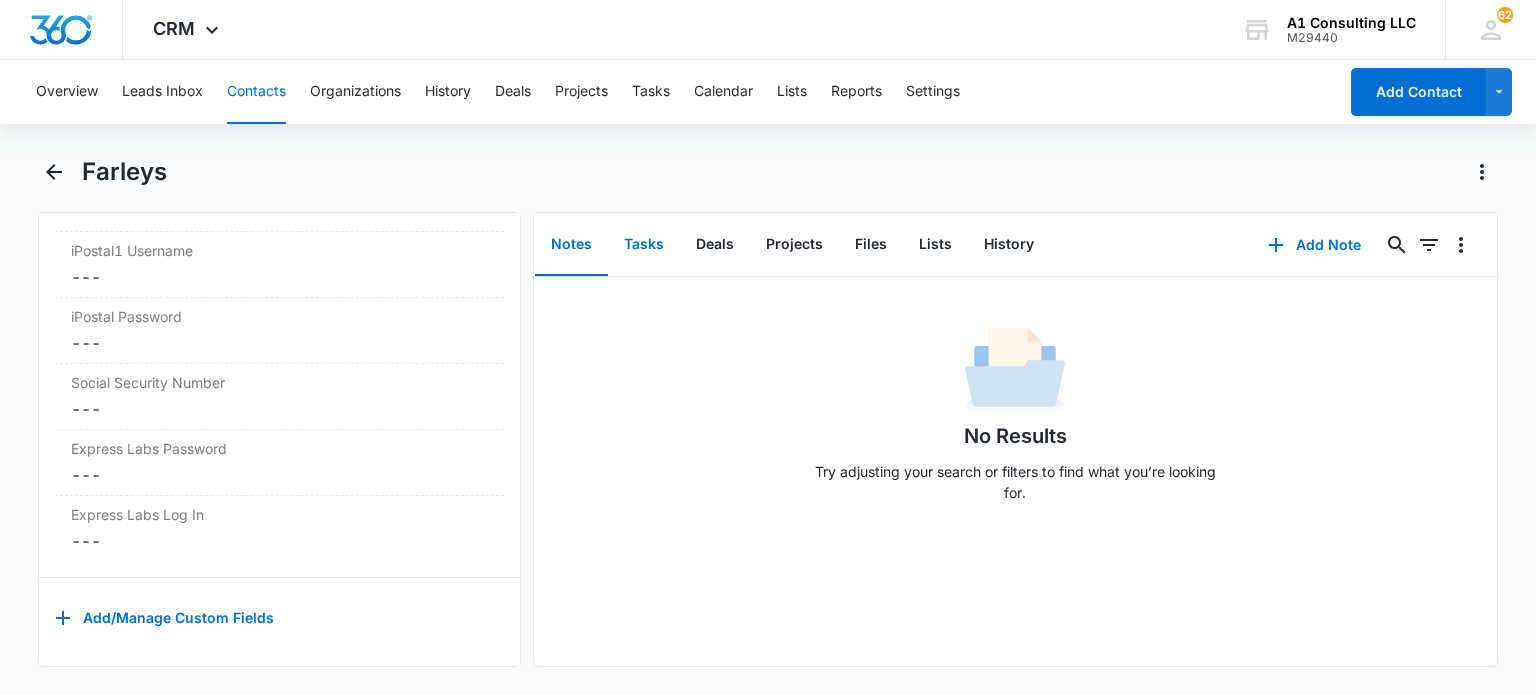 click on "Tasks" at bounding box center [644, 245] 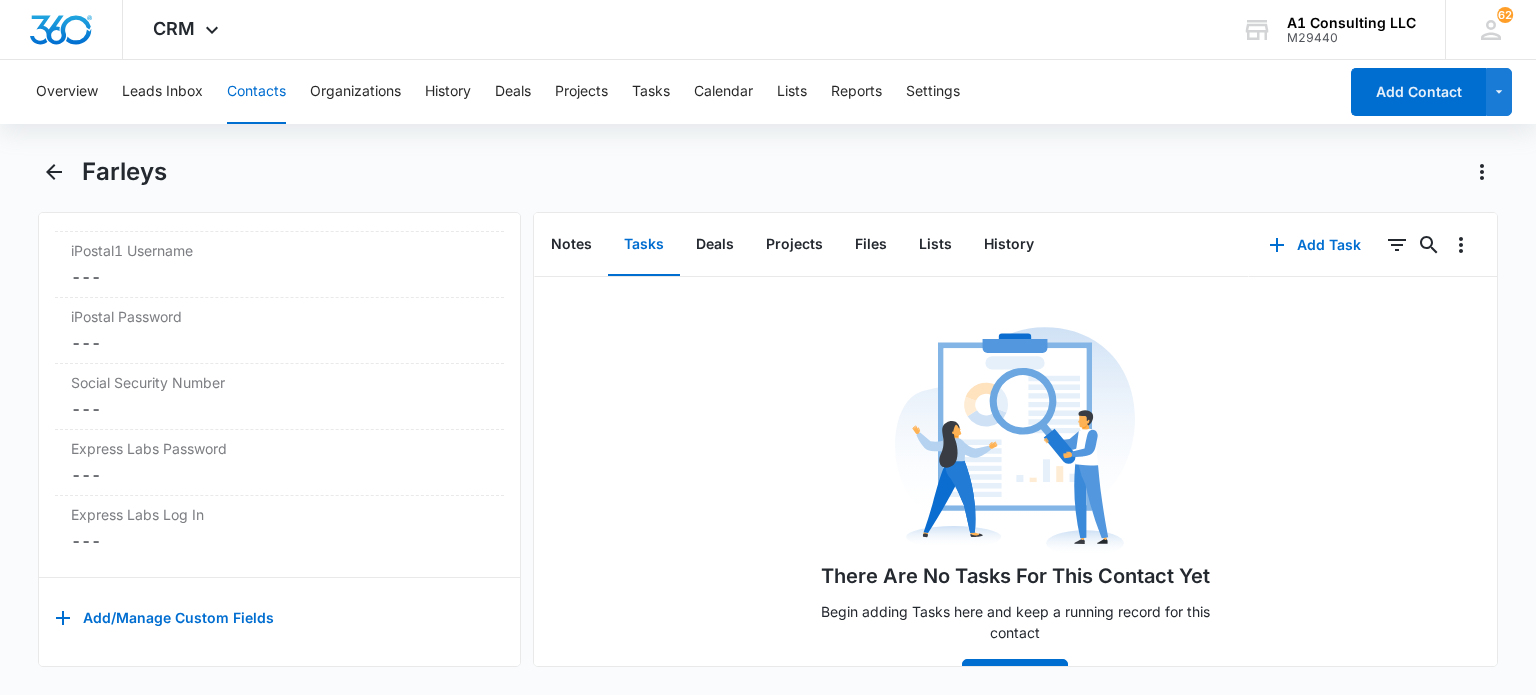 click on "Contacts" at bounding box center [256, 92] 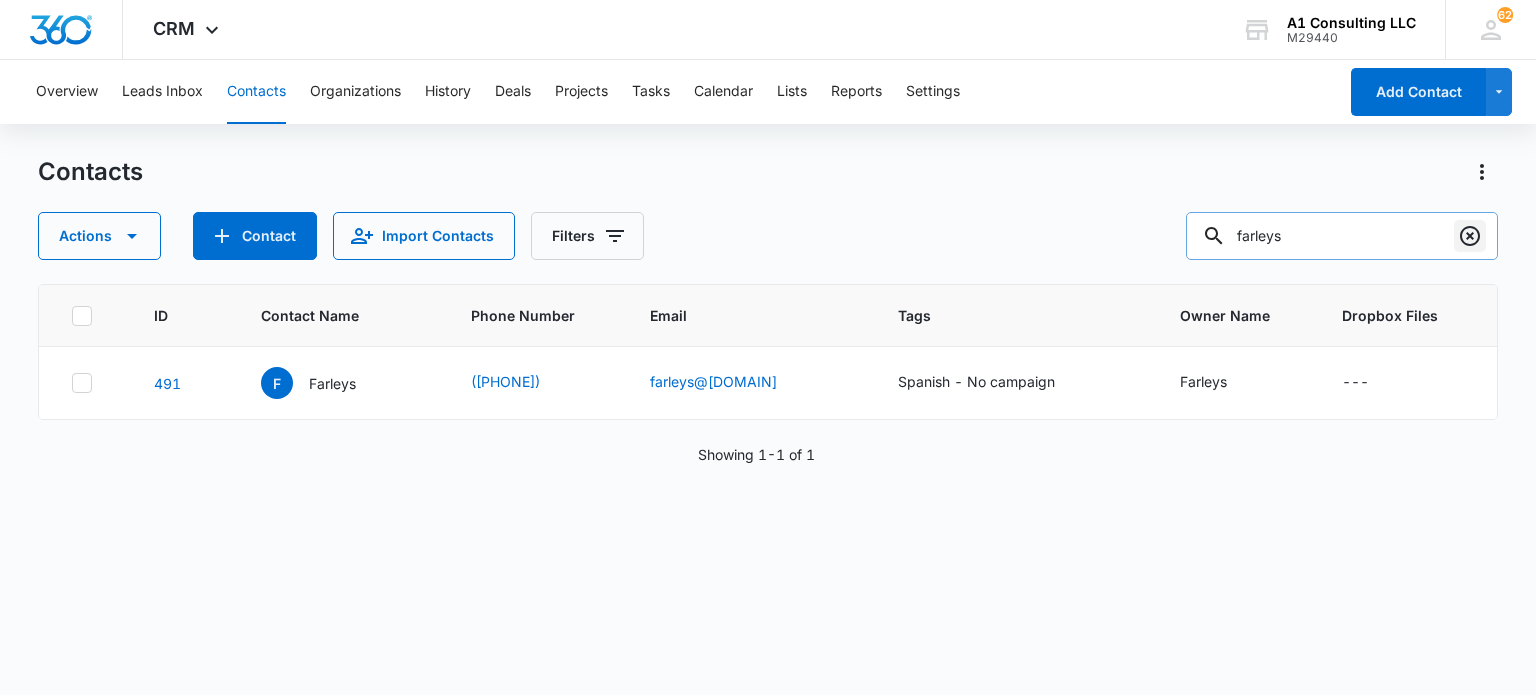 click 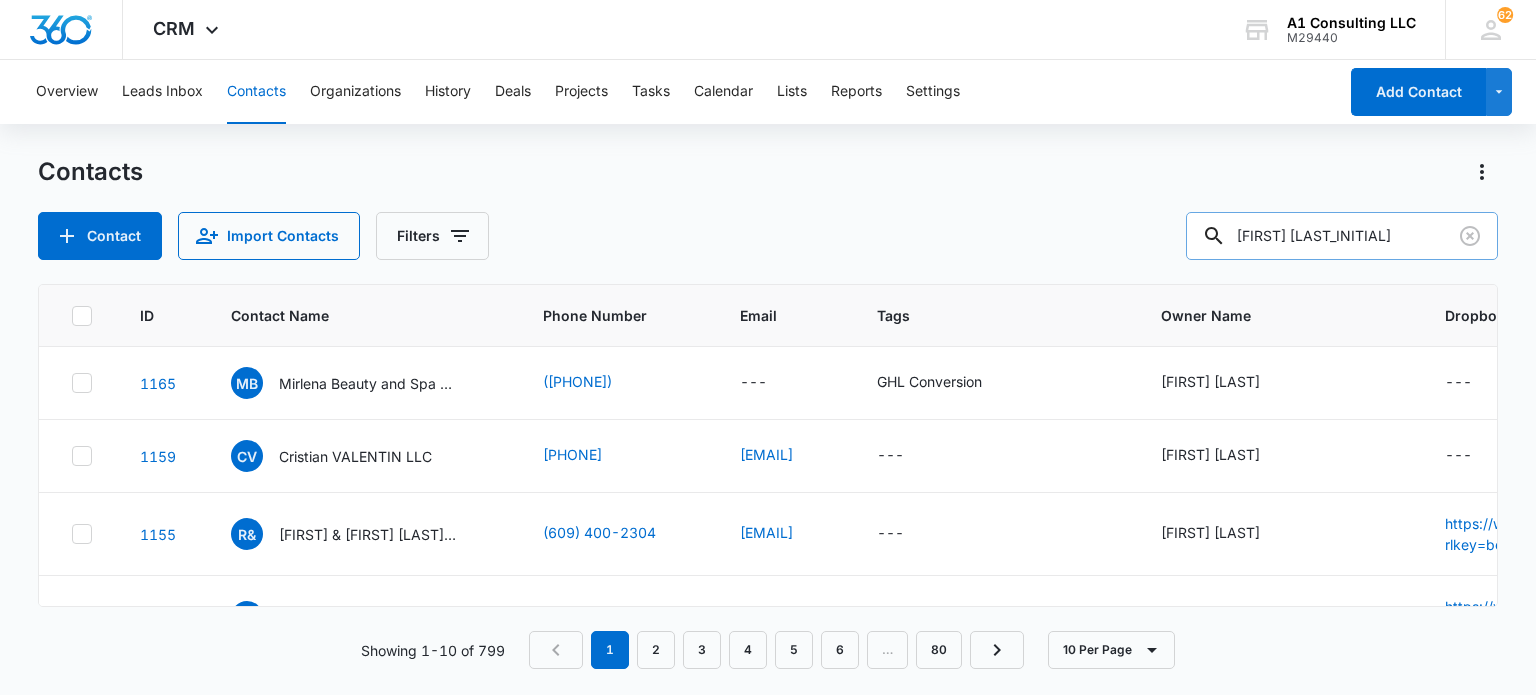type on "dj lim" 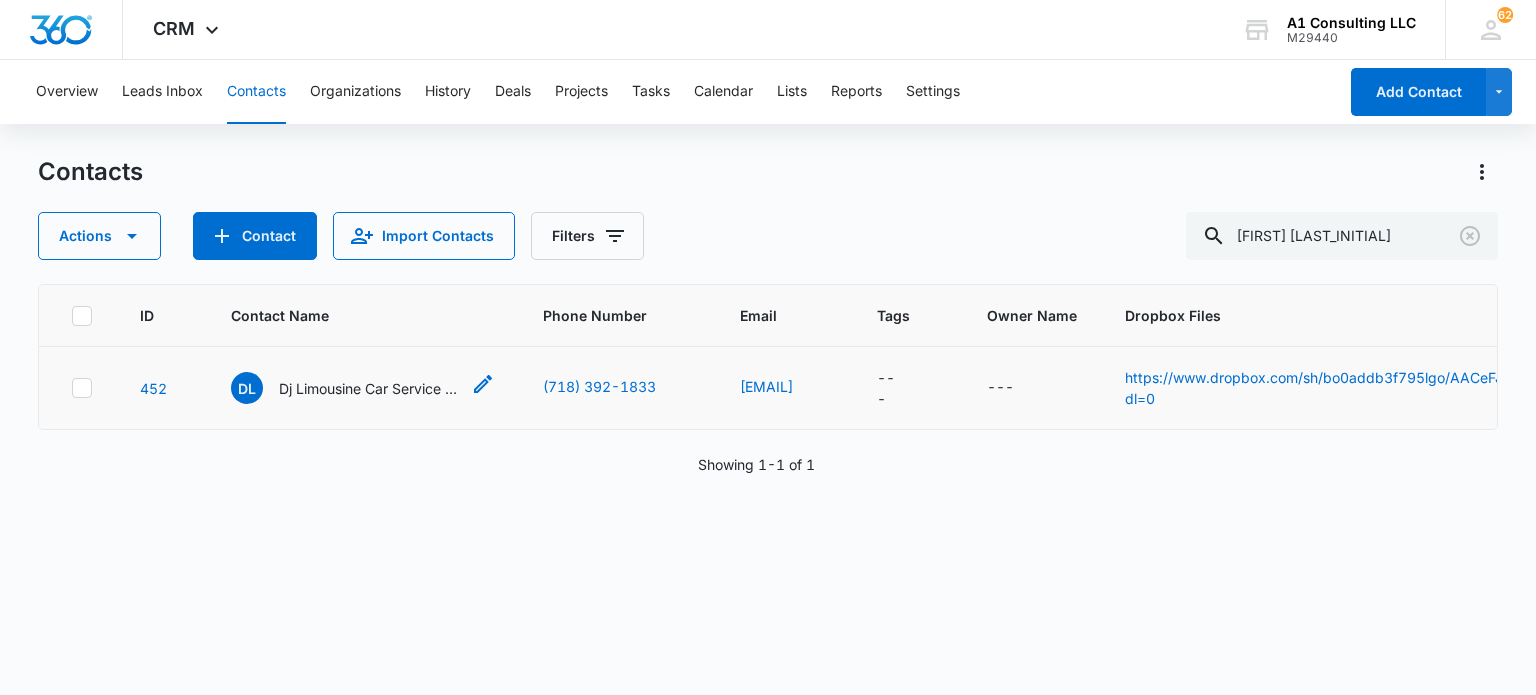 click on "Dj Limousine Car Service Inc" at bounding box center [369, 388] 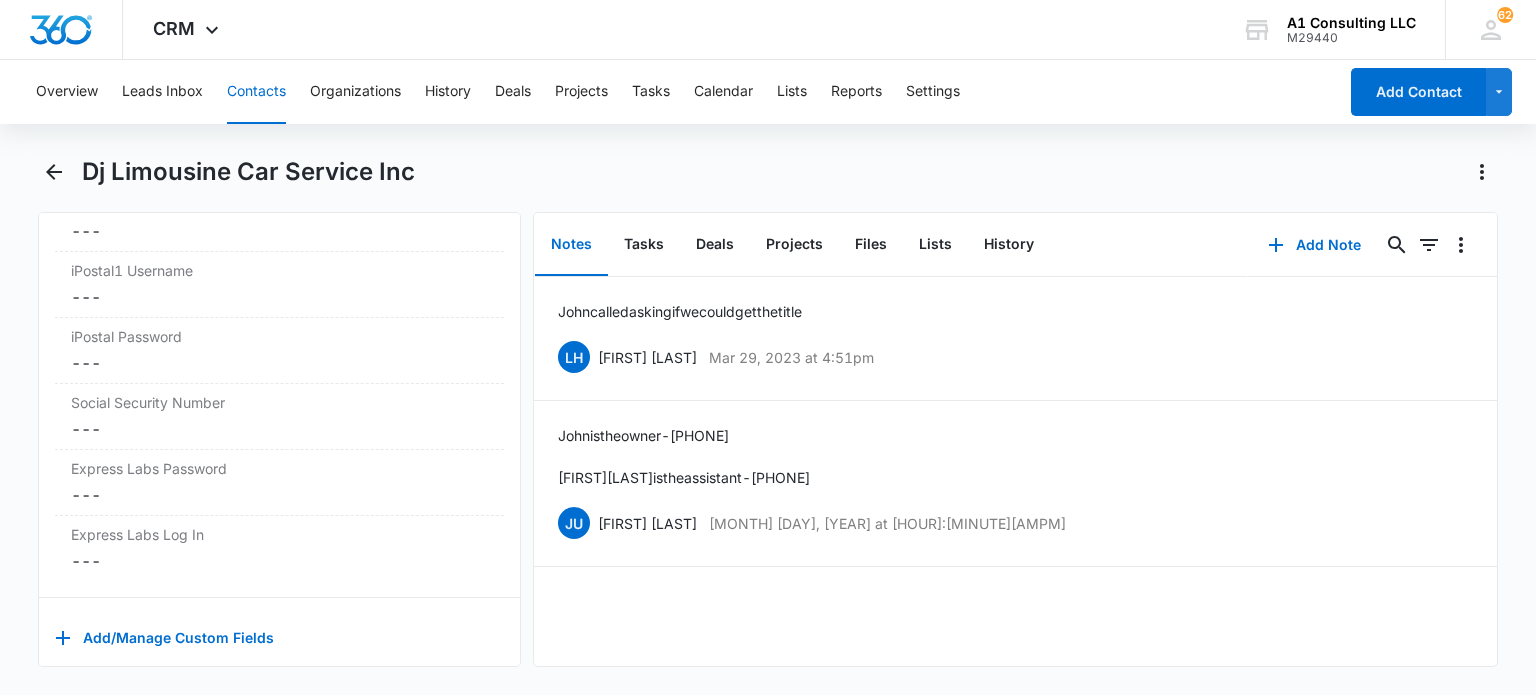 scroll, scrollTop: 4222, scrollLeft: 0, axis: vertical 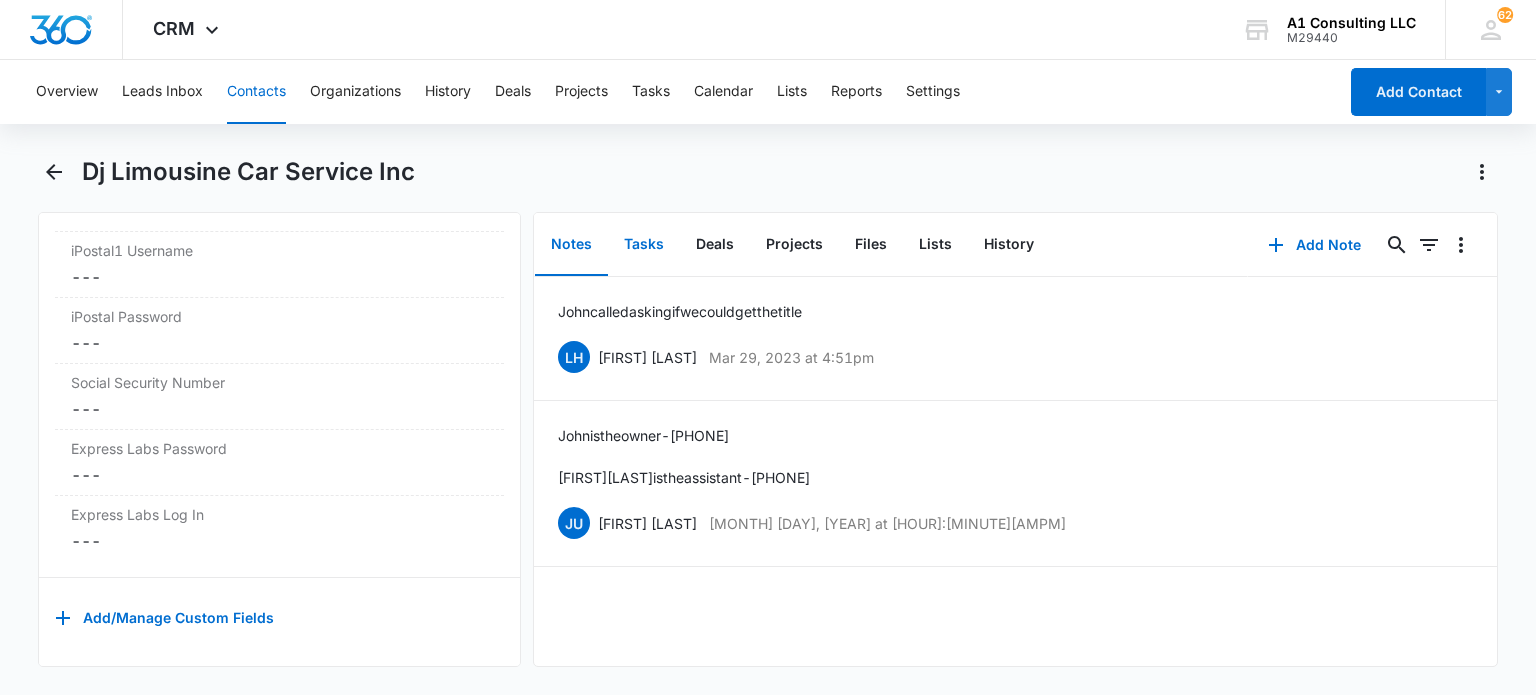 click on "Tasks" at bounding box center [644, 245] 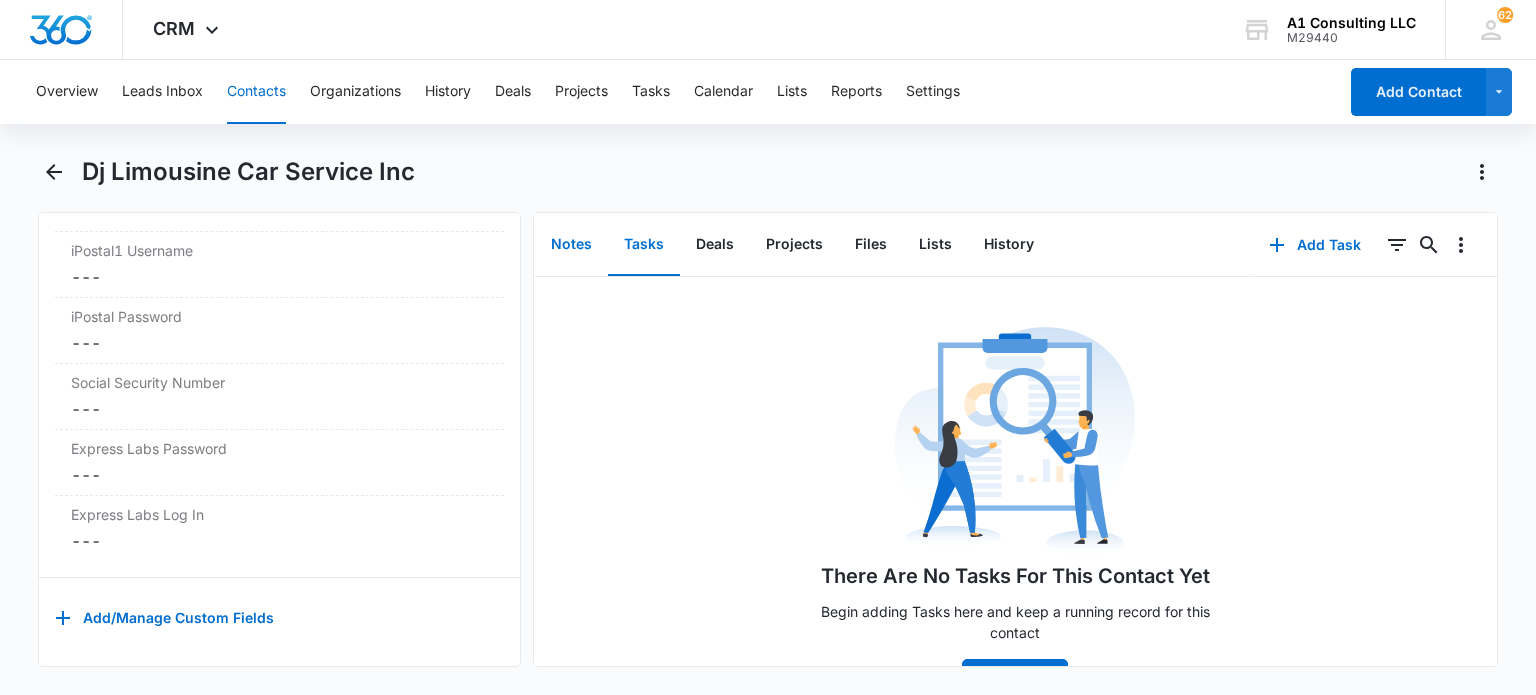 click on "Notes" at bounding box center [571, 245] 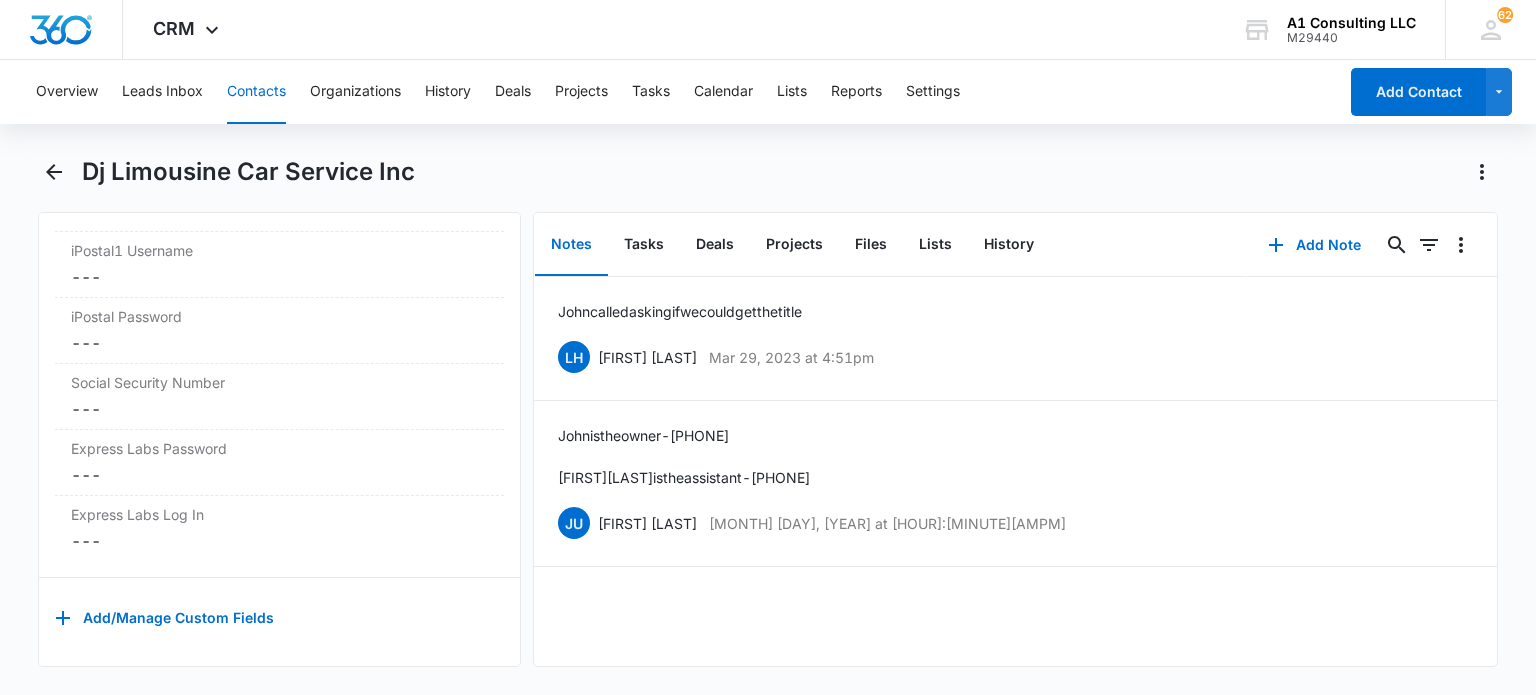 click on "Notes Tasks Deals Projects Files Lists History" at bounding box center [891, 245] 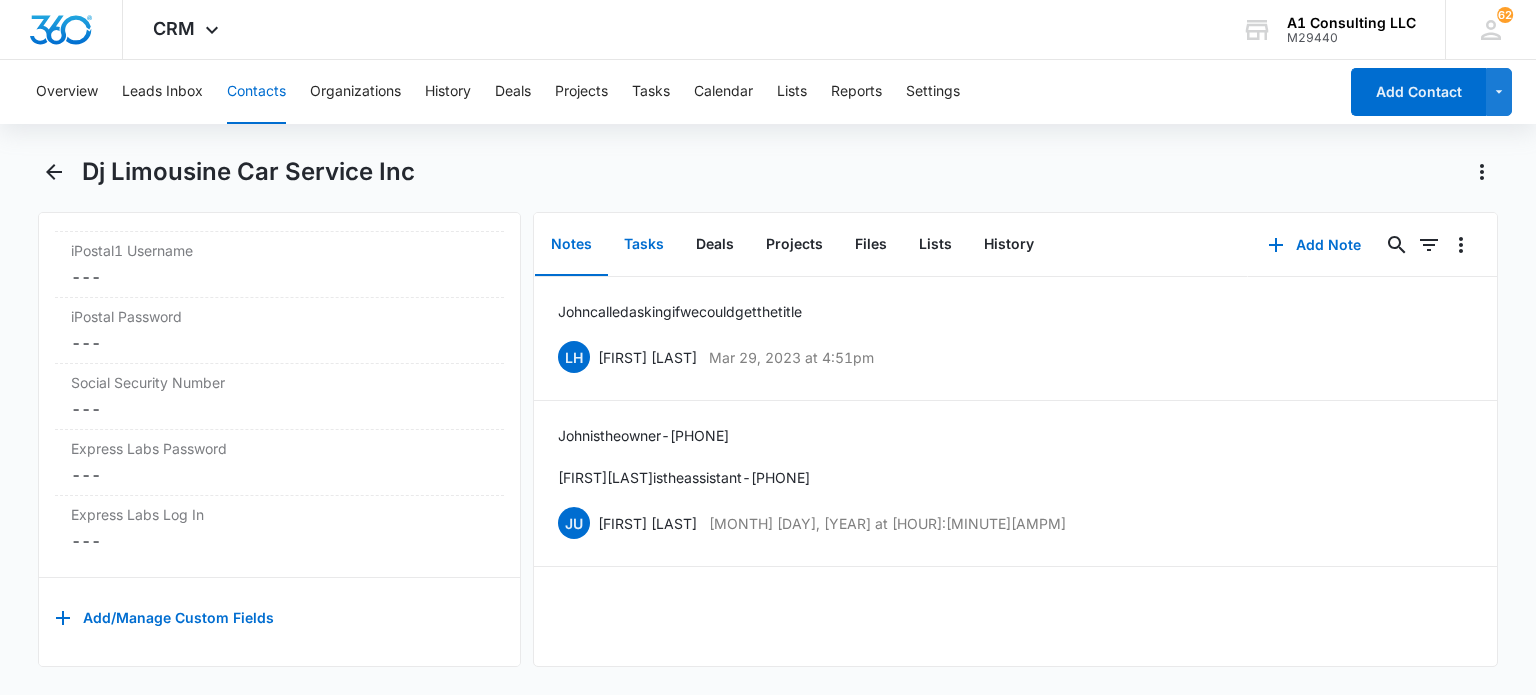 click on "Tasks" at bounding box center [644, 245] 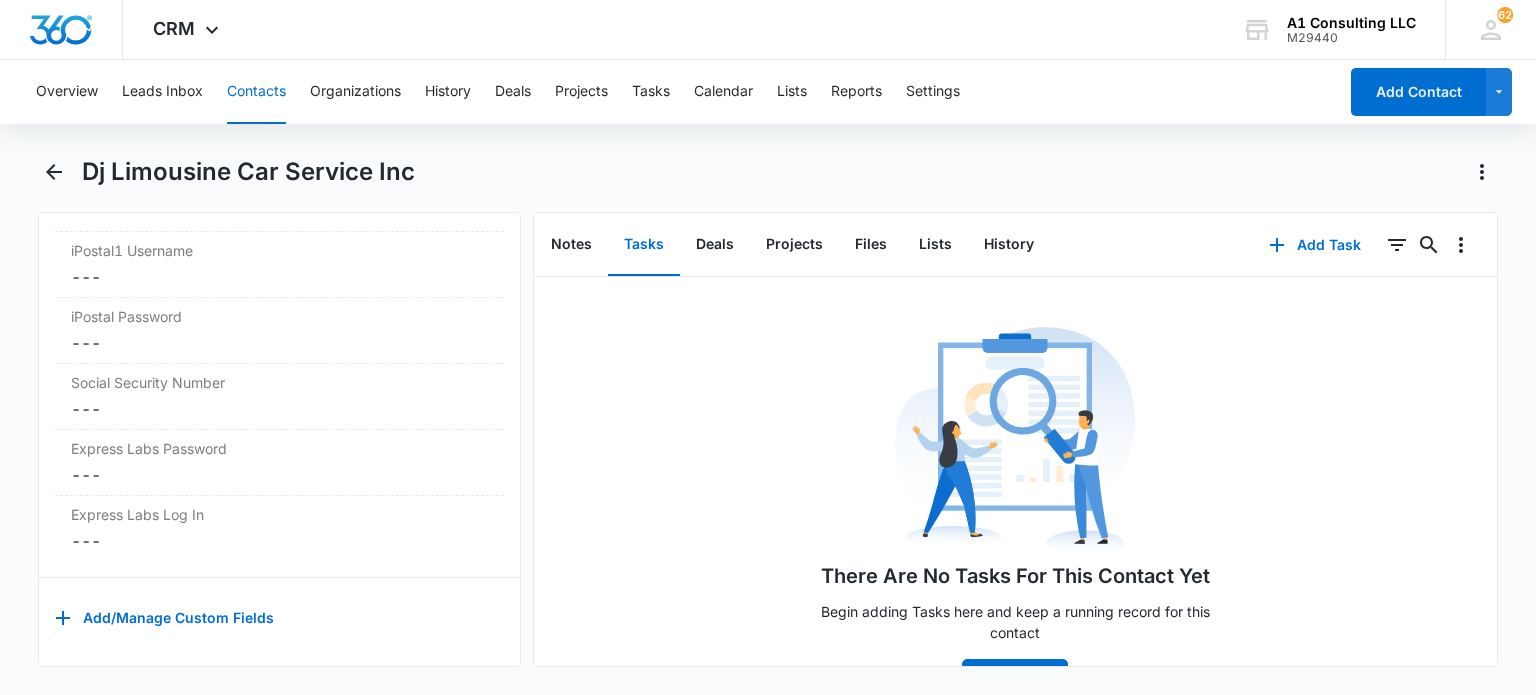 click on "Contacts" at bounding box center (256, 92) 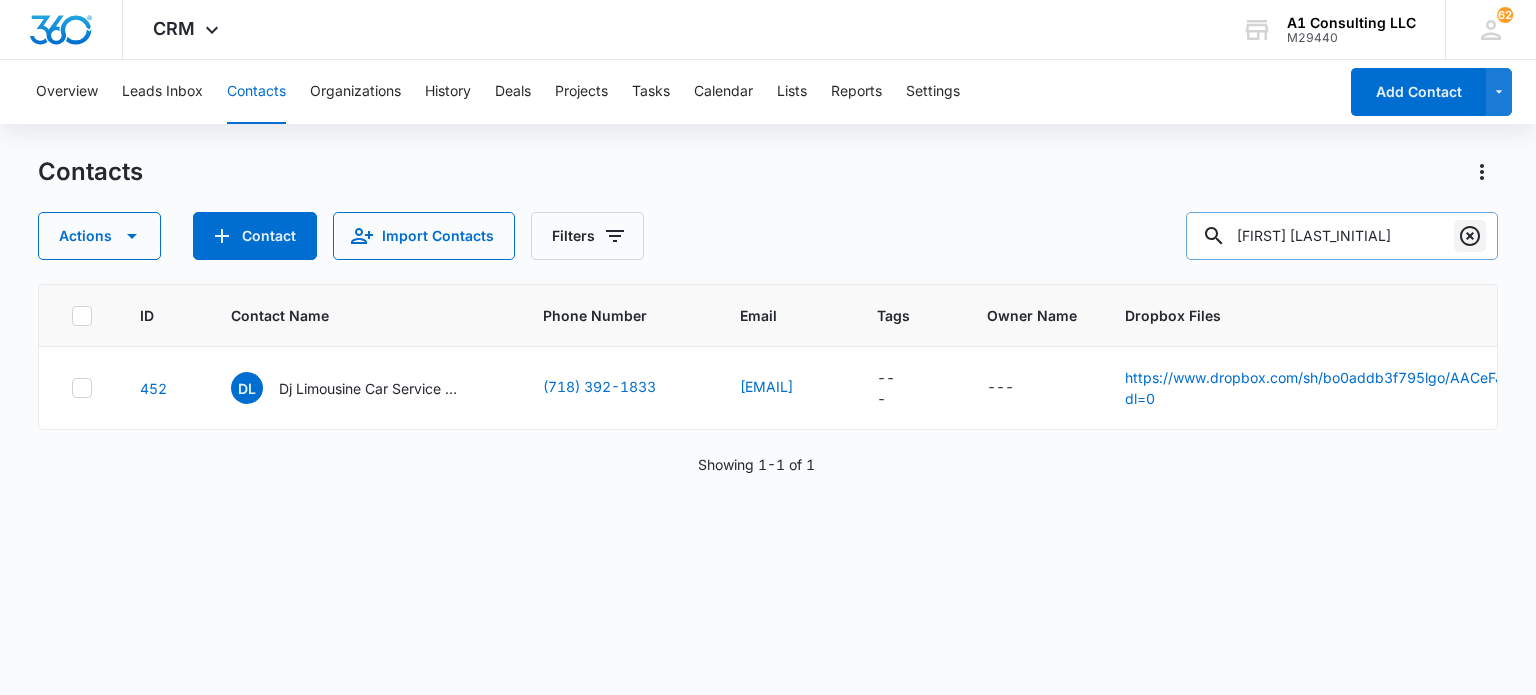 click 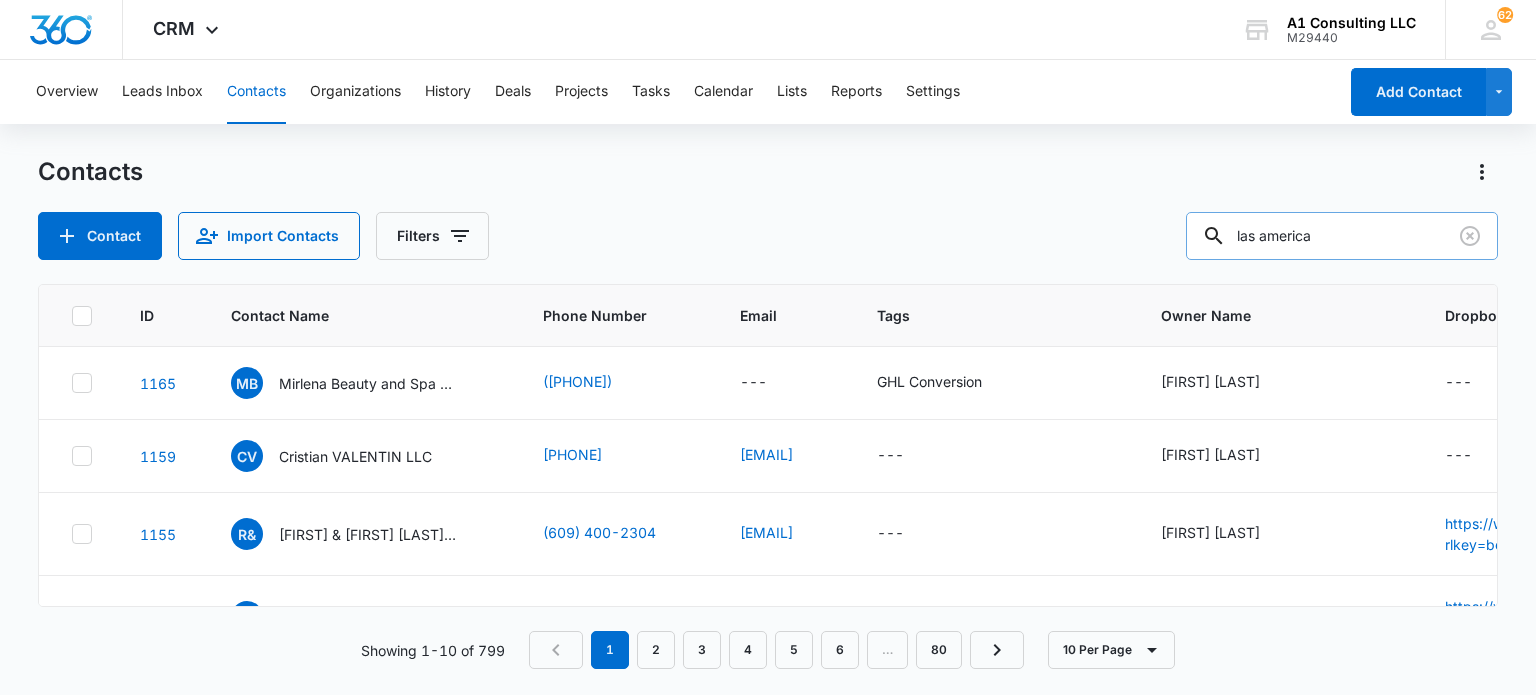 type on "las america" 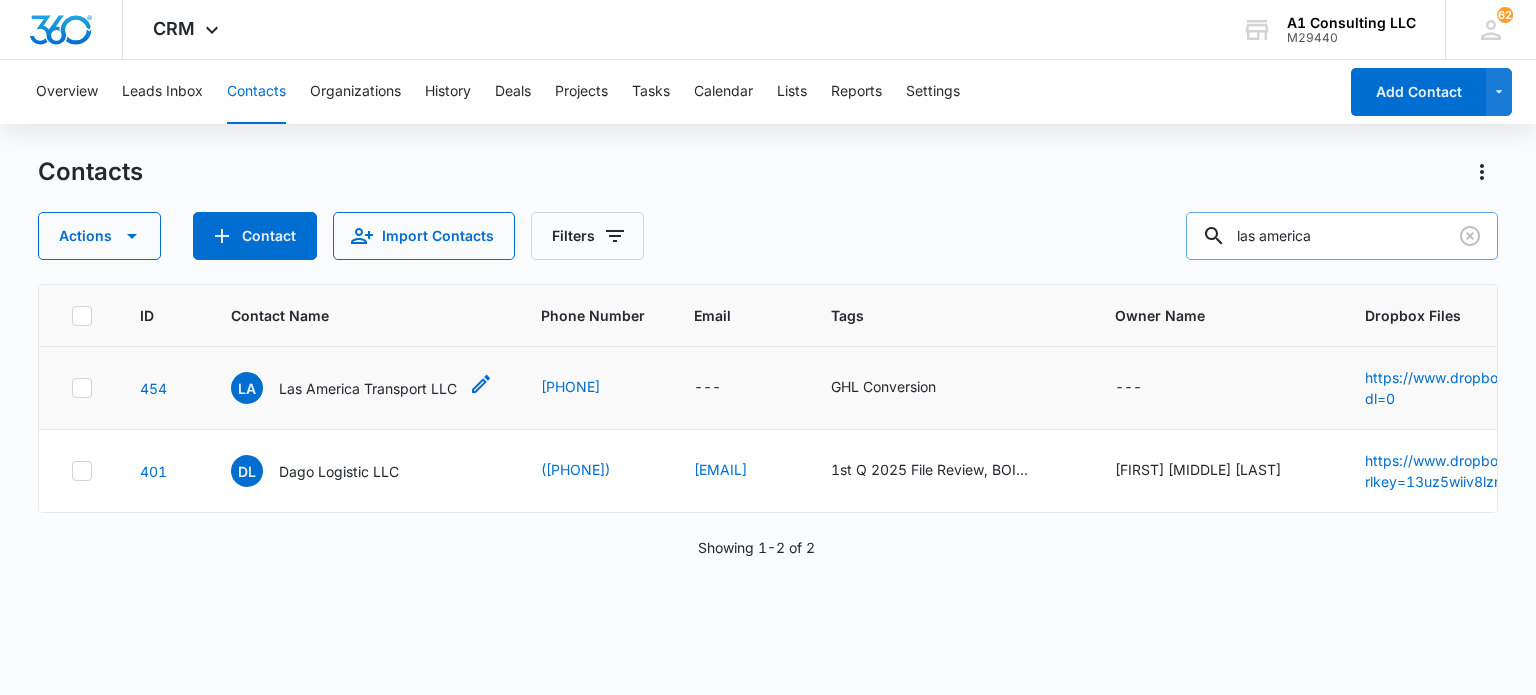 click on "Las America Transport LLC" at bounding box center [368, 388] 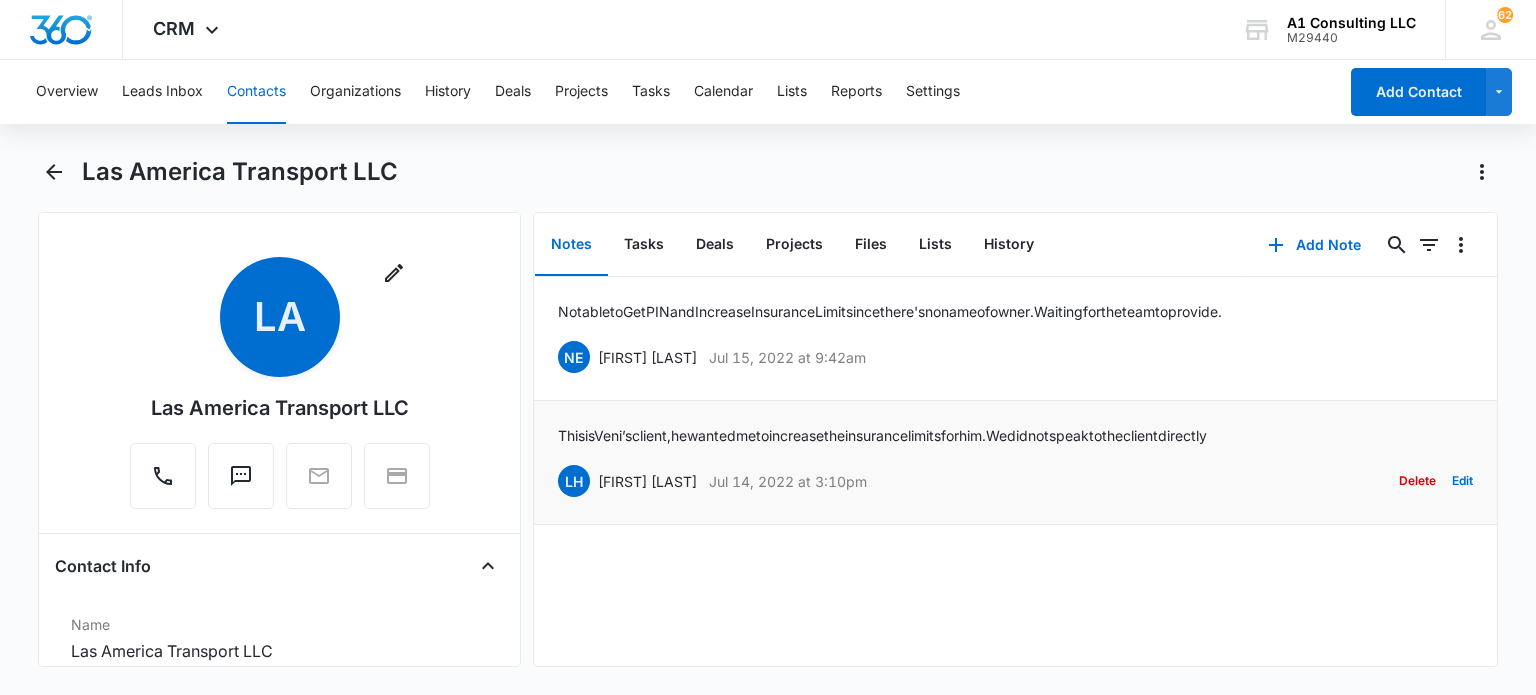 drag, startPoint x: 1070, startPoint y: 625, endPoint x: 1056, endPoint y: 463, distance: 162.6038 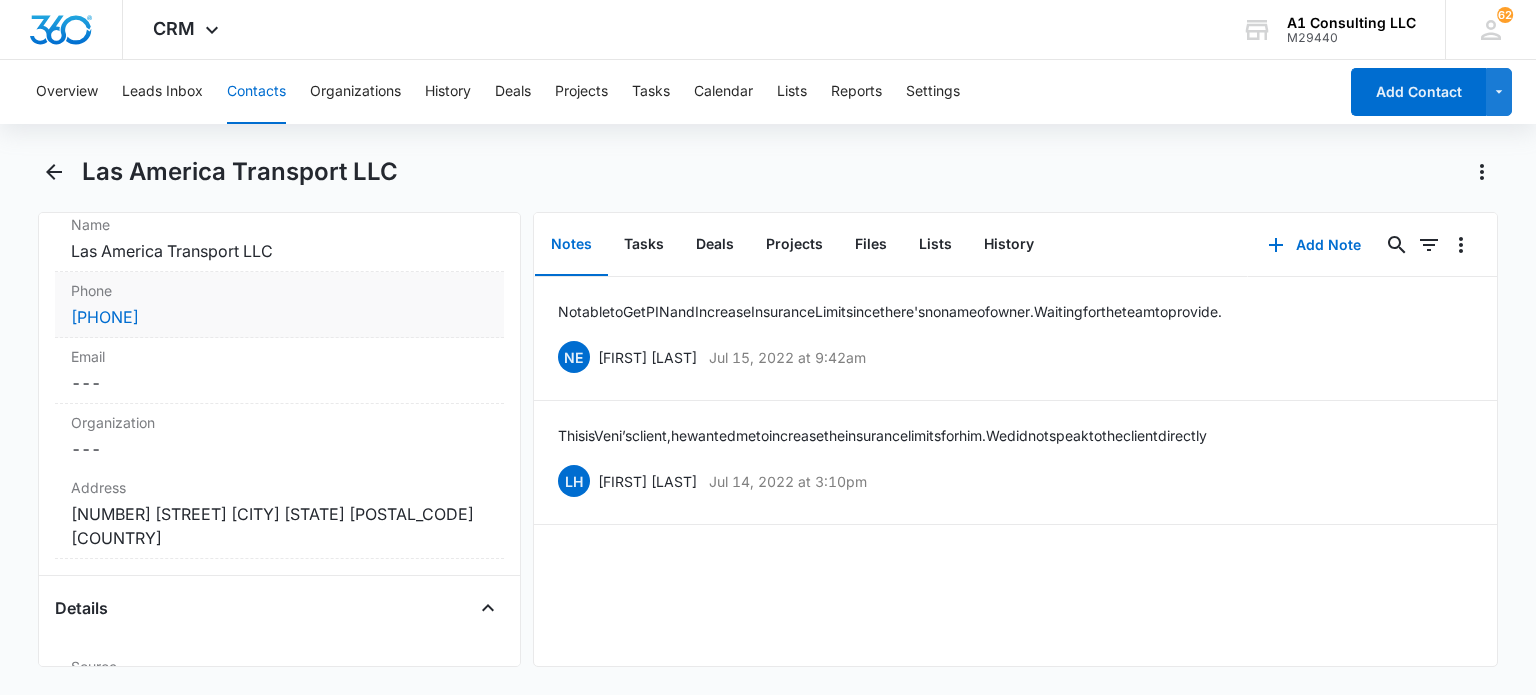 scroll, scrollTop: 600, scrollLeft: 0, axis: vertical 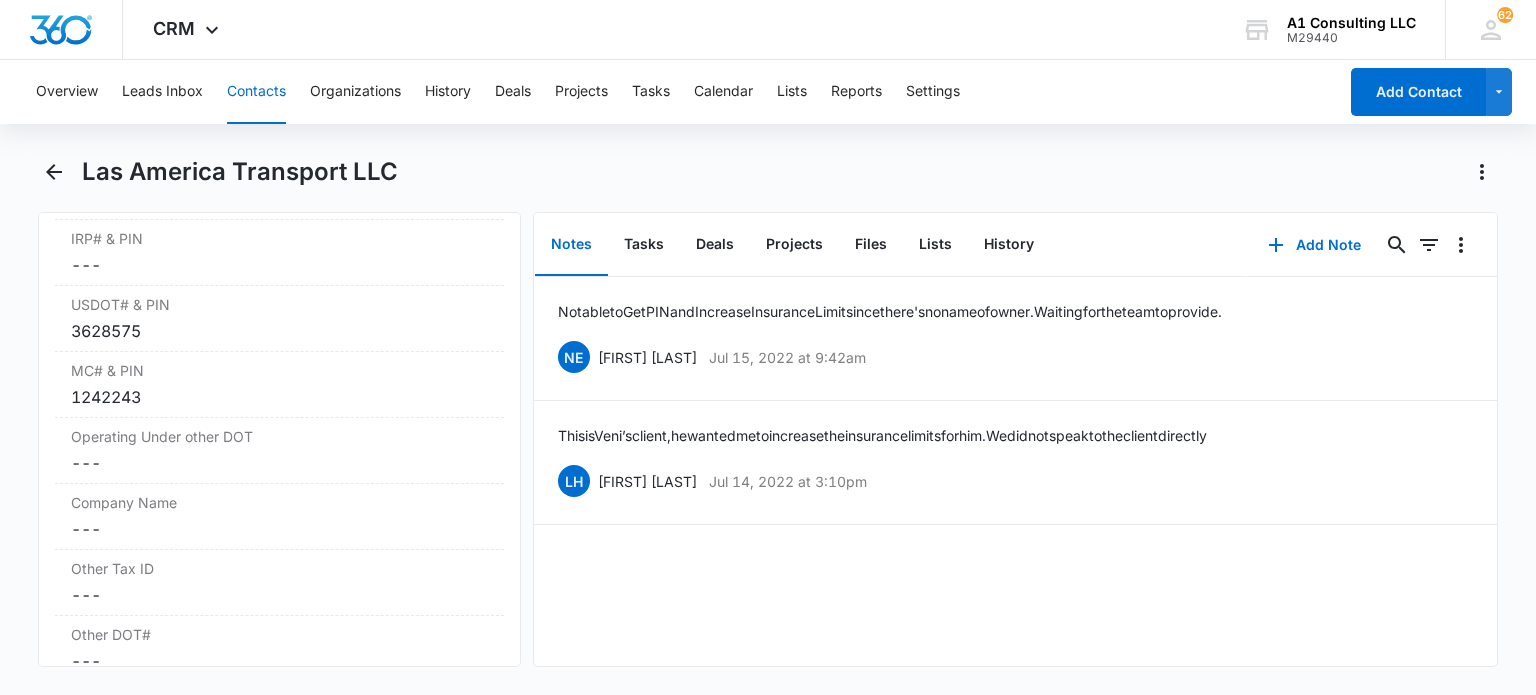 click on "Contacts" at bounding box center [256, 92] 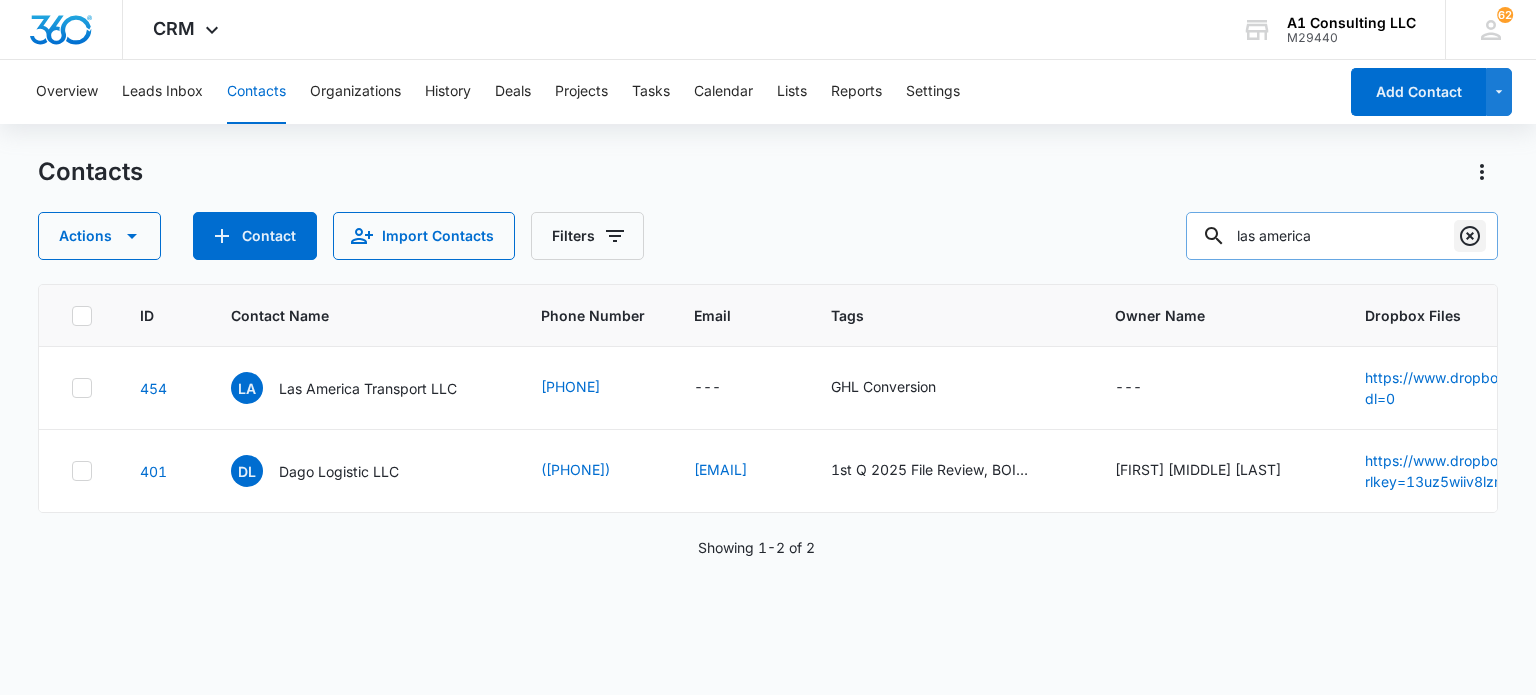 click 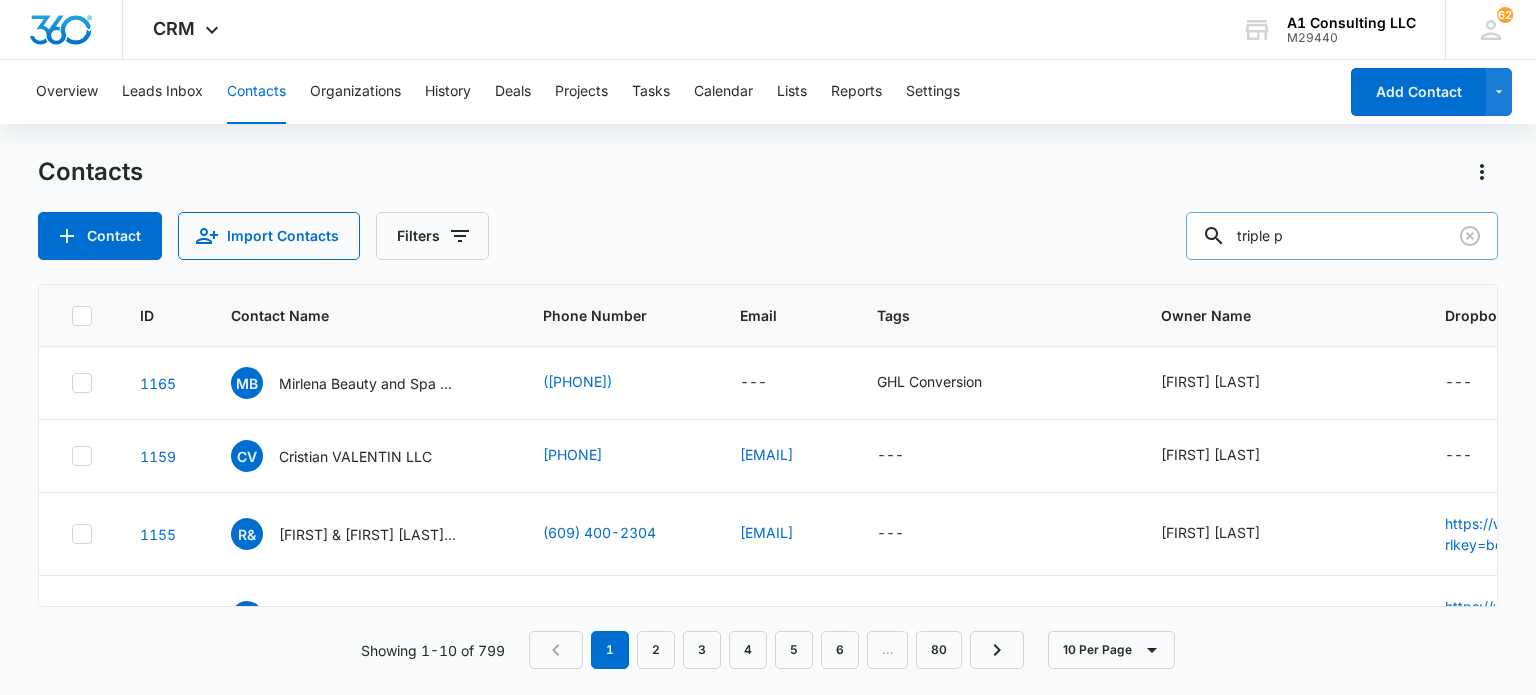 type on "triple p" 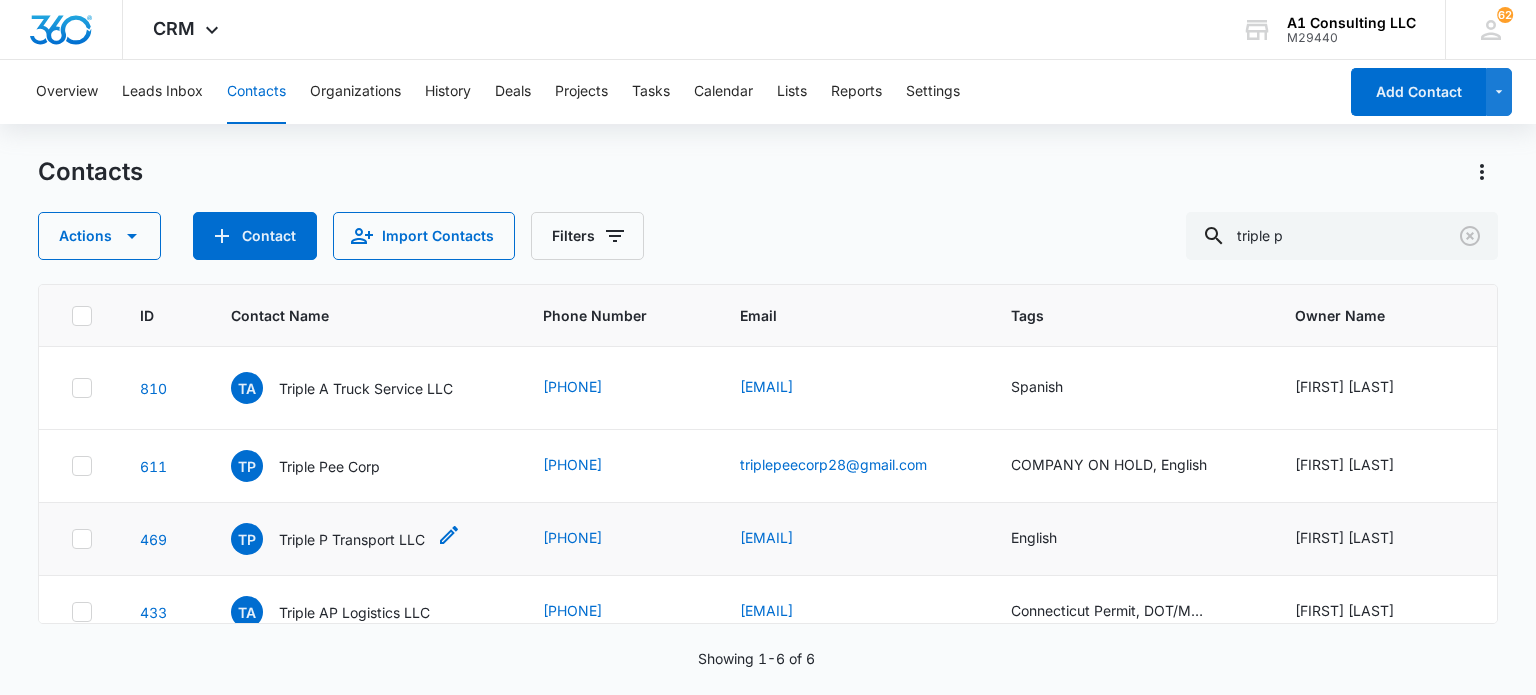 click on "Triple P Transport LLC" at bounding box center (352, 539) 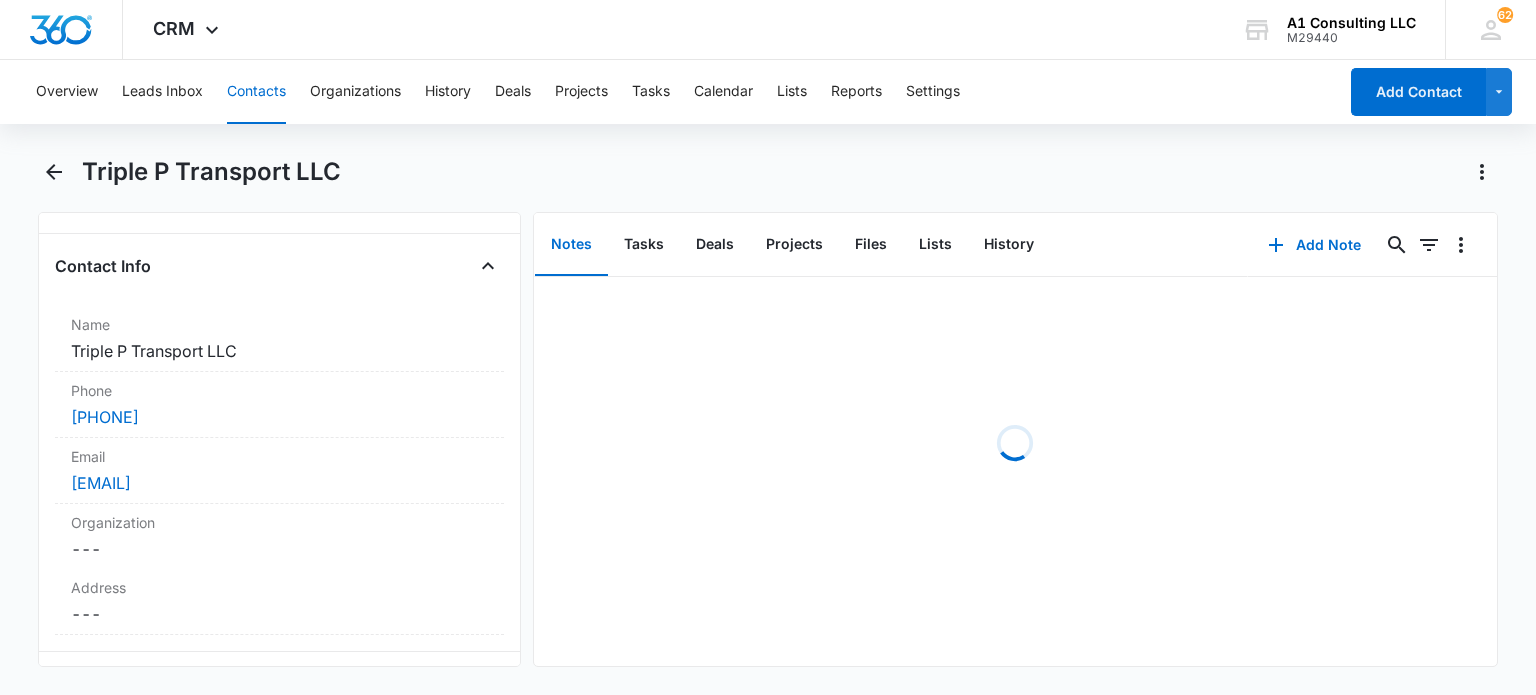 scroll, scrollTop: 400, scrollLeft: 0, axis: vertical 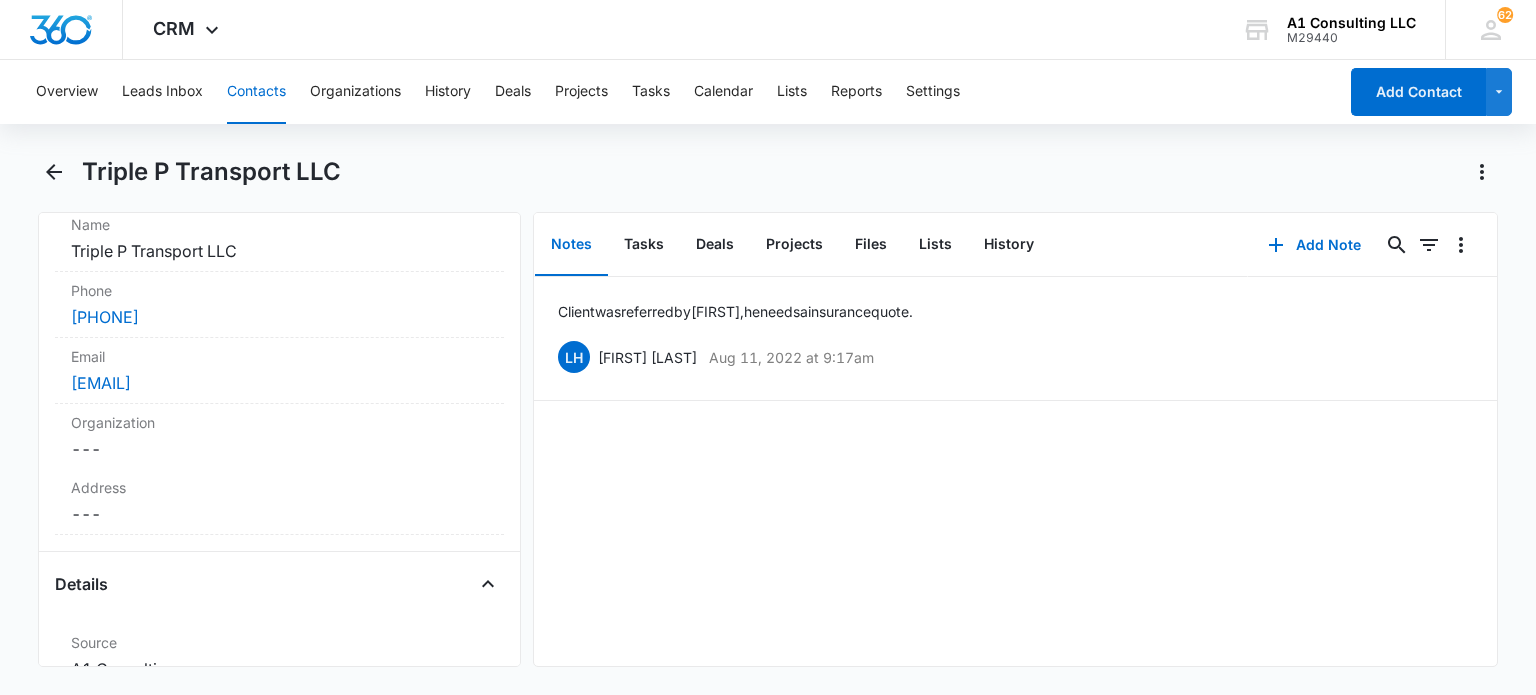 click on "Contacts" at bounding box center (256, 92) 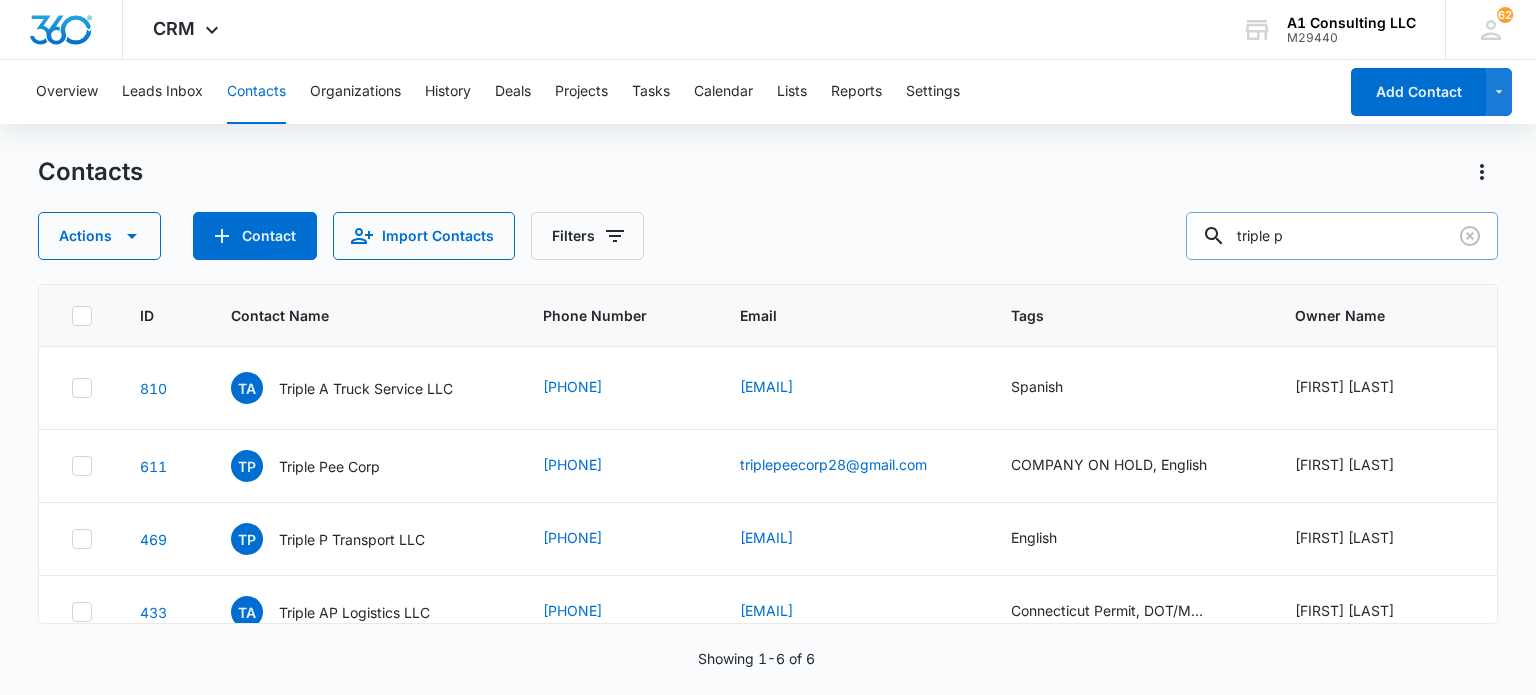 drag, startPoint x: 1375, startPoint y: 241, endPoint x: 1356, endPoint y: 239, distance: 19.104973 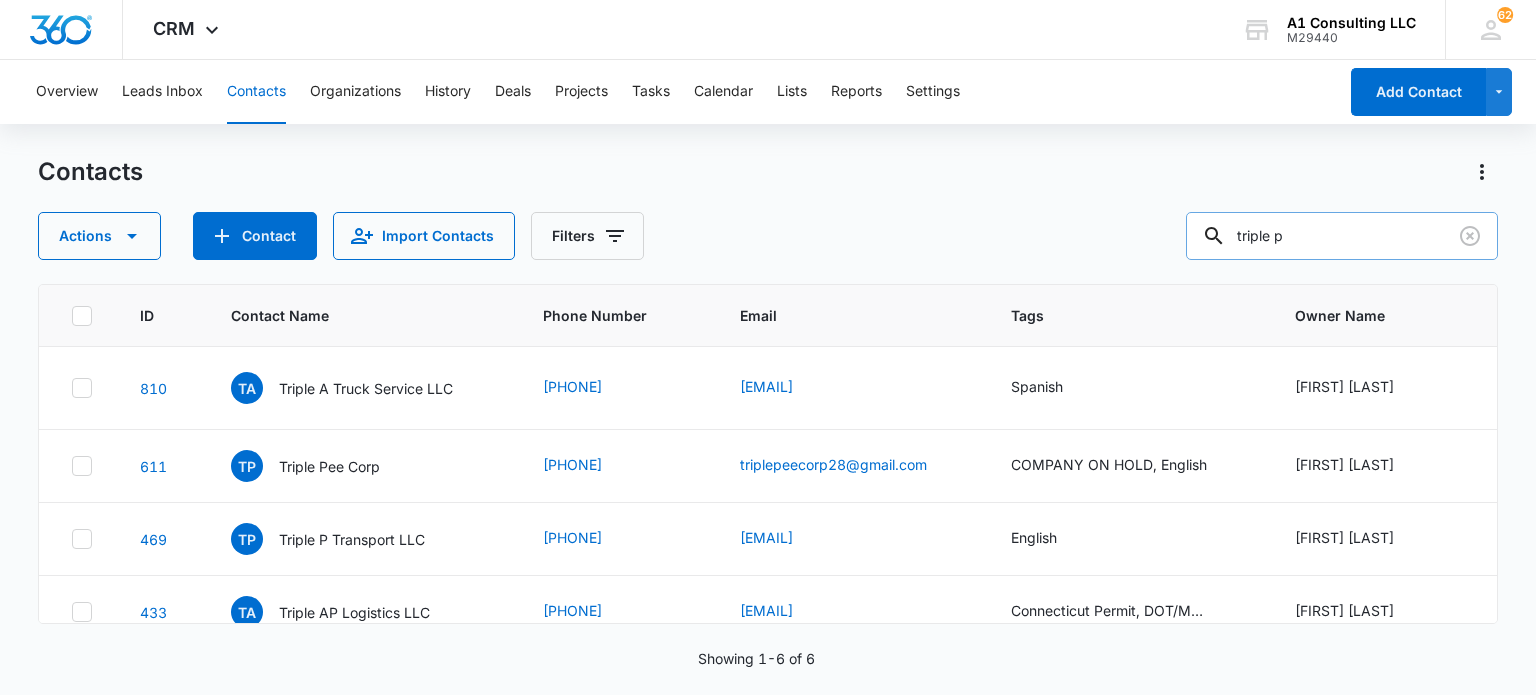 click on "triple p" at bounding box center [1342, 236] 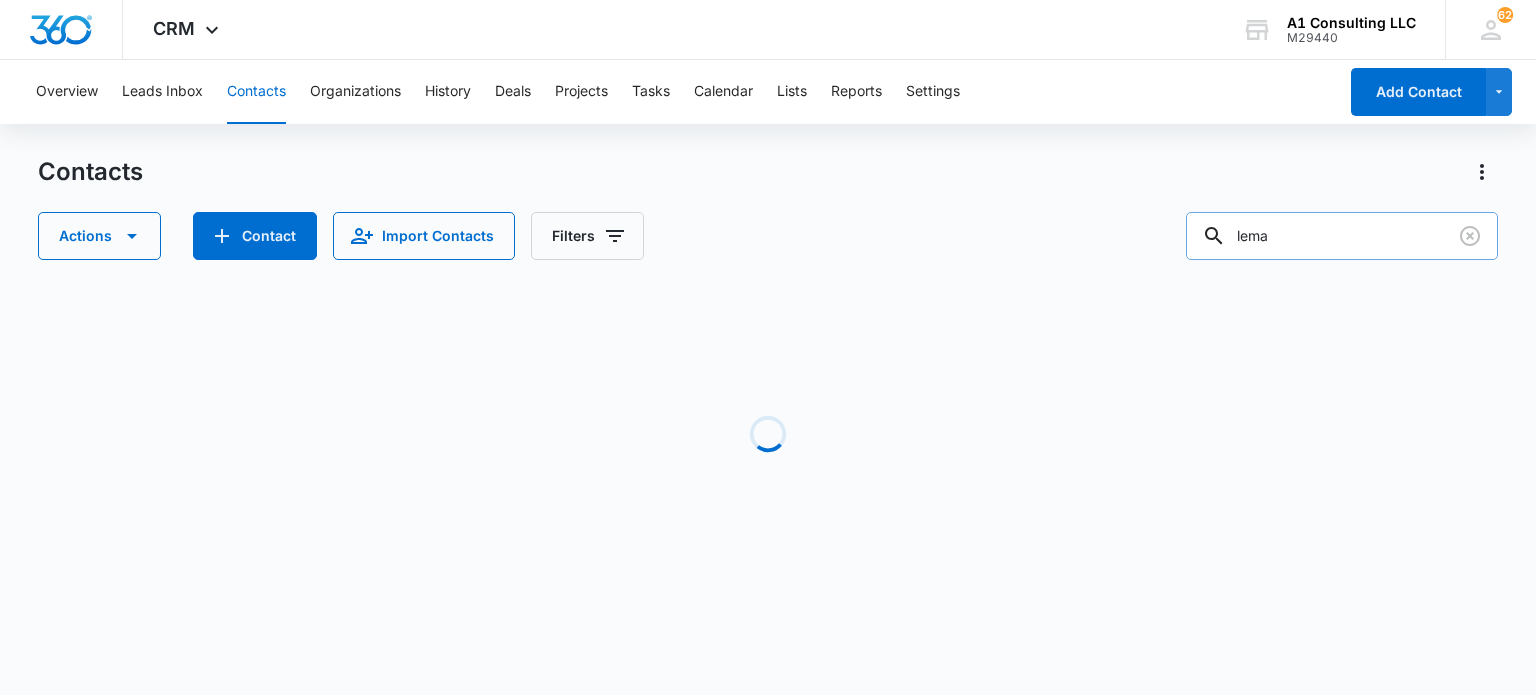 type on "lema" 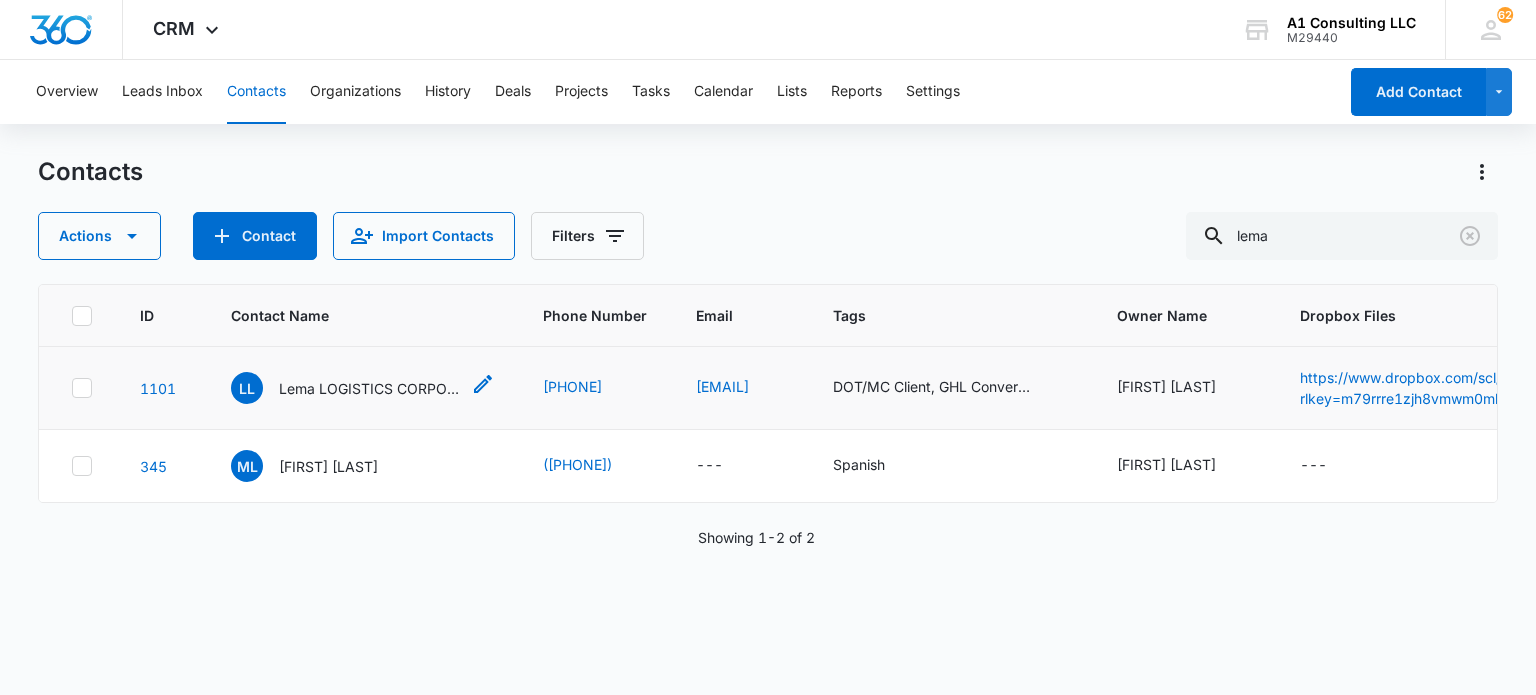 drag, startPoint x: 351, startPoint y: 389, endPoint x: 340, endPoint y: 392, distance: 11.401754 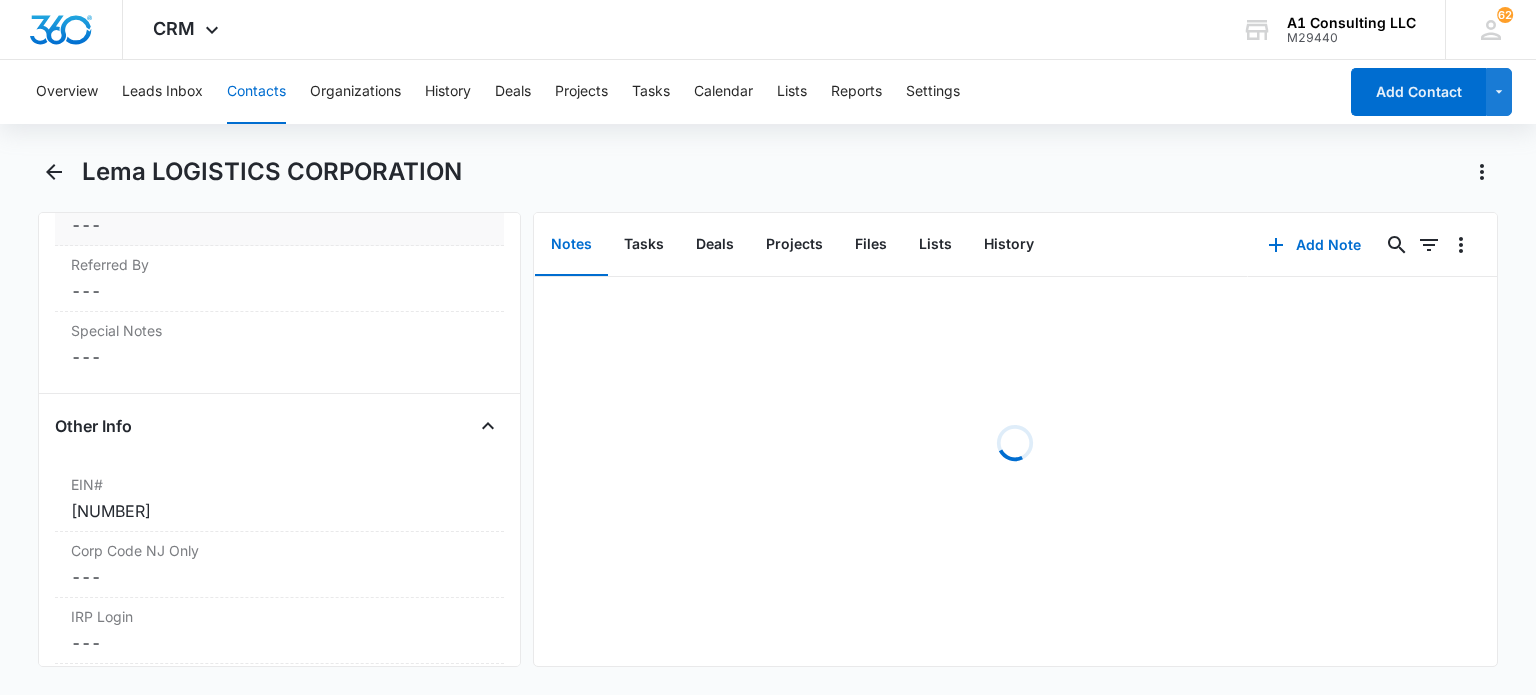 scroll, scrollTop: 2900, scrollLeft: 0, axis: vertical 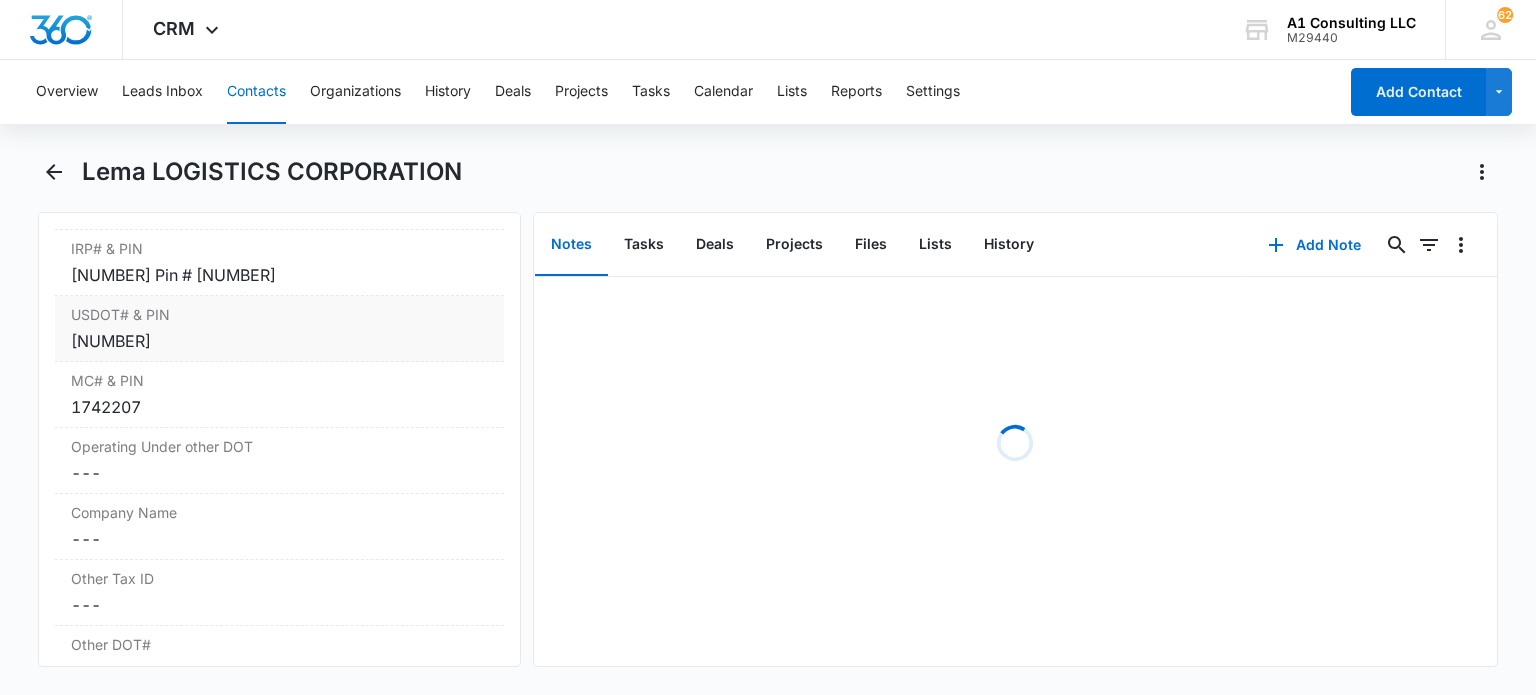 click on "3268153" at bounding box center (279, 341) 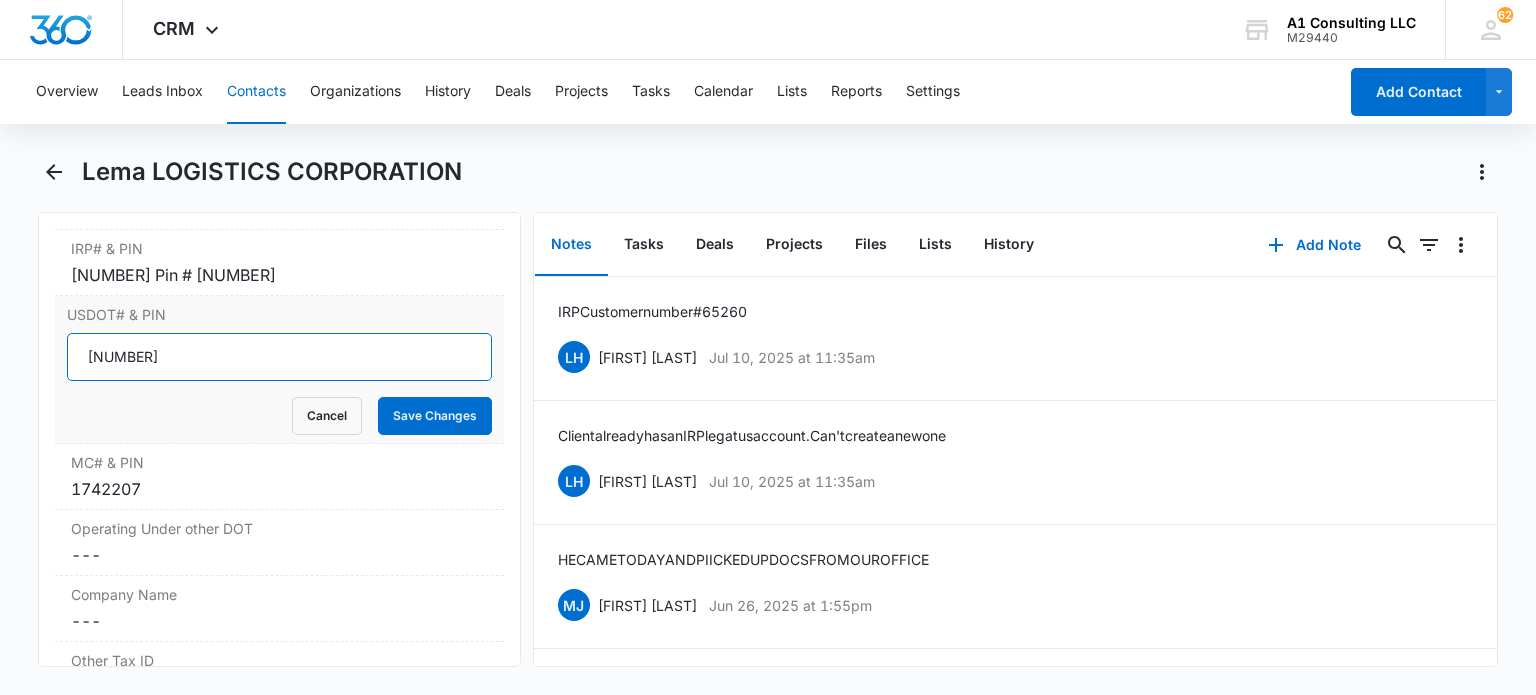 click on "3268153" at bounding box center [279, 357] 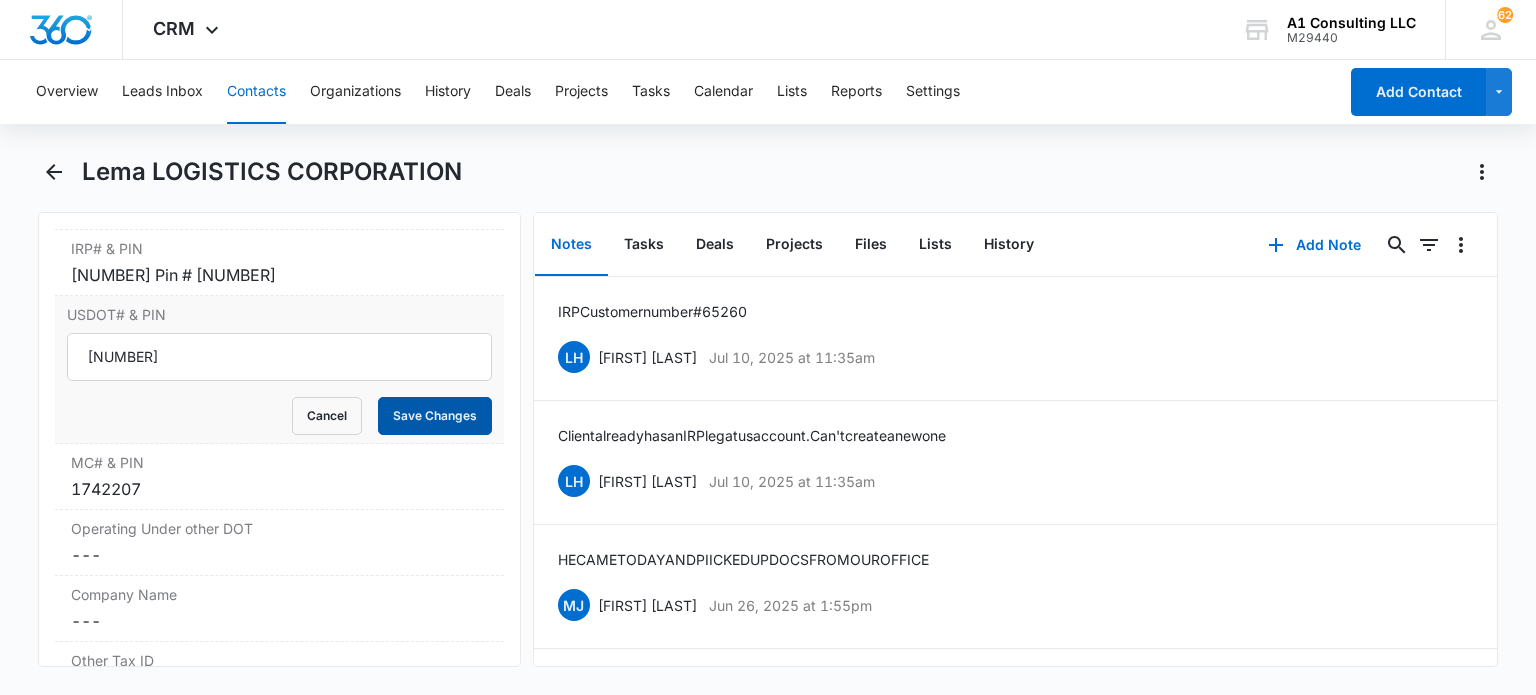 click on "Save Changes" at bounding box center (435, 416) 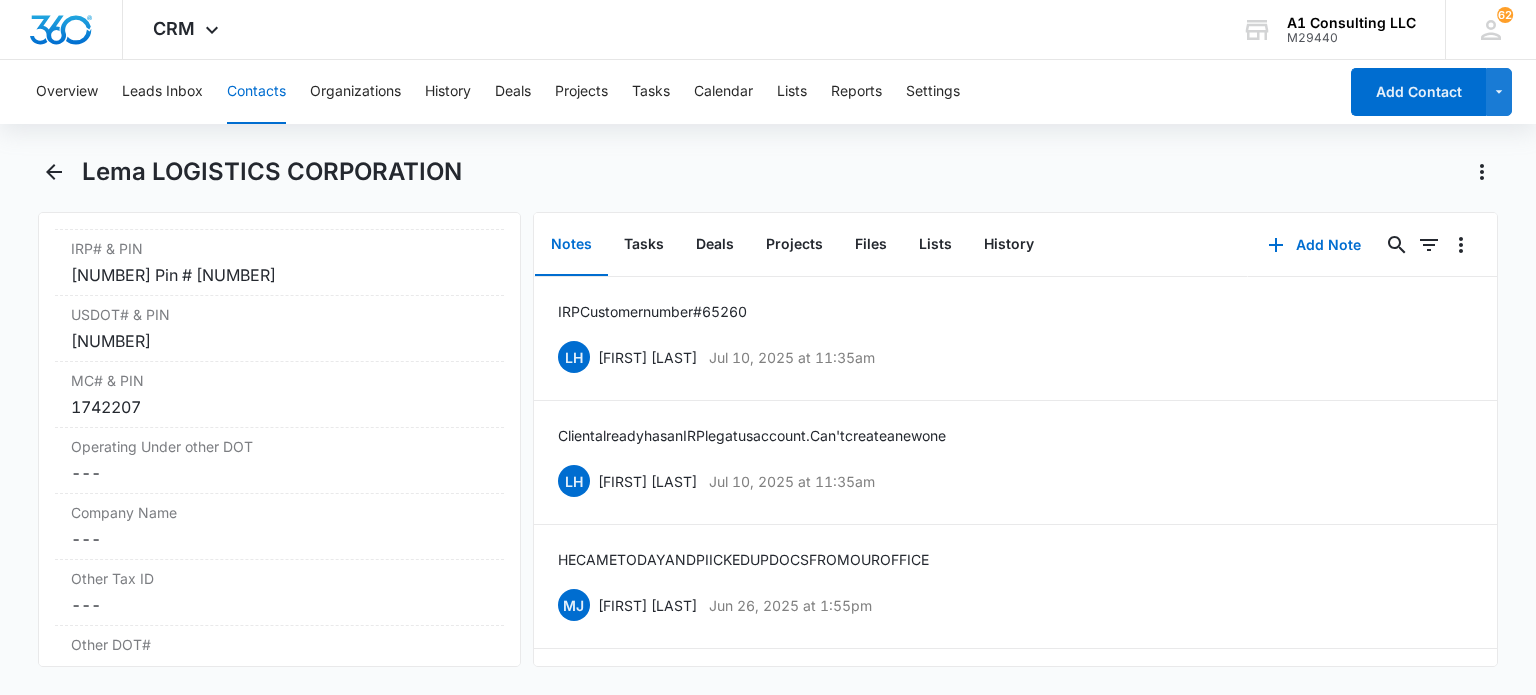 click on "Contacts" at bounding box center [256, 92] 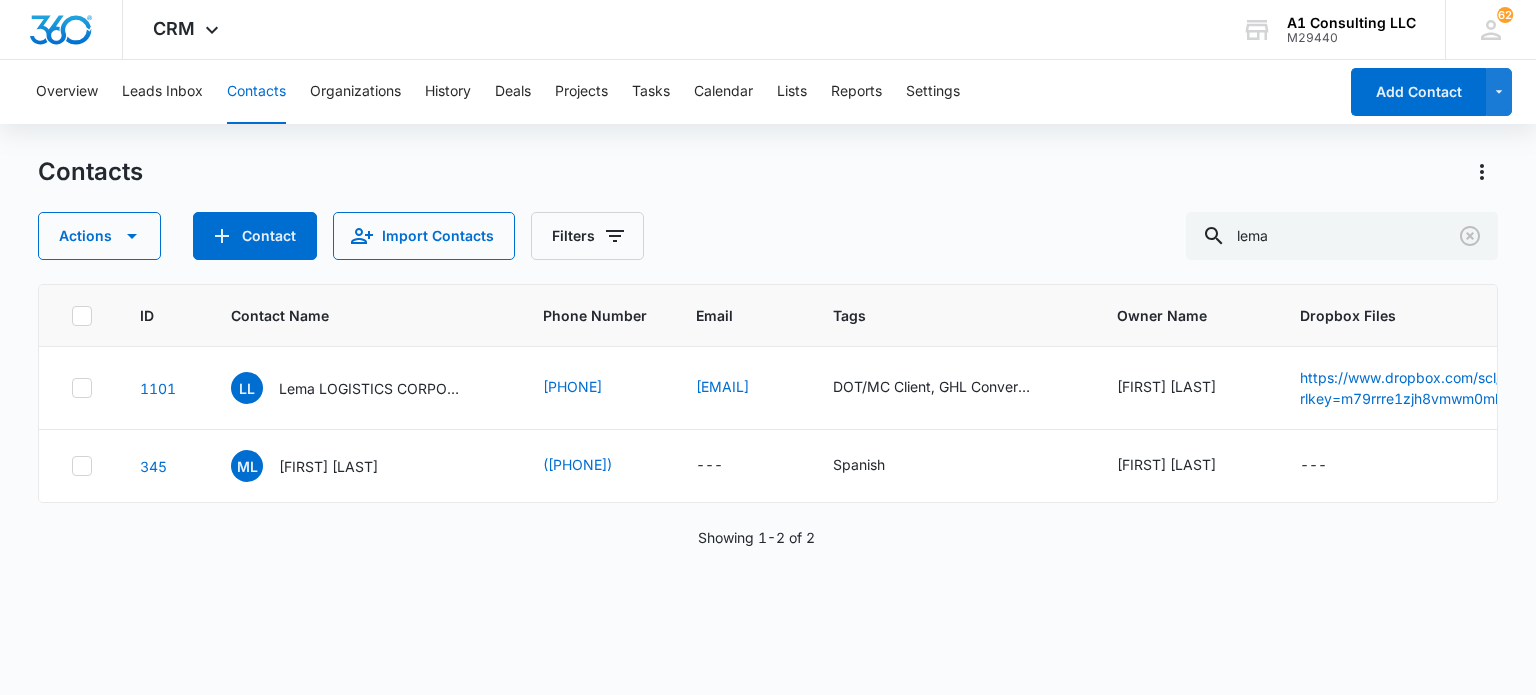 drag, startPoint x: 410, startPoint y: 394, endPoint x: 803, endPoint y: 633, distance: 459.96738 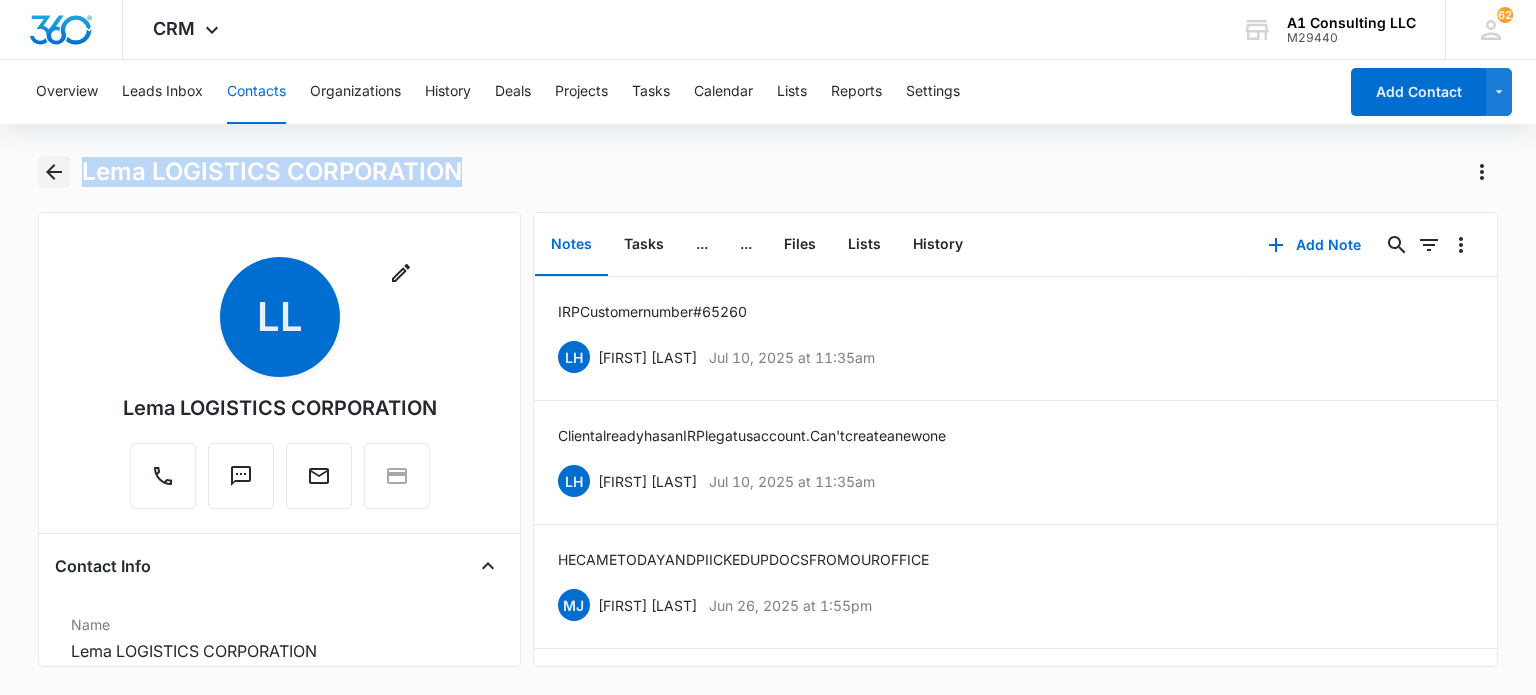 drag, startPoint x: 466, startPoint y: 172, endPoint x: 53, endPoint y: 176, distance: 413.01938 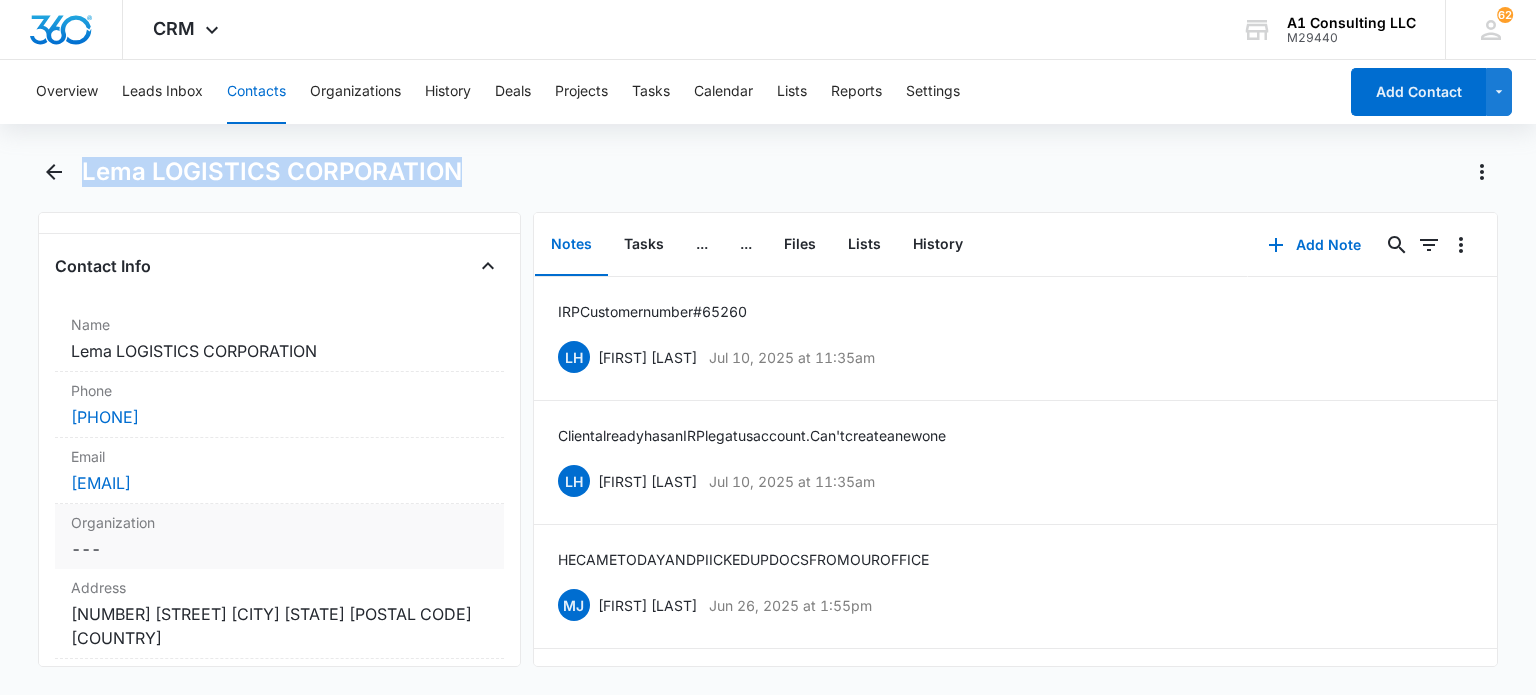 scroll, scrollTop: 400, scrollLeft: 0, axis: vertical 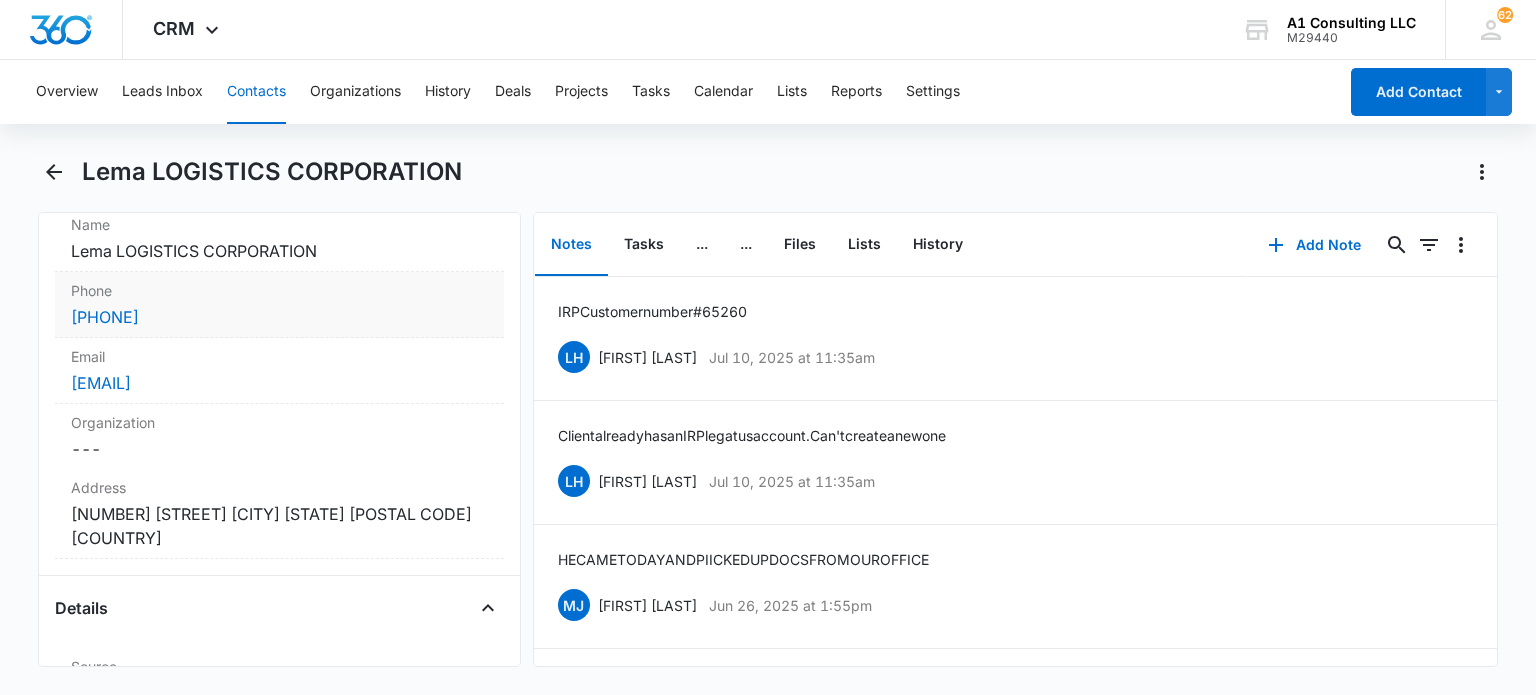 click on "(973) 968-2355" at bounding box center (279, 317) 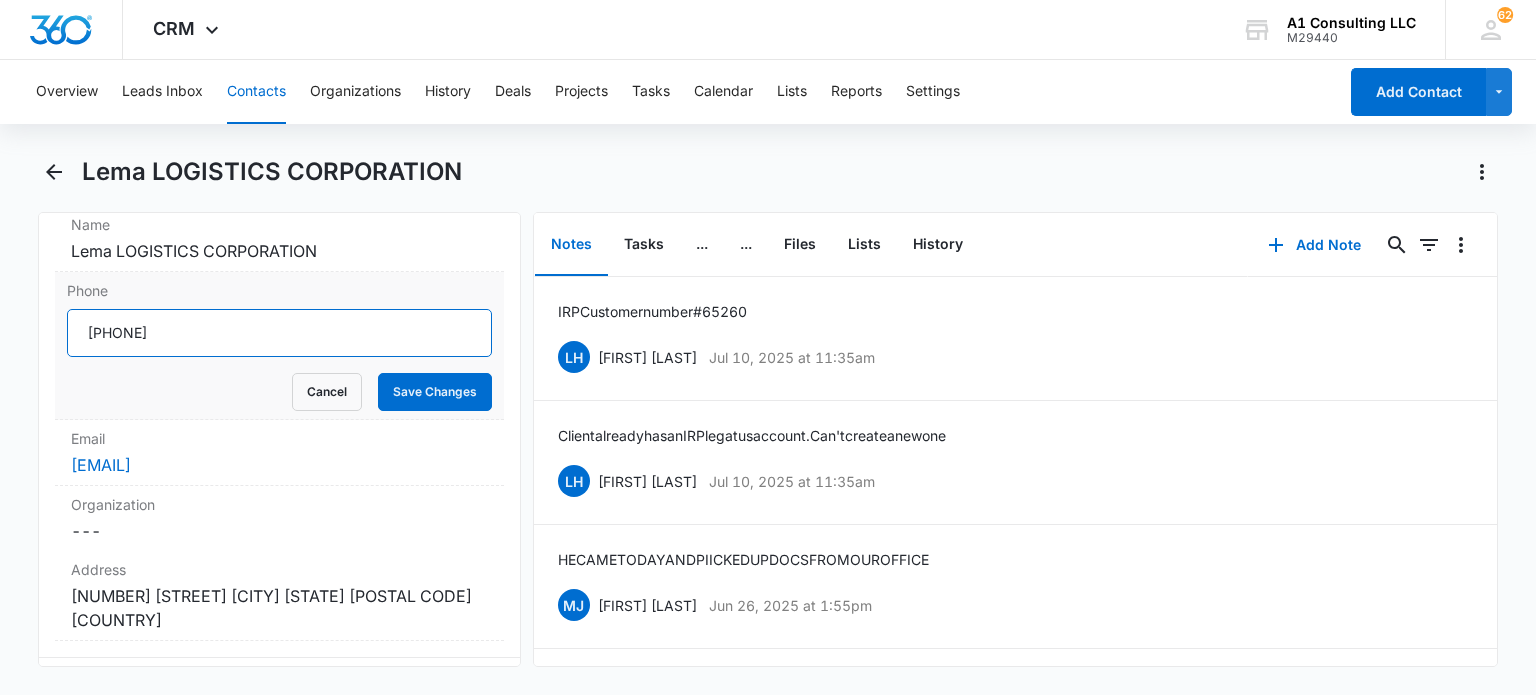 click on "Phone" at bounding box center [279, 333] 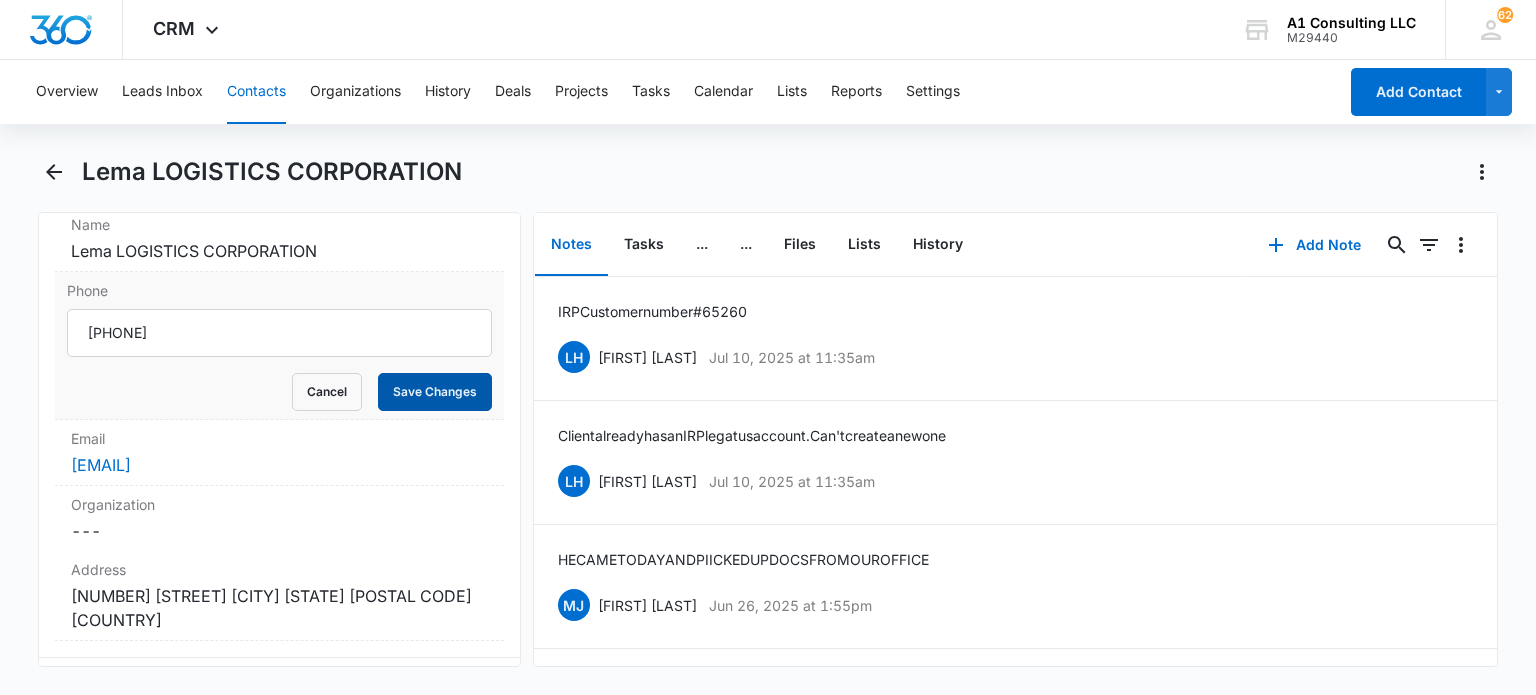 click on "Save Changes" at bounding box center [435, 392] 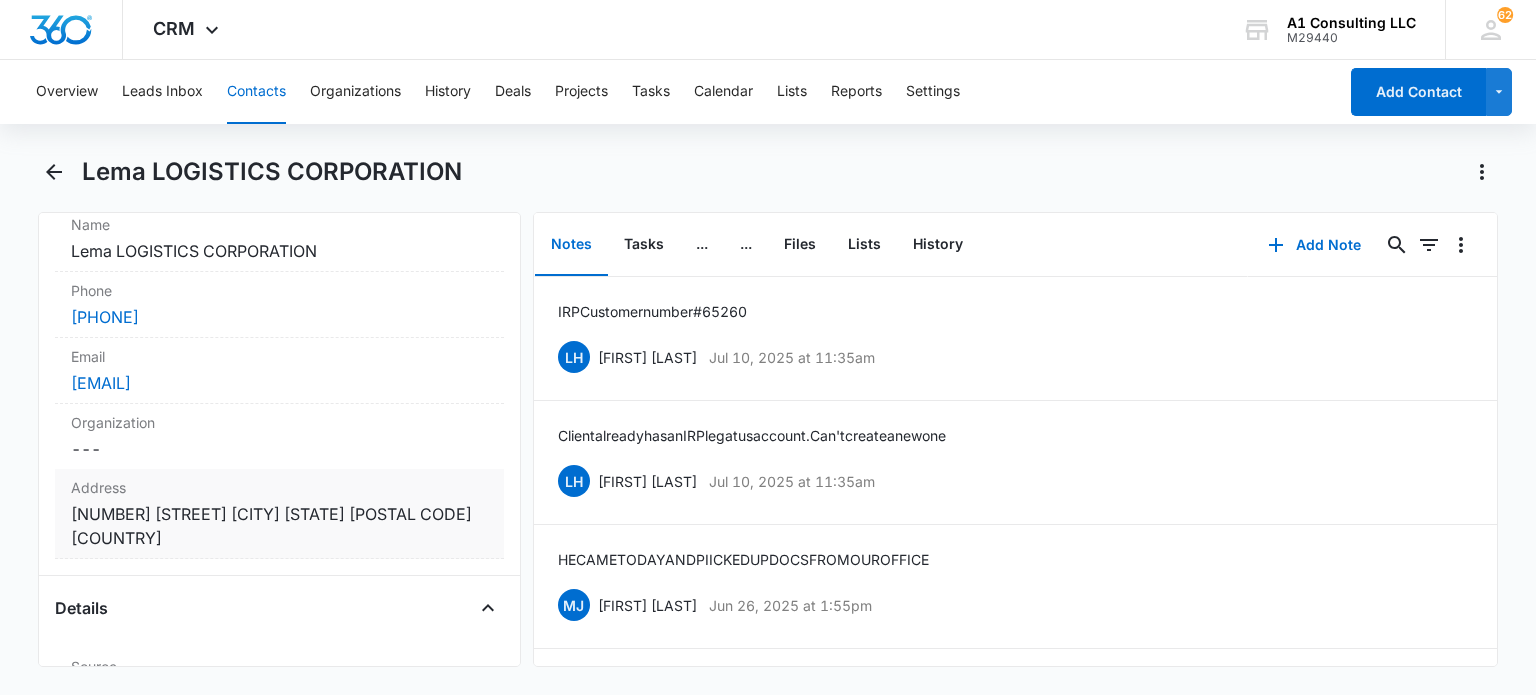 click on "Cancel Save Changes ---" at bounding box center [279, 449] 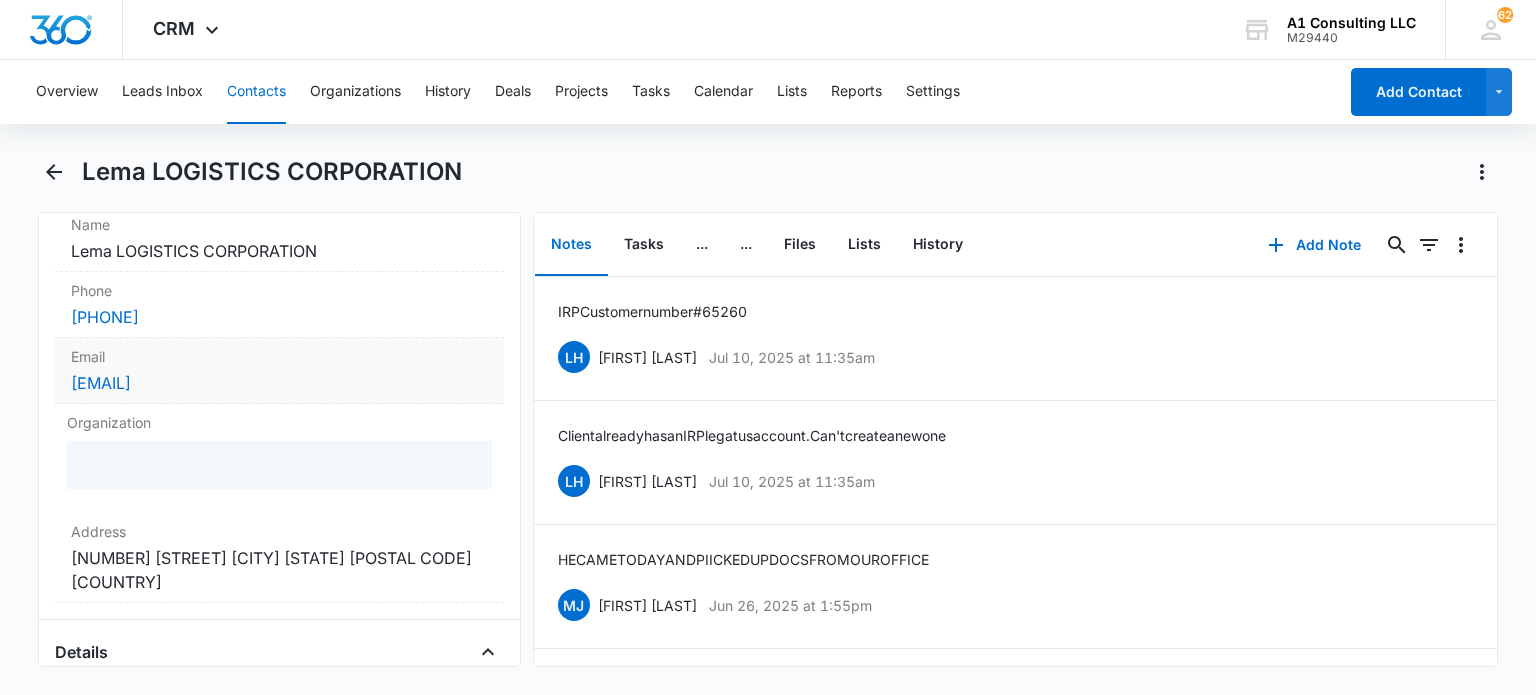 click on "lemajustin7@gmail.com" at bounding box center (279, 383) 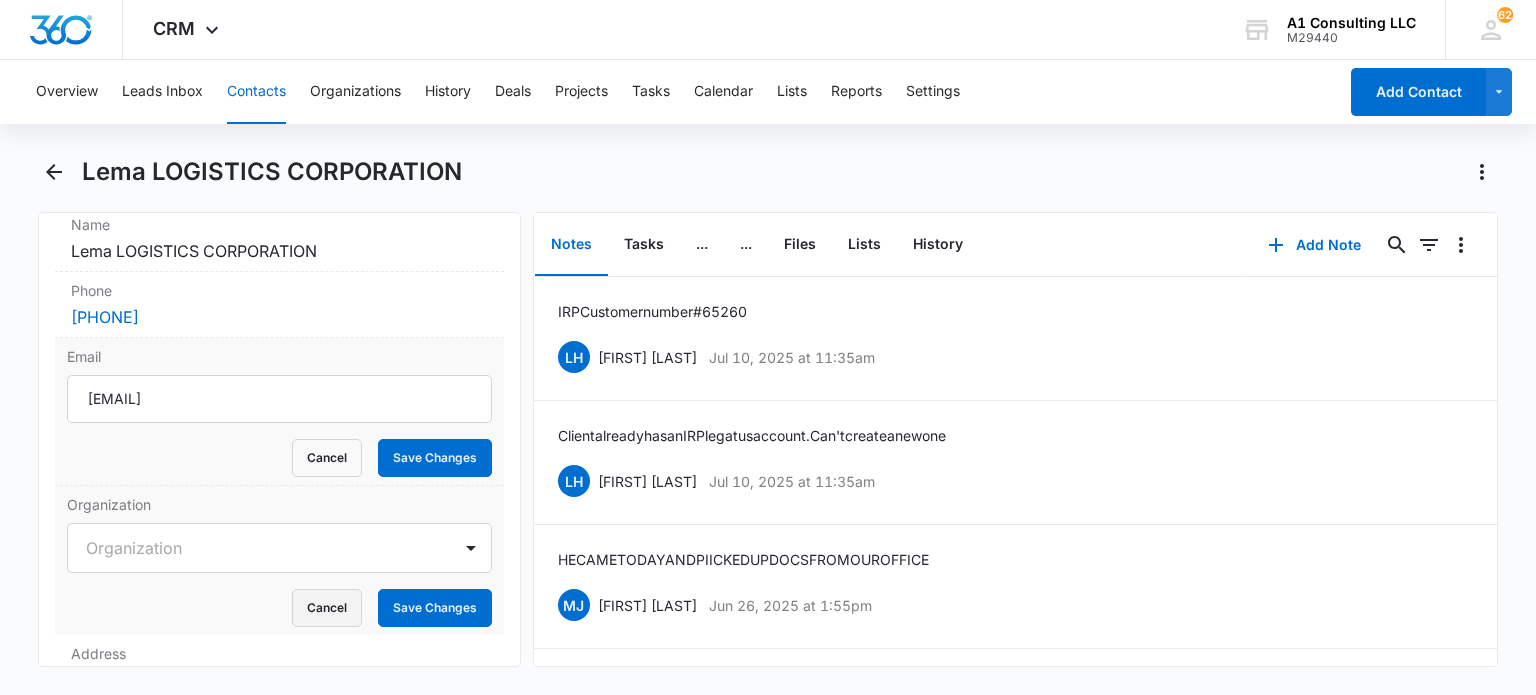drag, startPoint x: 319, startPoint y: 605, endPoint x: 318, endPoint y: 584, distance: 21.023796 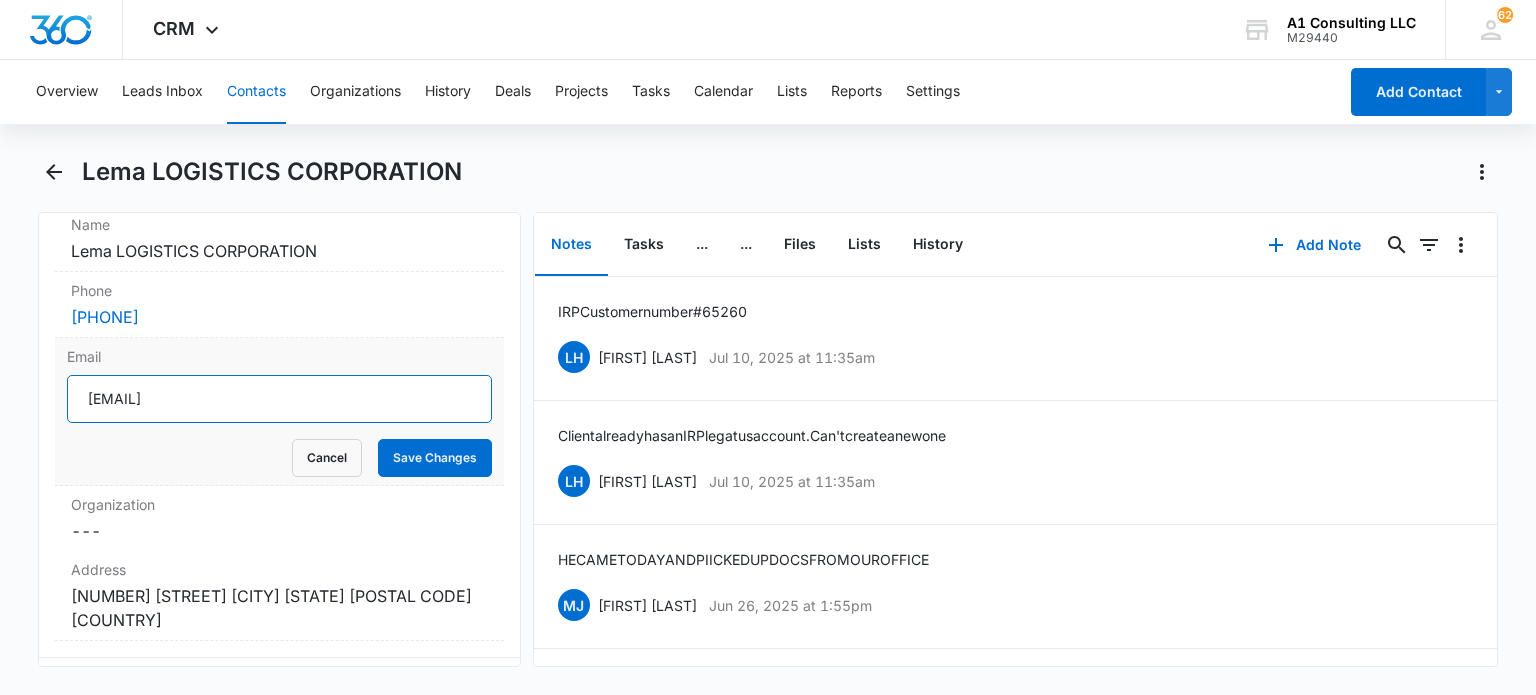 click on "lemajustin7@gmail.com" at bounding box center (279, 399) 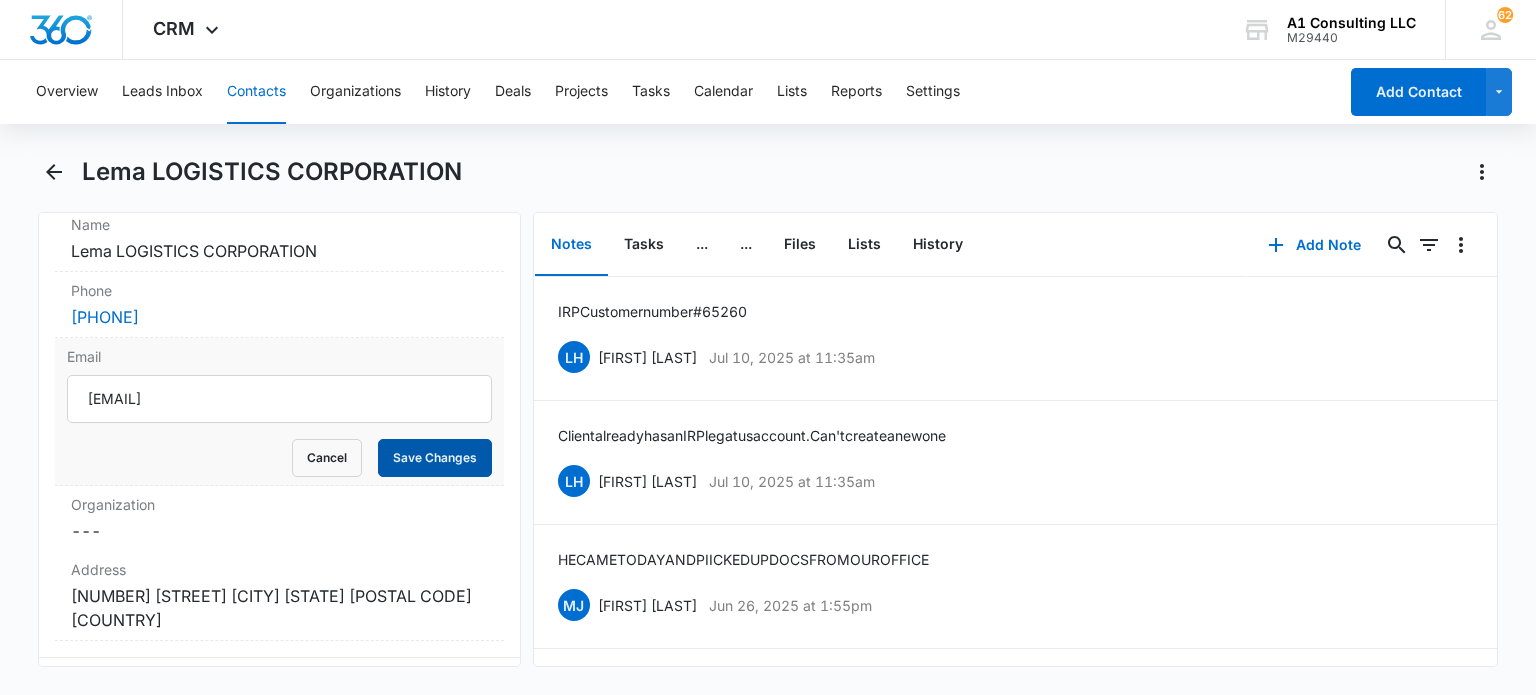 click on "Save Changes" at bounding box center [435, 458] 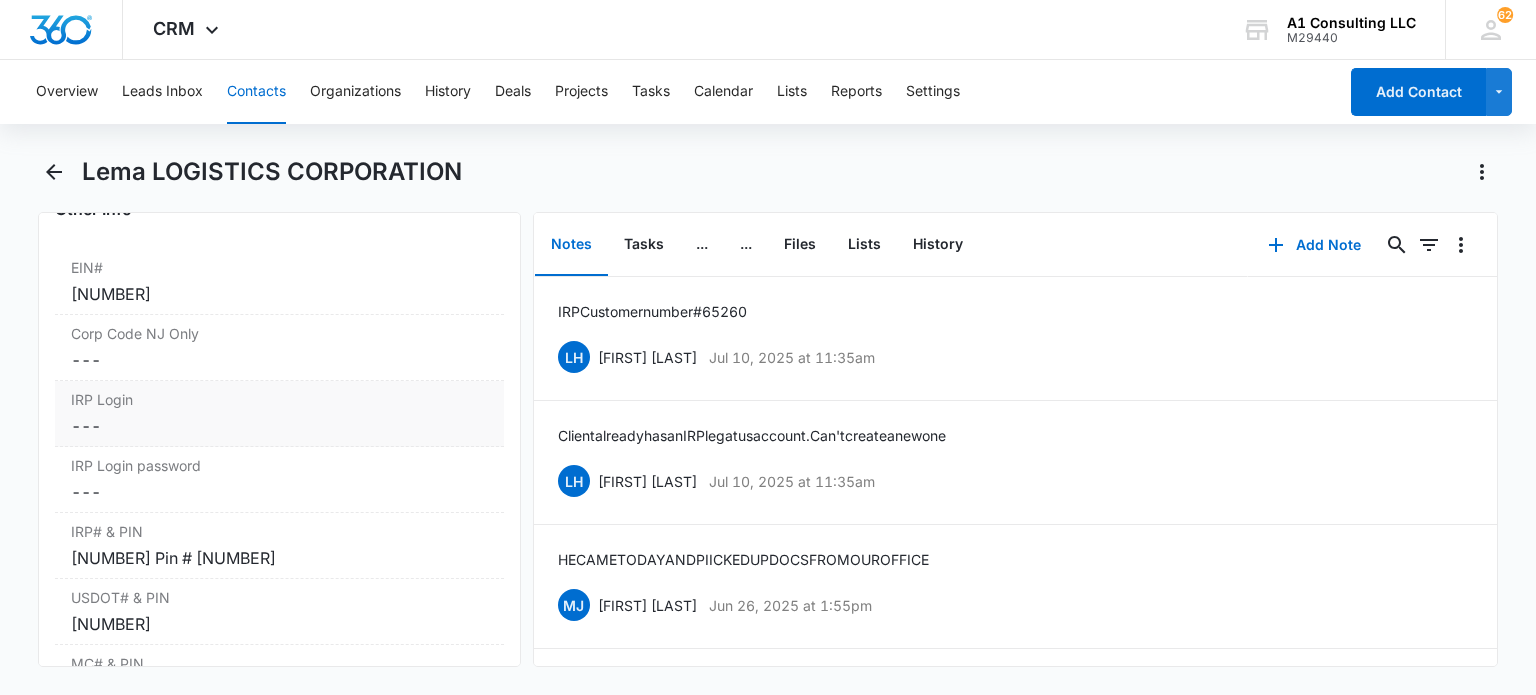scroll, scrollTop: 2817, scrollLeft: 0, axis: vertical 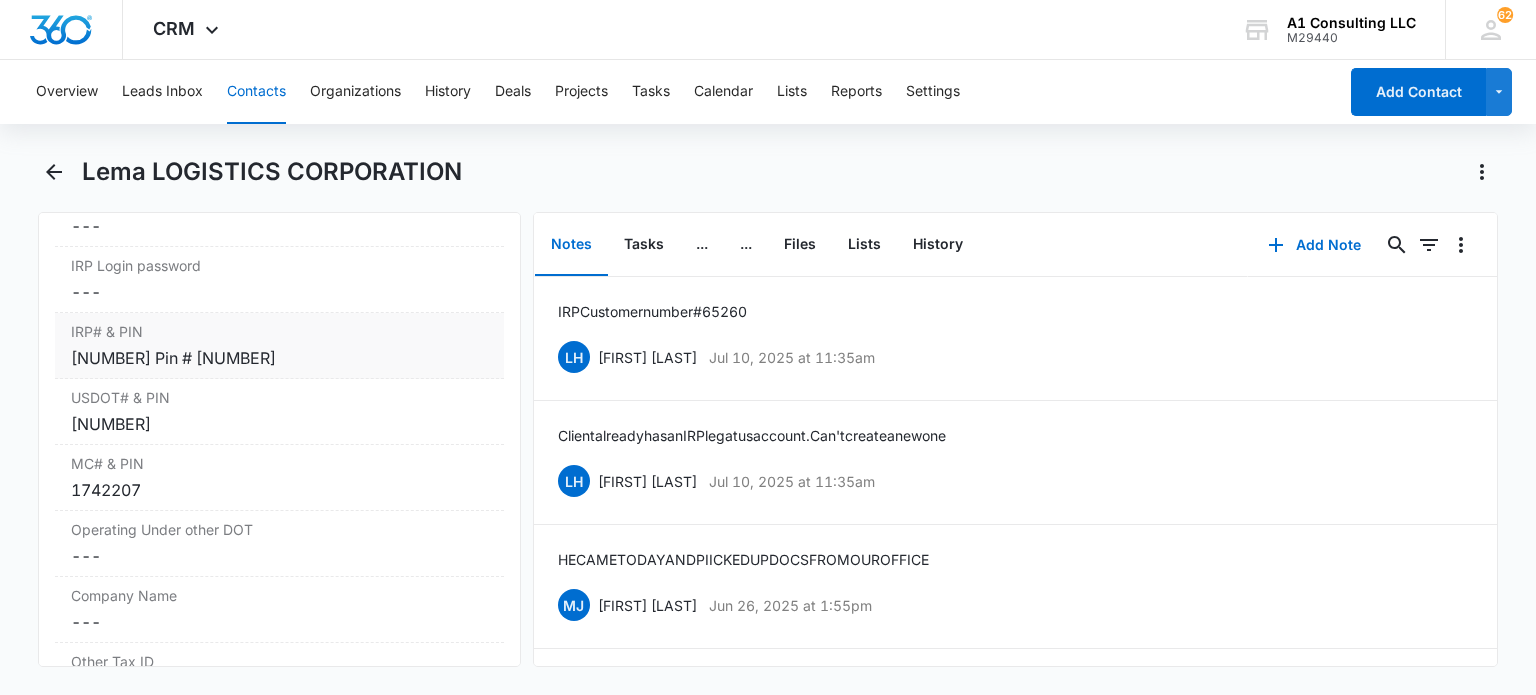 click on "IRP# & PIN Cancel Save Changes 64180 Pin # 248317" at bounding box center (279, 346) 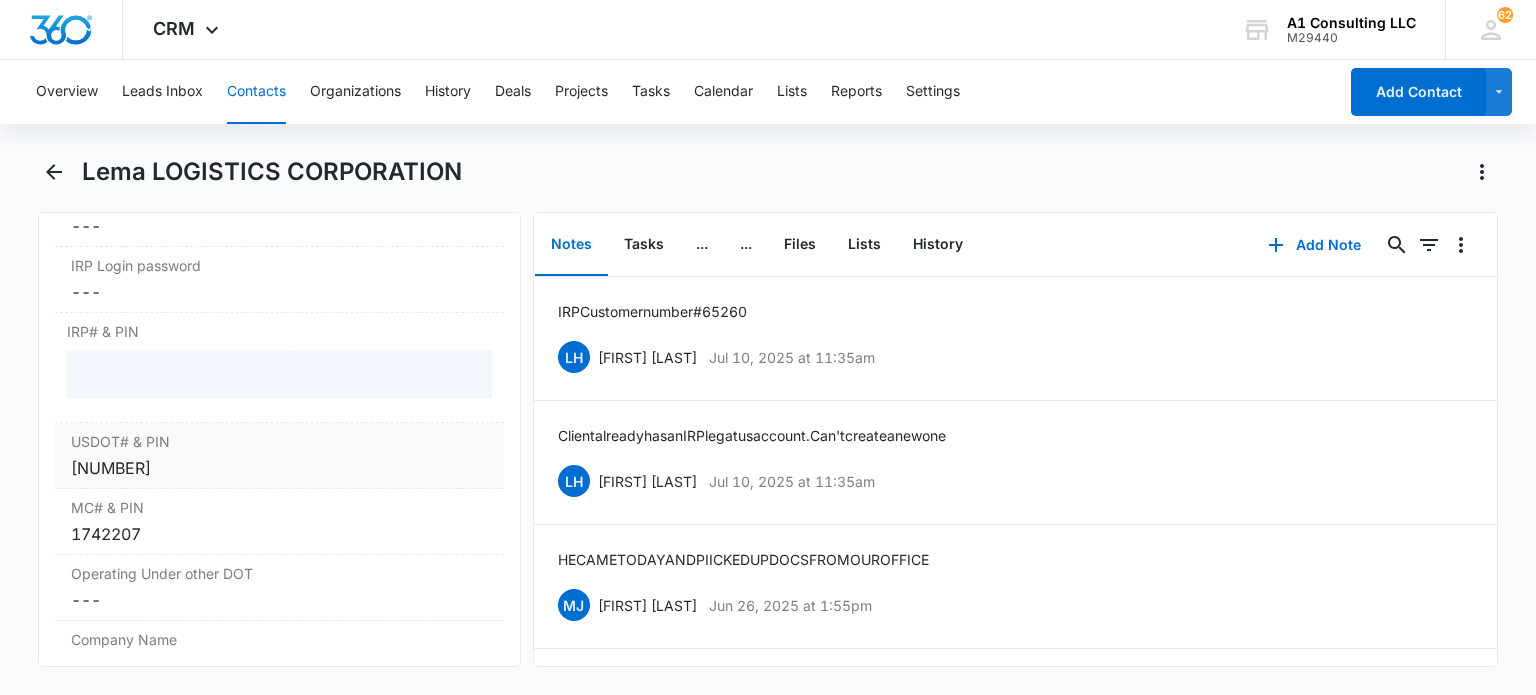 drag, startPoint x: 151, startPoint y: 457, endPoint x: 195, endPoint y: 483, distance: 51.10773 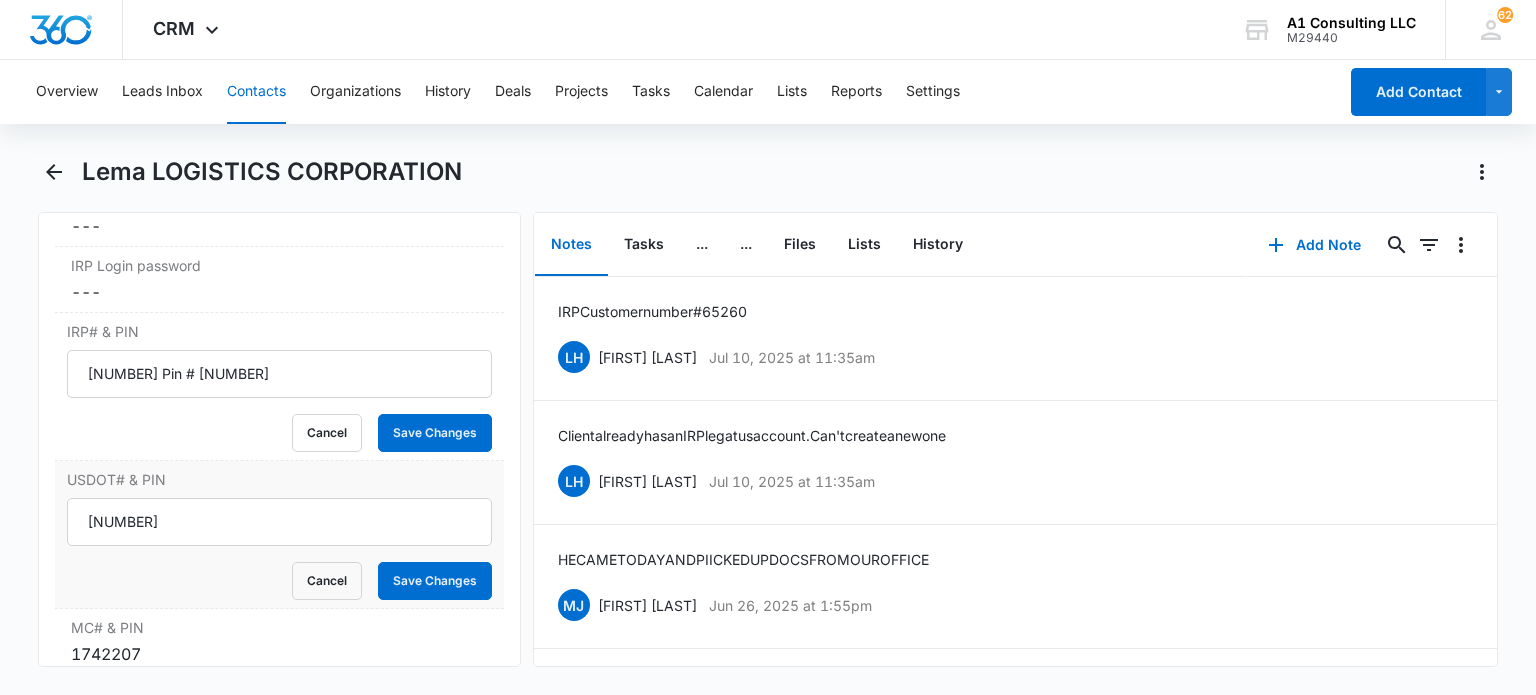 scroll, scrollTop: 2917, scrollLeft: 0, axis: vertical 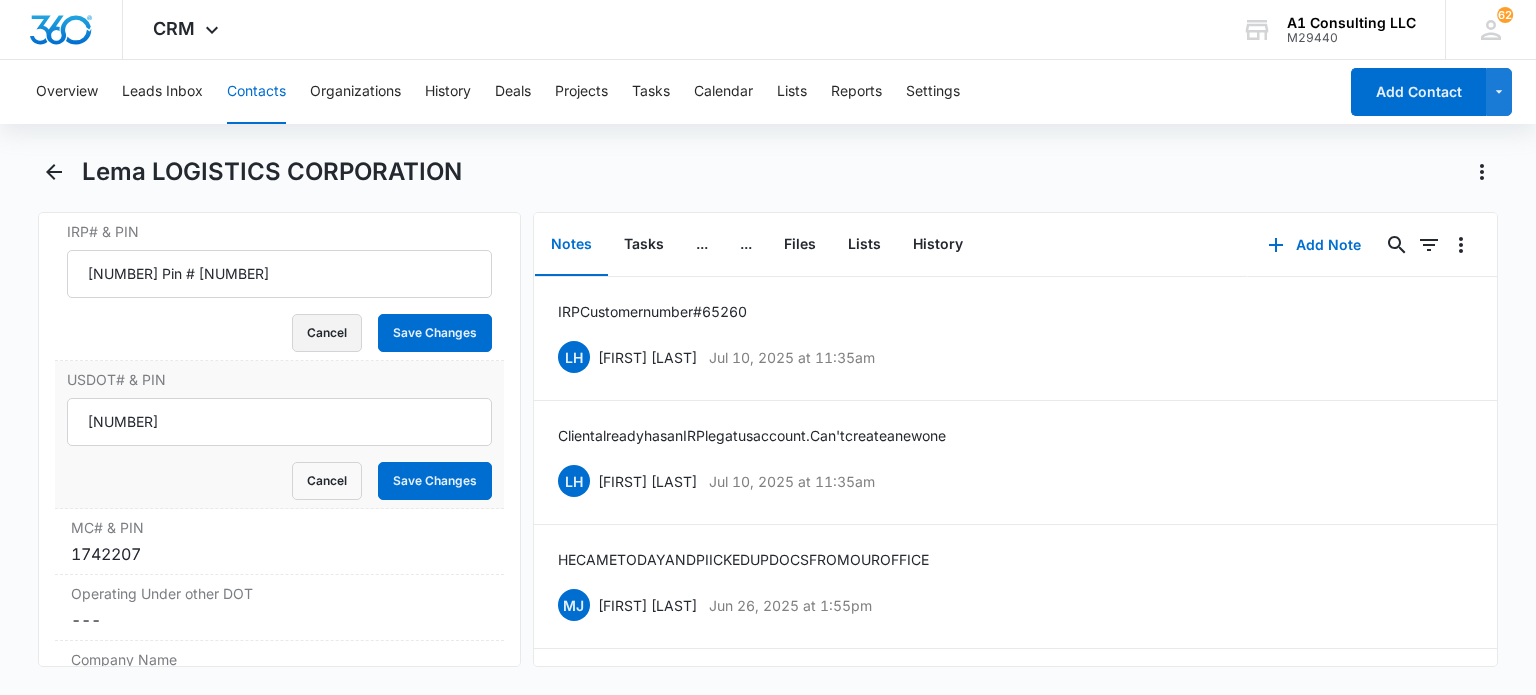 drag, startPoint x: 301, startPoint y: 326, endPoint x: 292, endPoint y: 337, distance: 14.21267 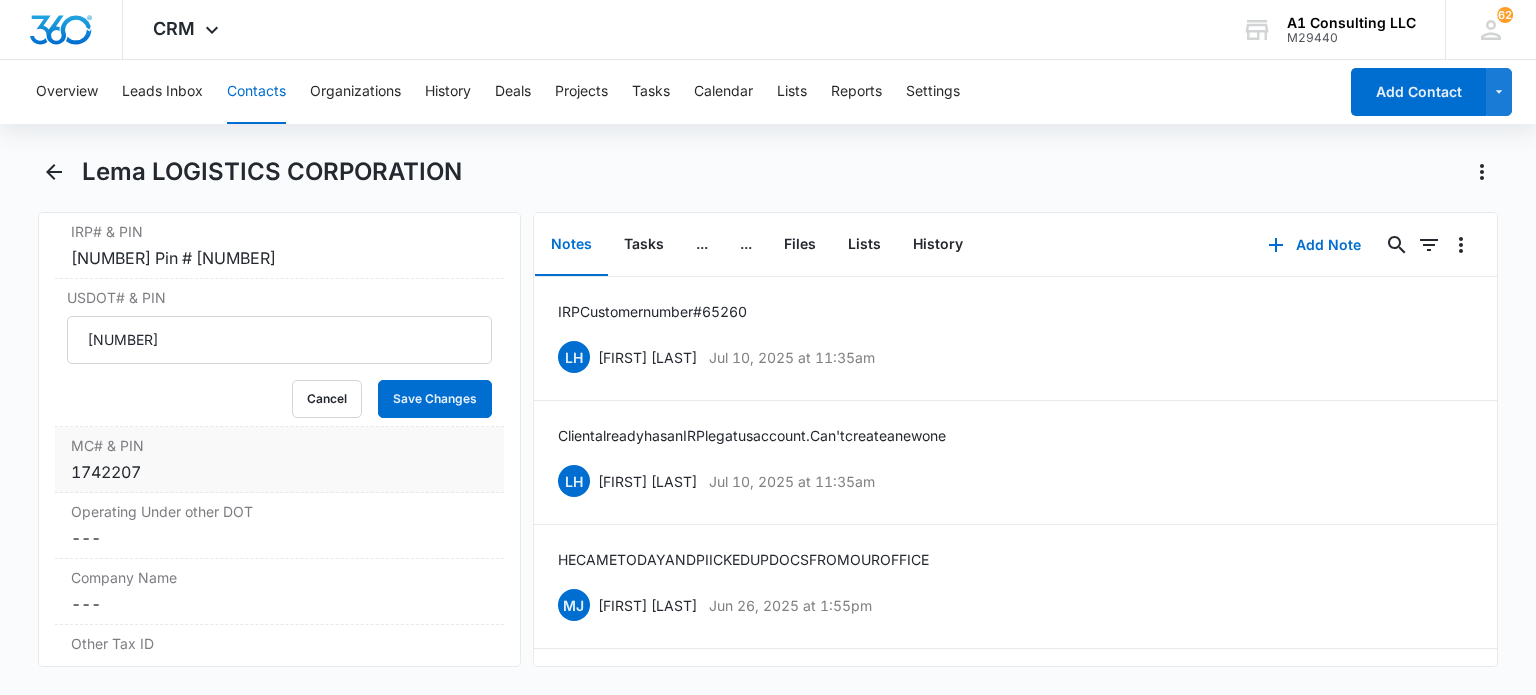 click on "MC# & PIN" at bounding box center (279, 445) 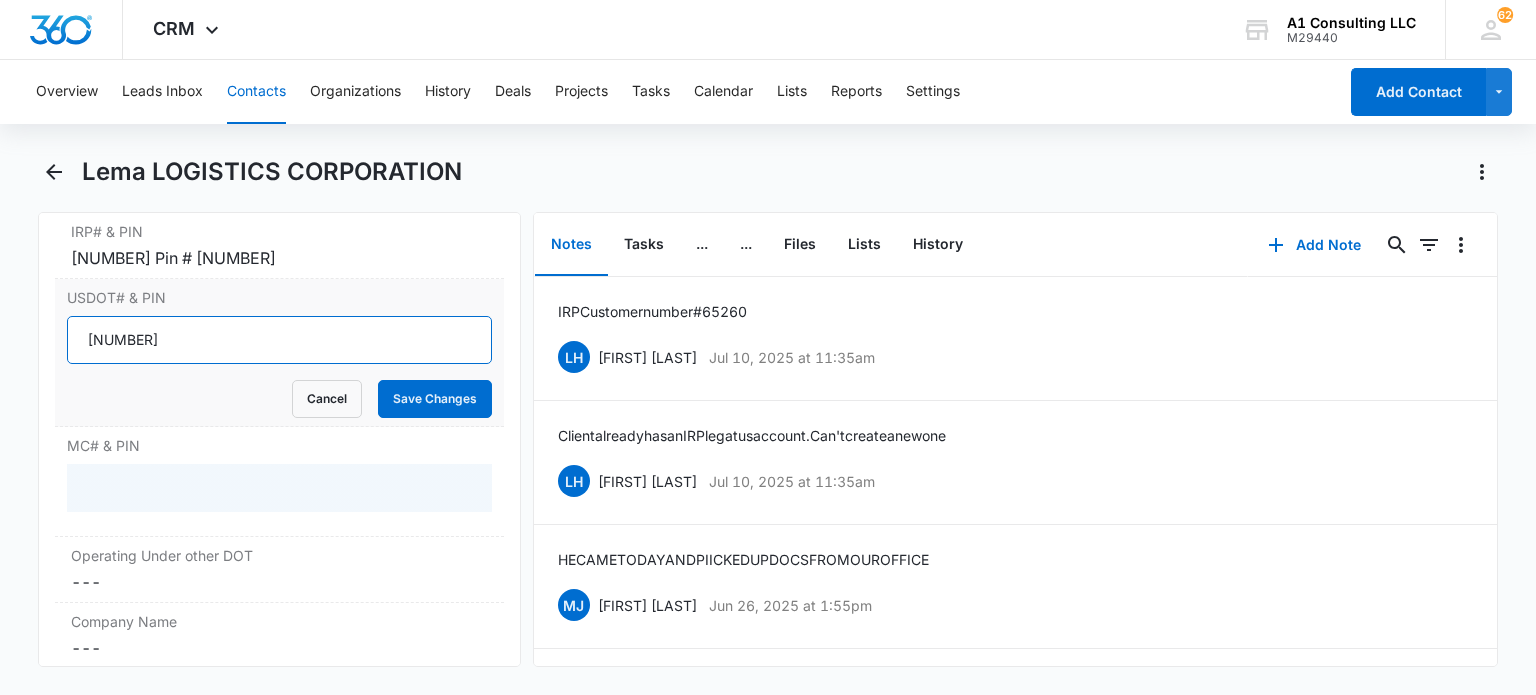 click on "3268153" at bounding box center (279, 340) 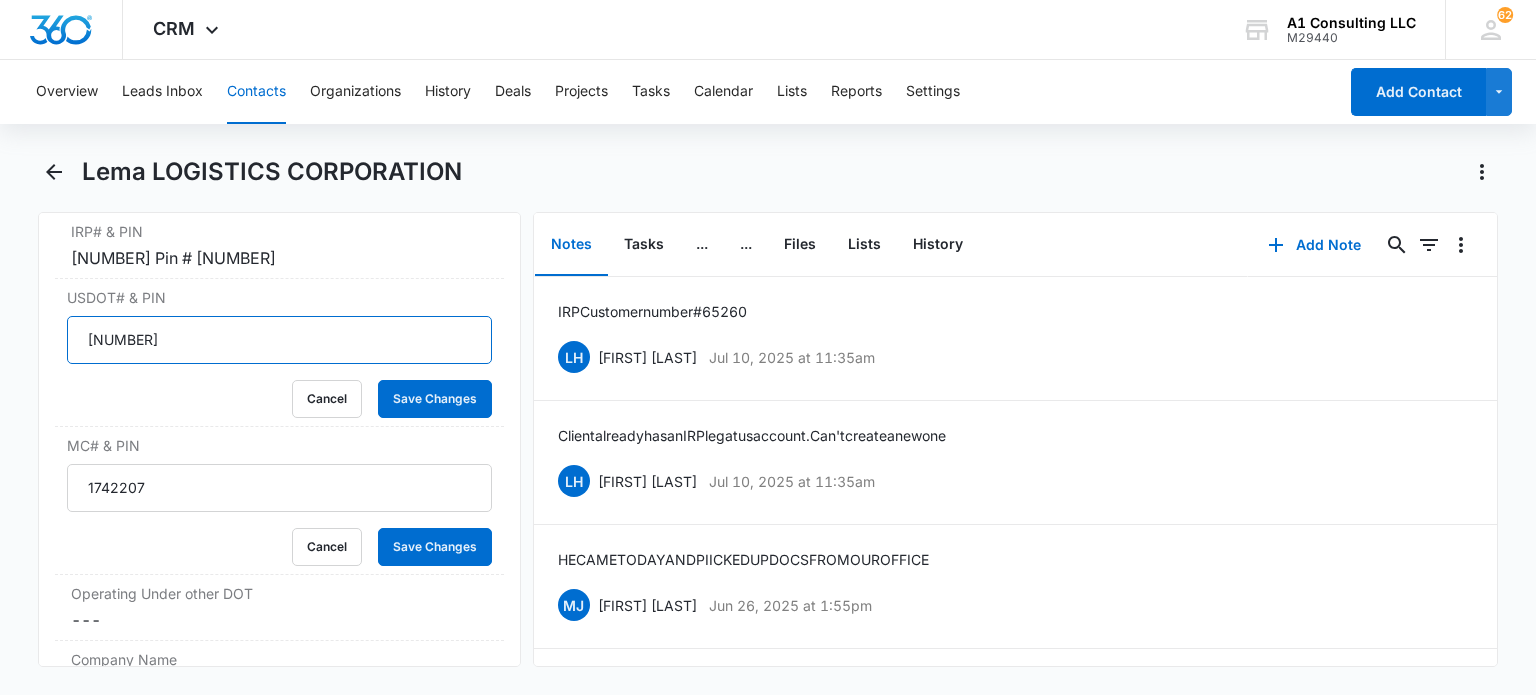 drag, startPoint x: 181, startPoint y: 339, endPoint x: 46, endPoint y: 342, distance: 135.03333 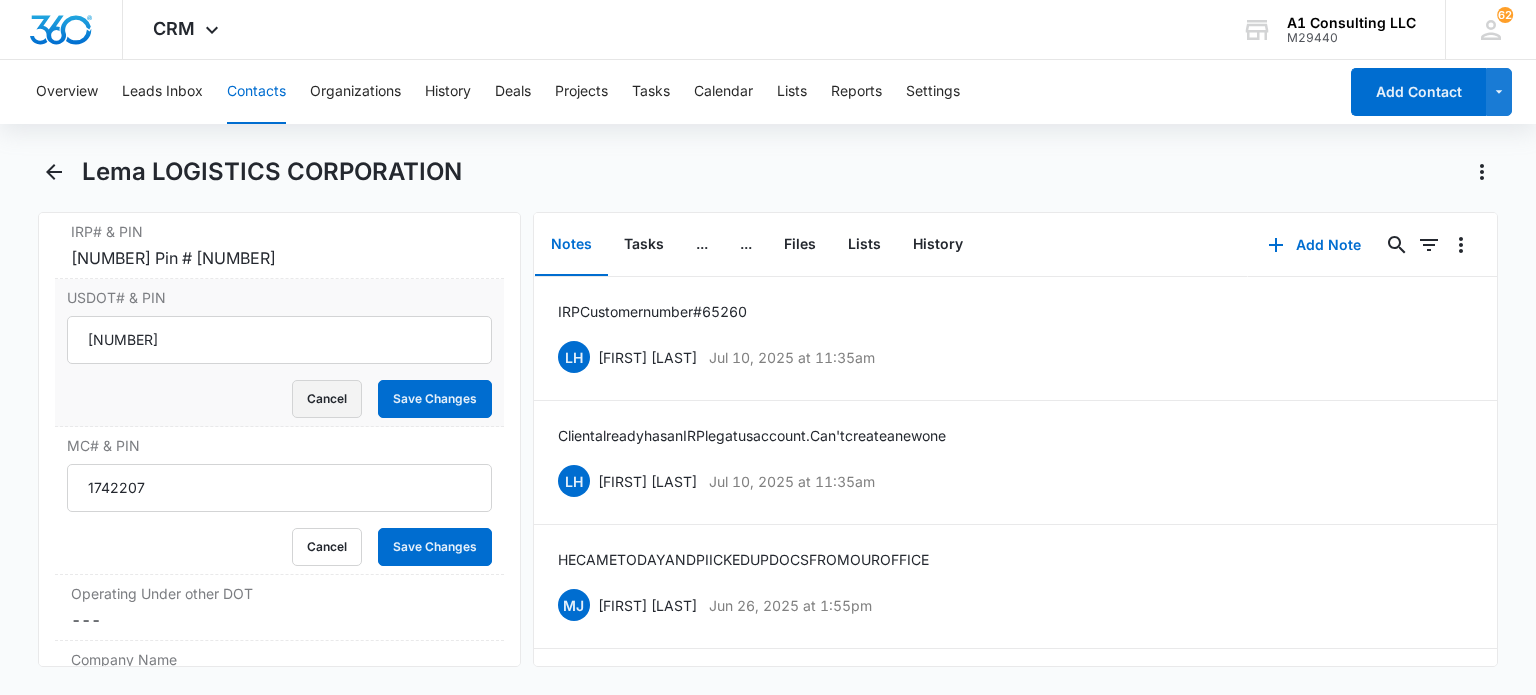 click on "Cancel" at bounding box center [327, 399] 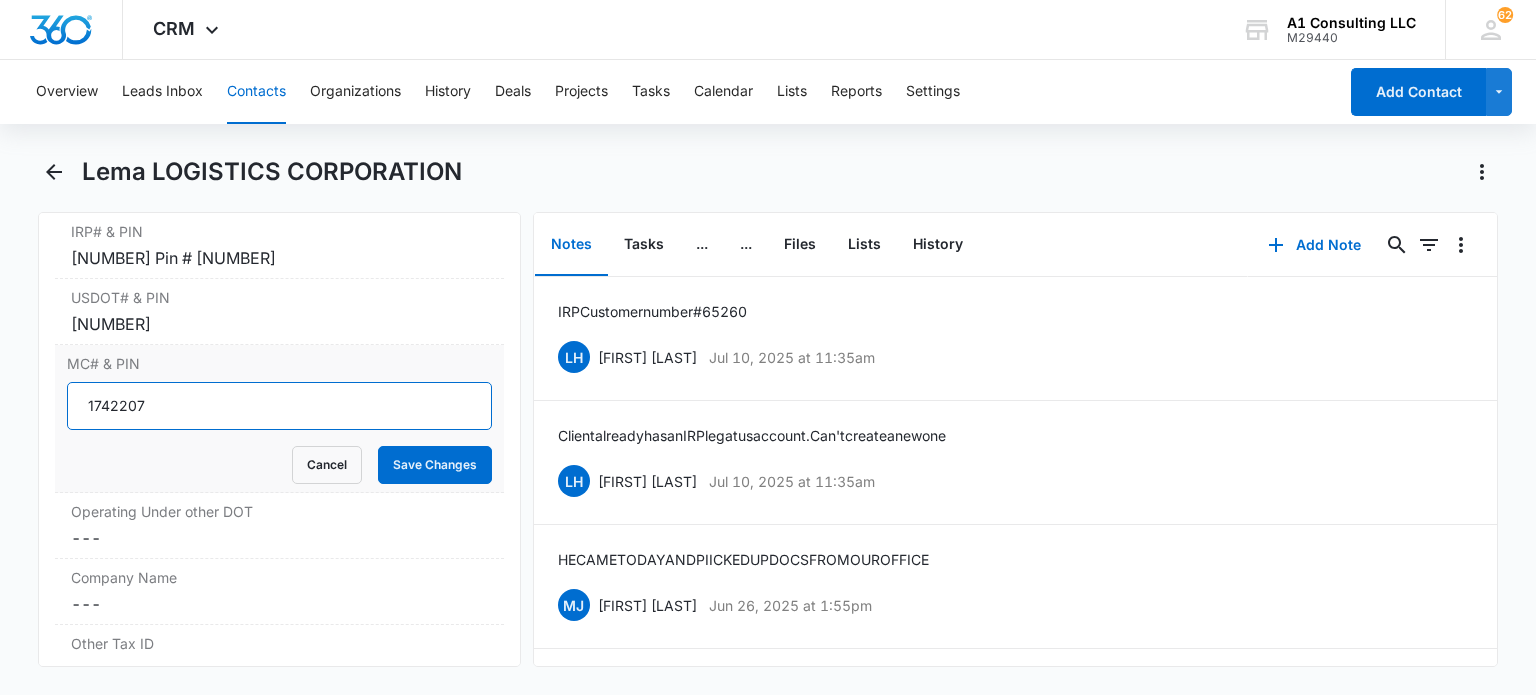 click on "1742207" at bounding box center (279, 406) 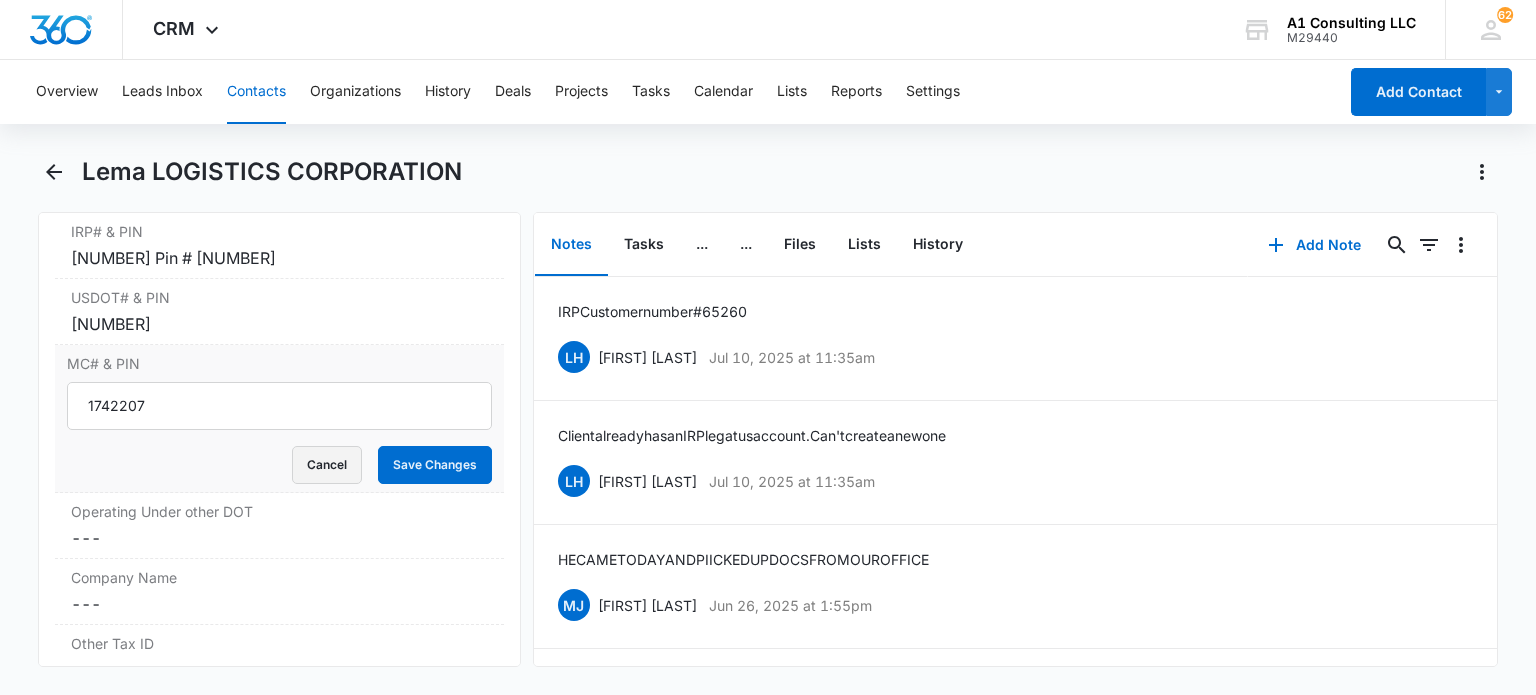 type 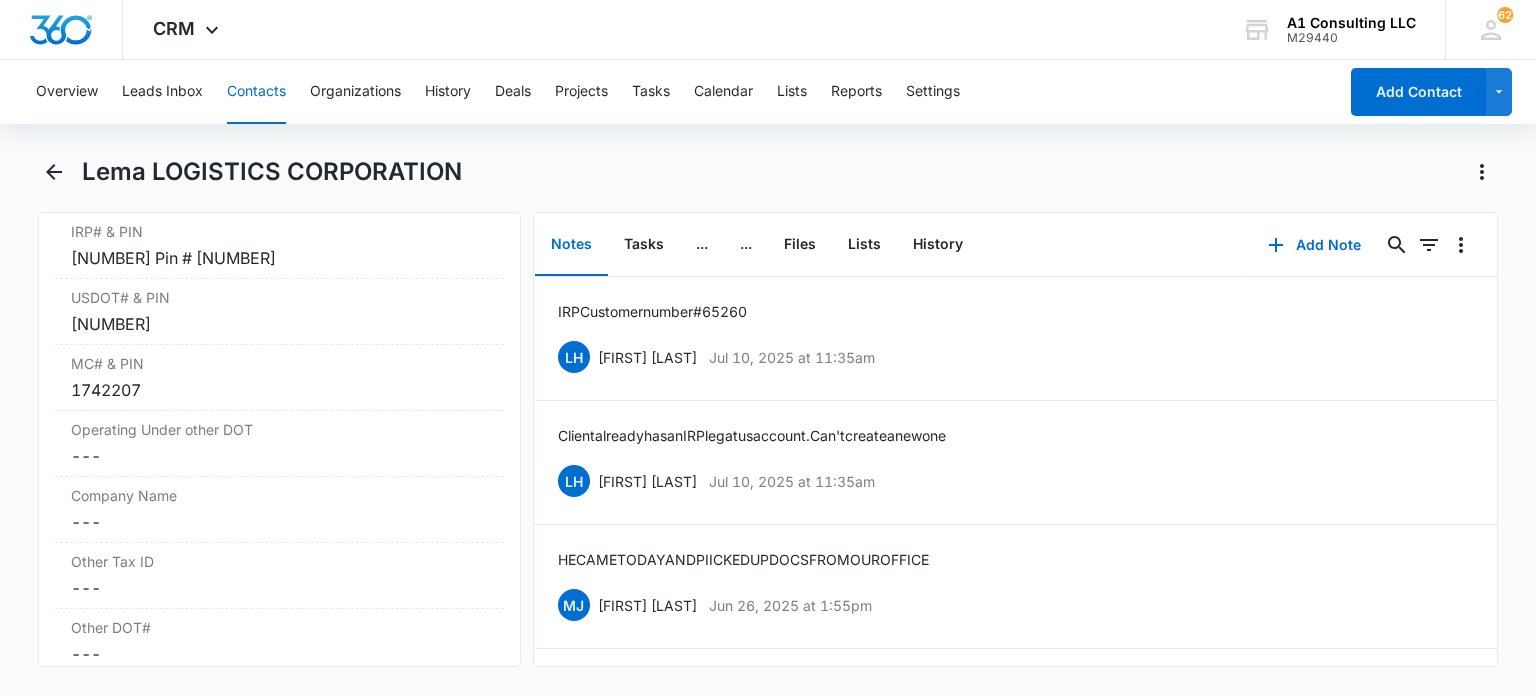 drag, startPoint x: 271, startPoint y: 110, endPoint x: 291, endPoint y: 114, distance: 20.396078 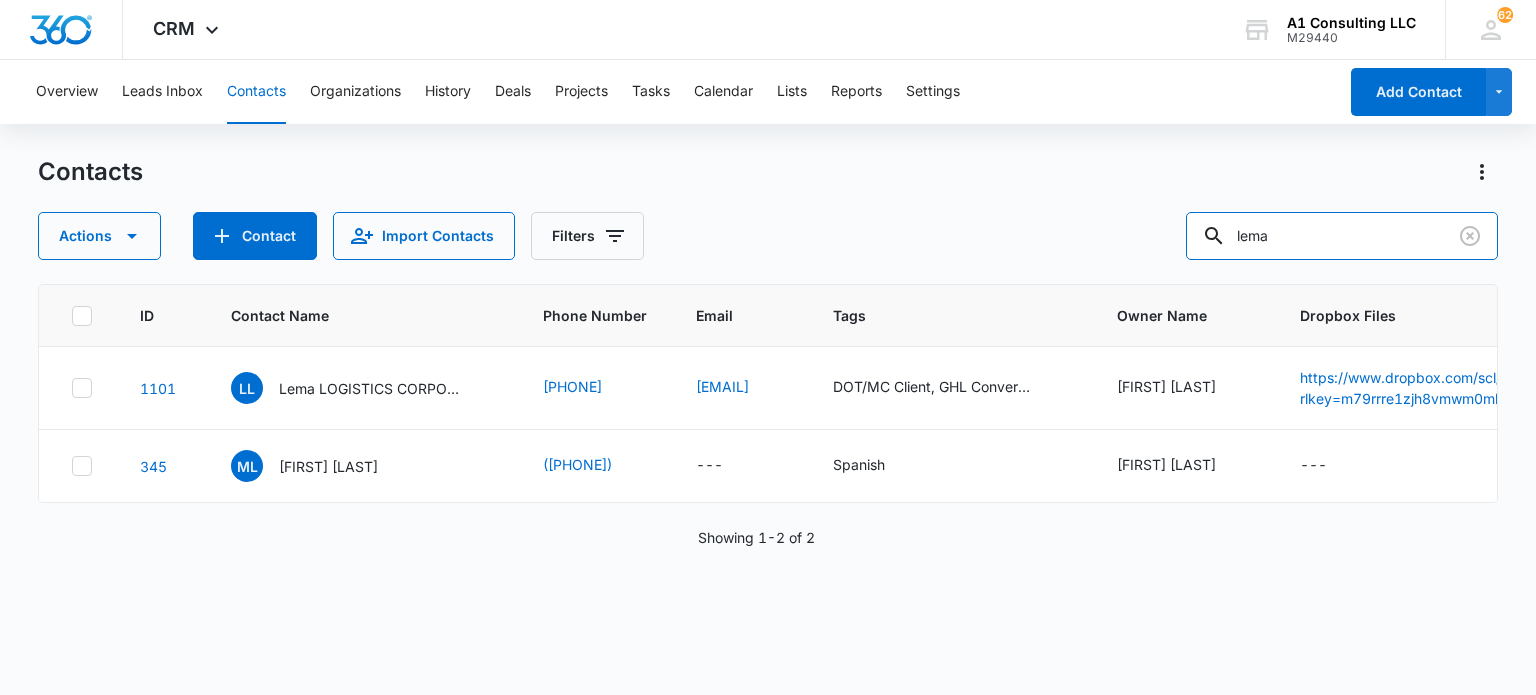drag, startPoint x: 1328, startPoint y: 239, endPoint x: 1180, endPoint y: 240, distance: 148.00337 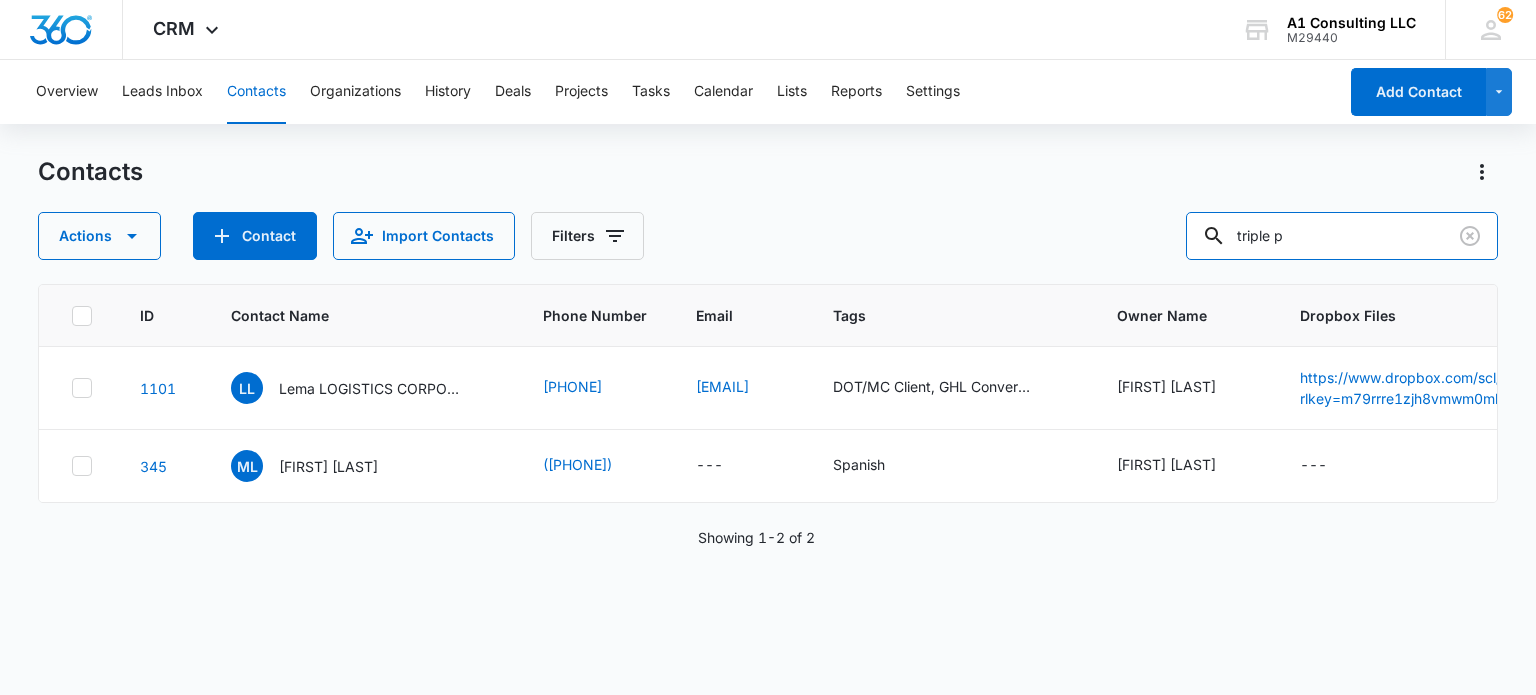 type on "triple p" 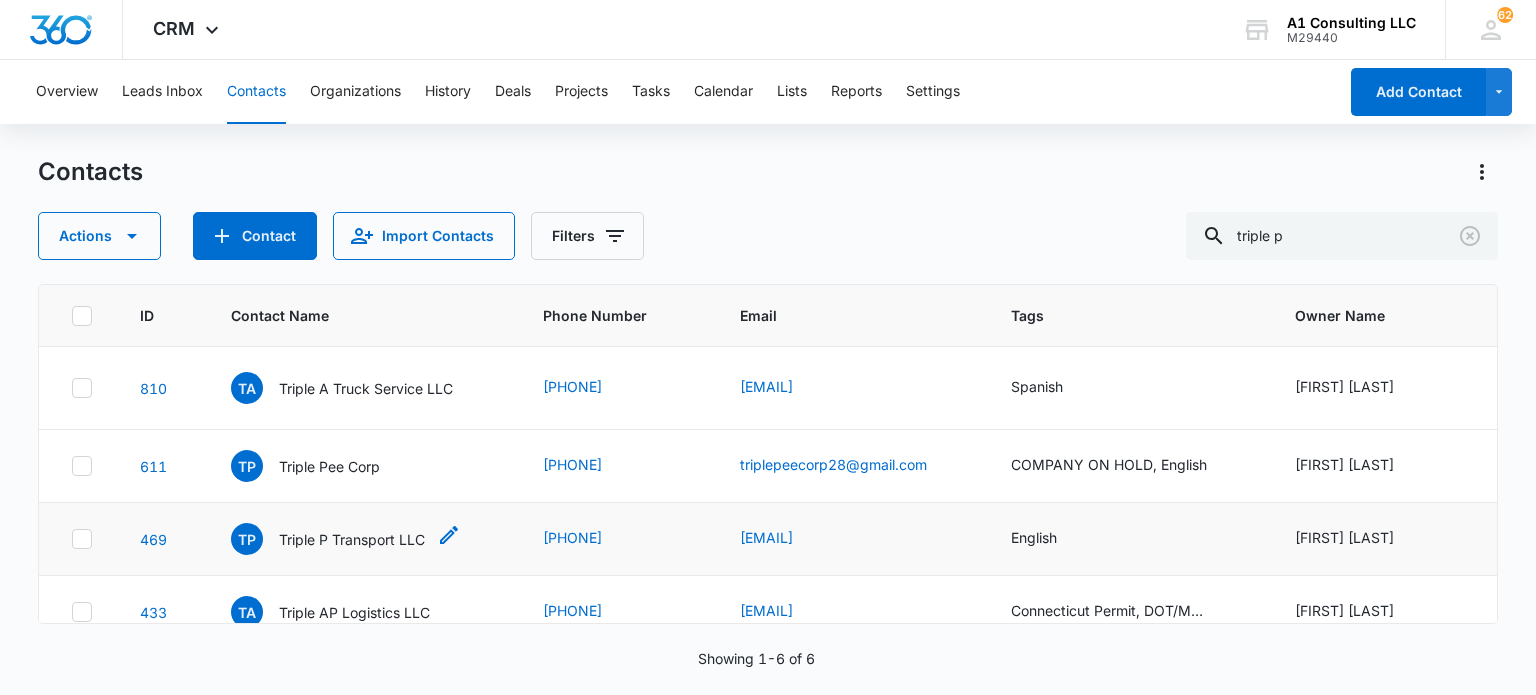 click on "Triple P Transport LLC" at bounding box center (352, 539) 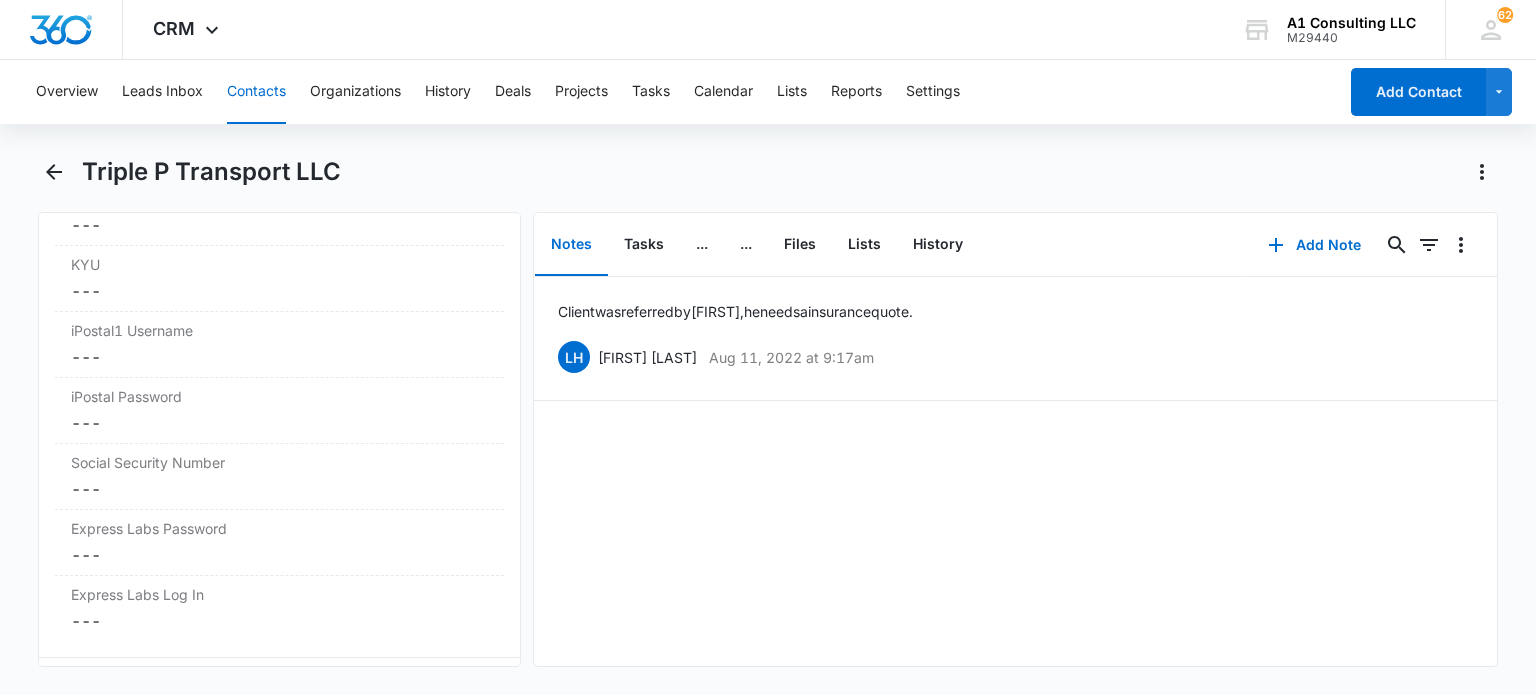 scroll, scrollTop: 4206, scrollLeft: 0, axis: vertical 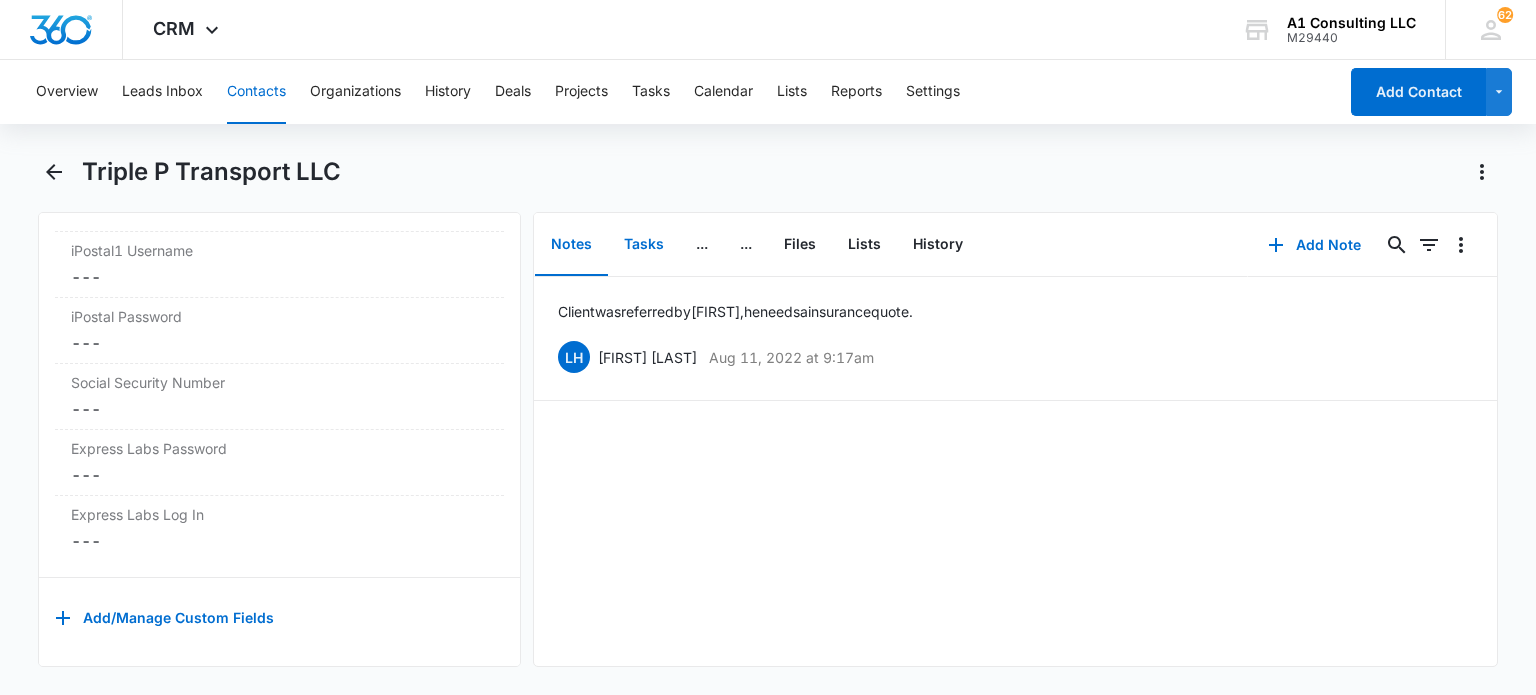 click on "Tasks" at bounding box center (644, 245) 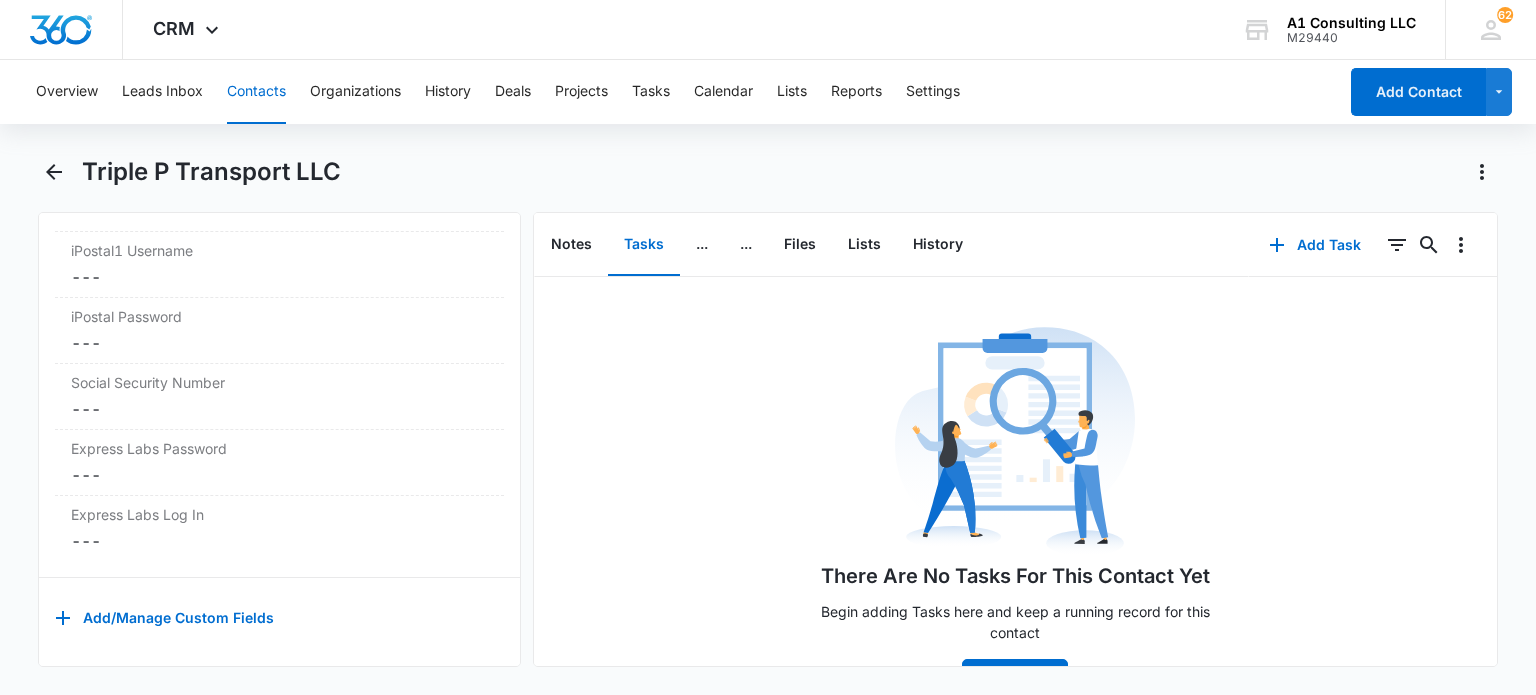 click on "Contacts" at bounding box center (256, 92) 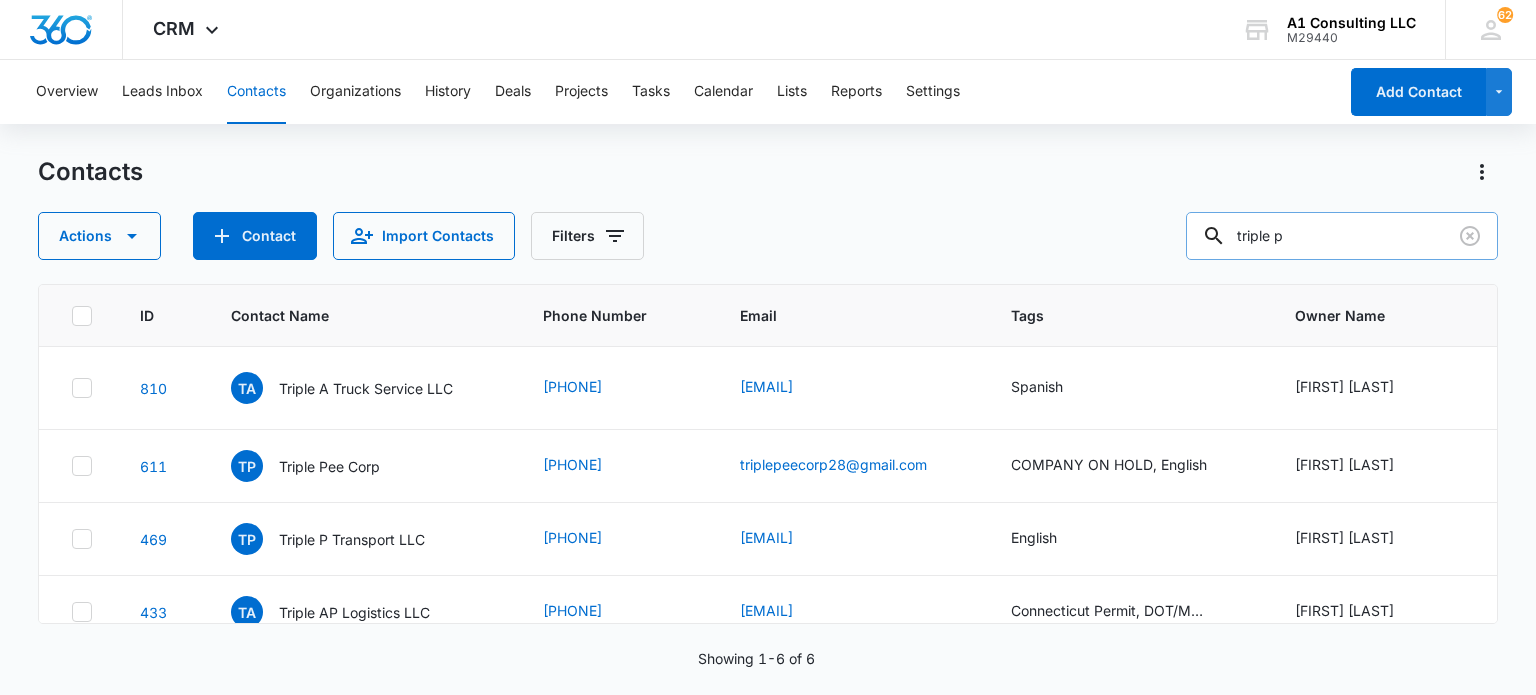 click on "triple p" at bounding box center (1342, 236) 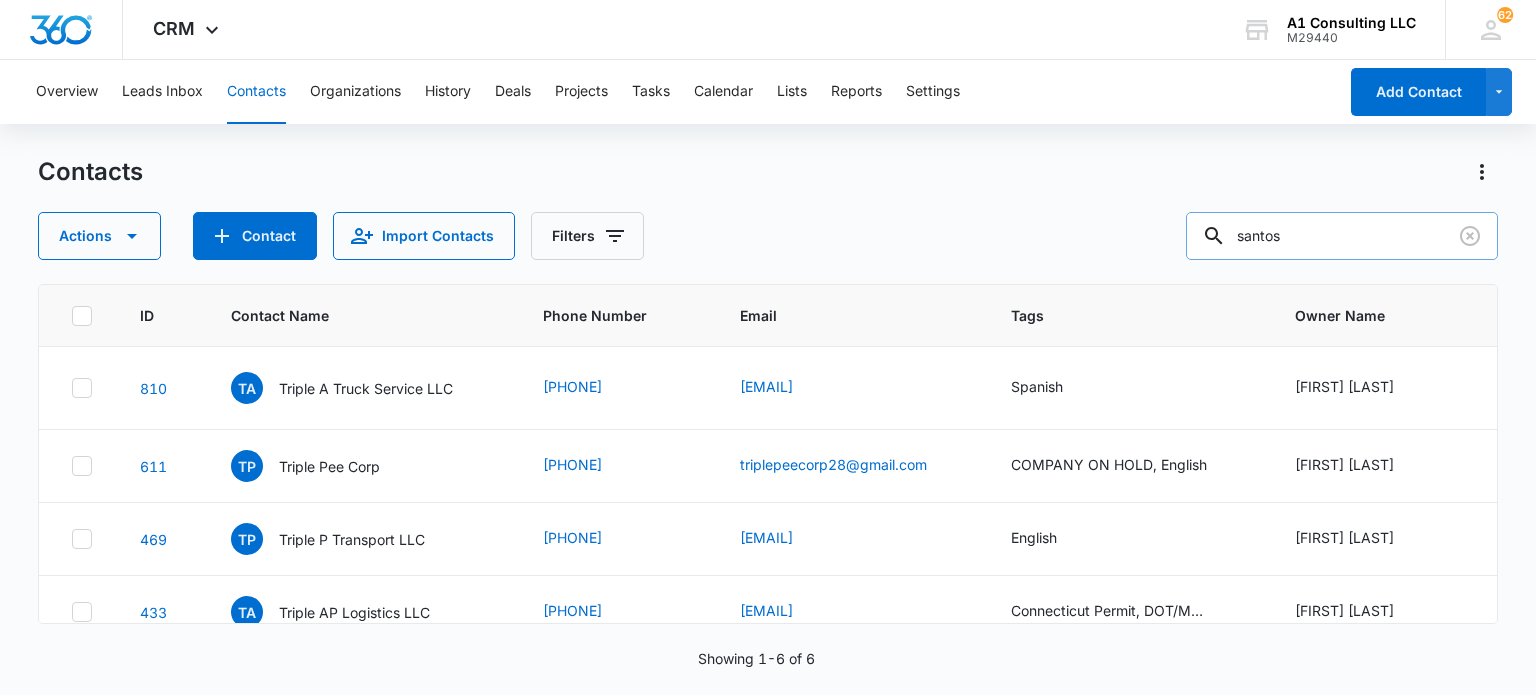 type on "santos" 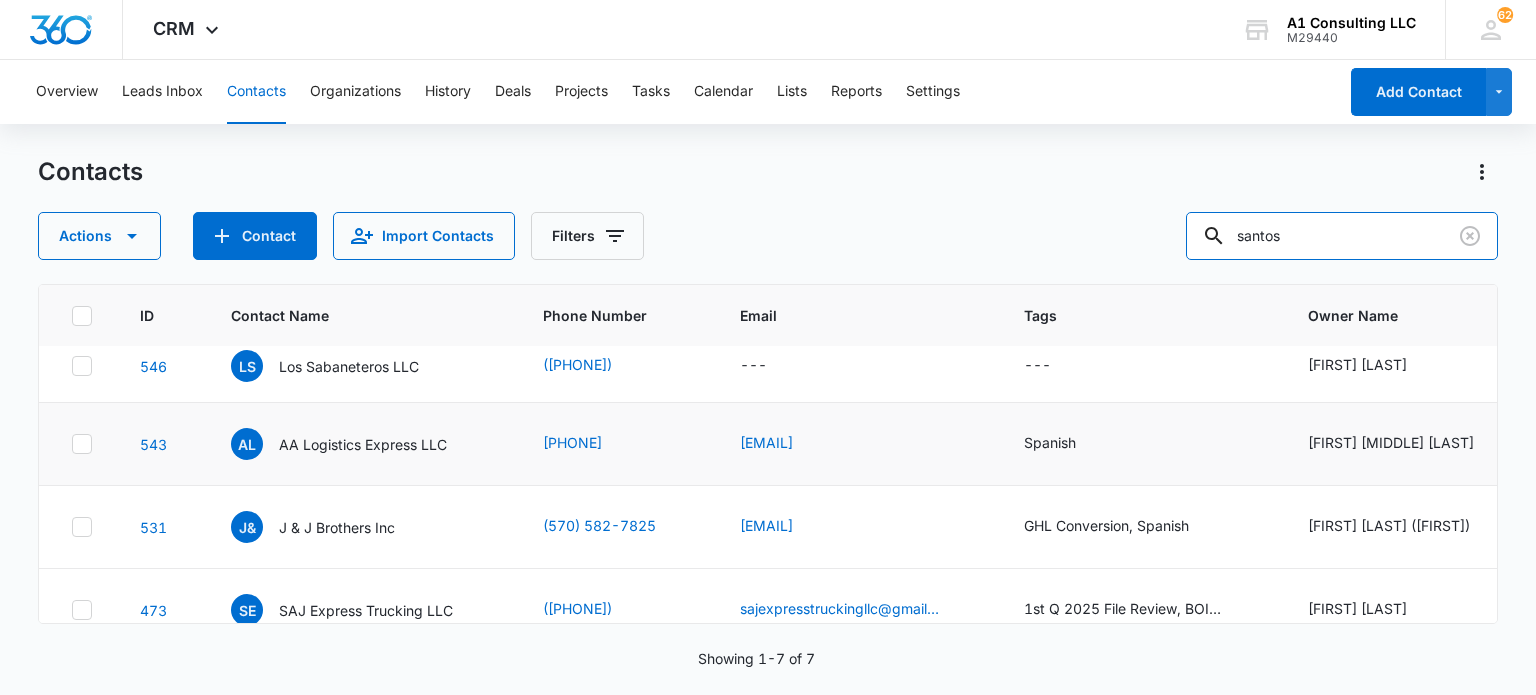 scroll, scrollTop: 200, scrollLeft: 0, axis: vertical 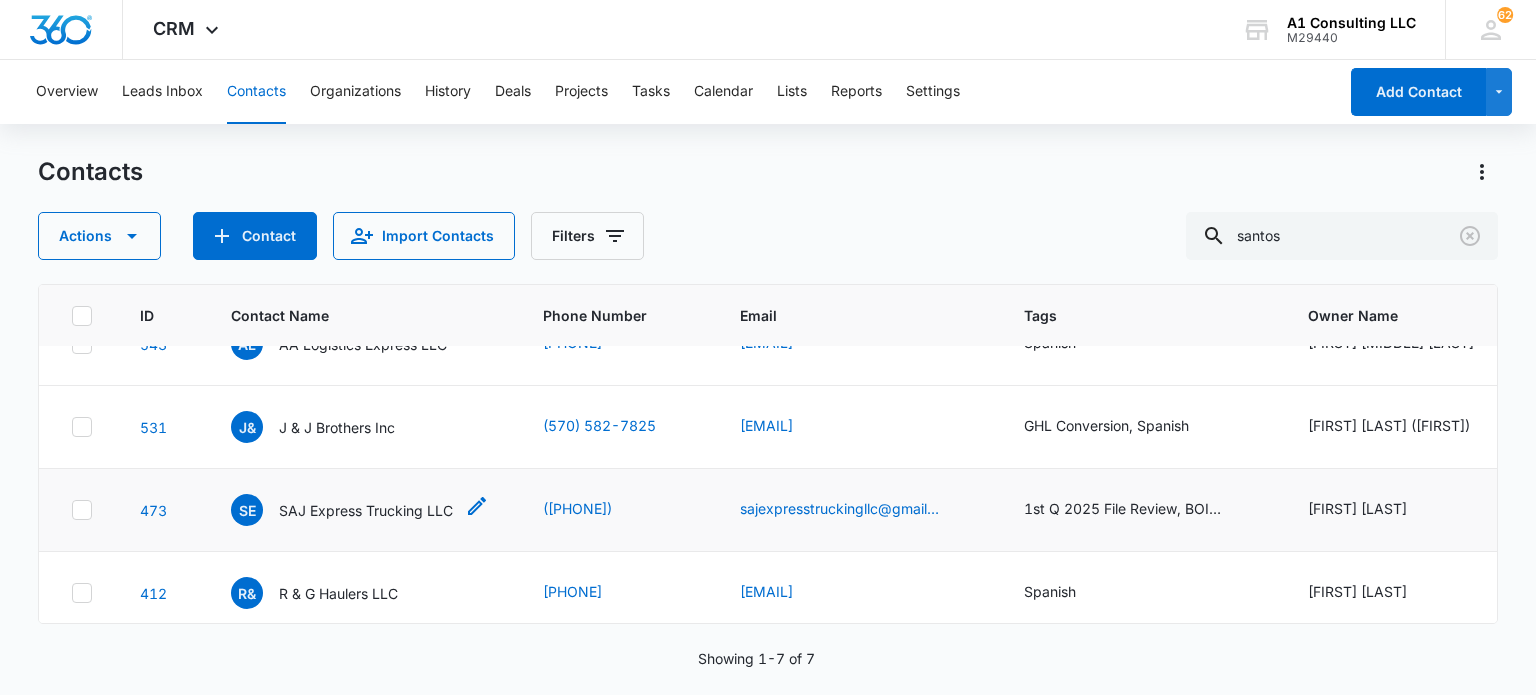 click on "SAJ Express Trucking LLC" at bounding box center (366, 510) 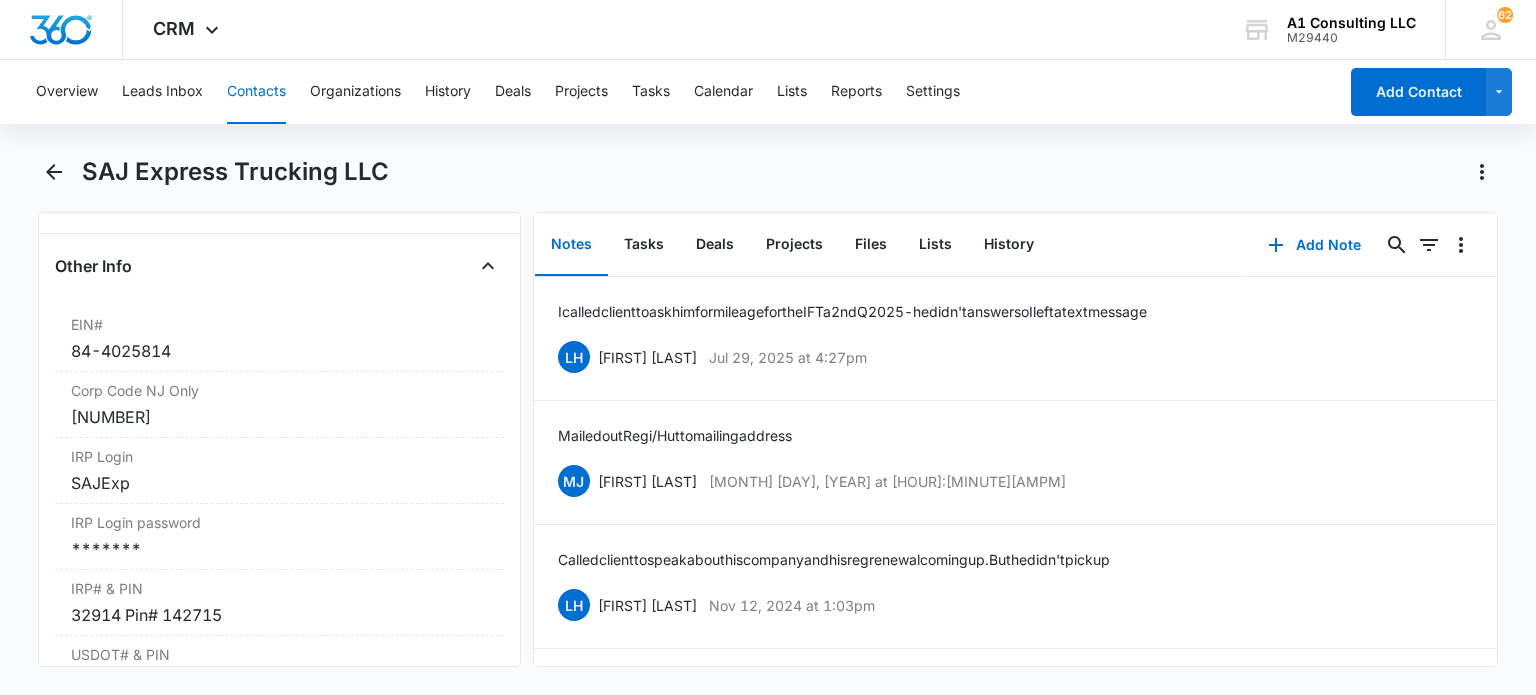 scroll, scrollTop: 2700, scrollLeft: 0, axis: vertical 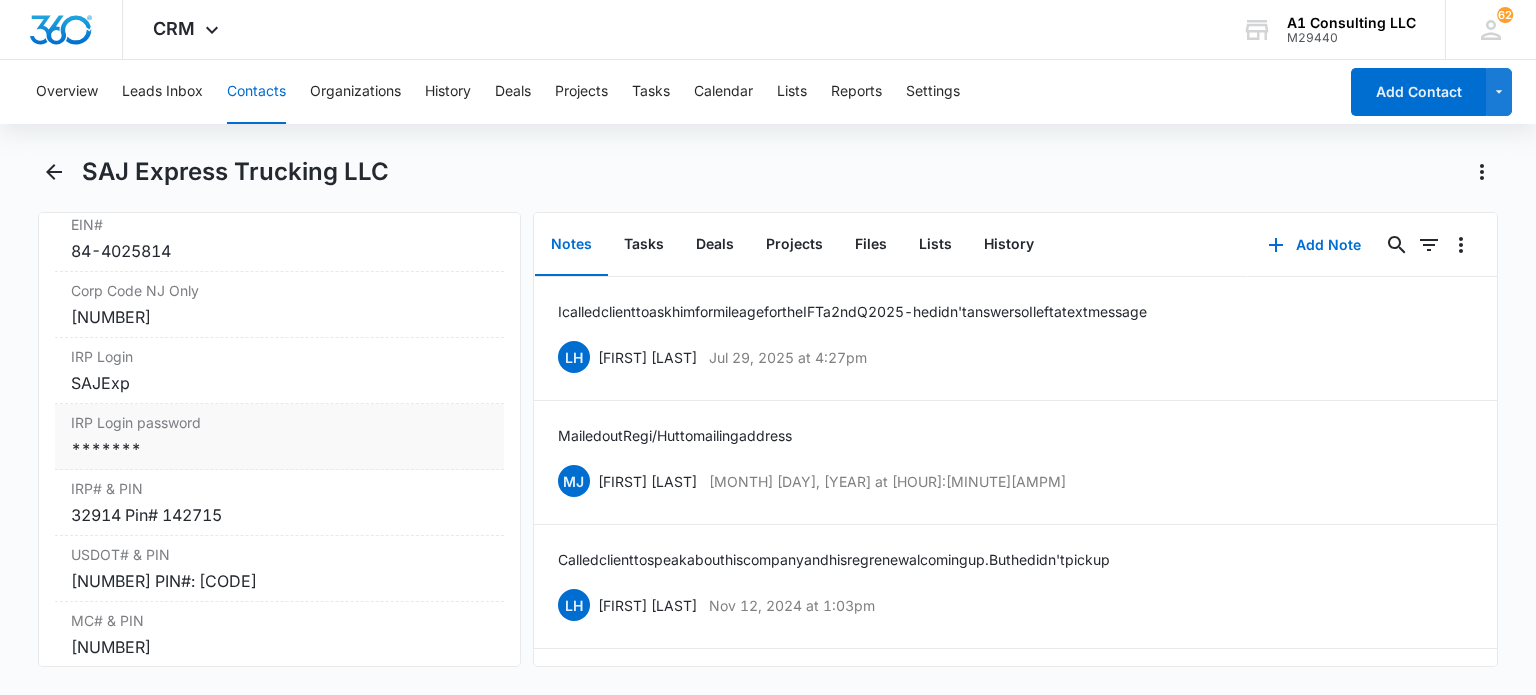 click on "*******" at bounding box center (279, 449) 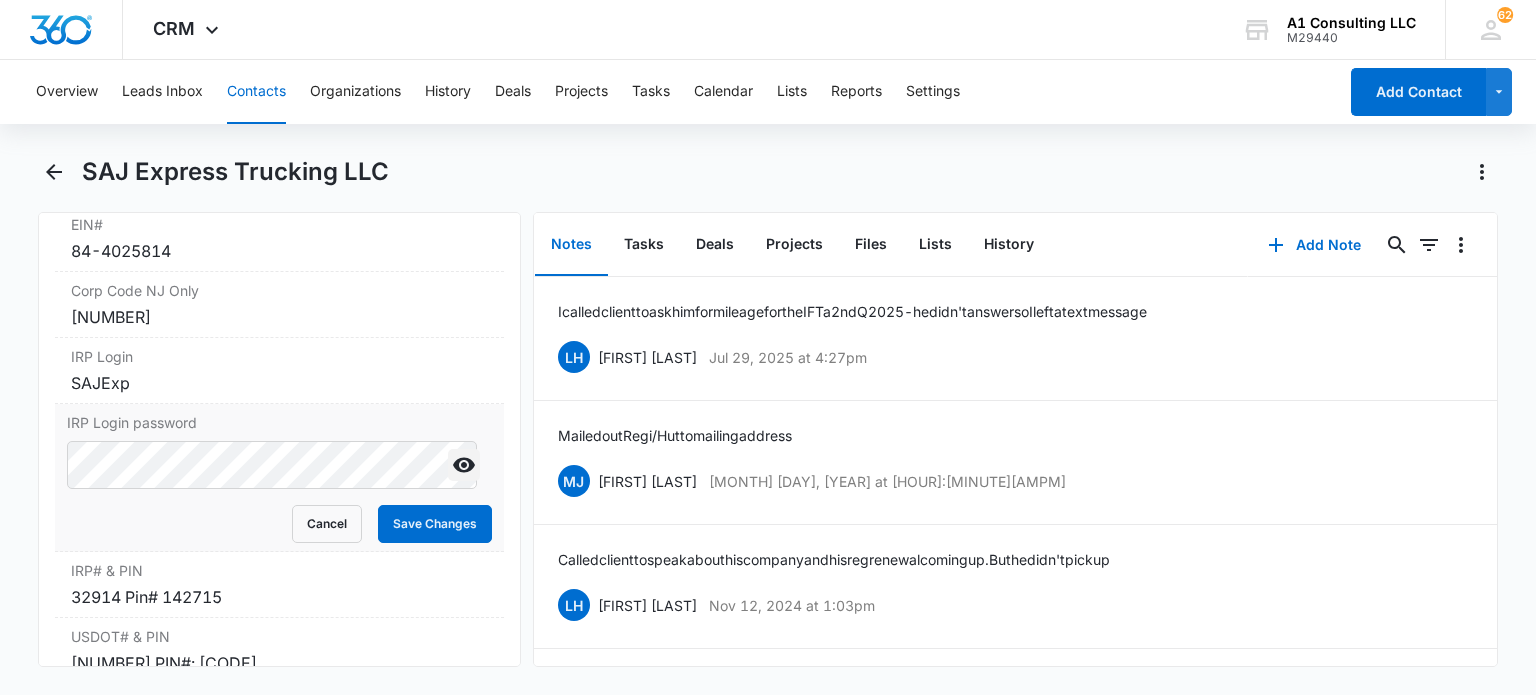 click 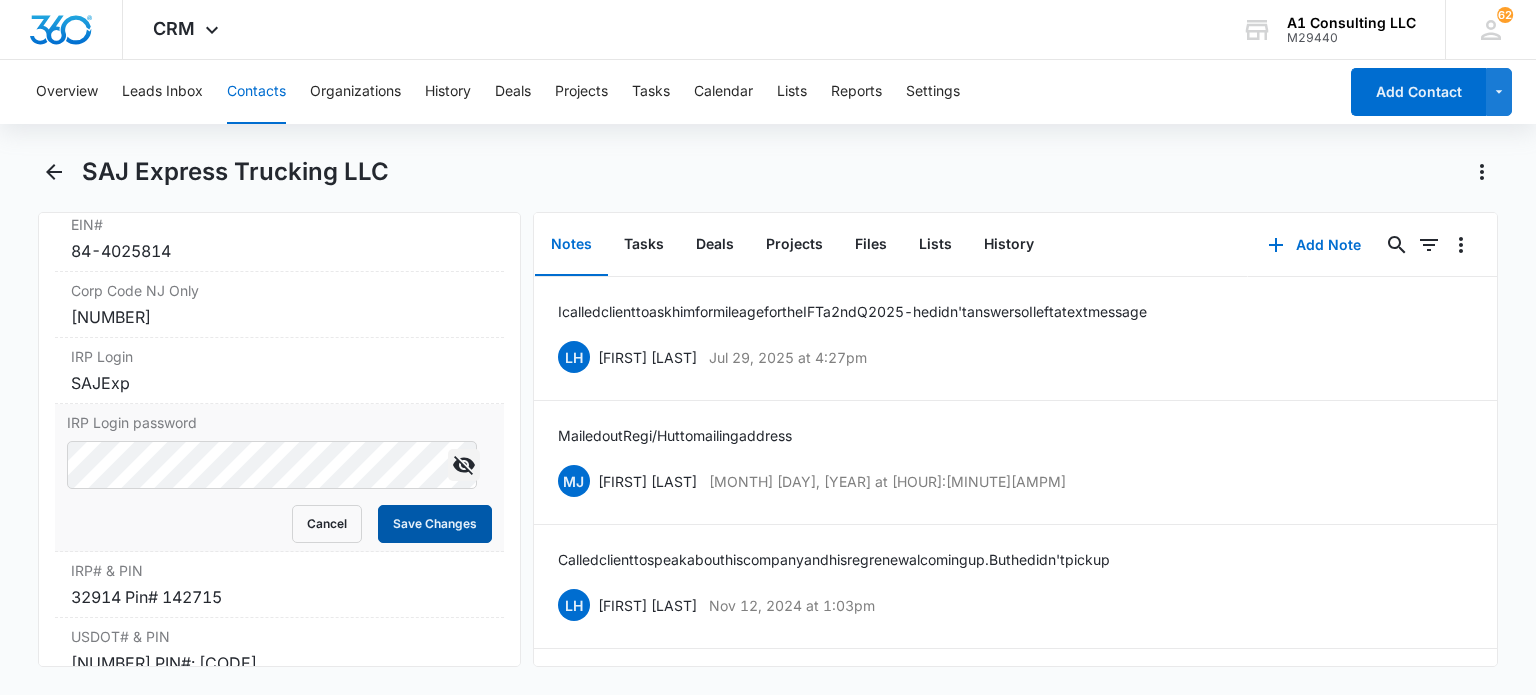 drag, startPoint x: 387, startPoint y: 517, endPoint x: 384, endPoint y: 423, distance: 94.04786 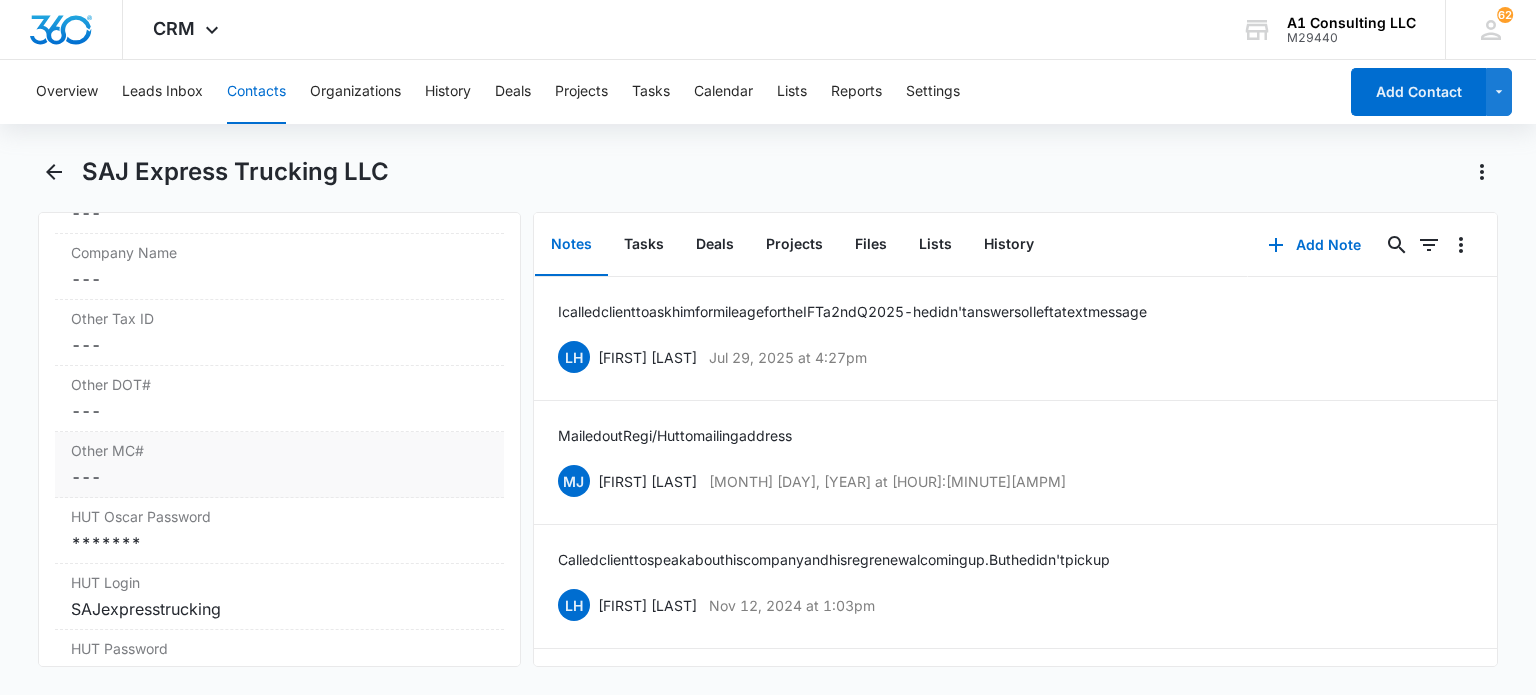 scroll, scrollTop: 3300, scrollLeft: 0, axis: vertical 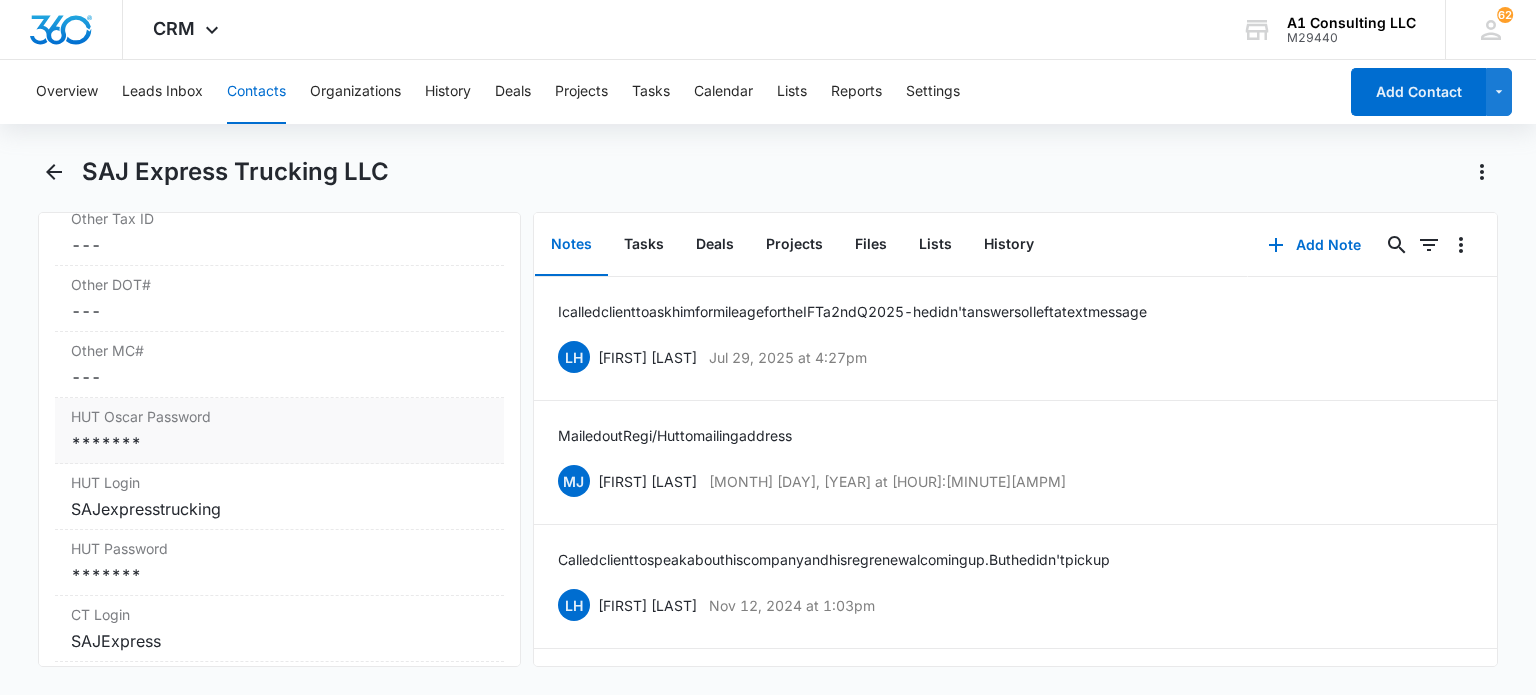 click on "*******" at bounding box center [279, 443] 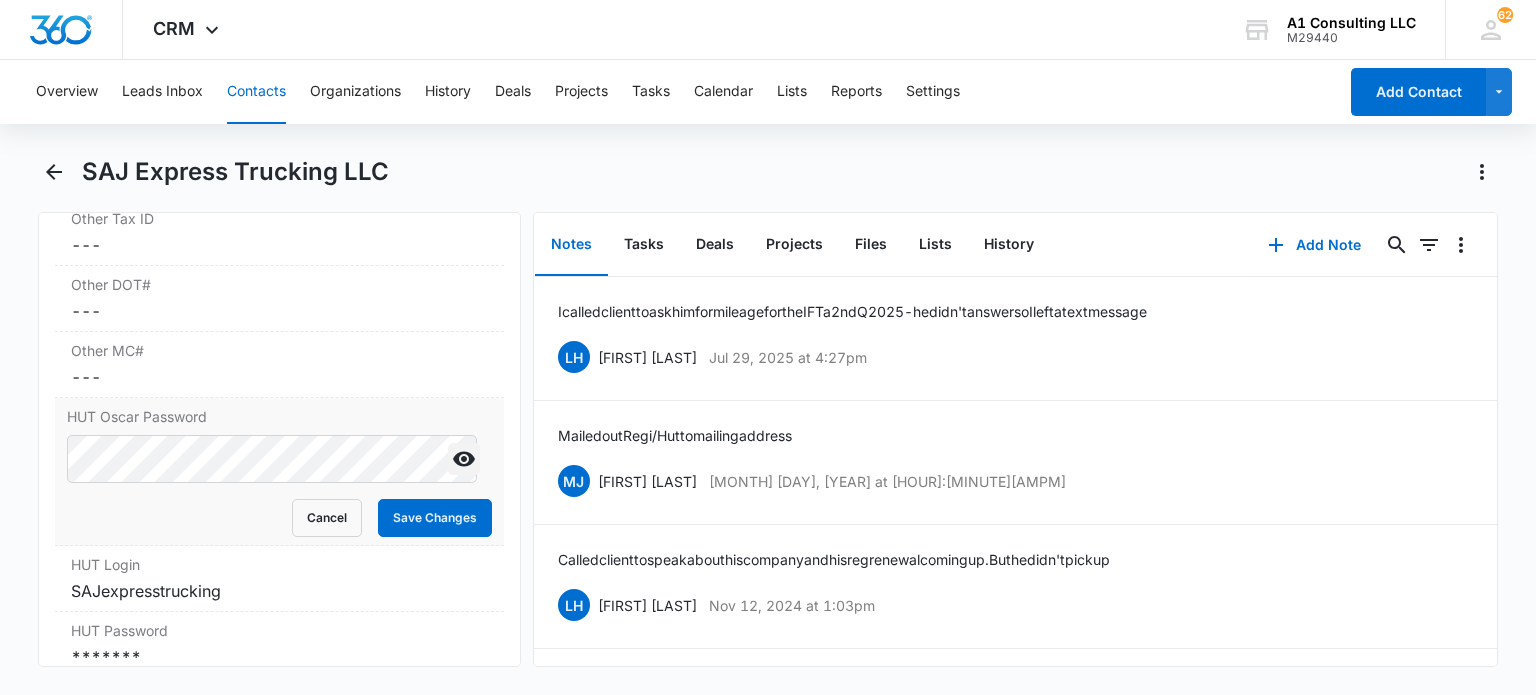 click 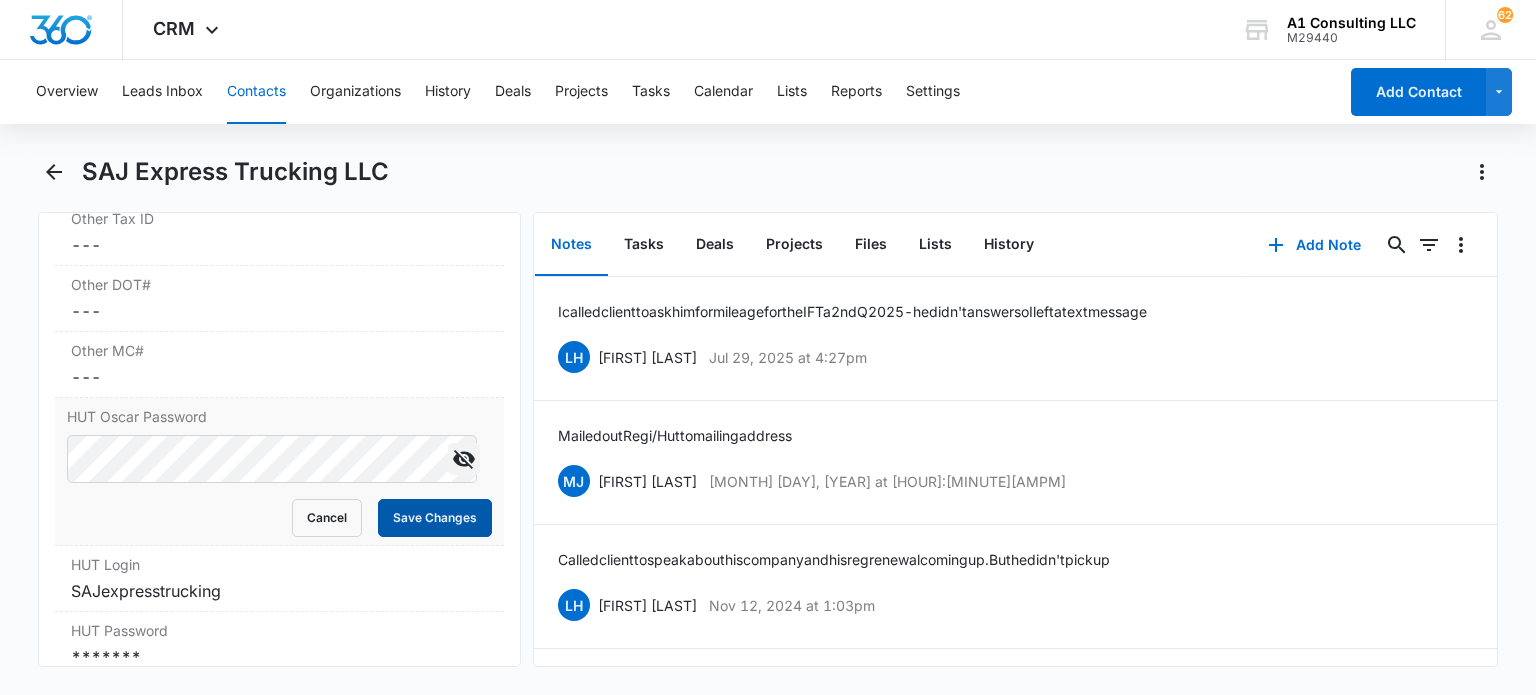 drag, startPoint x: 421, startPoint y: 509, endPoint x: 421, endPoint y: 497, distance: 12 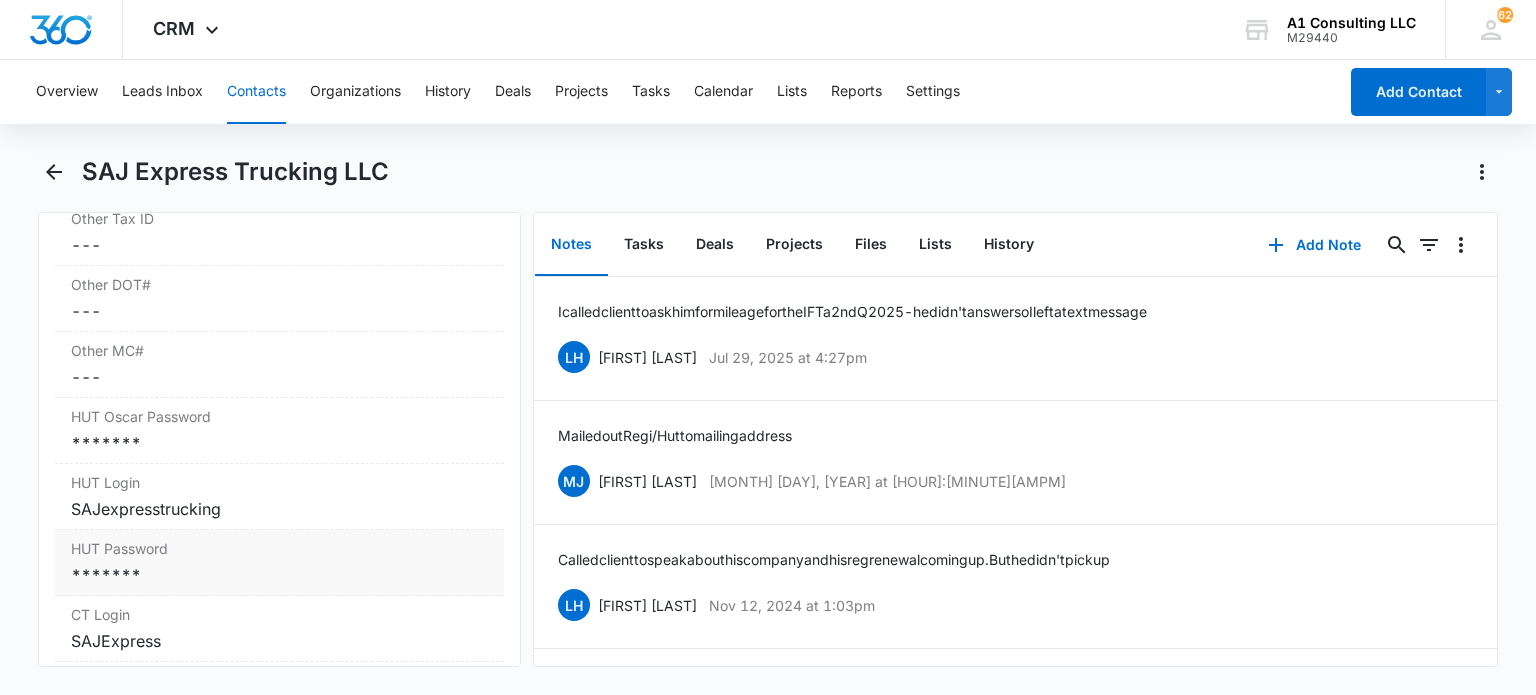 click on "*******" at bounding box center [279, 575] 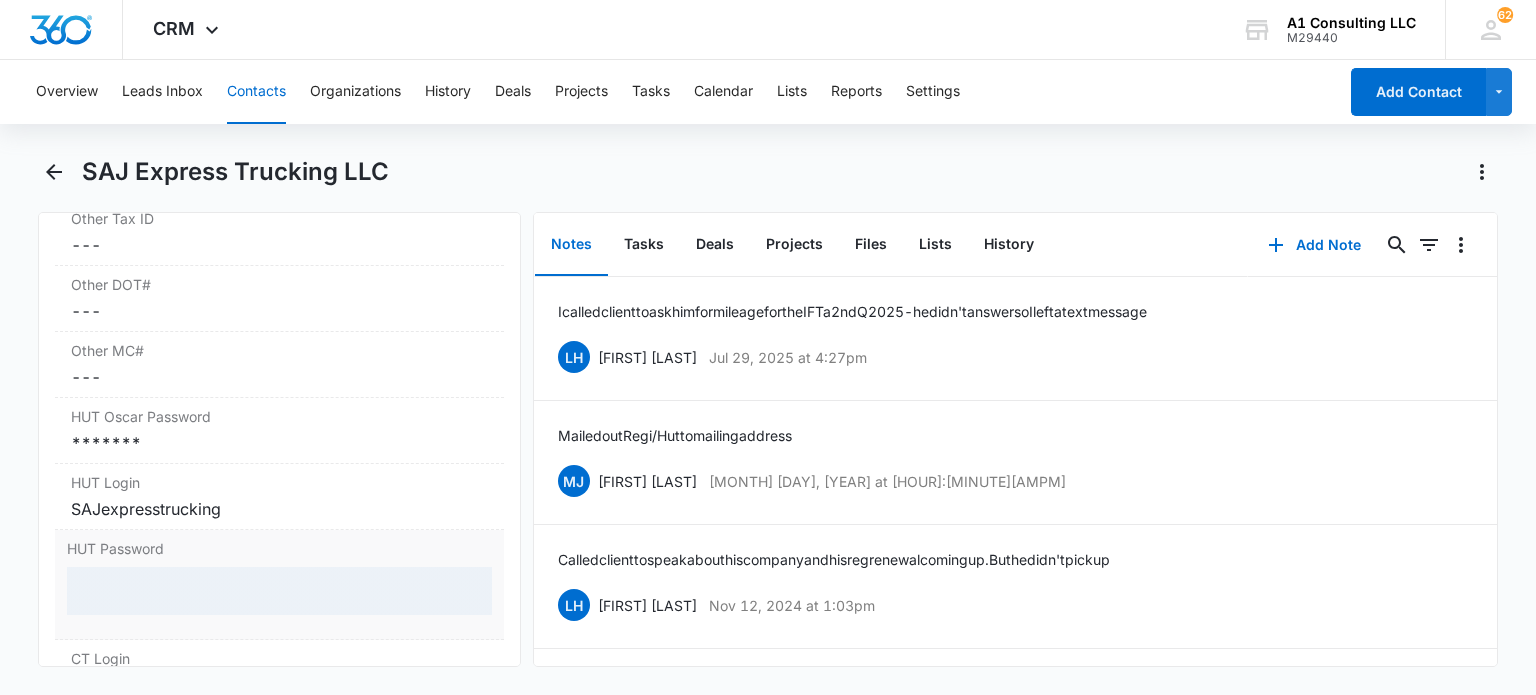 scroll, scrollTop: 3400, scrollLeft: 0, axis: vertical 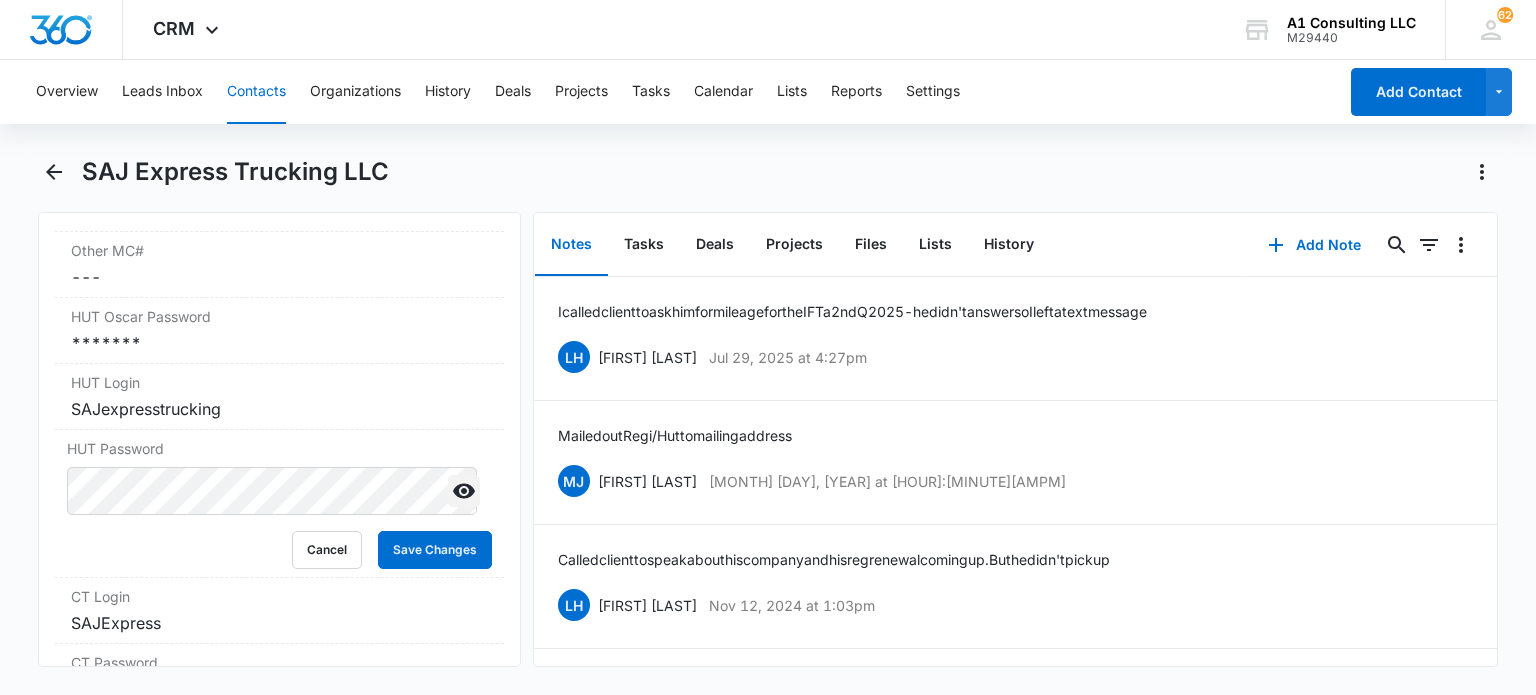 click at bounding box center [464, 491] 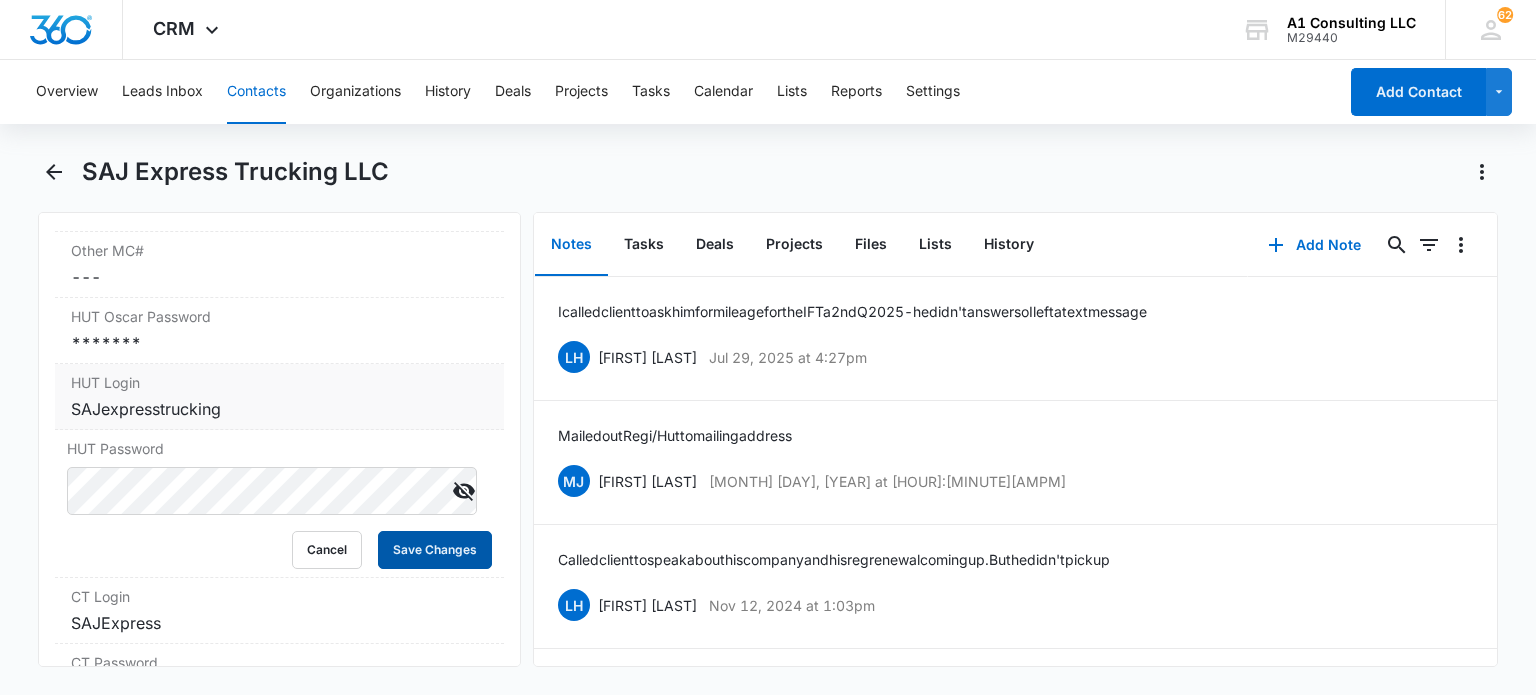 drag, startPoint x: 385, startPoint y: 539, endPoint x: 431, endPoint y: 358, distance: 186.75385 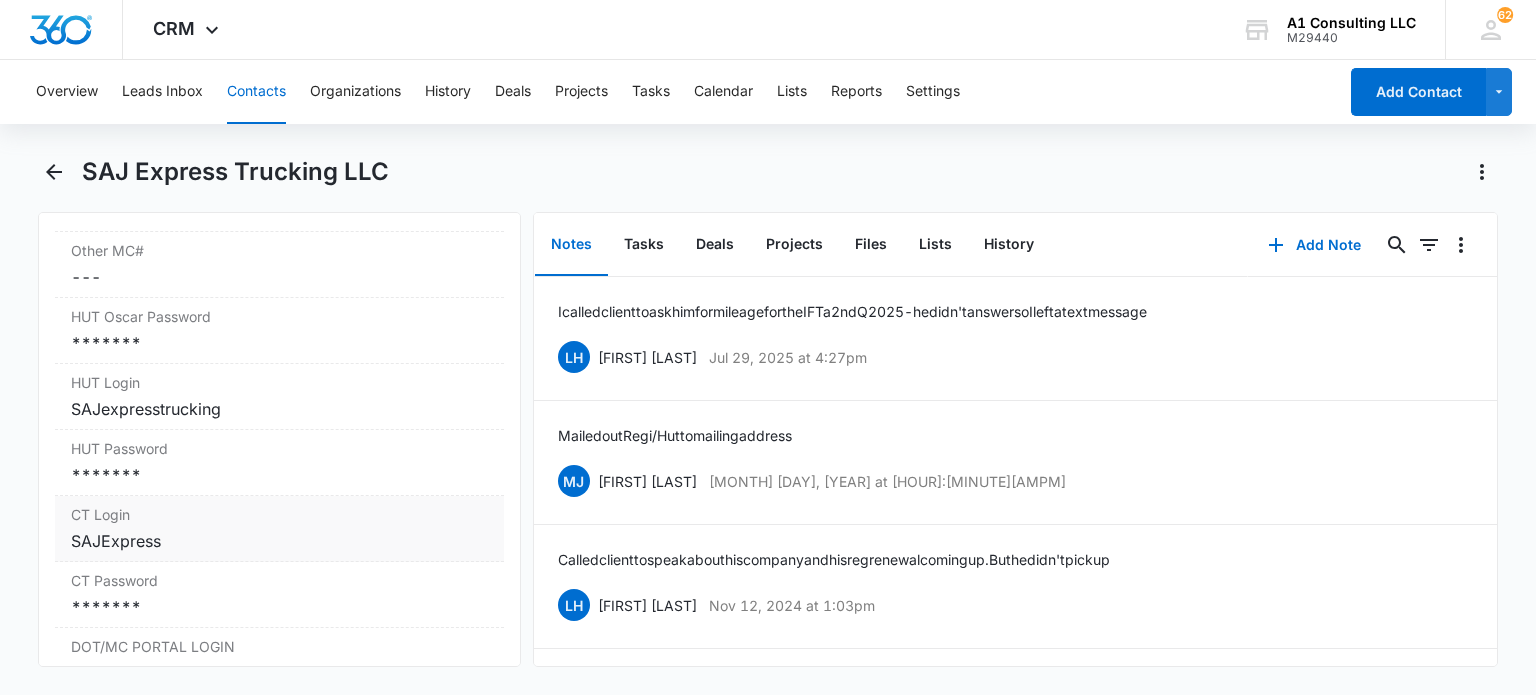 scroll, scrollTop: 3500, scrollLeft: 0, axis: vertical 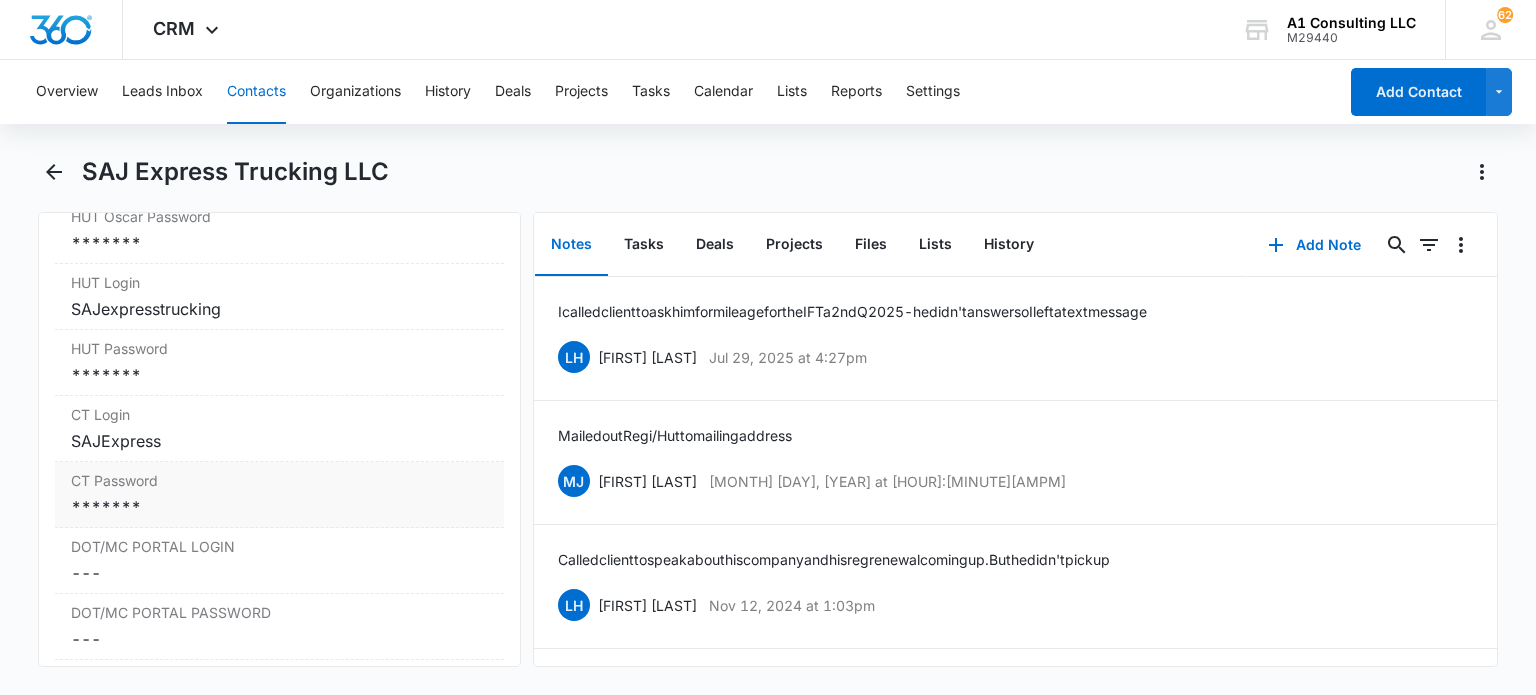 click on "*******" at bounding box center [279, 507] 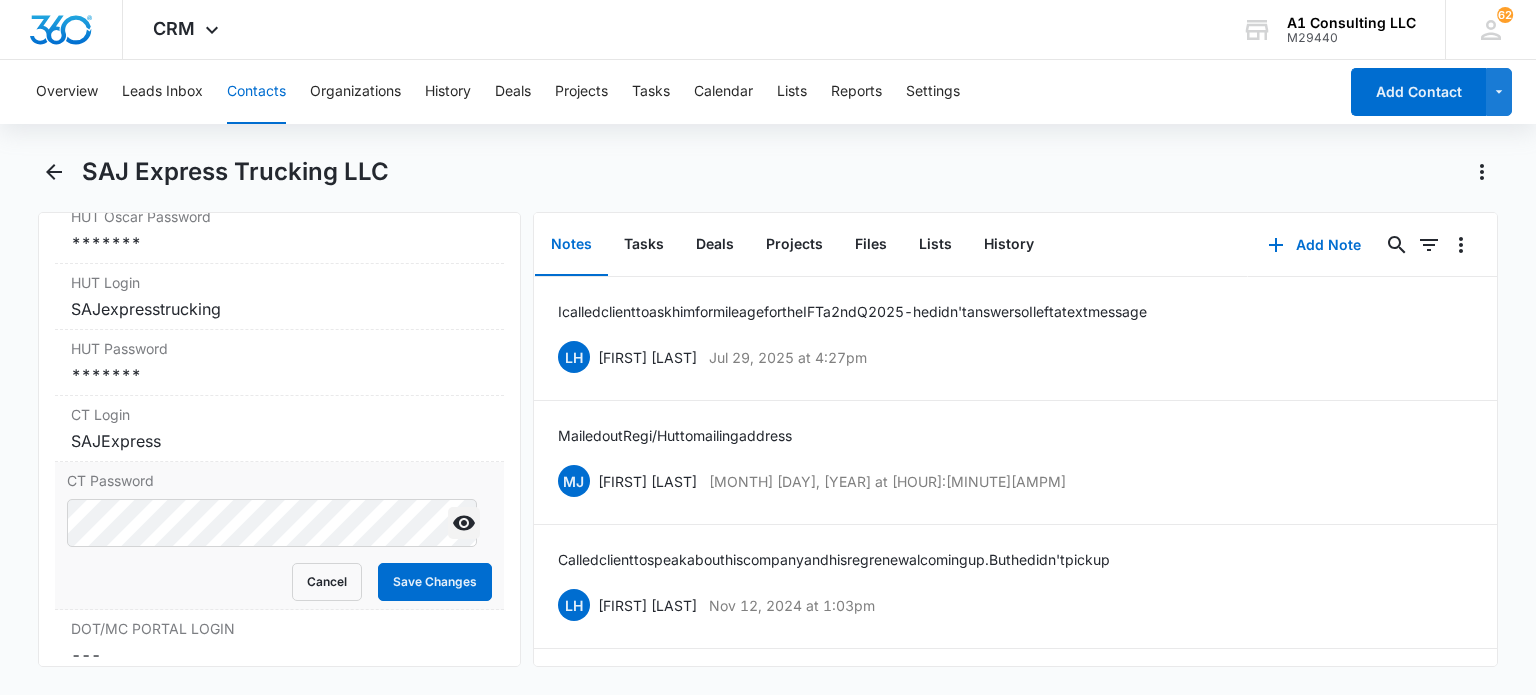drag, startPoint x: 452, startPoint y: 523, endPoint x: 441, endPoint y: 525, distance: 11.18034 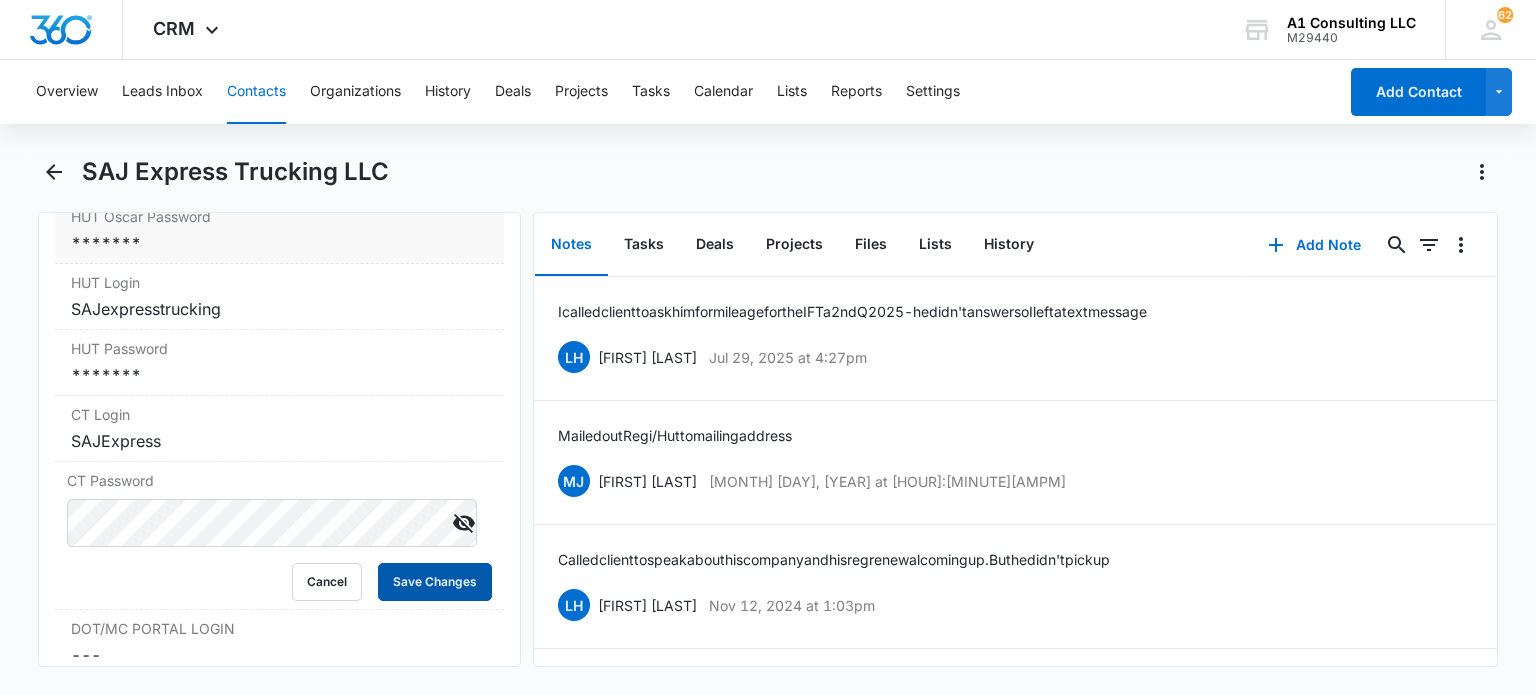 drag, startPoint x: 405, startPoint y: 587, endPoint x: 381, endPoint y: 241, distance: 346.83136 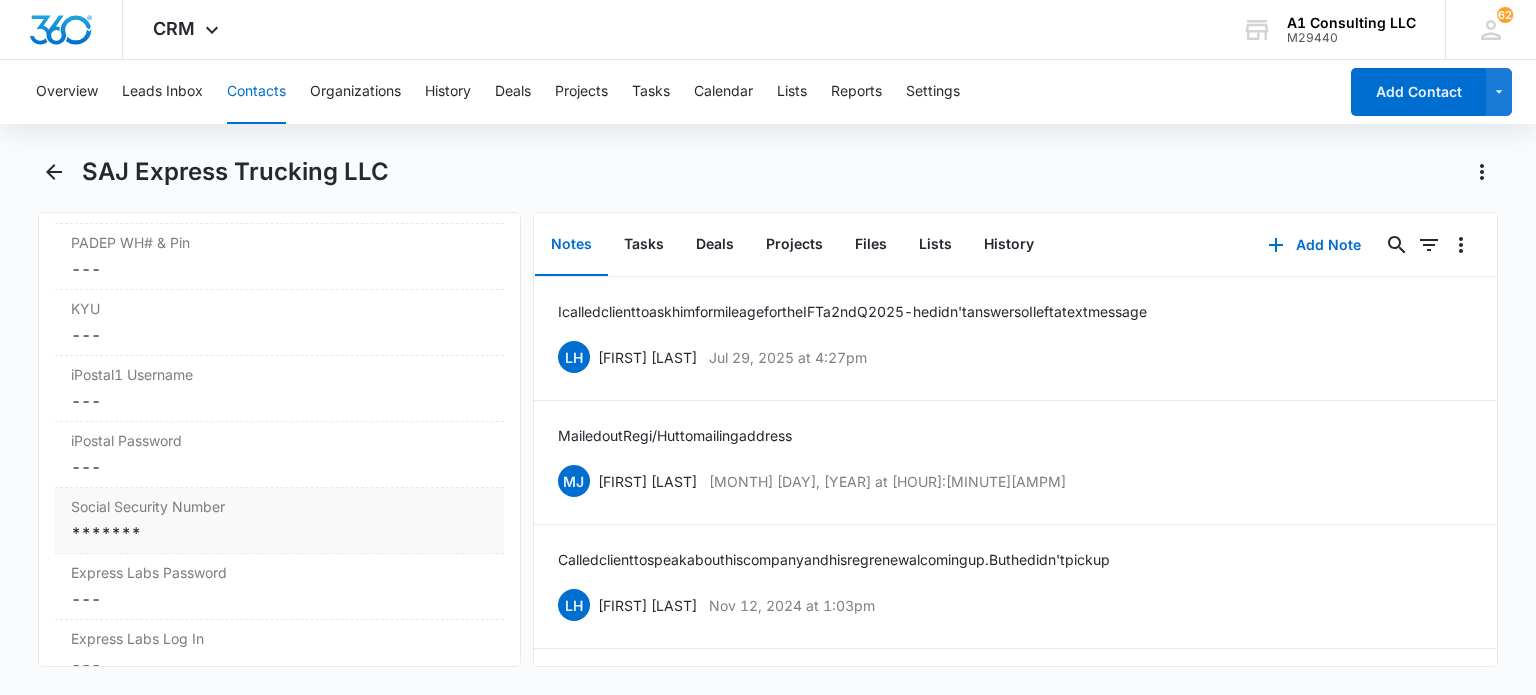 scroll, scrollTop: 4300, scrollLeft: 0, axis: vertical 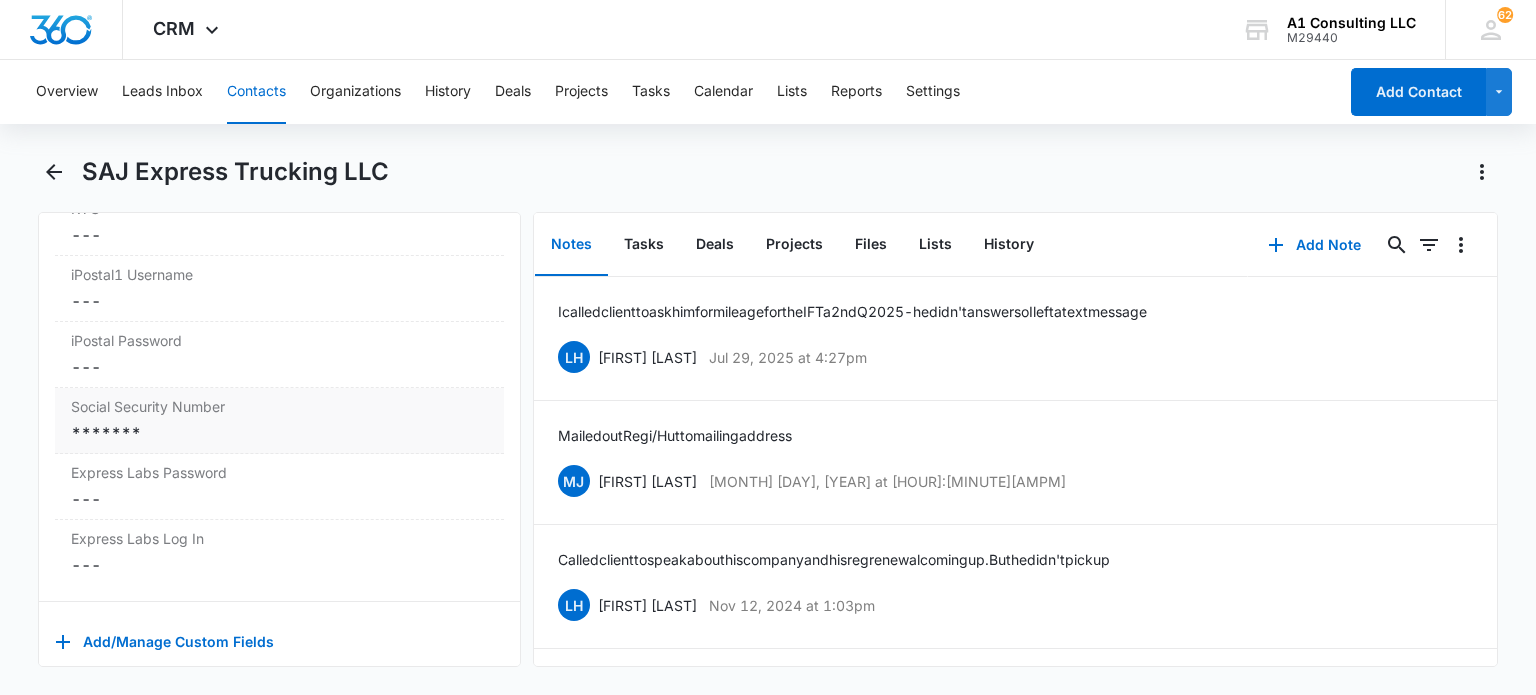 click on "*******" at bounding box center [279, 433] 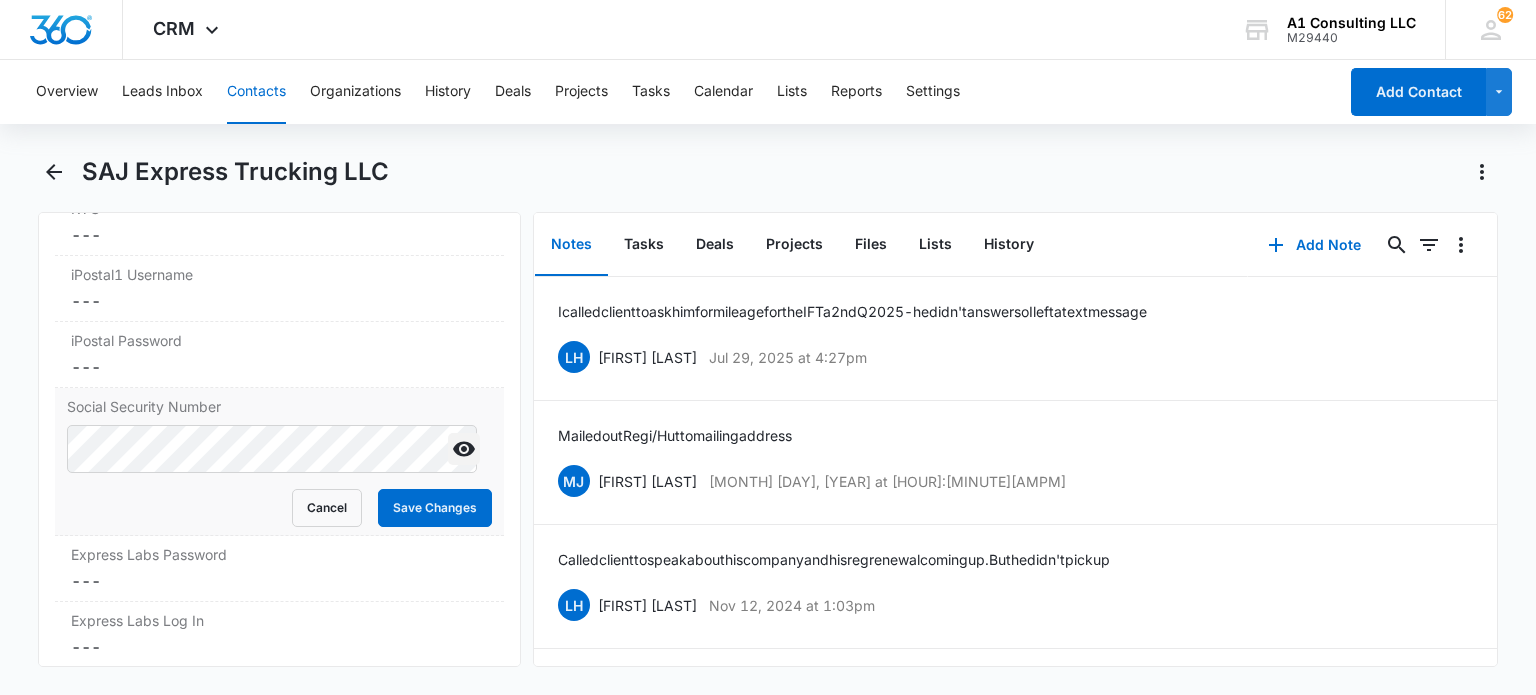 click at bounding box center (464, 449) 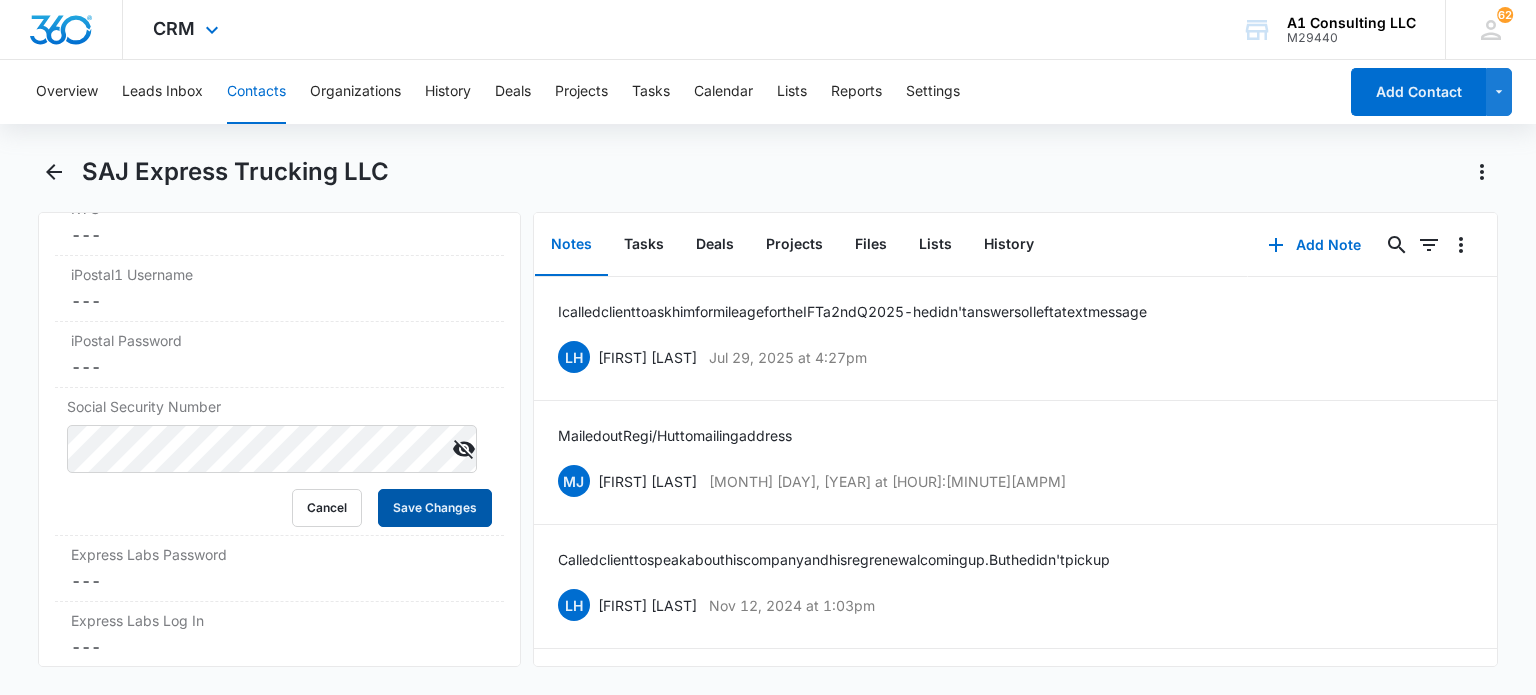 drag, startPoint x: 420, startPoint y: 491, endPoint x: 392, endPoint y: 28, distance: 463.8459 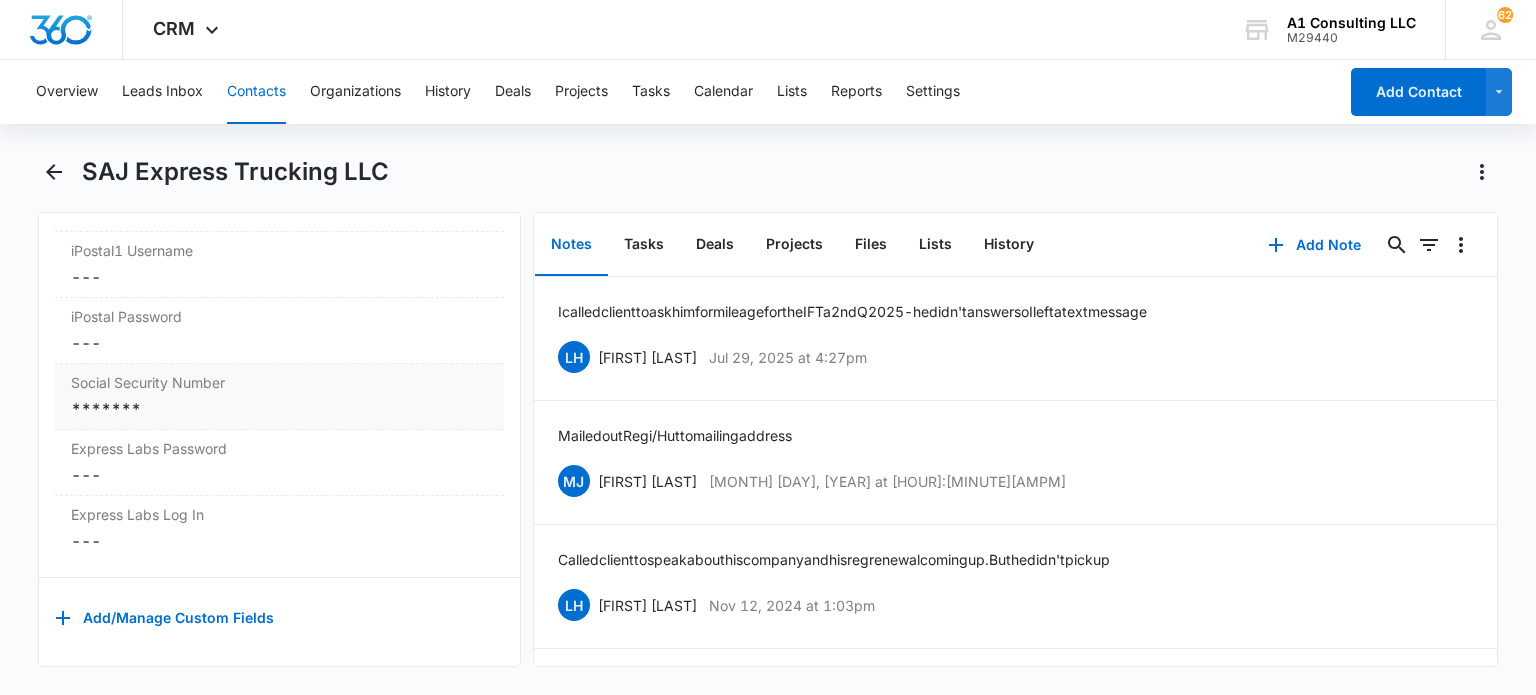 scroll, scrollTop: 4226, scrollLeft: 0, axis: vertical 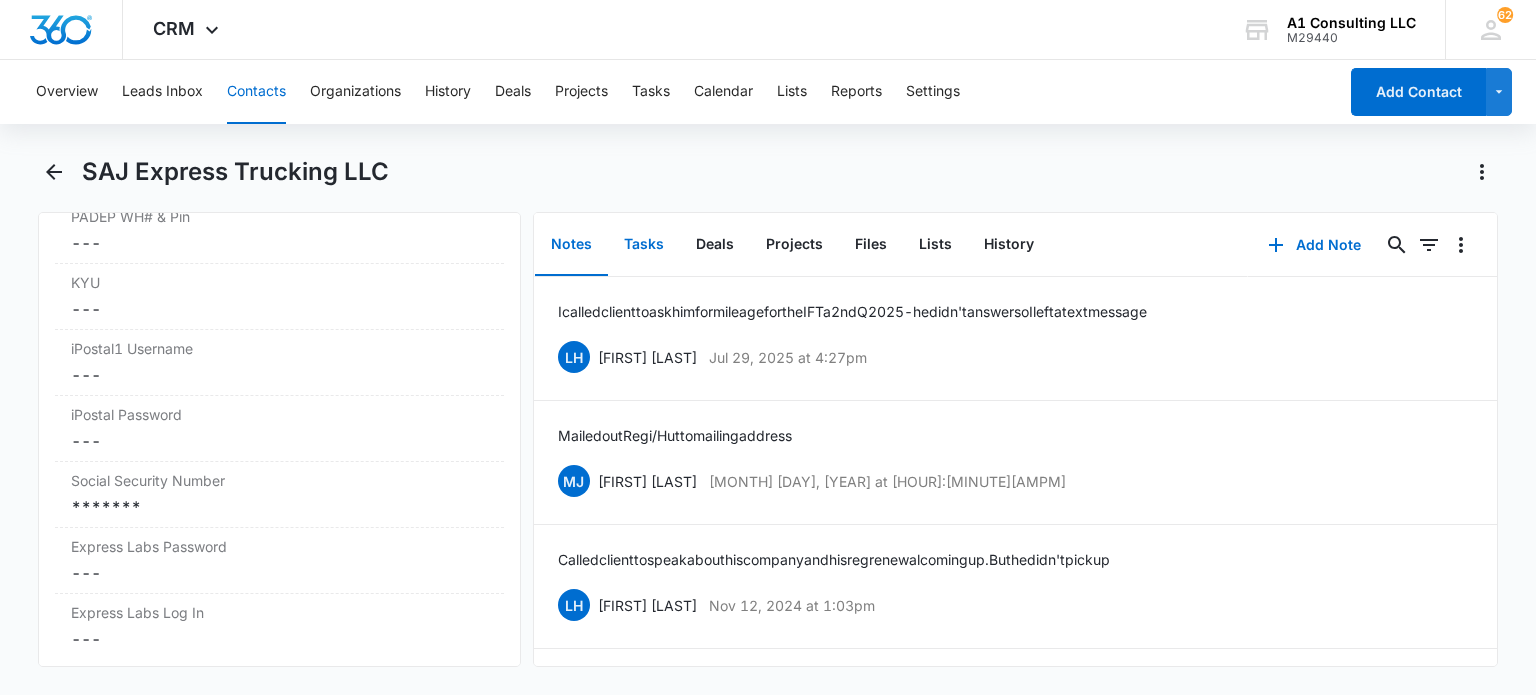 drag, startPoint x: 628, startPoint y: 265, endPoint x: 641, endPoint y: 274, distance: 15.811388 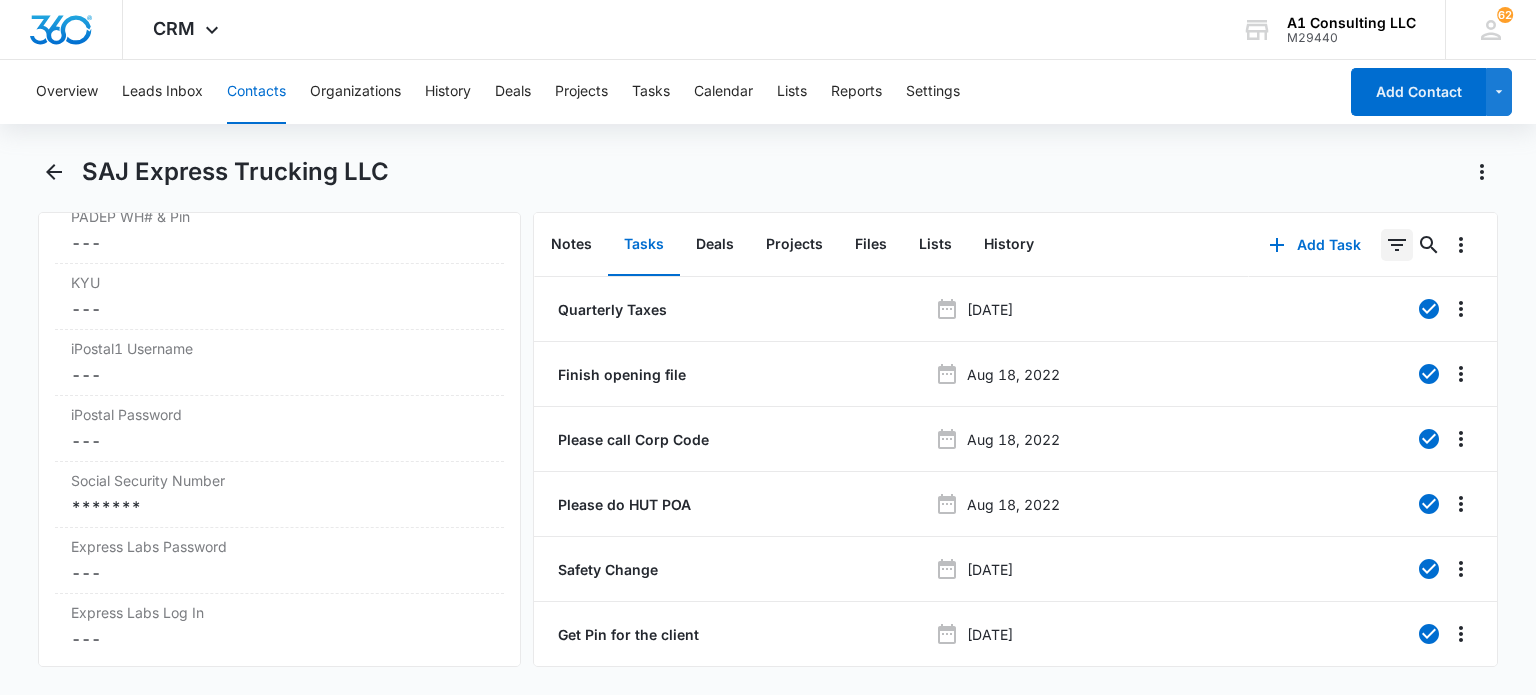 drag, startPoint x: 1388, startPoint y: 244, endPoint x: 1385, endPoint y: 255, distance: 11.401754 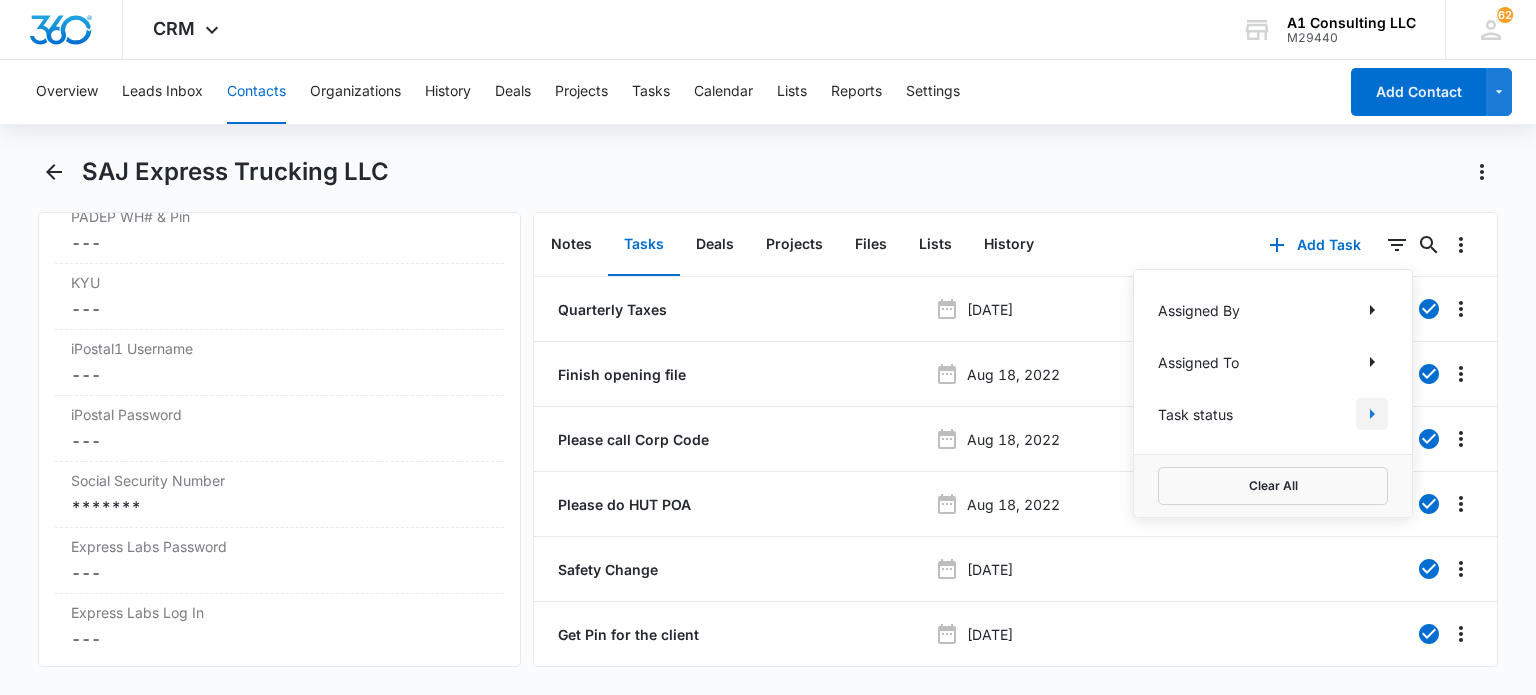 click 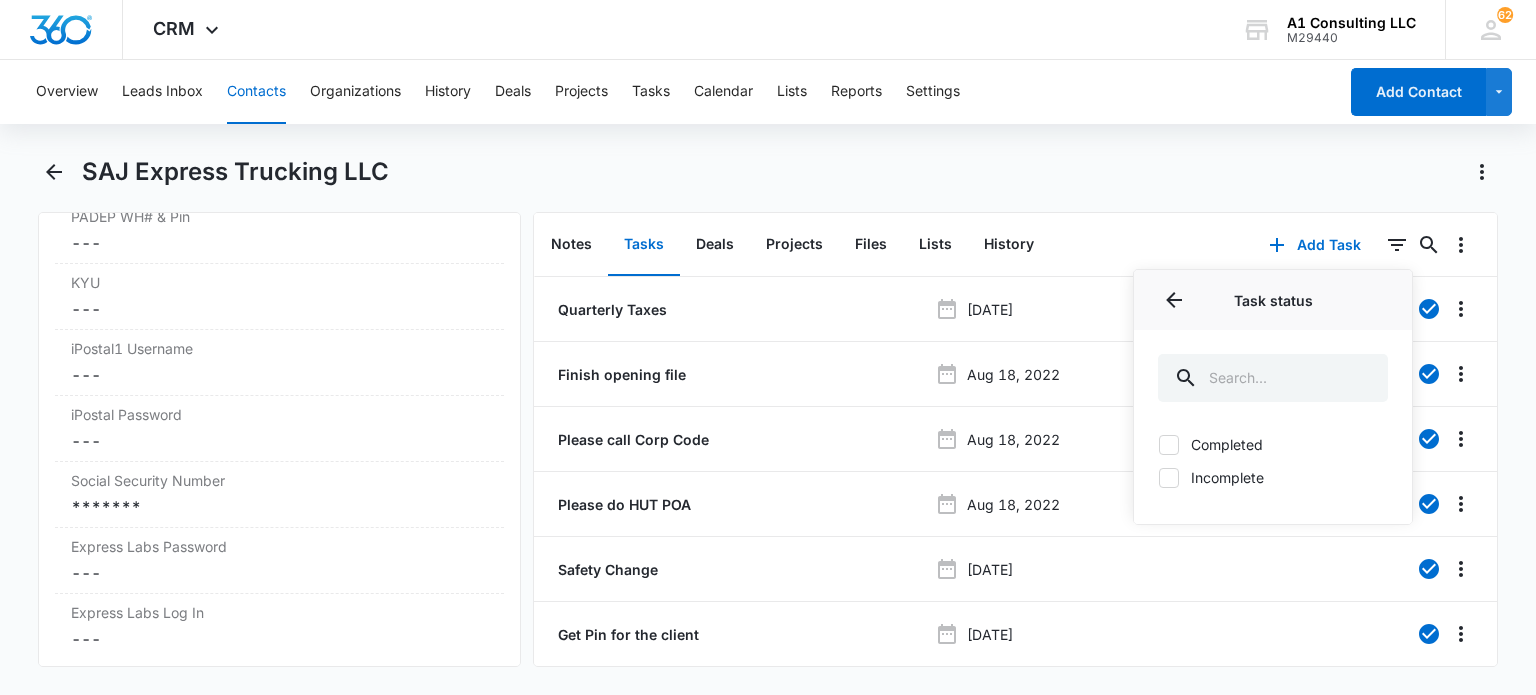 click on "Incomplete" at bounding box center (1273, 477) 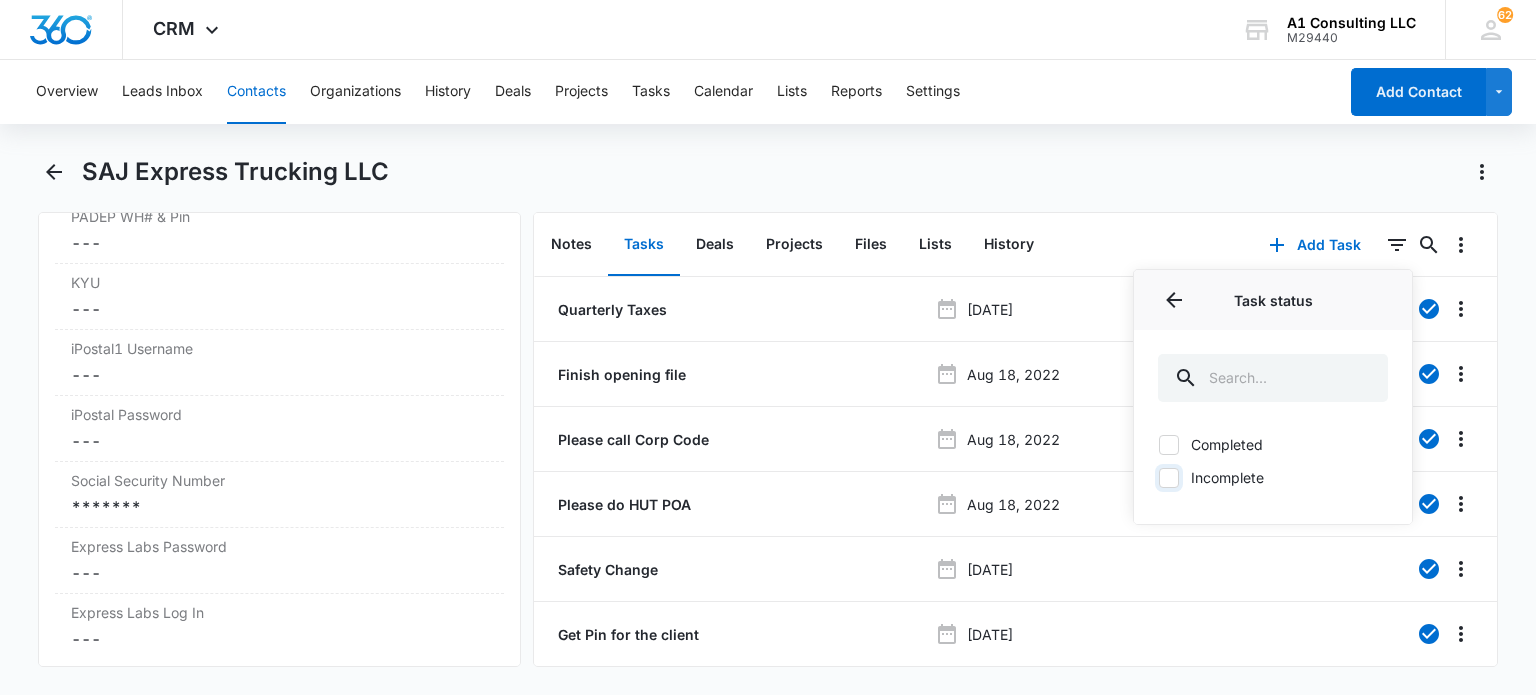 click on "Incomplete" at bounding box center [1158, 477] 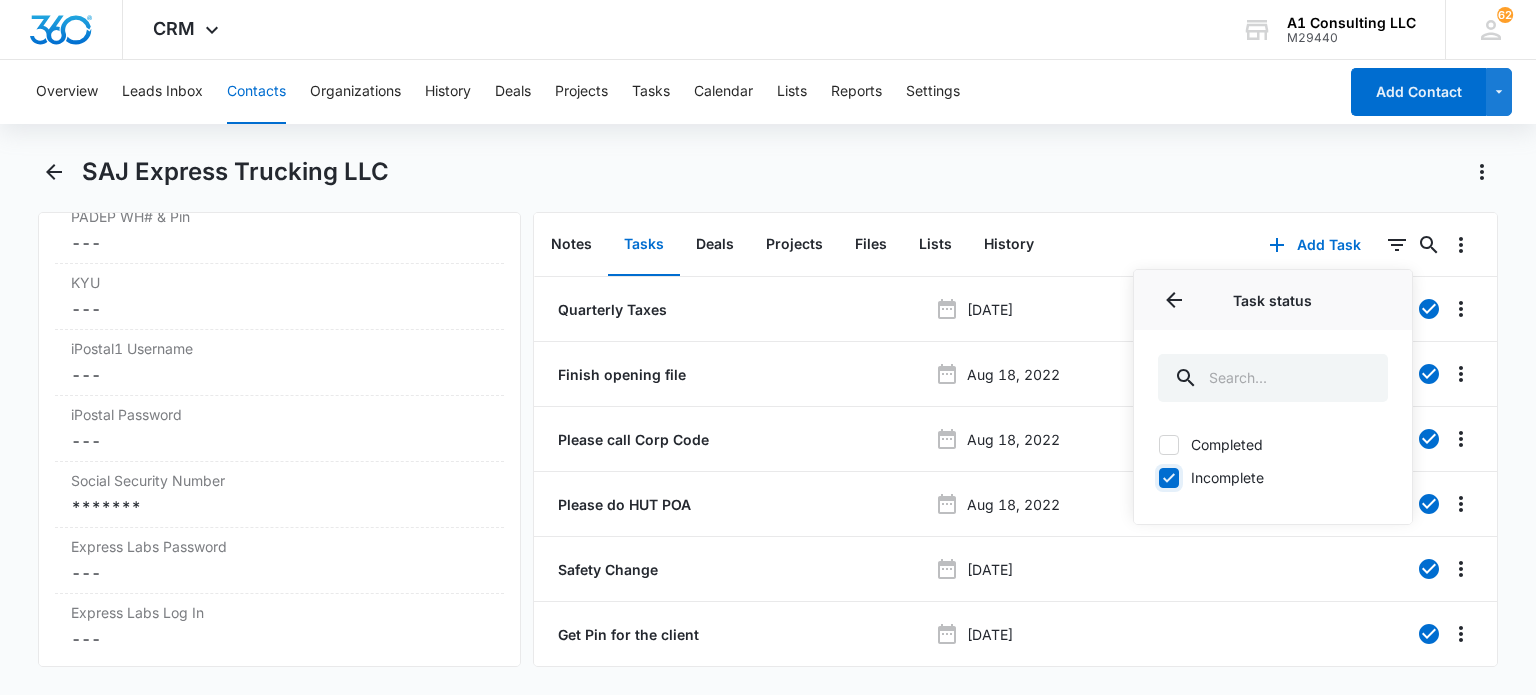 checkbox on "true" 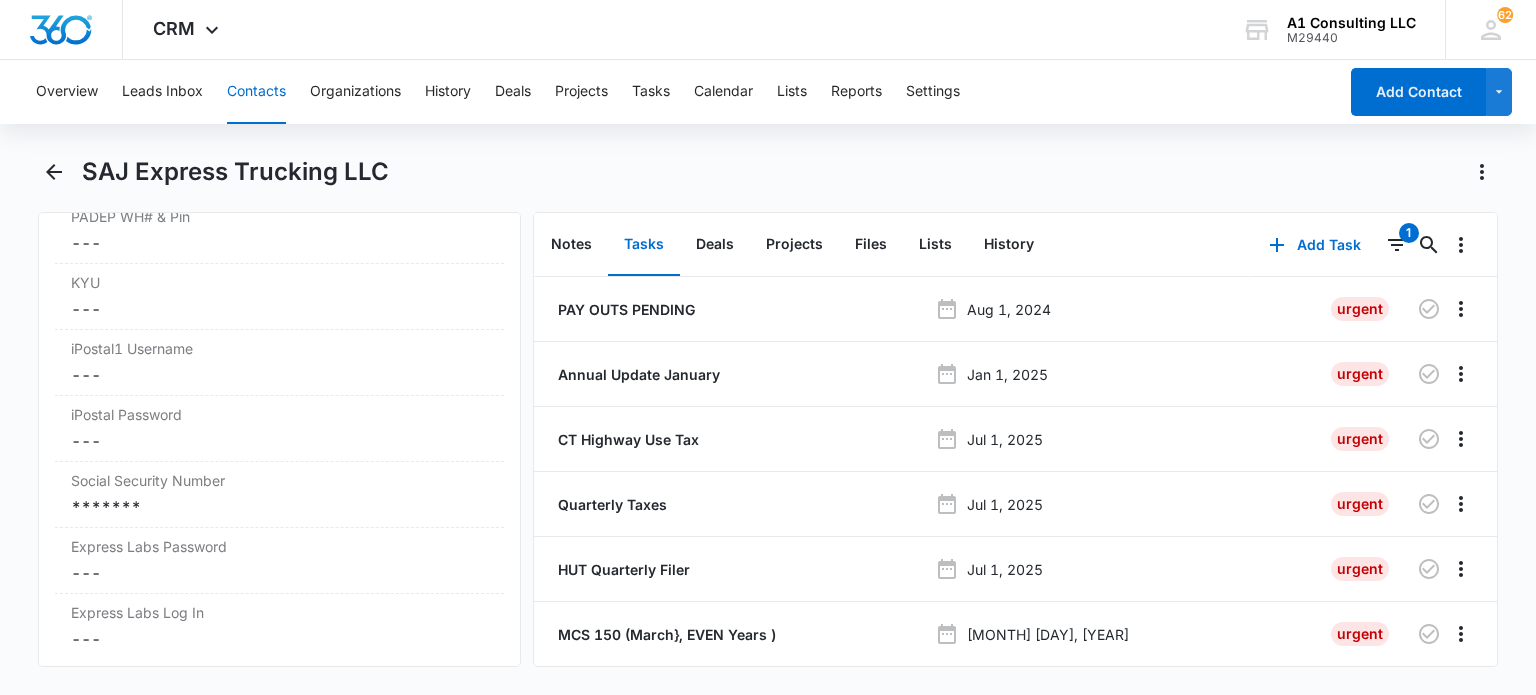 click on "Overview Leads Inbox Contacts Organizations History Deals Projects Tasks Calendar Lists Reports Settings Add Contact SAJ Express Trucking LLC Remove SE SAJ Express Trucking LLC Contact Info Name Cancel Save Changes SAJ Express Trucking LLC Phone Cancel Save Changes (908) 636-8065 Email Cancel Save Changes sajexpresstruckingllc@gmail.com Organization Cancel Save Changes --- Address Cancel Save Changes 111 Peterson Ct Perth Amboy New Jersey 08861 USA Details Source Cancel Save Changes A1 Consulting  Contact Type Cancel Save Changes Client Contact Status Cancel Save Changes New Jersey  Assigned To Cancel Save Changes Zakiya Page, Keisha Nembhard, Johanna Rosario, Alexis Beltre, Jeannette Uribe, Yearly Tasks, Ninya Epe, Quarterly Taxes, Laura Henry, Israel Moreno Tags Cancel Save Changes 1st Q 2025 File Review BOIR 2024 Connecticut Permit DOT/MC Client IFTA renewal 2025 NJ IRP CONFIGURATION Quarterly Tax Program Spanish  Next Contact Date Cancel Save Changes --- Color Tag Current Color: Cancel Save Changes ID 473" at bounding box center [768, 375] 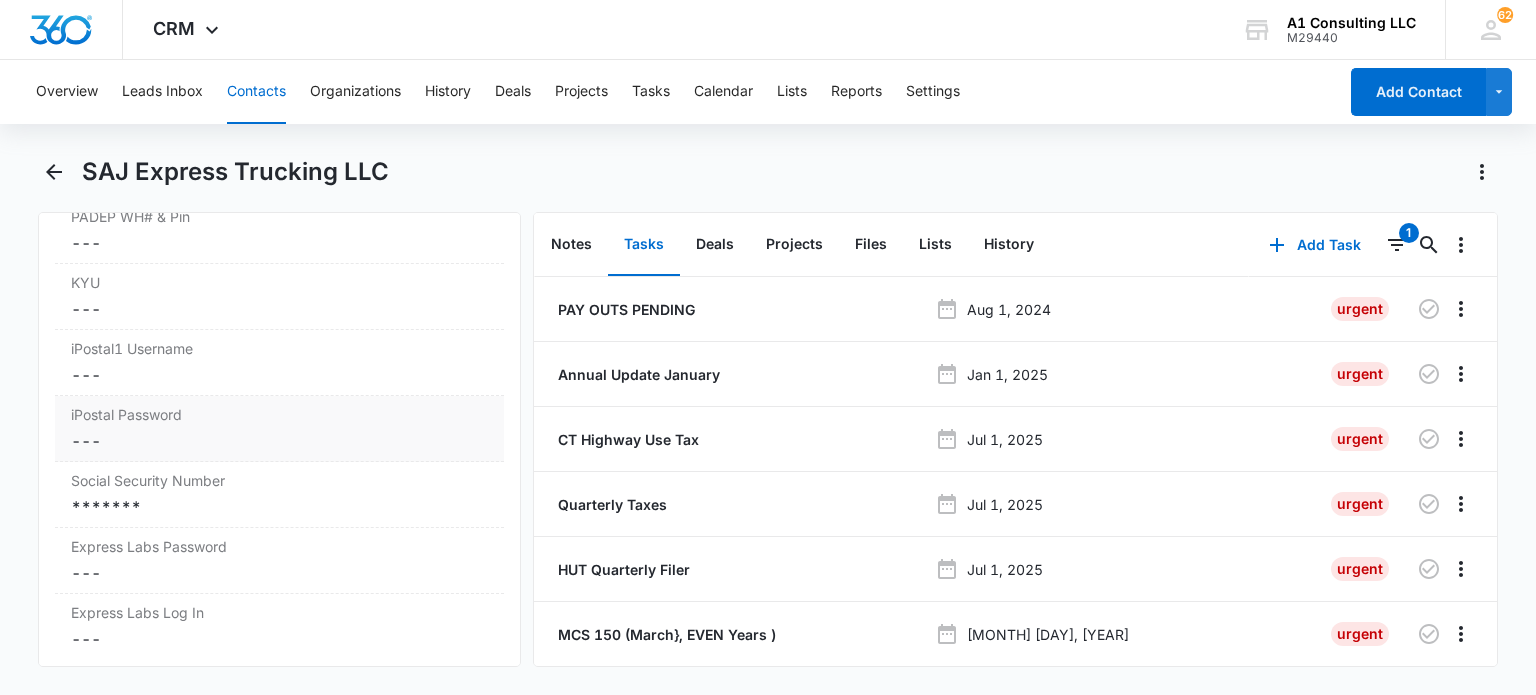 scroll, scrollTop: 4326, scrollLeft: 0, axis: vertical 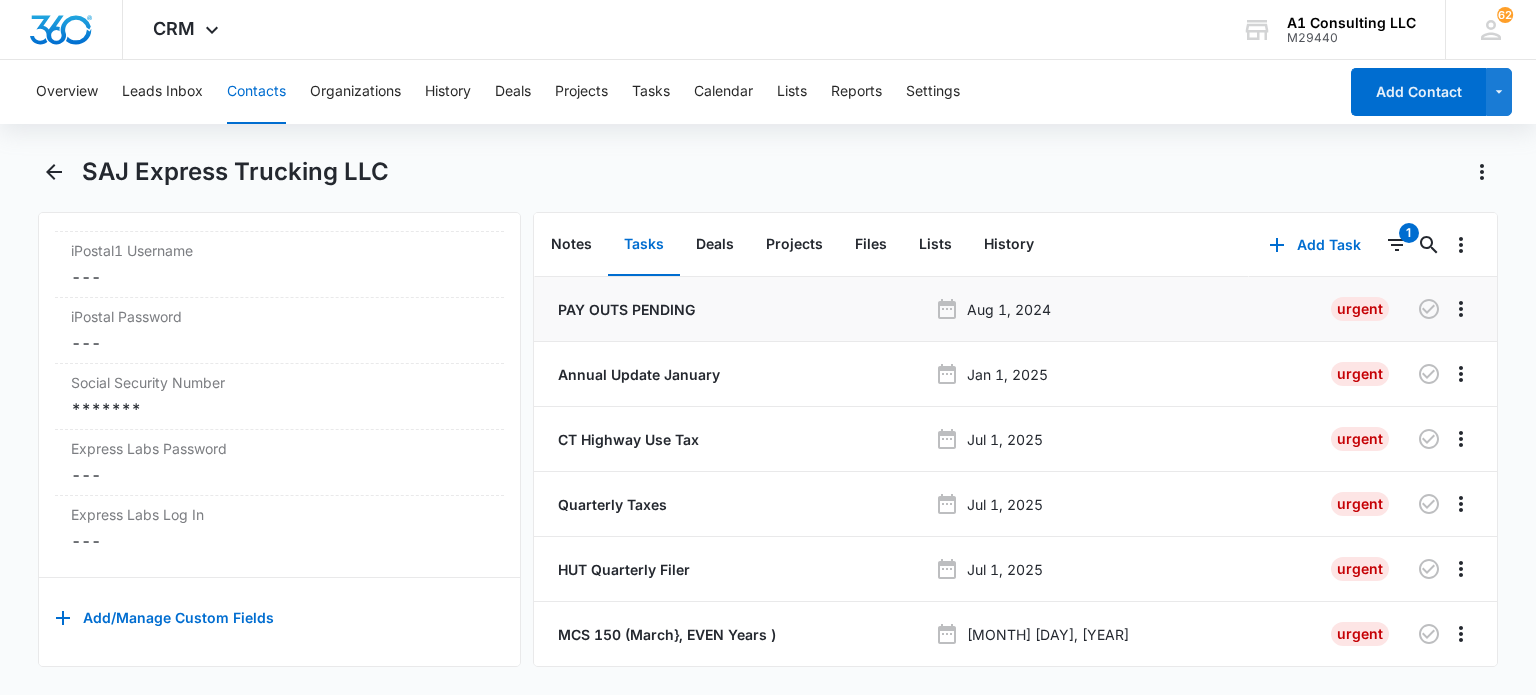 click on "PAY OUTS PENDING" at bounding box center [624, 309] 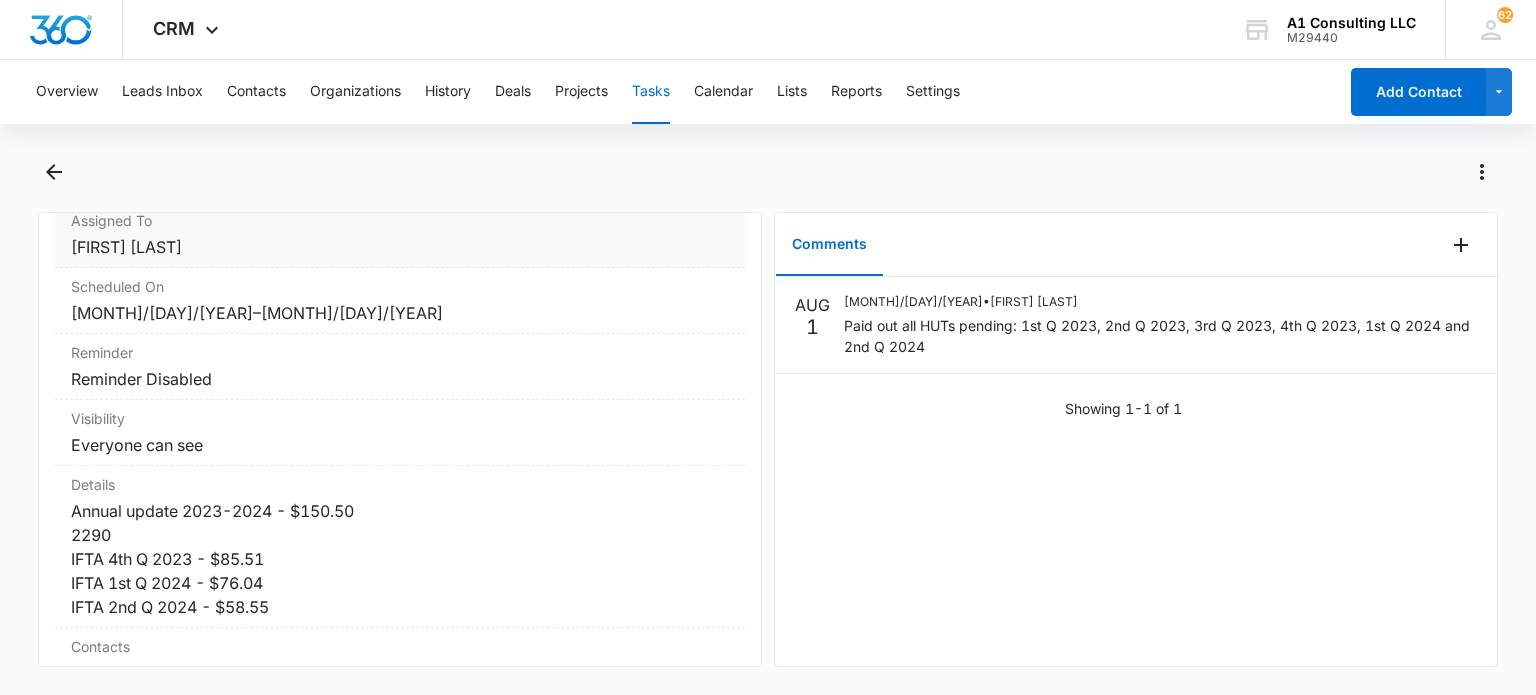 scroll, scrollTop: 300, scrollLeft: 0, axis: vertical 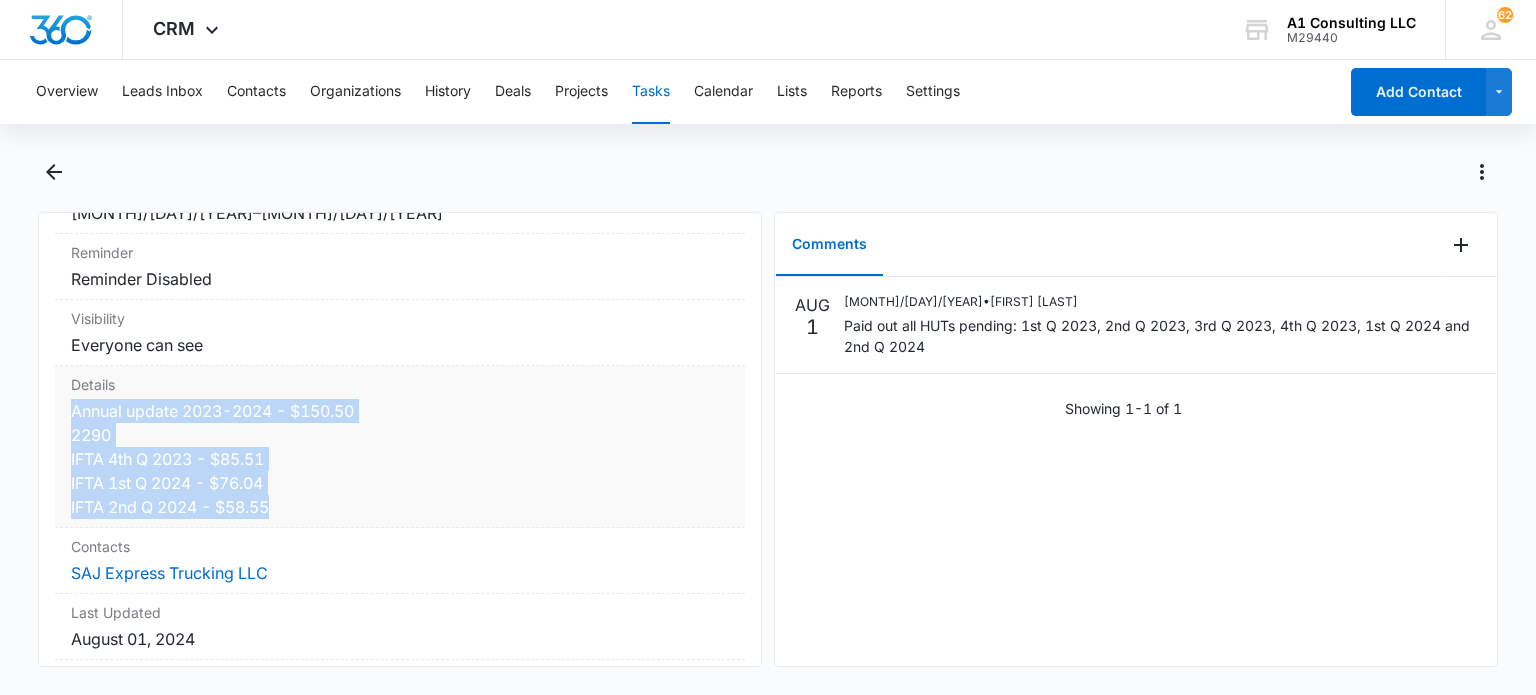 drag, startPoint x: 75, startPoint y: 409, endPoint x: 280, endPoint y: 511, distance: 228.9738 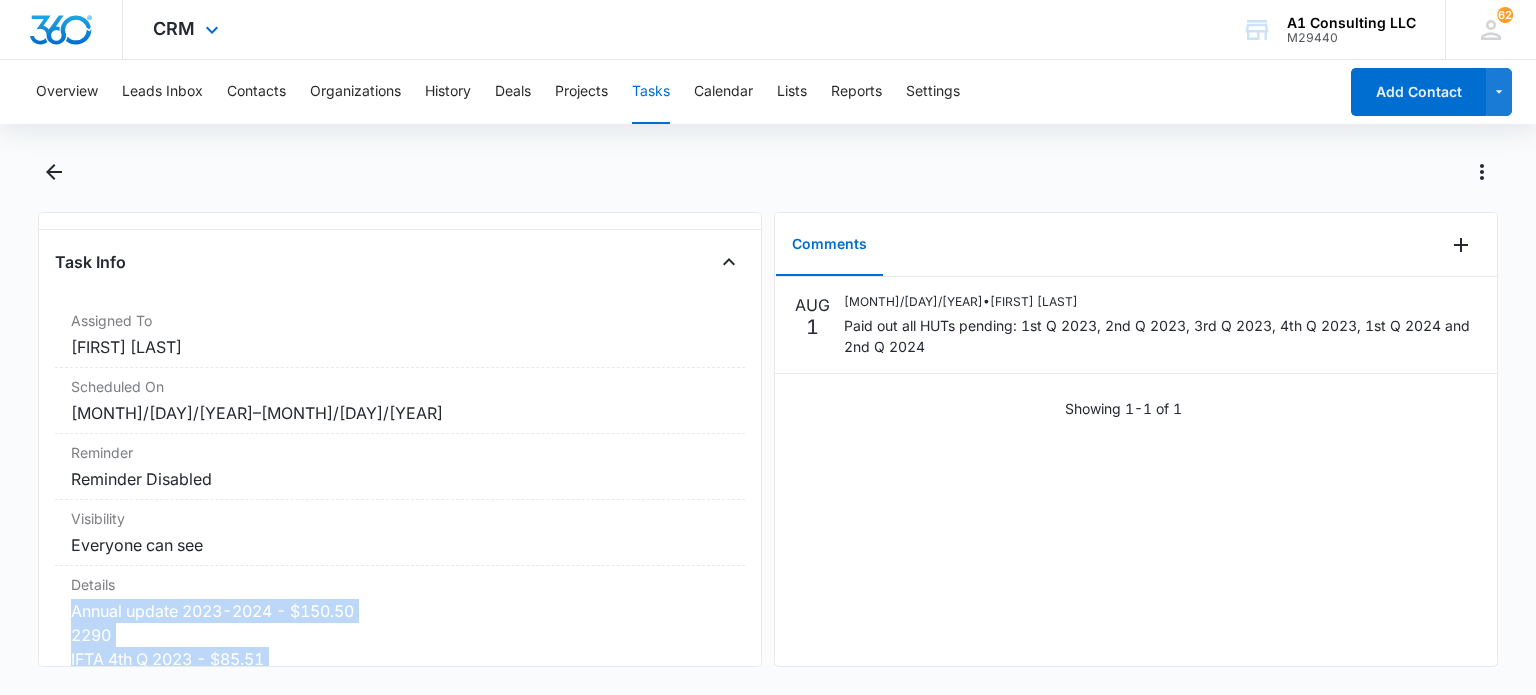 scroll, scrollTop: 0, scrollLeft: 0, axis: both 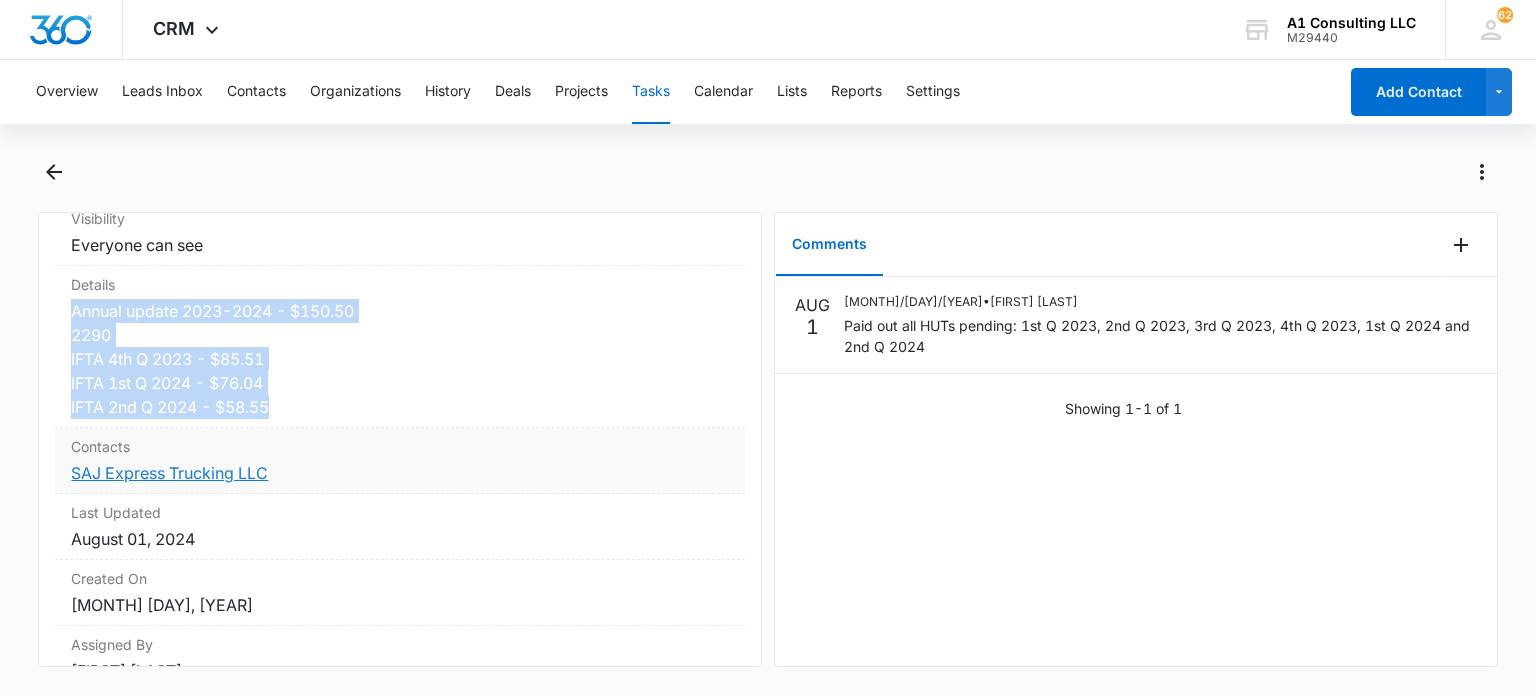 click on "SAJ Express Trucking LLC" at bounding box center [169, 473] 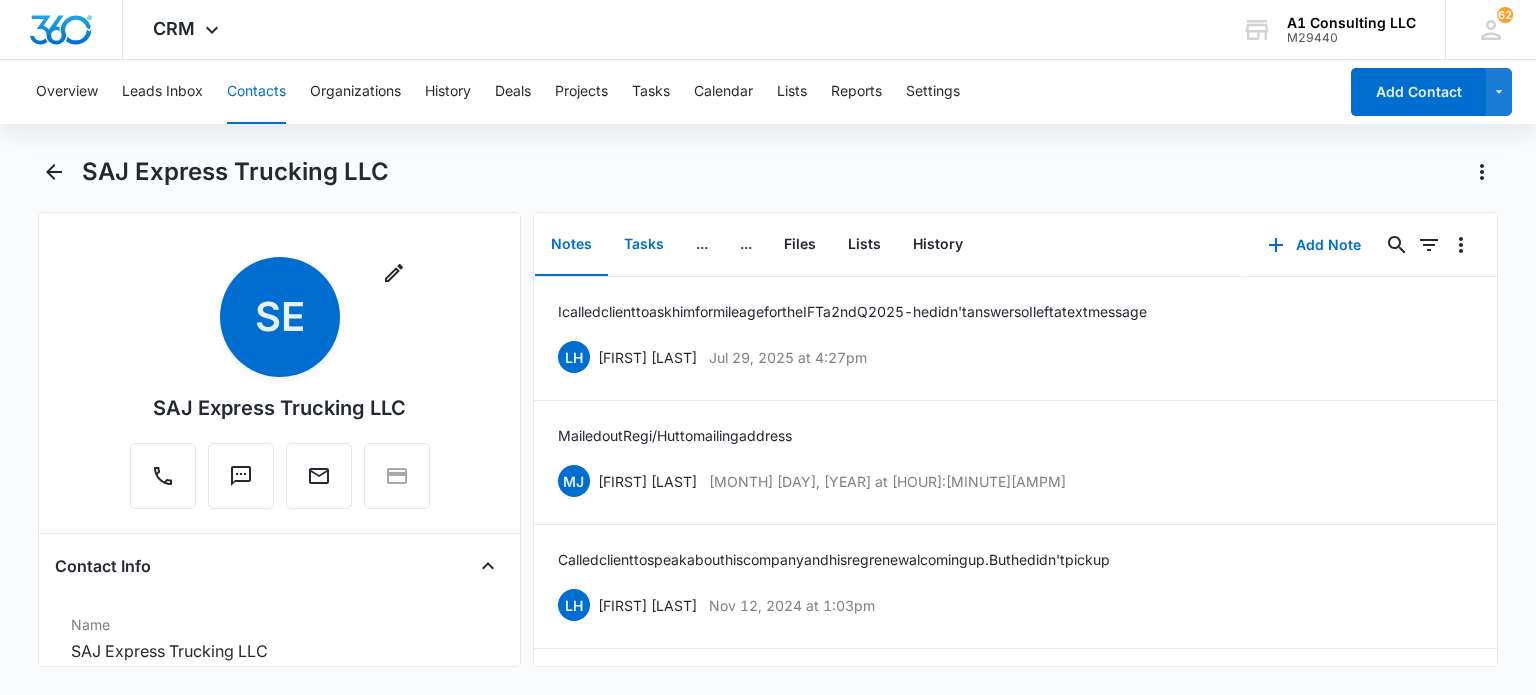 click on "Tasks" at bounding box center [644, 245] 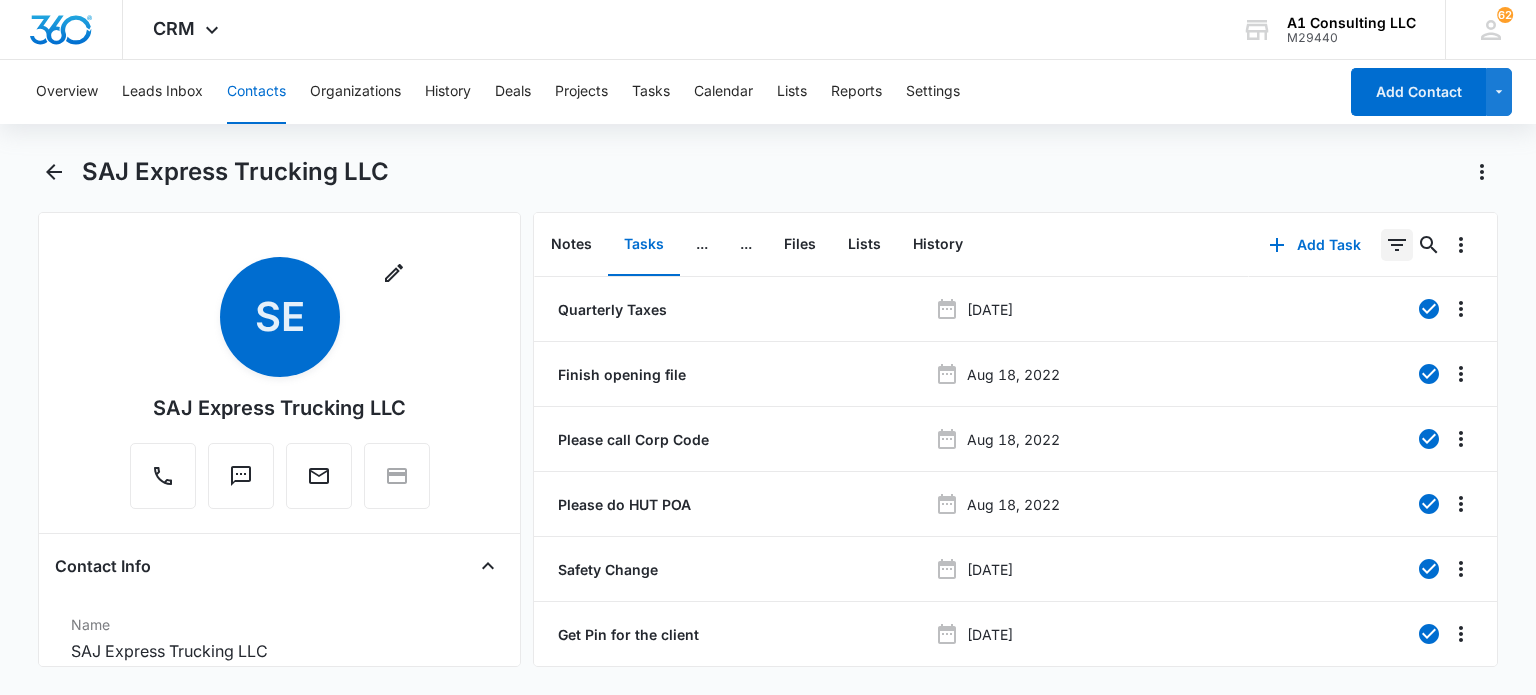 click 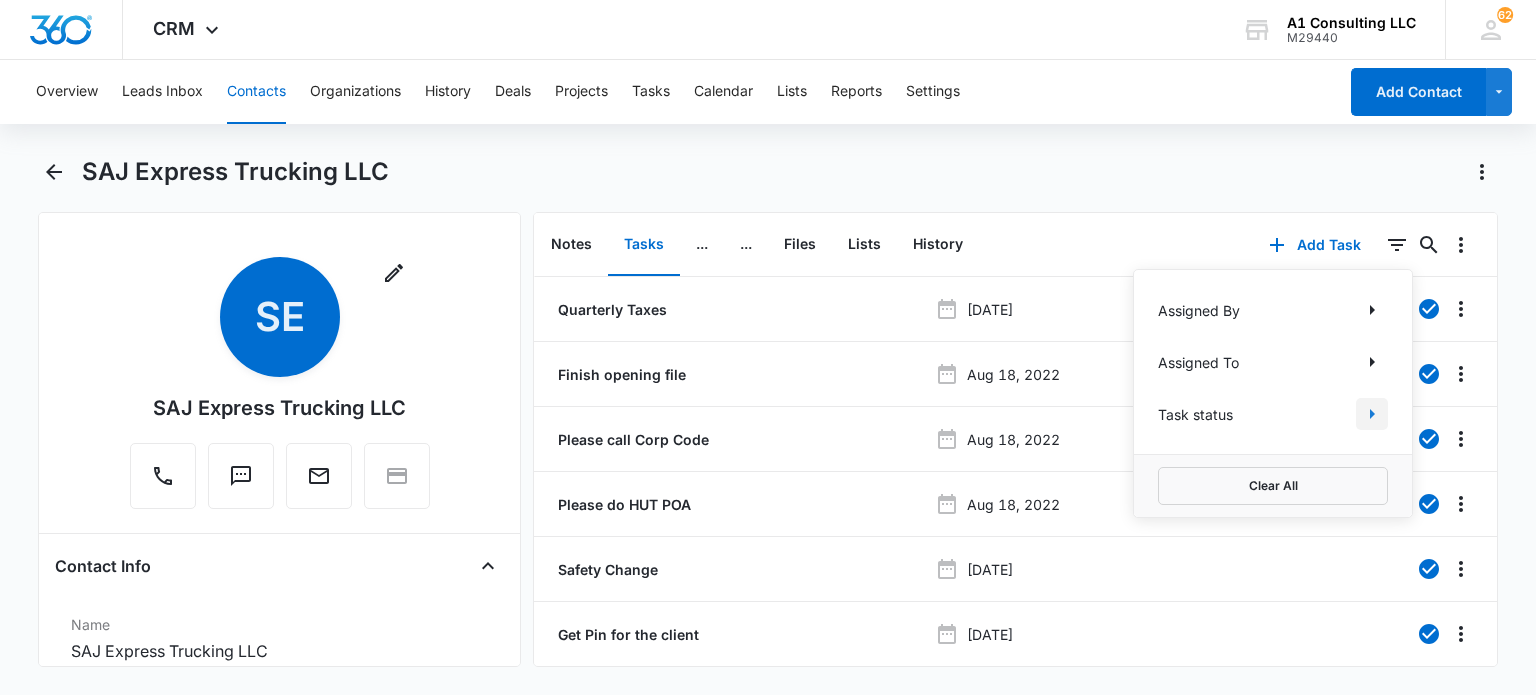click at bounding box center (1372, 414) 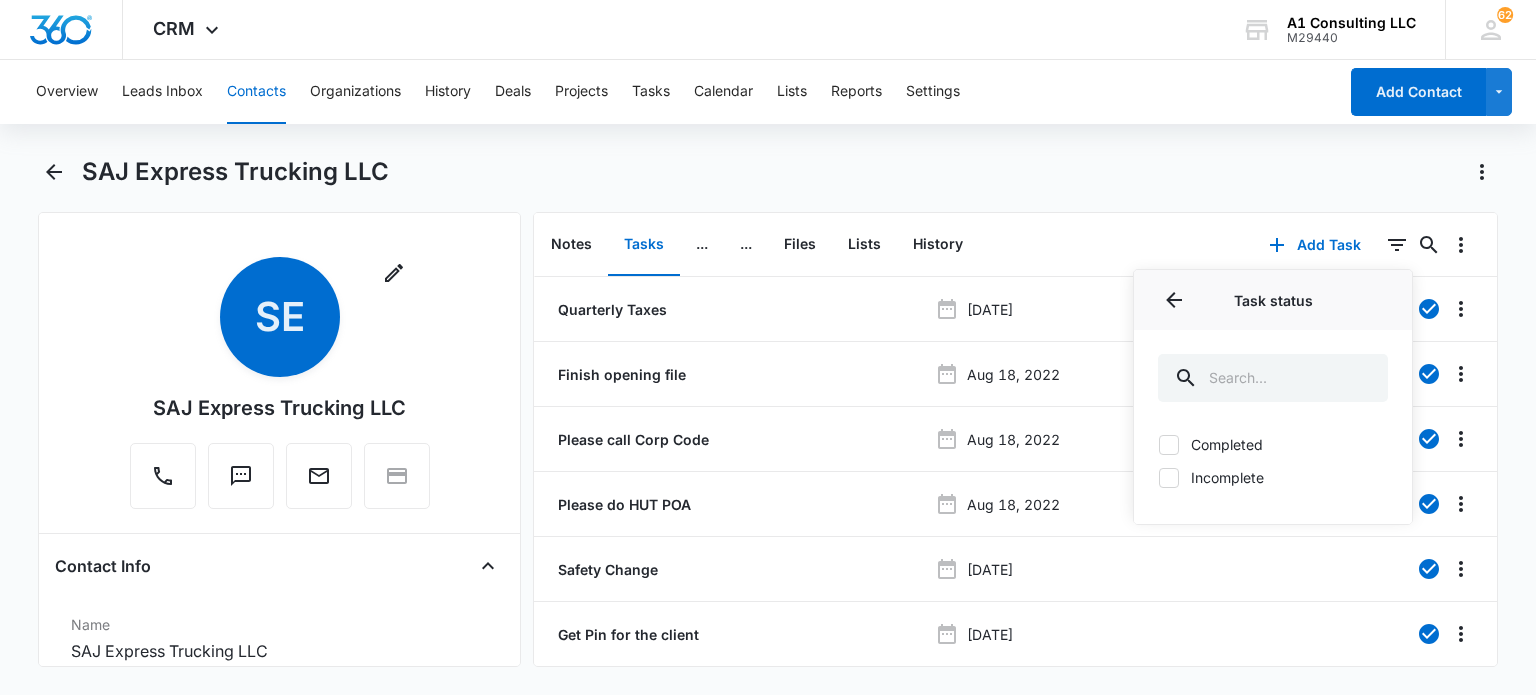 click on "Incomplete" at bounding box center (1273, 477) 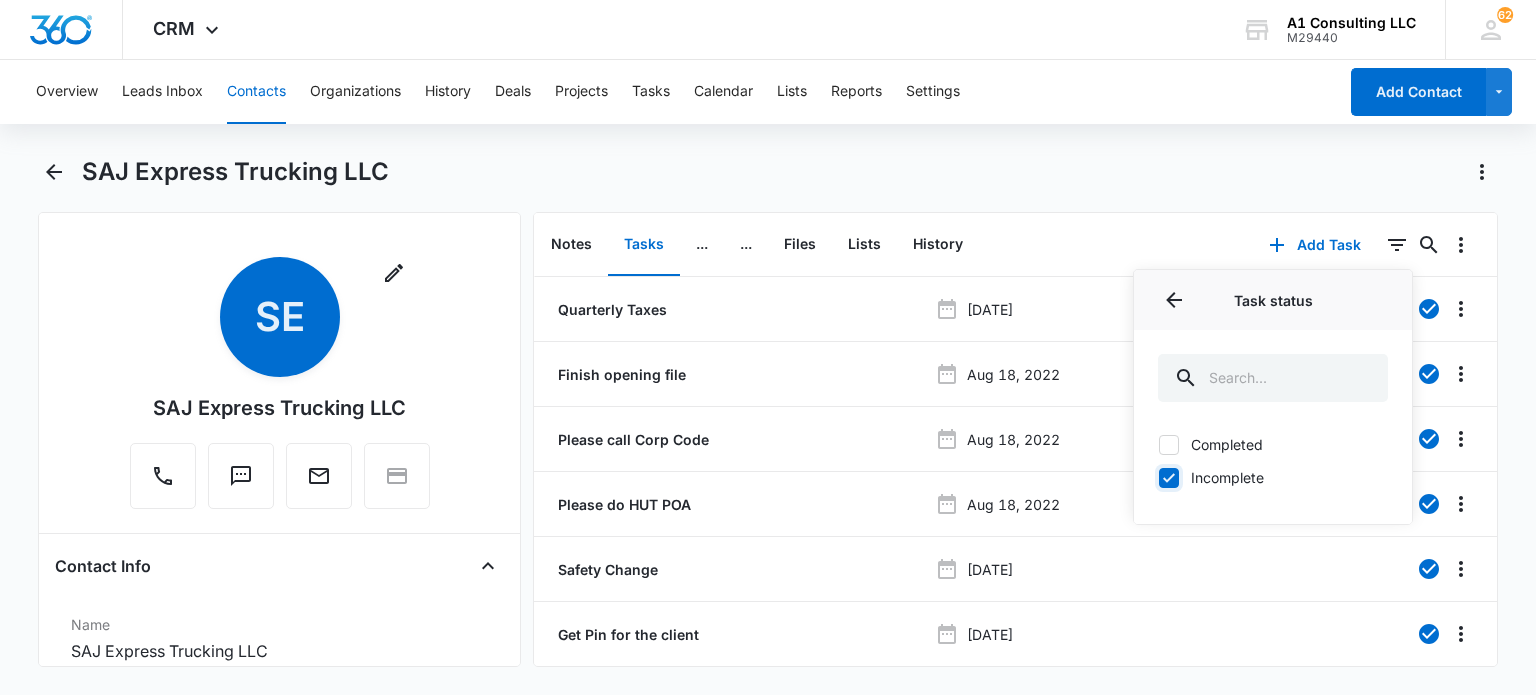 checkbox on "true" 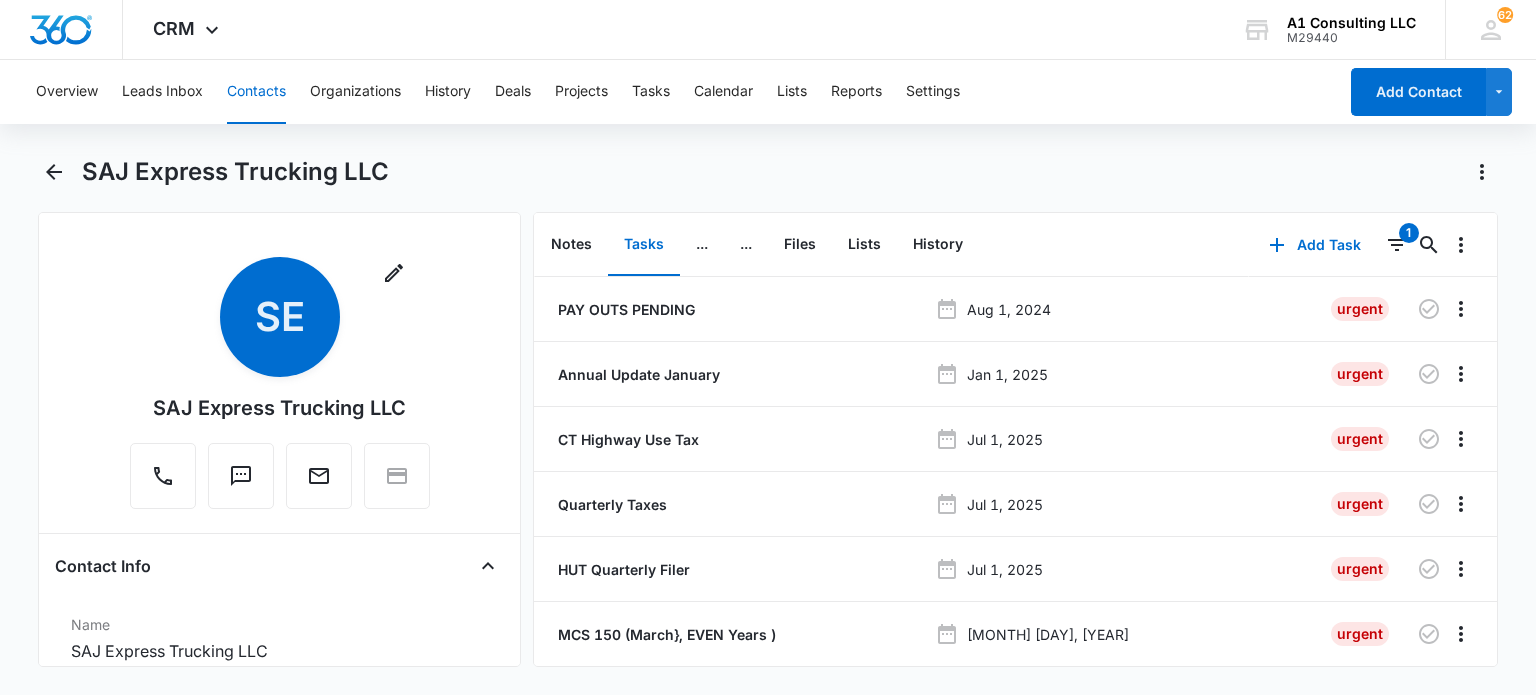click on "SAJ Express Trucking LLC" at bounding box center [767, 184] 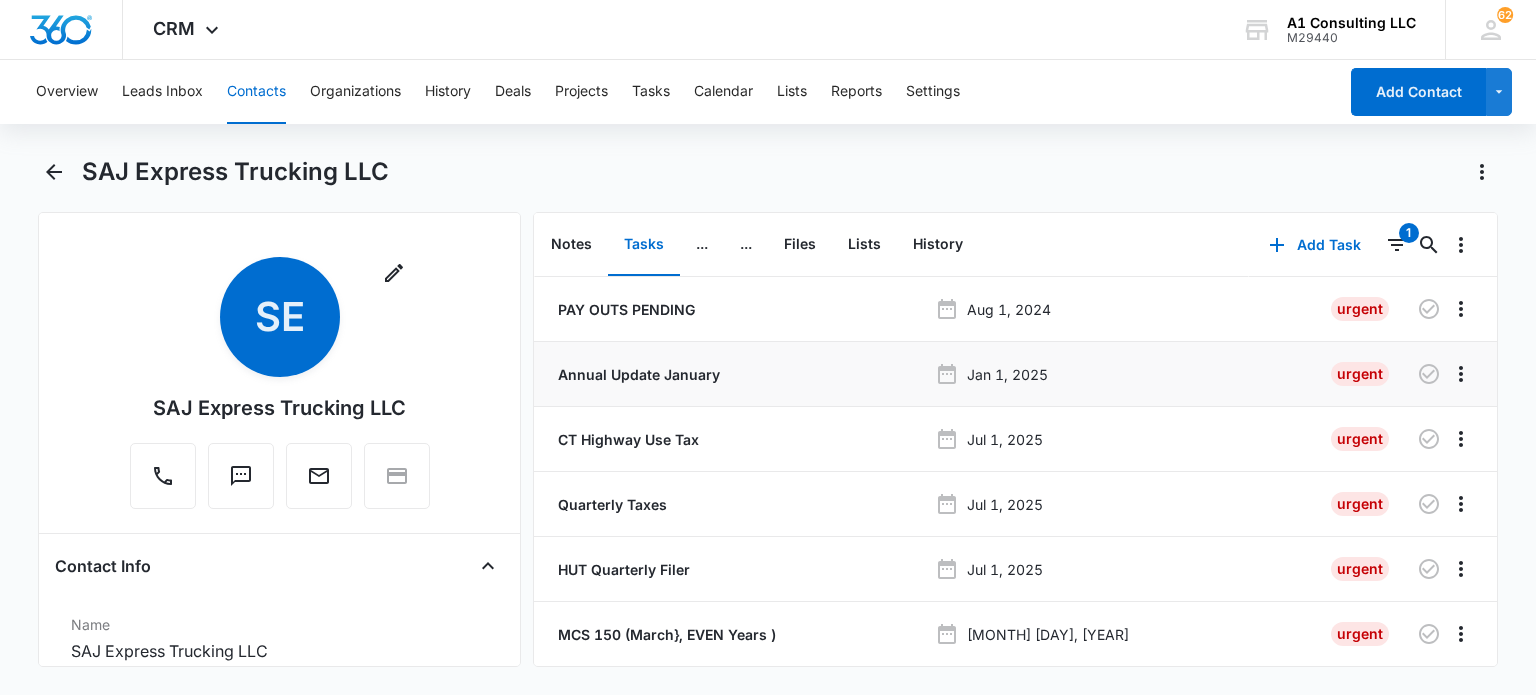 click on "Annual Update January" at bounding box center [637, 374] 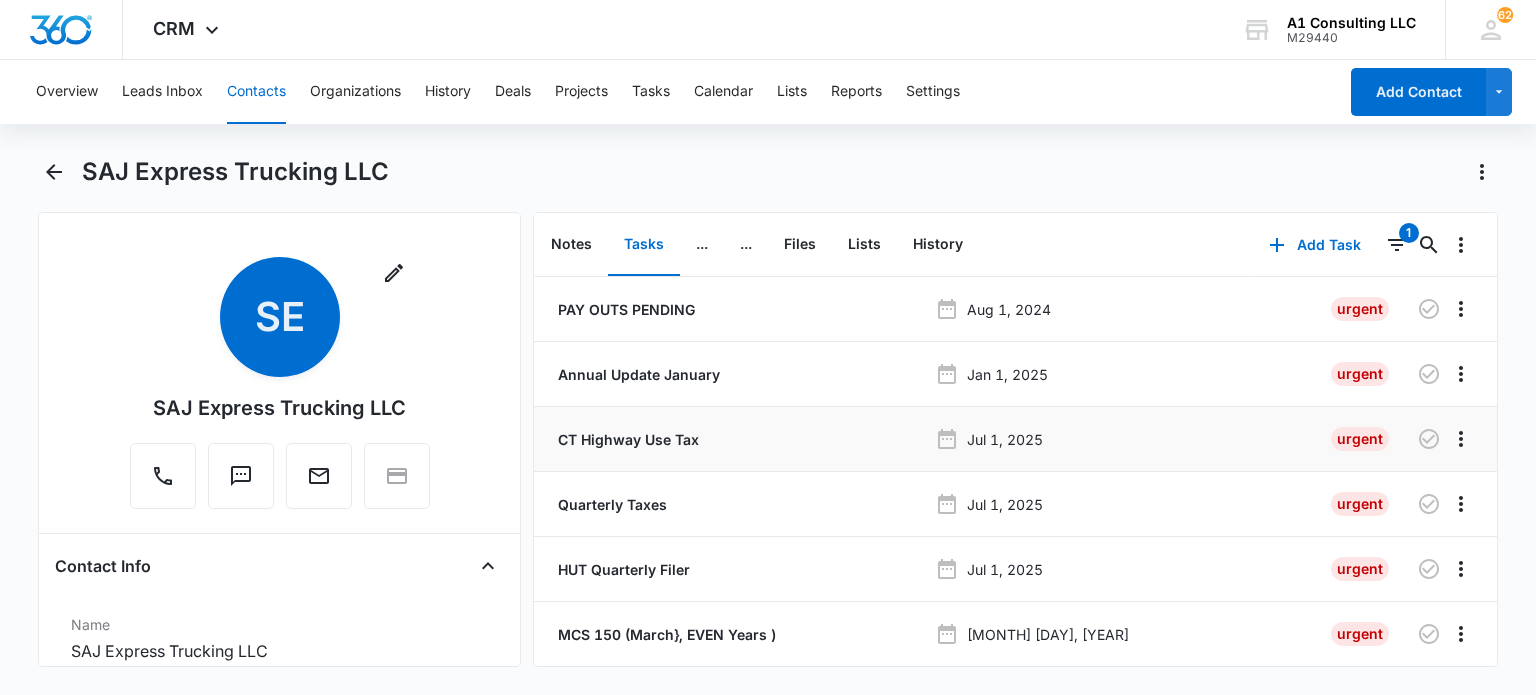click on "CT Highway Use Tax" at bounding box center [626, 439] 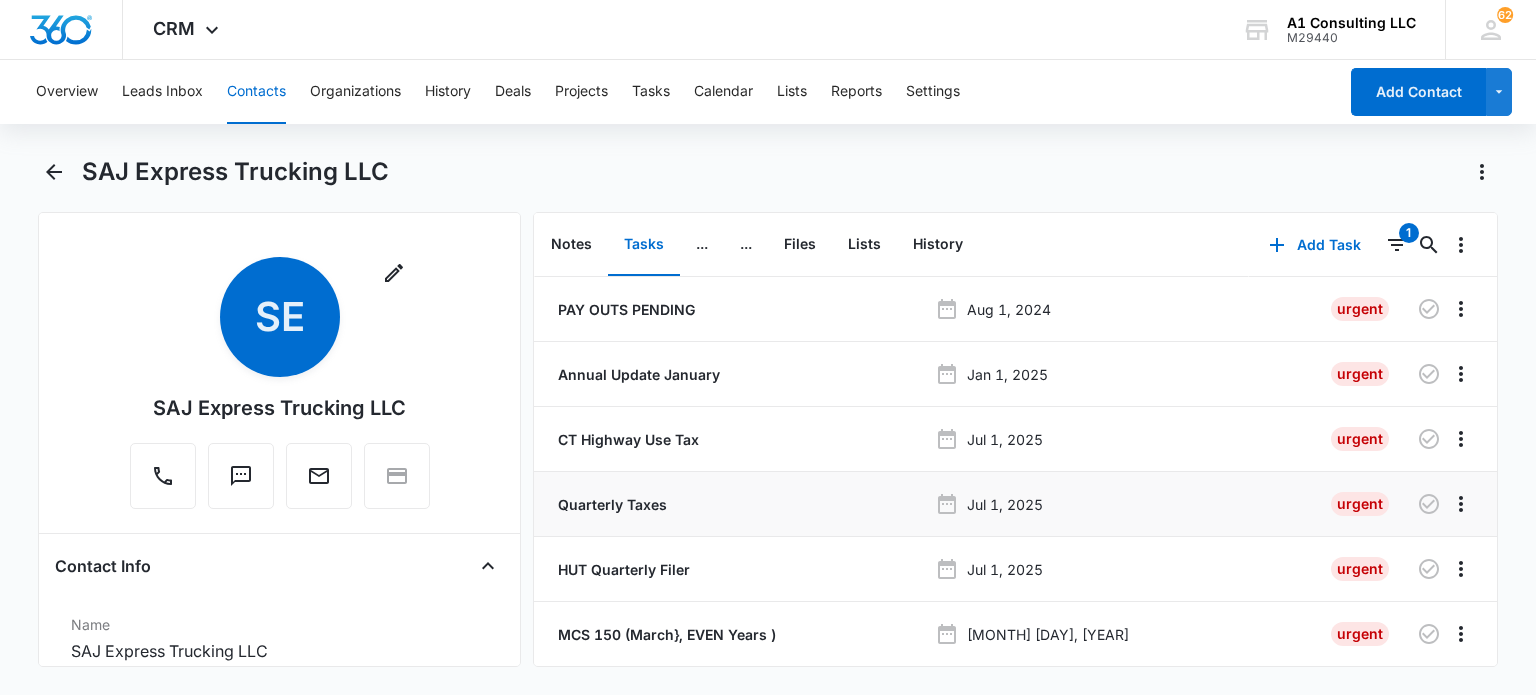 click on "Quarterly Taxes" at bounding box center (610, 504) 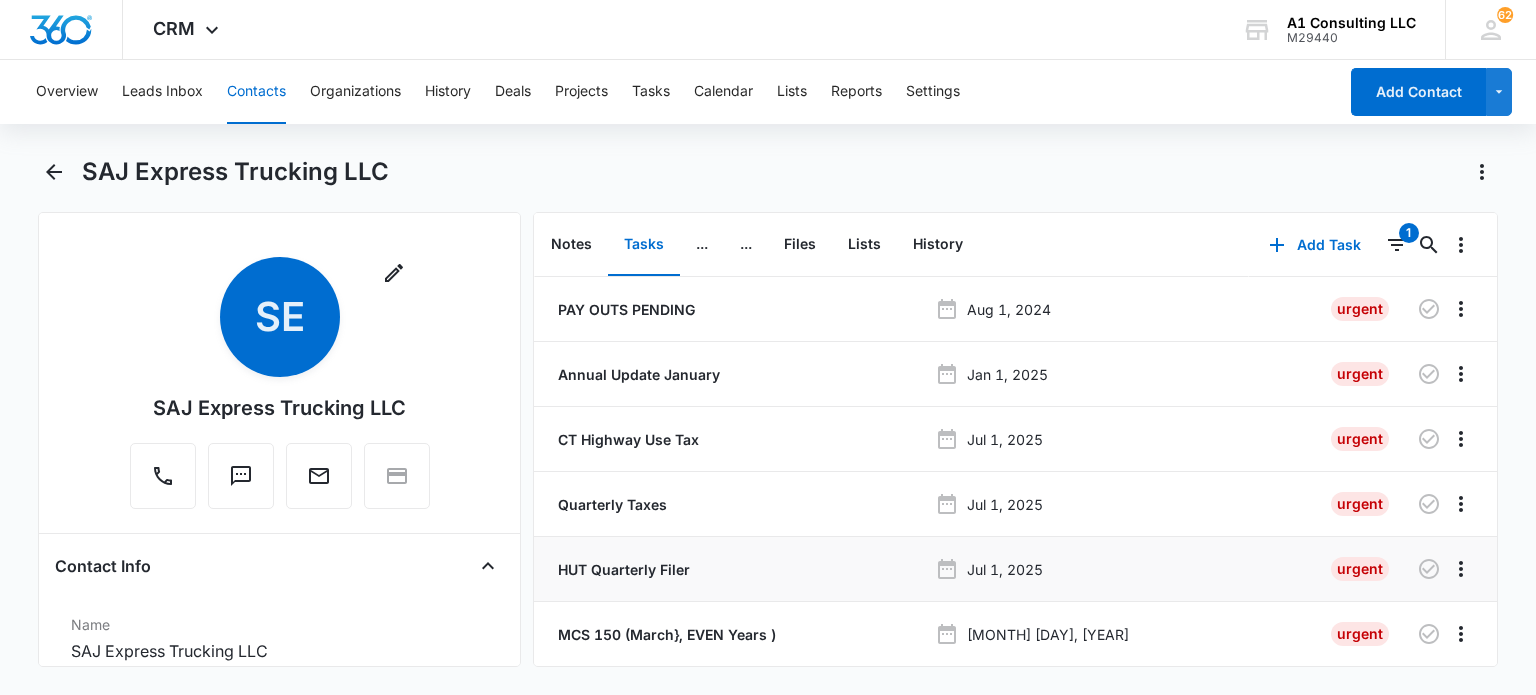 click on "HUT Quarterly Filer" at bounding box center [622, 569] 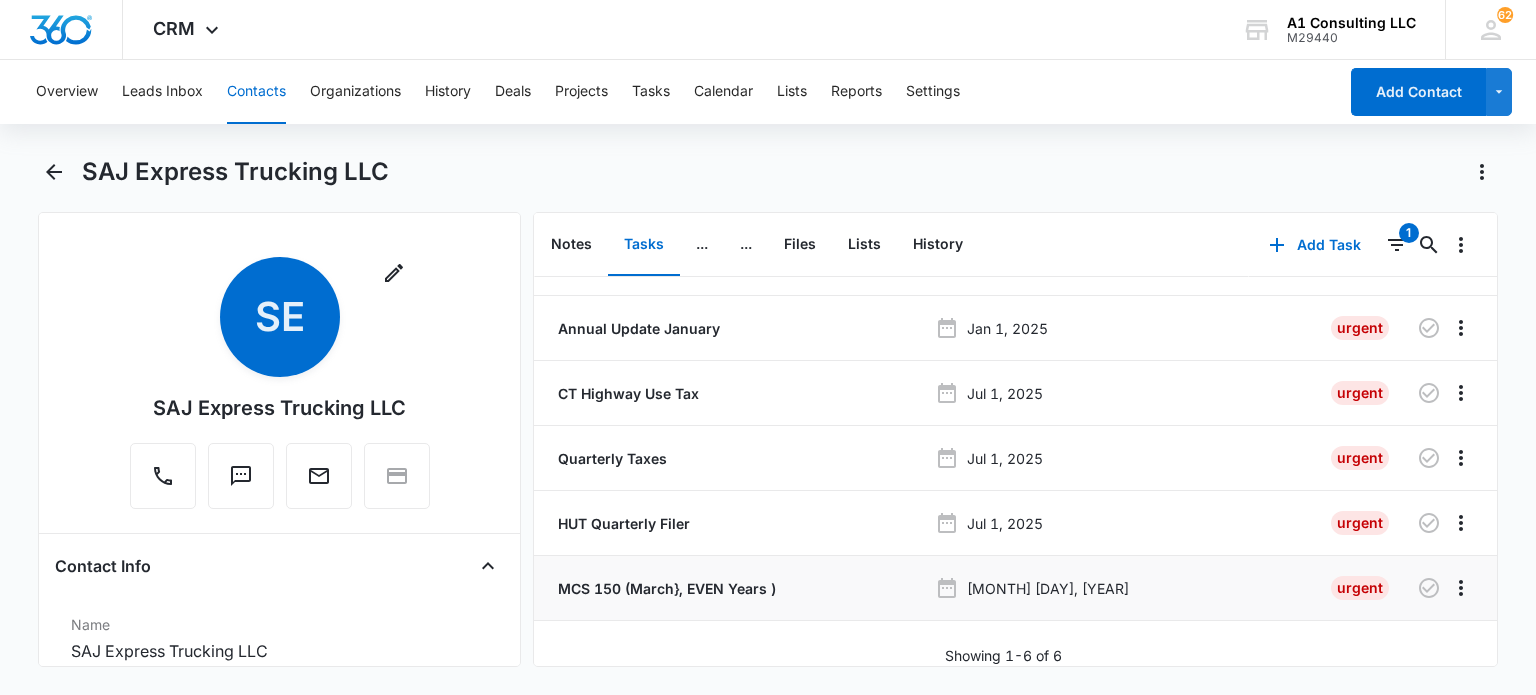 click on "MCS 150 (March},  EVEN  Years )" at bounding box center (665, 588) 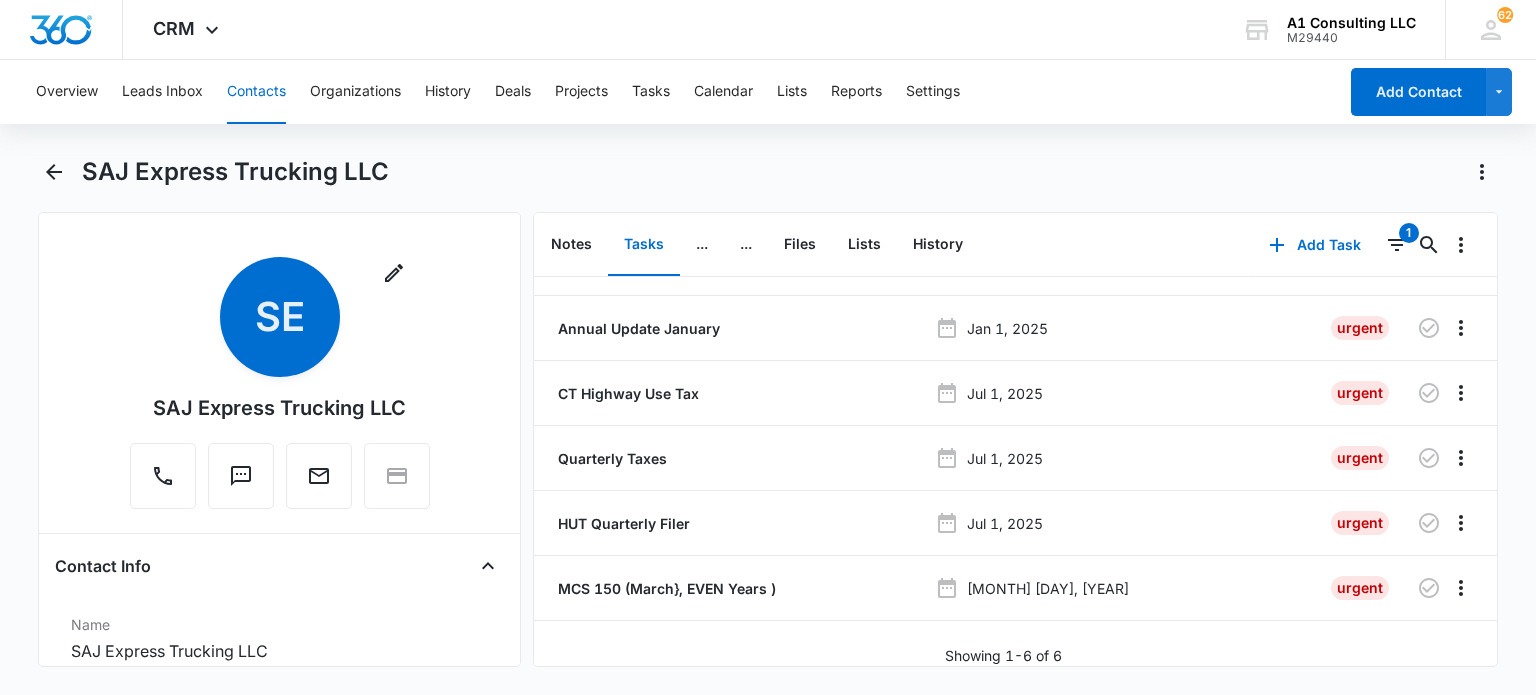 click on "Contacts" at bounding box center [256, 92] 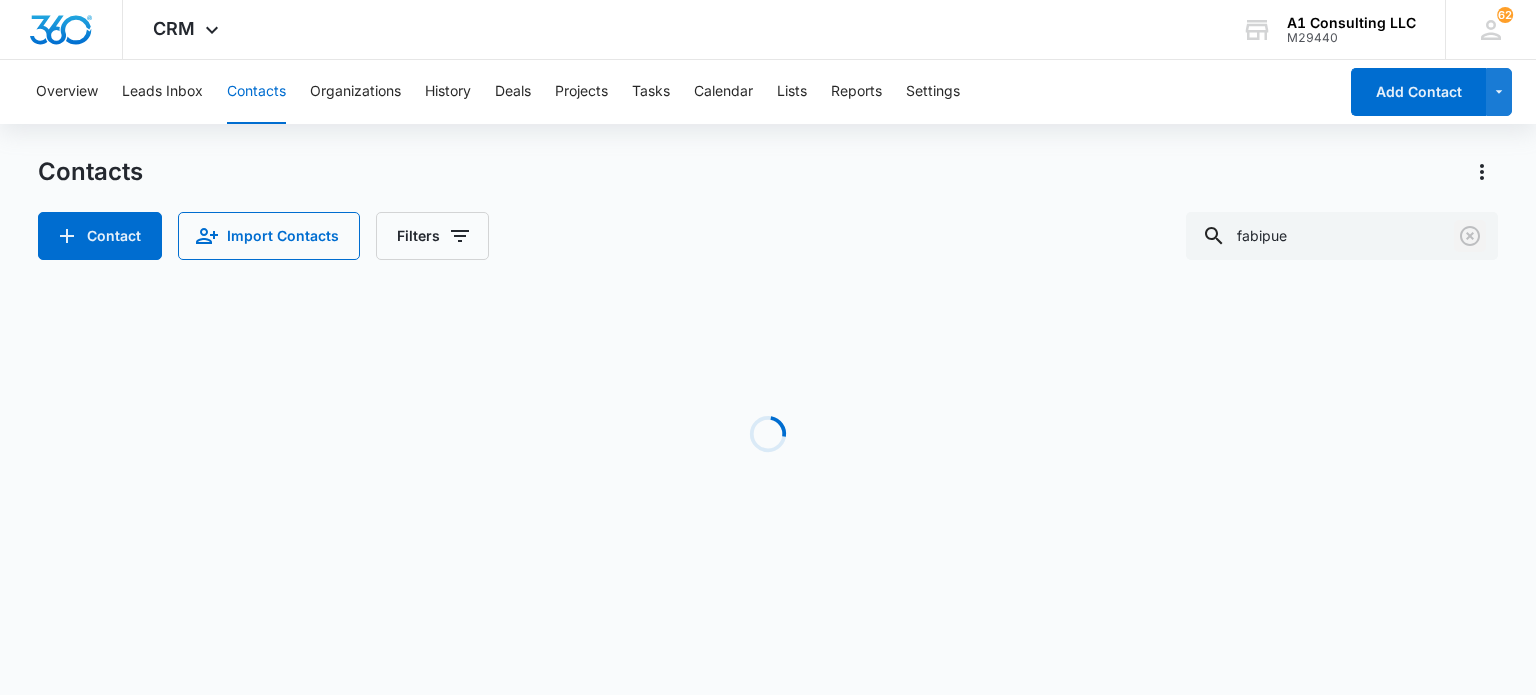click 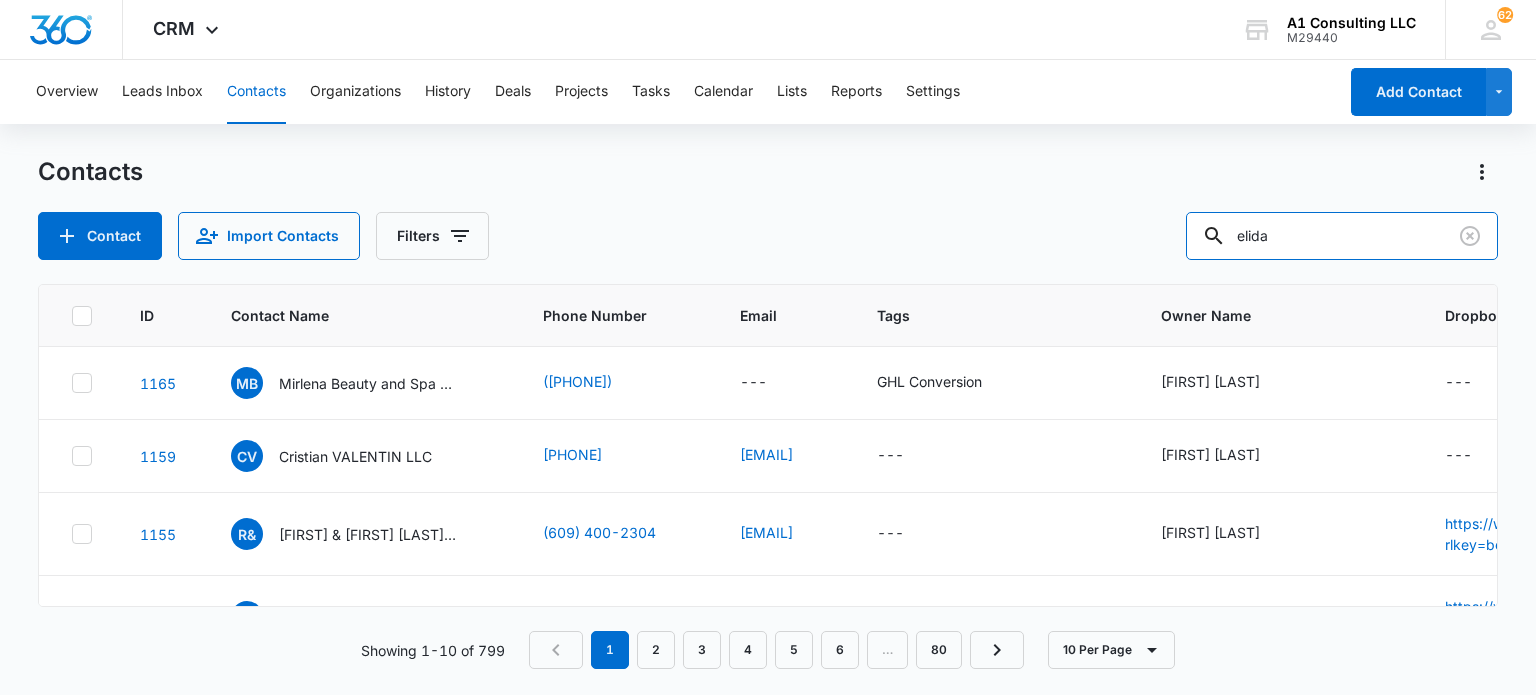 type on "elida" 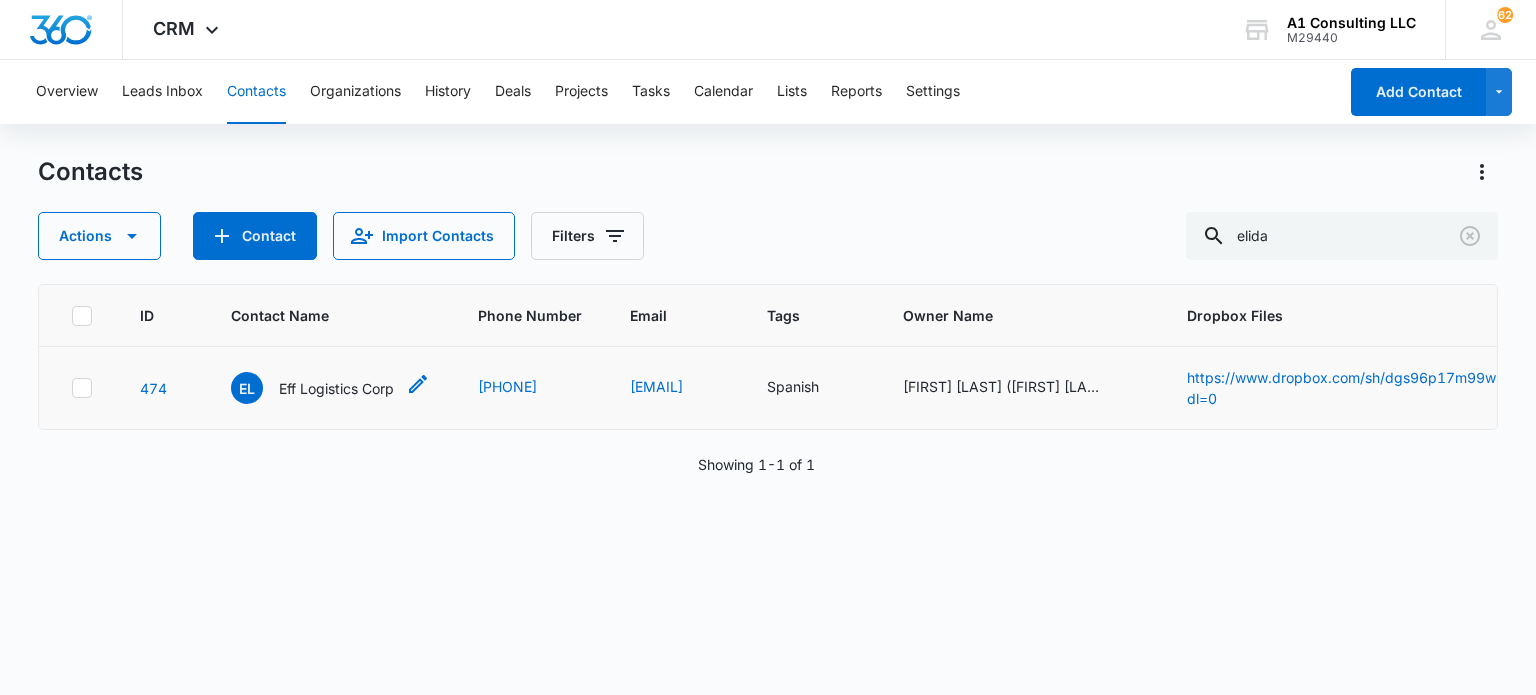 click on "Eff Logistics Corp" at bounding box center [336, 388] 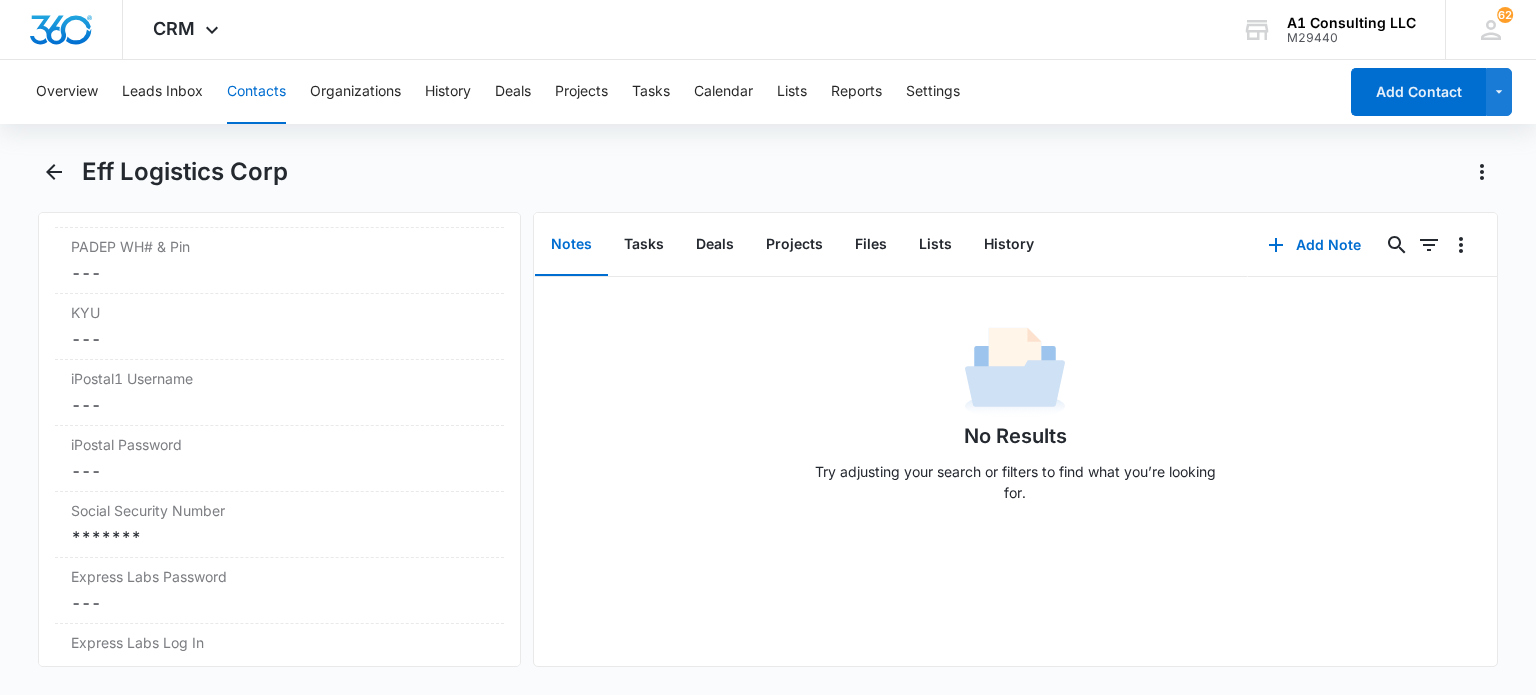 scroll, scrollTop: 4200, scrollLeft: 0, axis: vertical 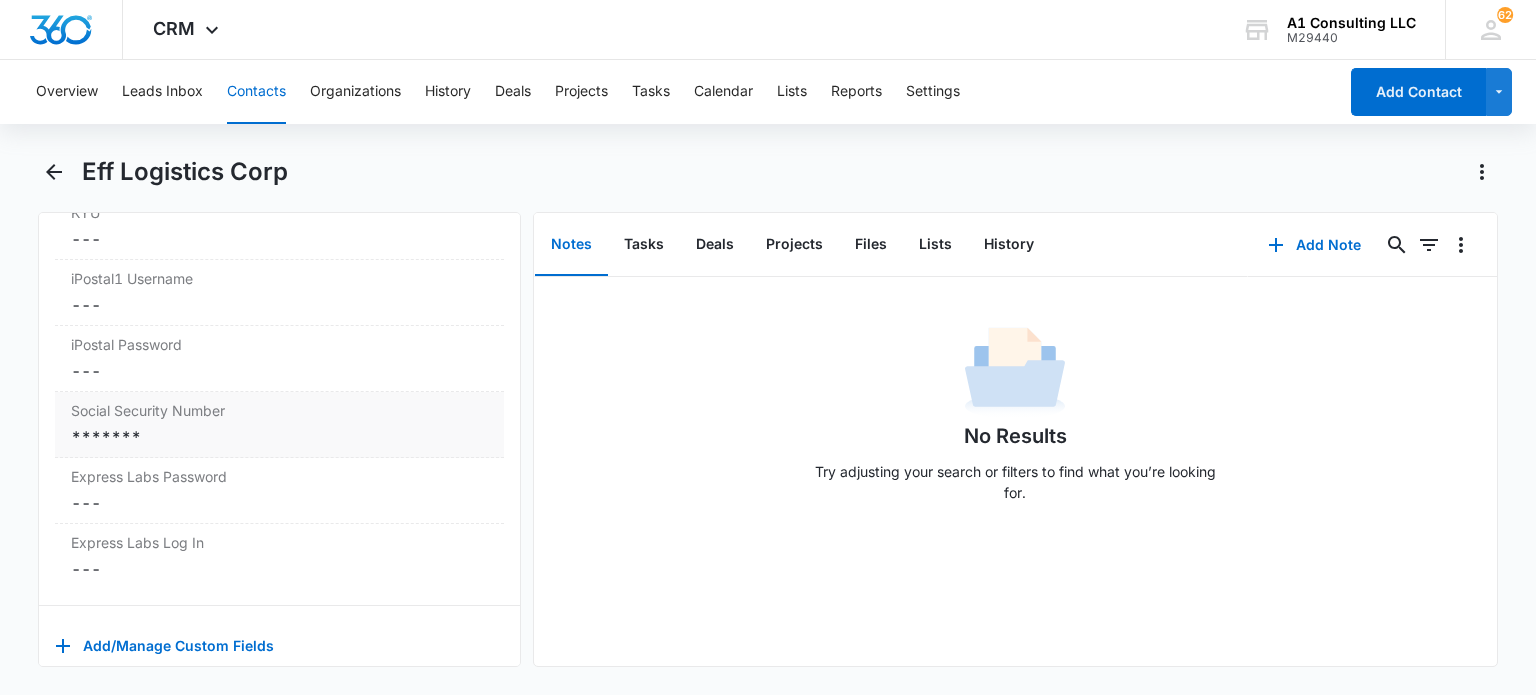 click on "*******" at bounding box center (279, 437) 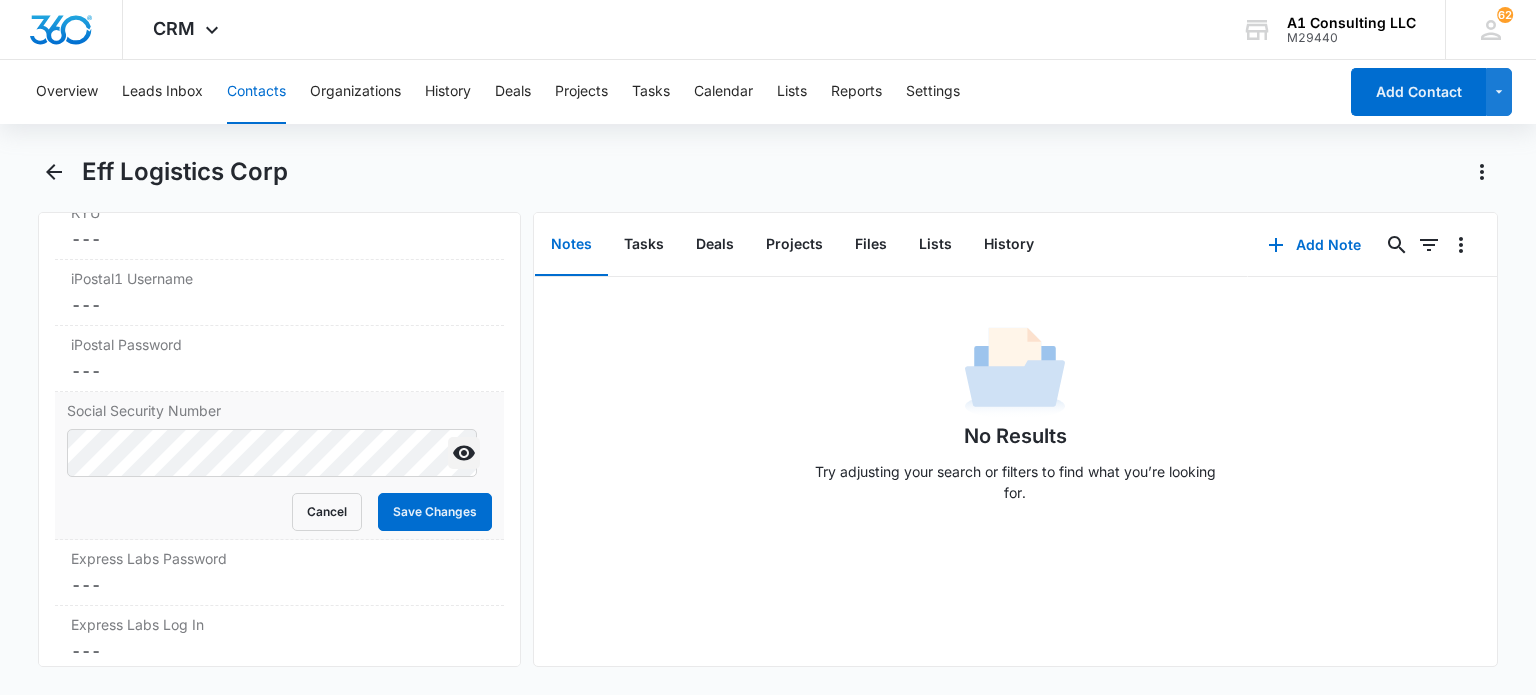 click 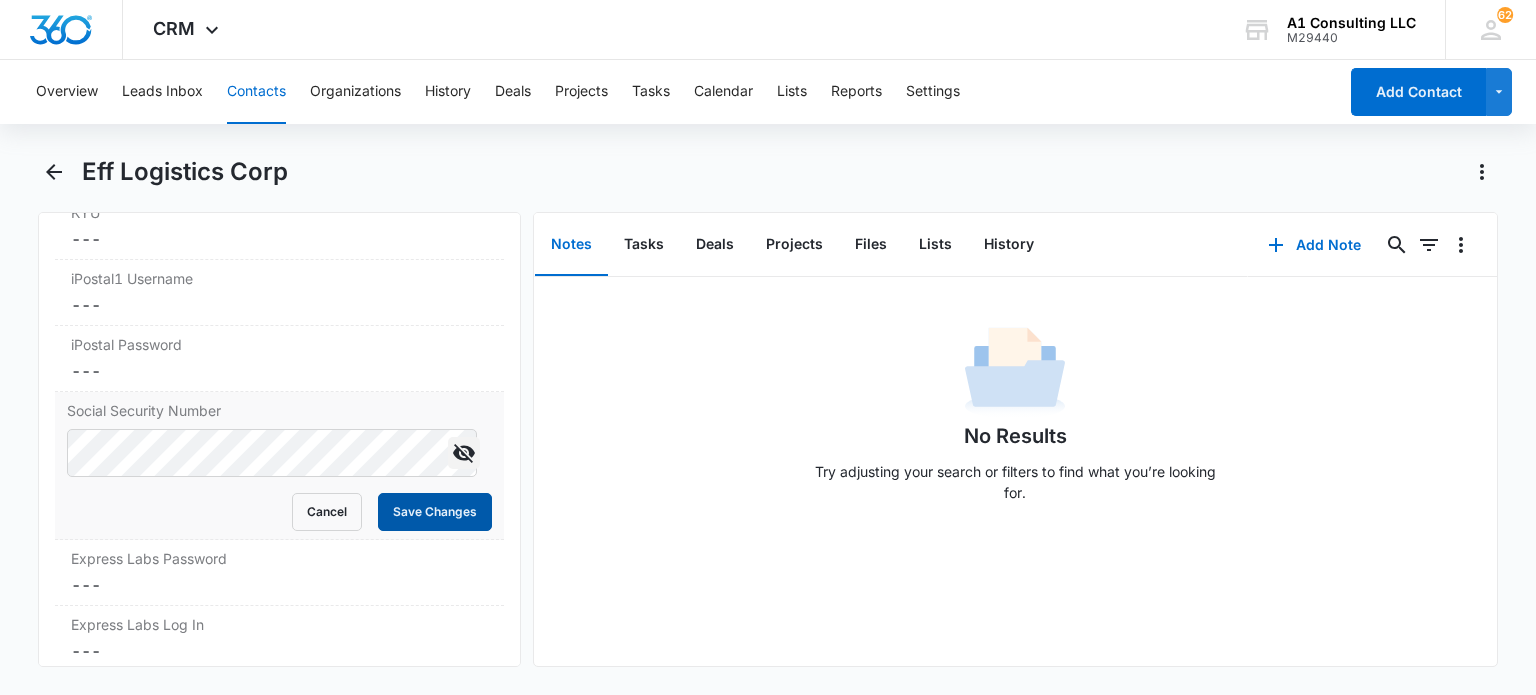 click on "Save Changes" at bounding box center (435, 512) 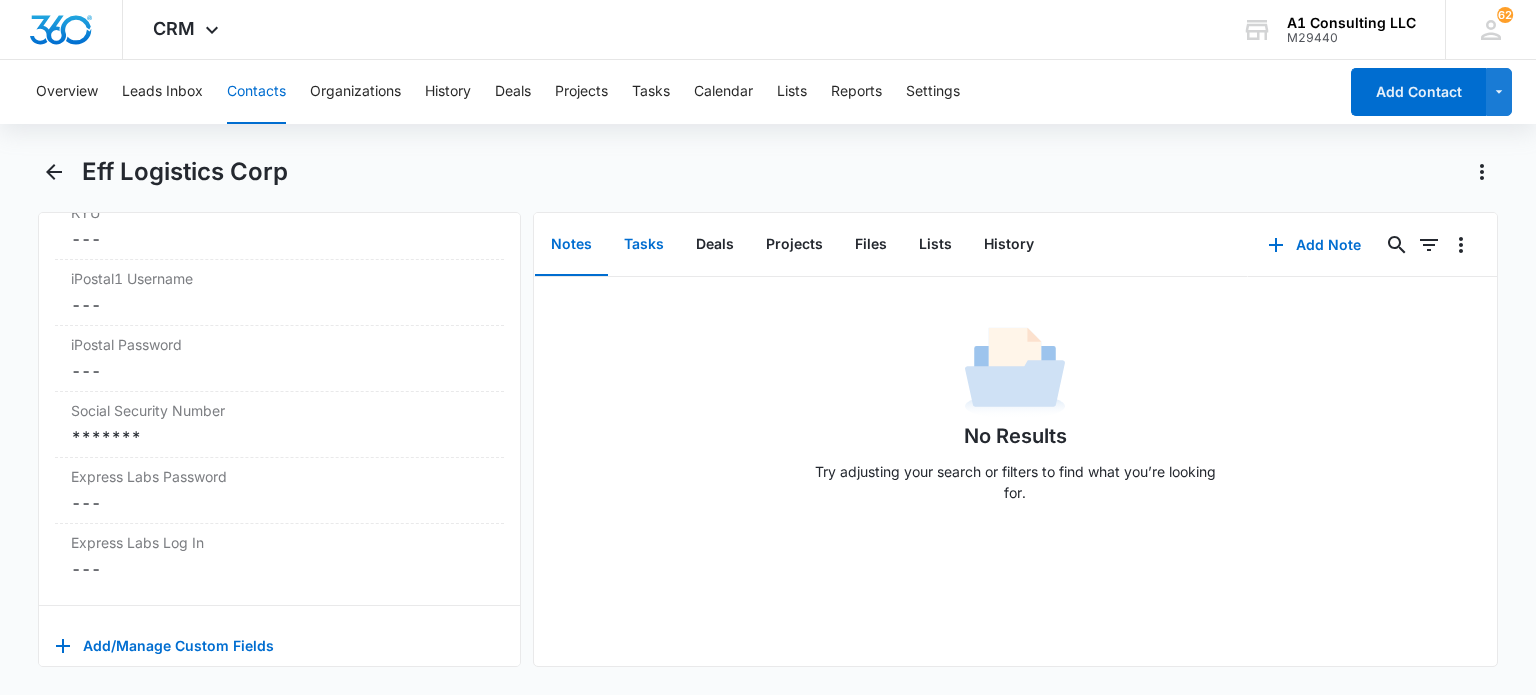 click on "Tasks" at bounding box center [644, 245] 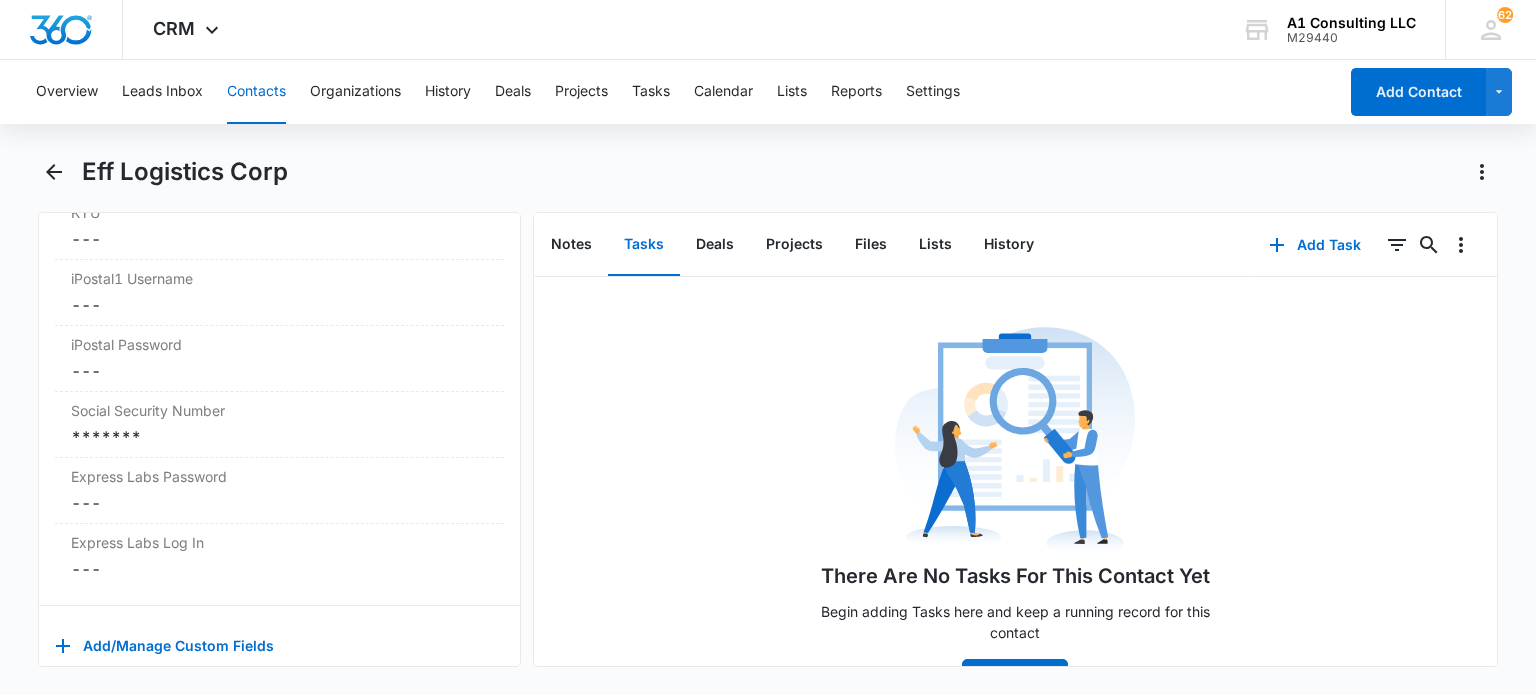 click on "Contacts" at bounding box center (256, 92) 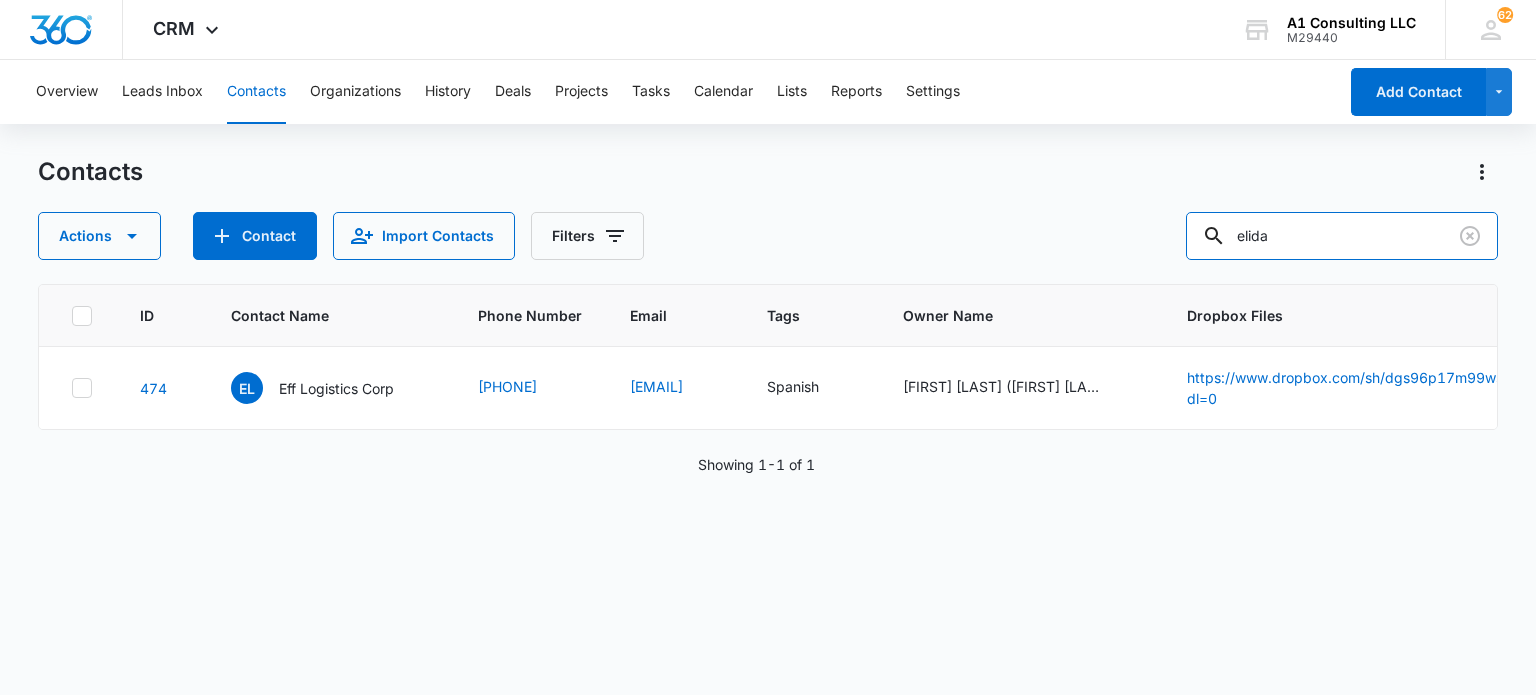 drag, startPoint x: 1312, startPoint y: 249, endPoint x: 1025, endPoint y: 275, distance: 288.1753 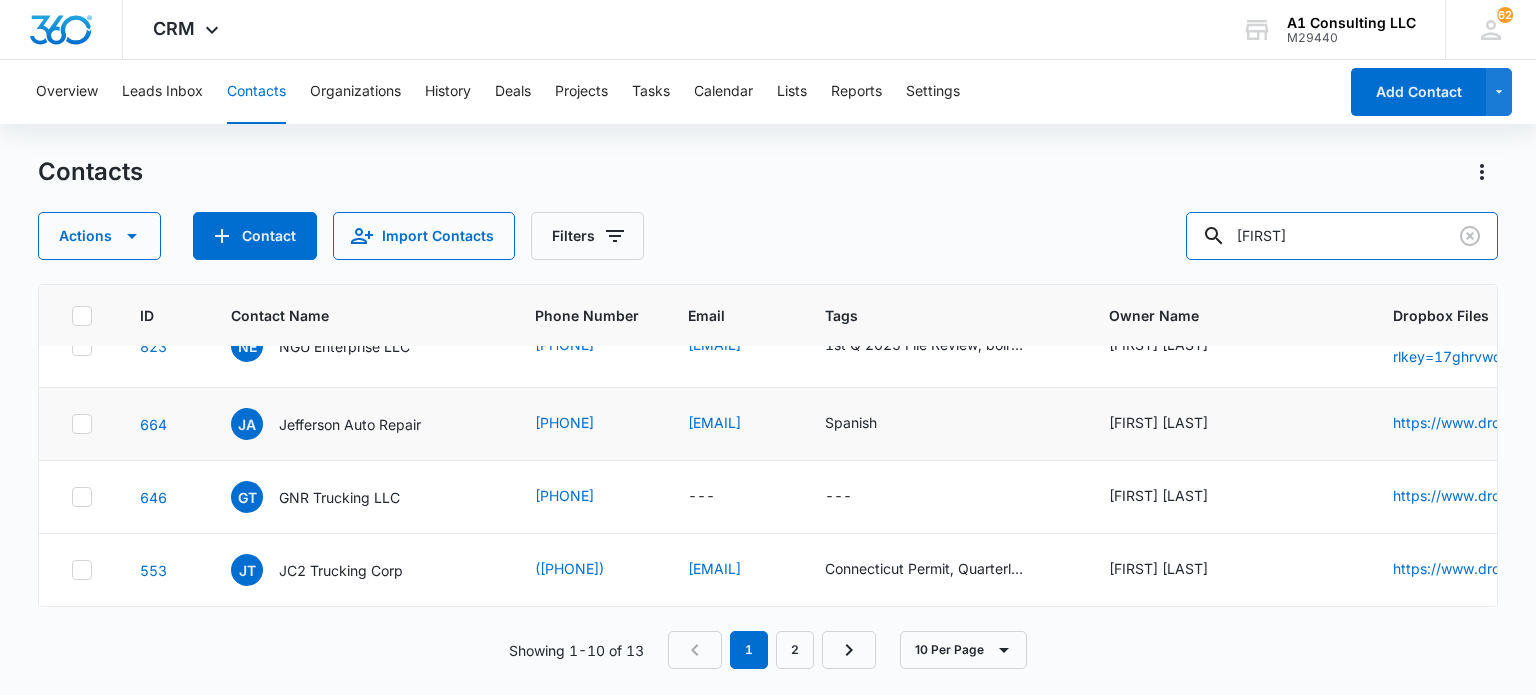 scroll, scrollTop: 0, scrollLeft: 0, axis: both 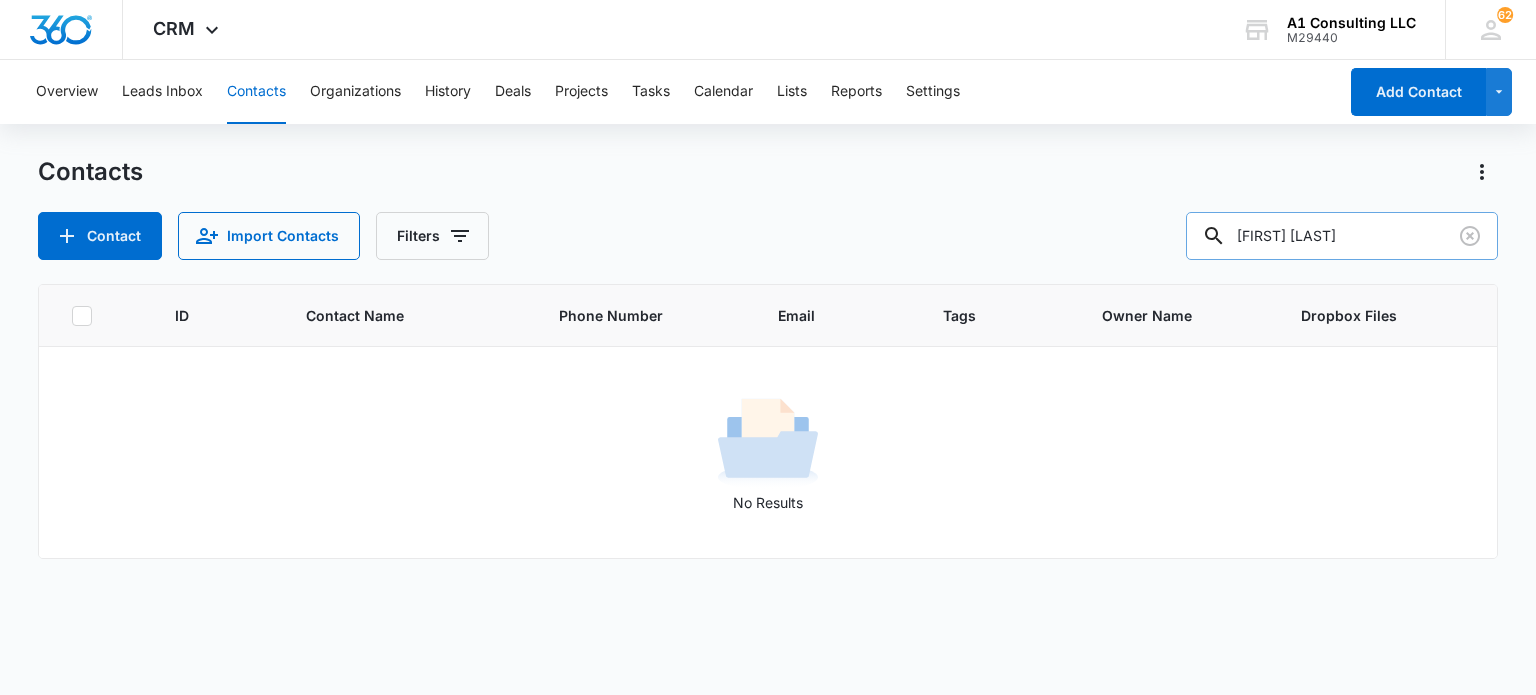 type on "juan mart" 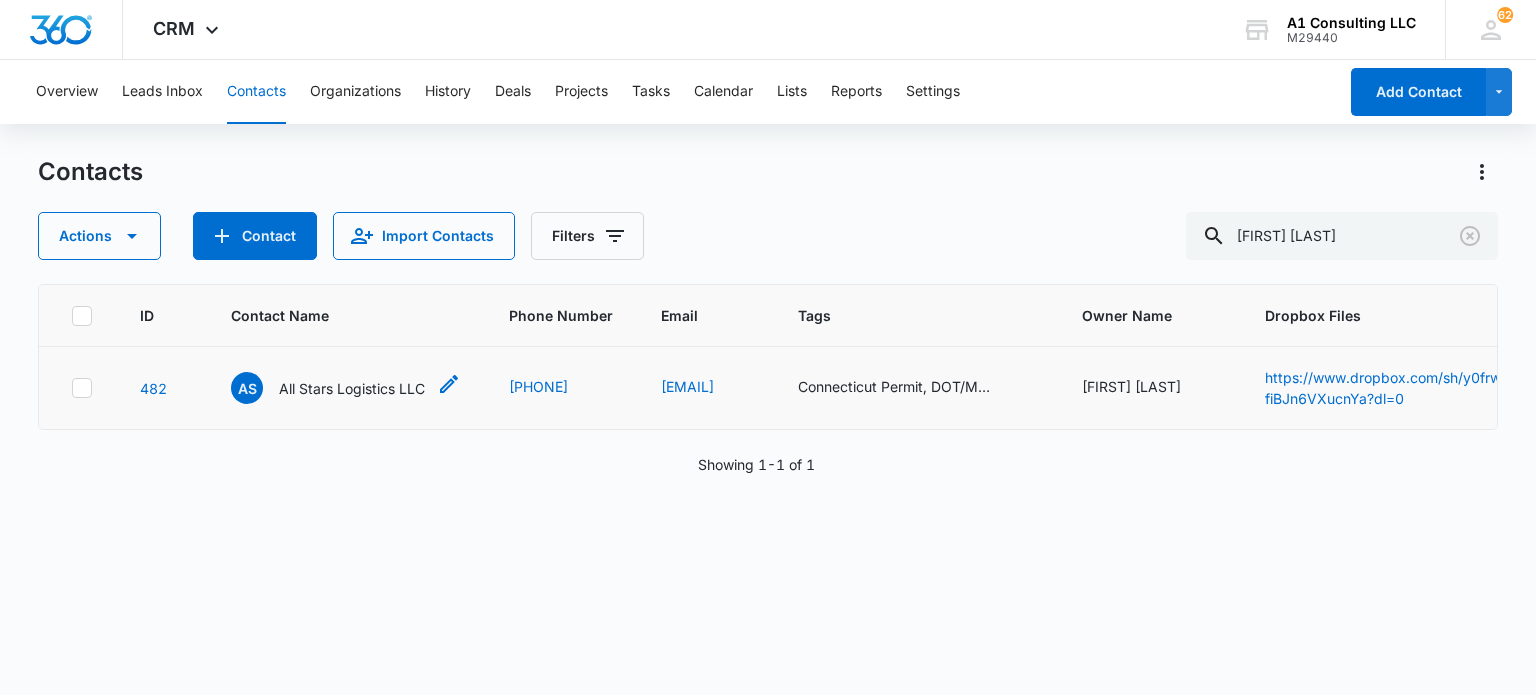 click on "All Stars Logistics LLC" at bounding box center (352, 388) 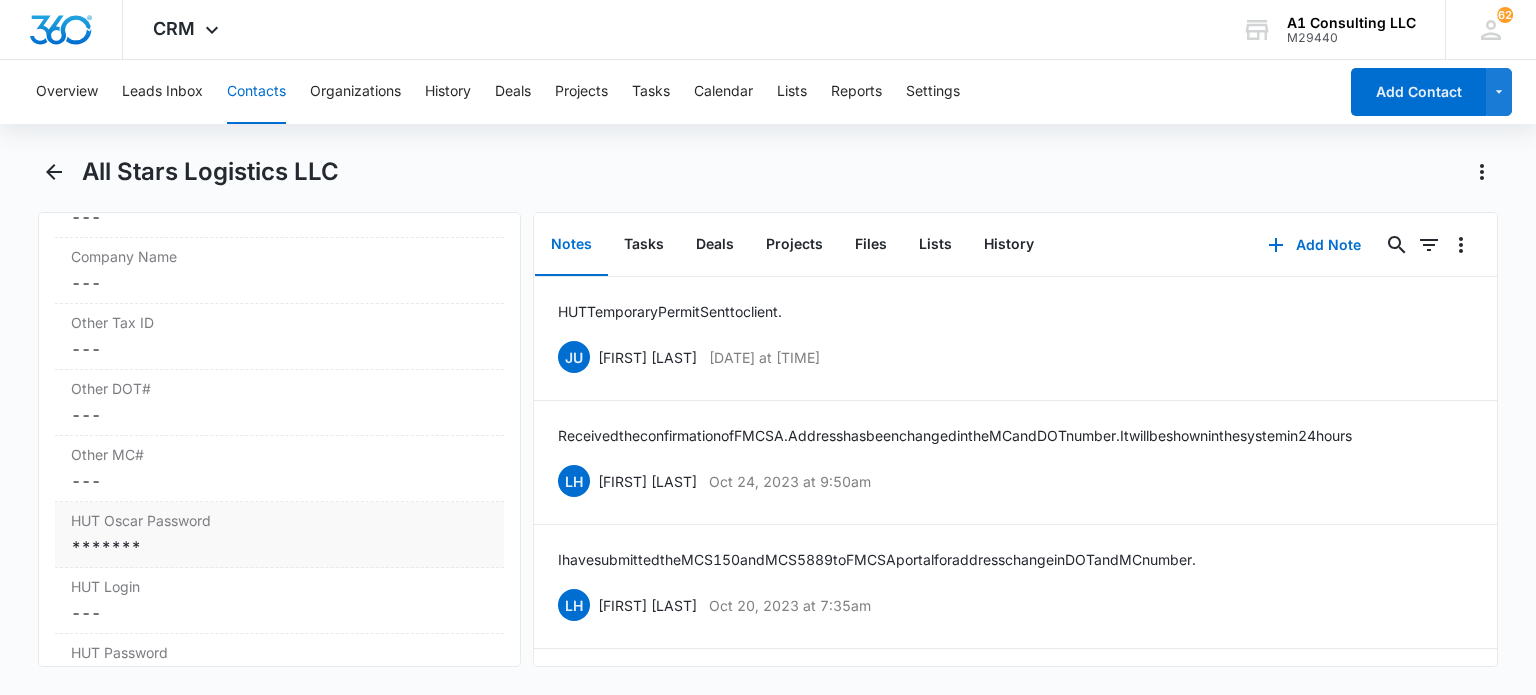 scroll, scrollTop: 3200, scrollLeft: 0, axis: vertical 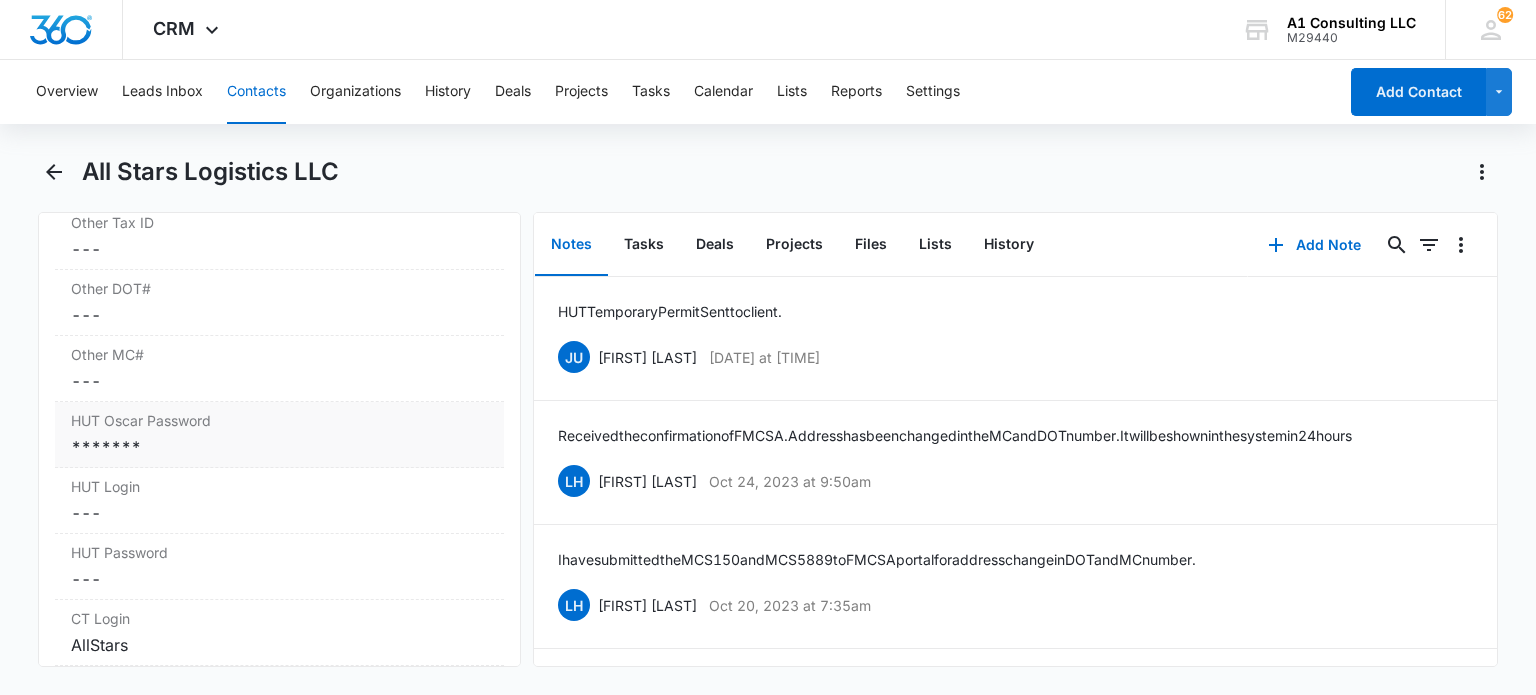 click on "*******" at bounding box center (279, 447) 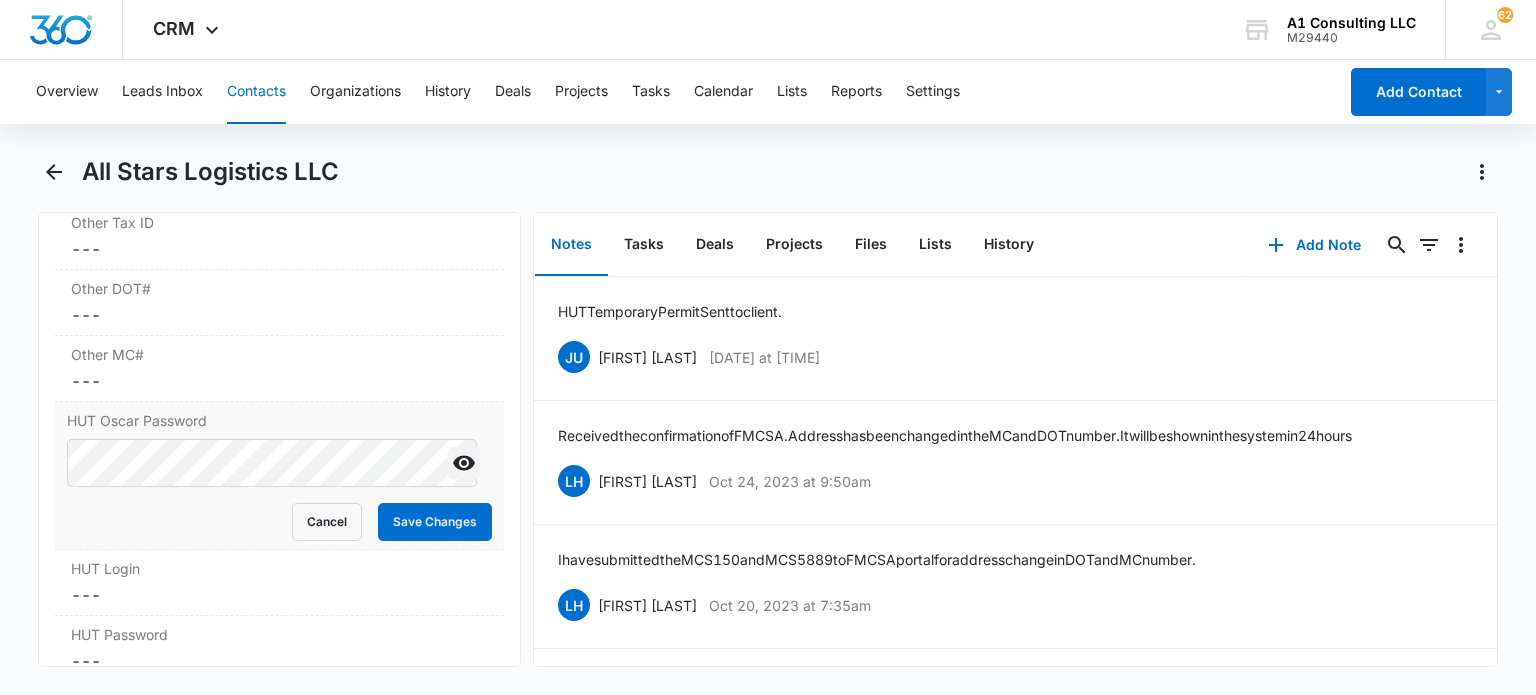 click 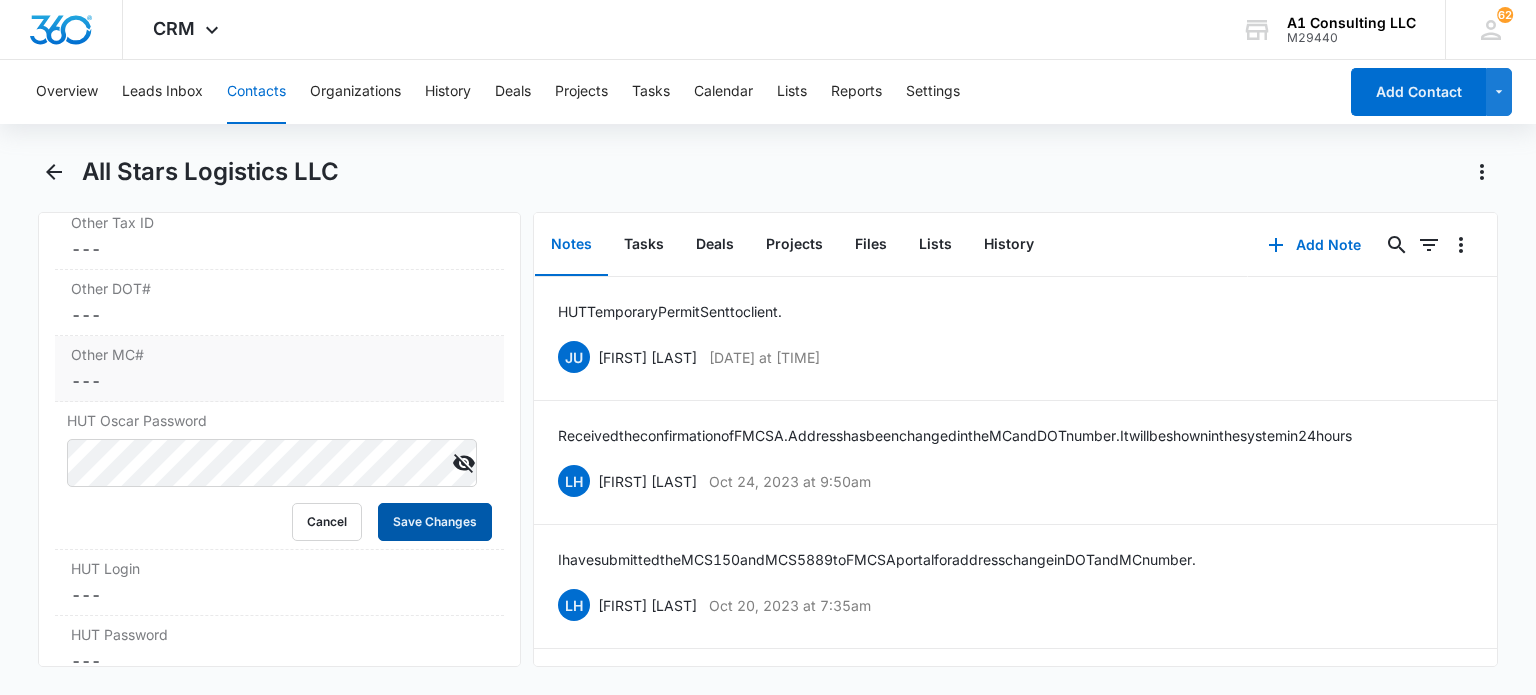click on "Save Changes" at bounding box center [435, 522] 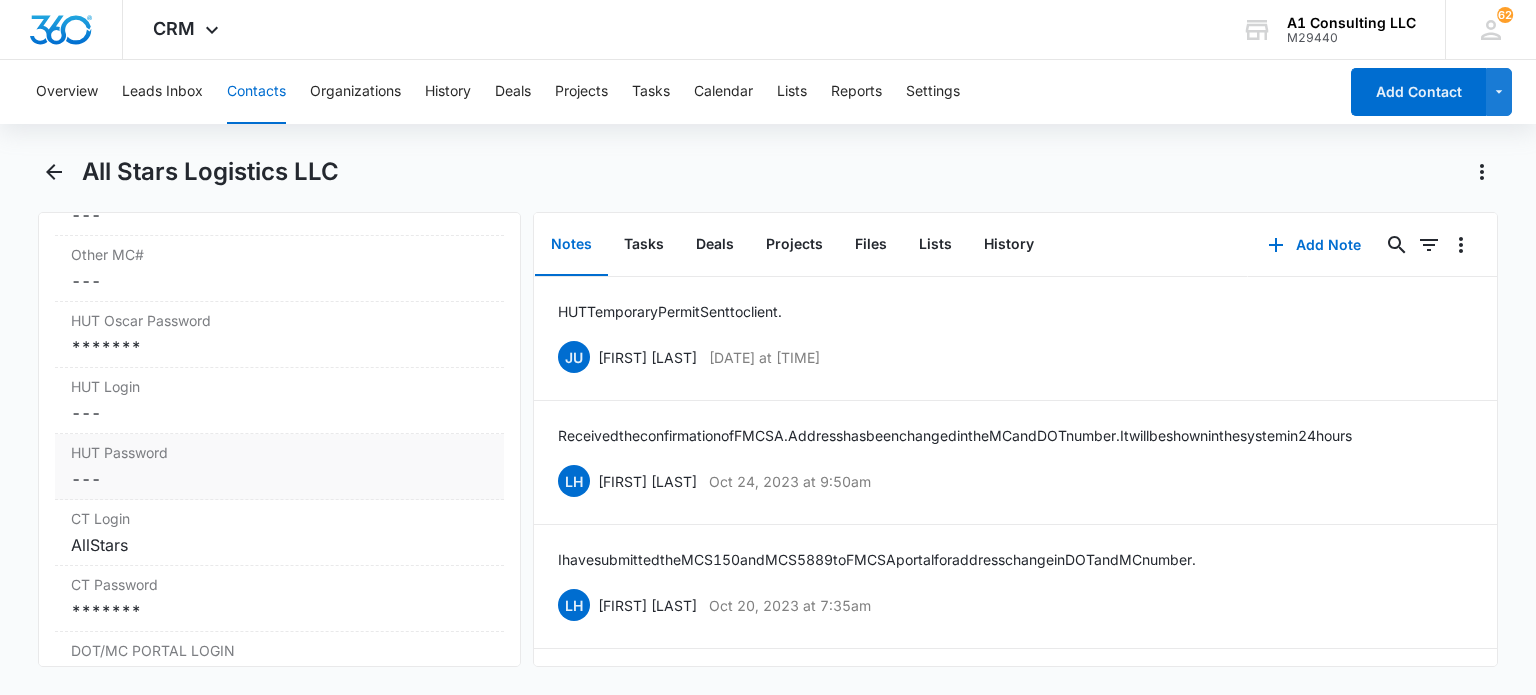 scroll, scrollTop: 3400, scrollLeft: 0, axis: vertical 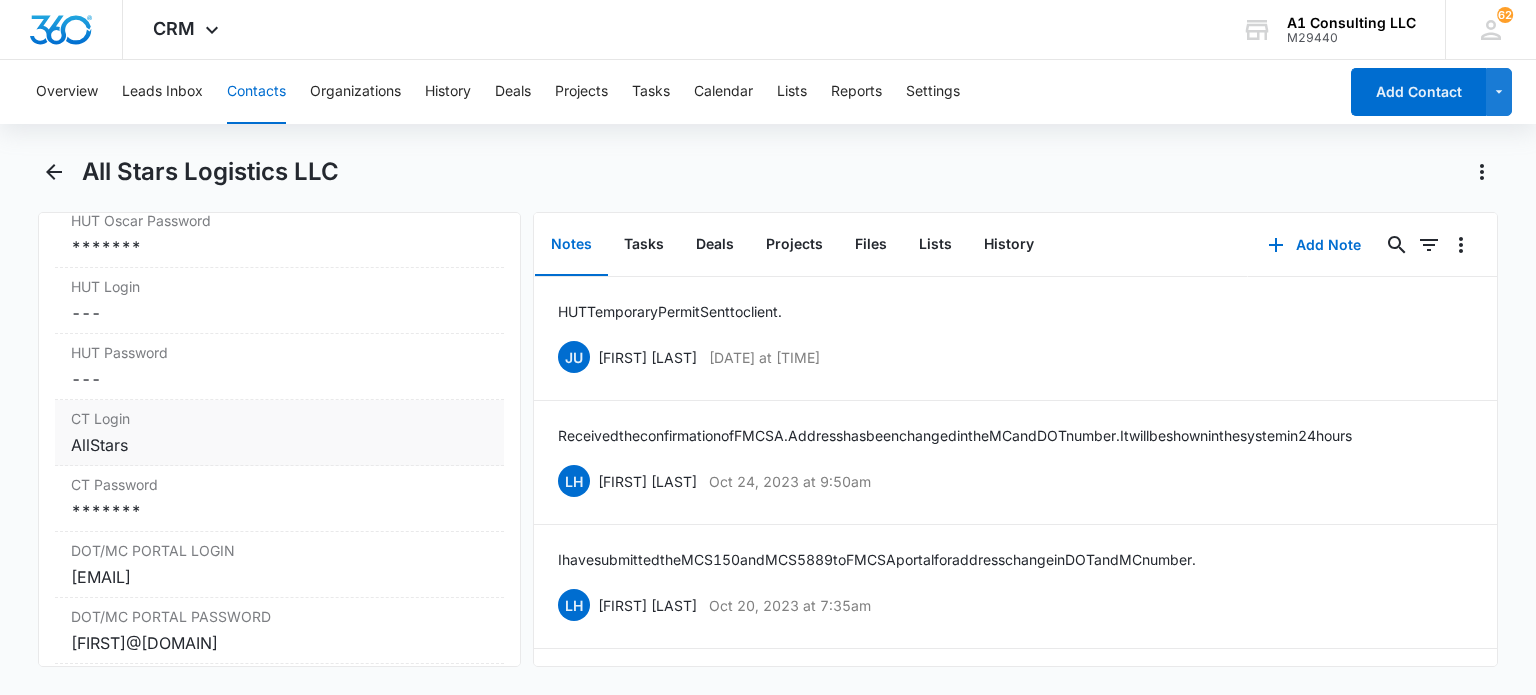click on "AllStars" at bounding box center (279, 445) 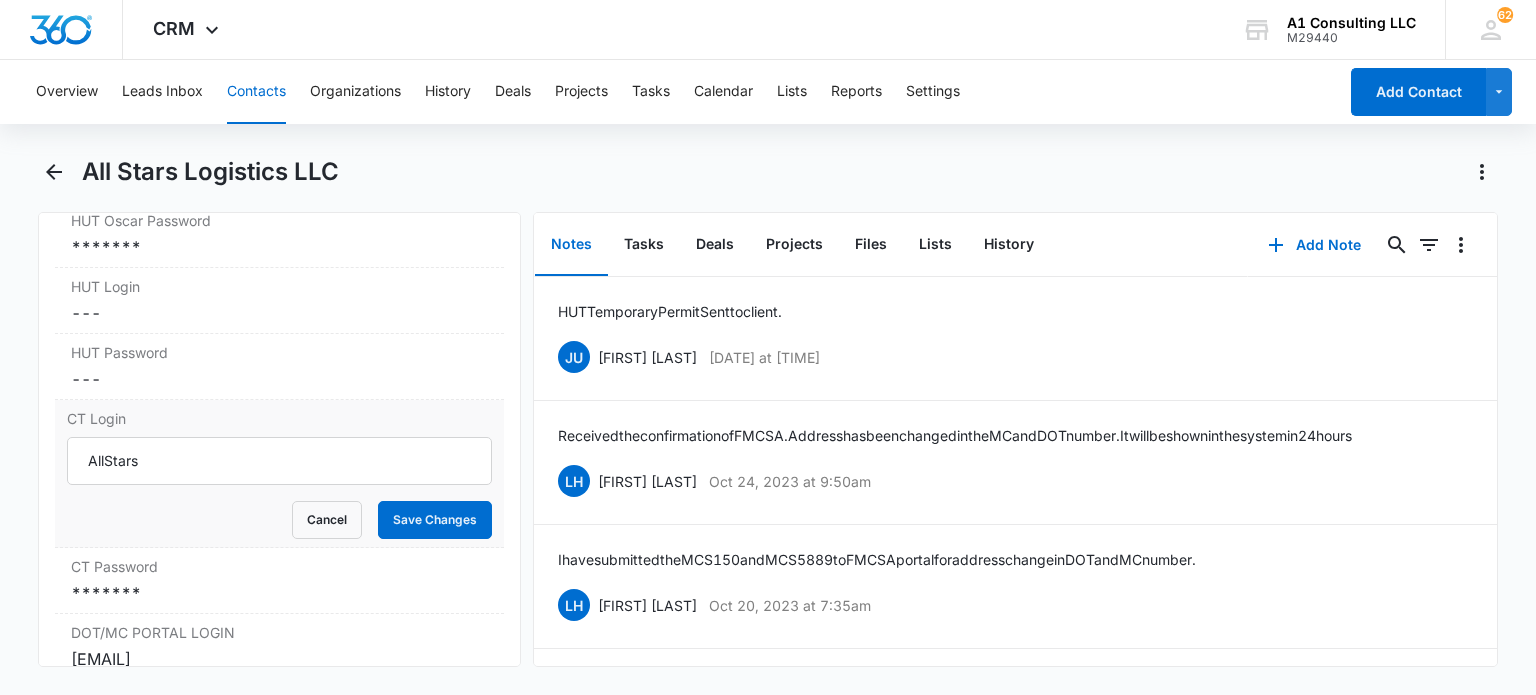 scroll, scrollTop: 3500, scrollLeft: 0, axis: vertical 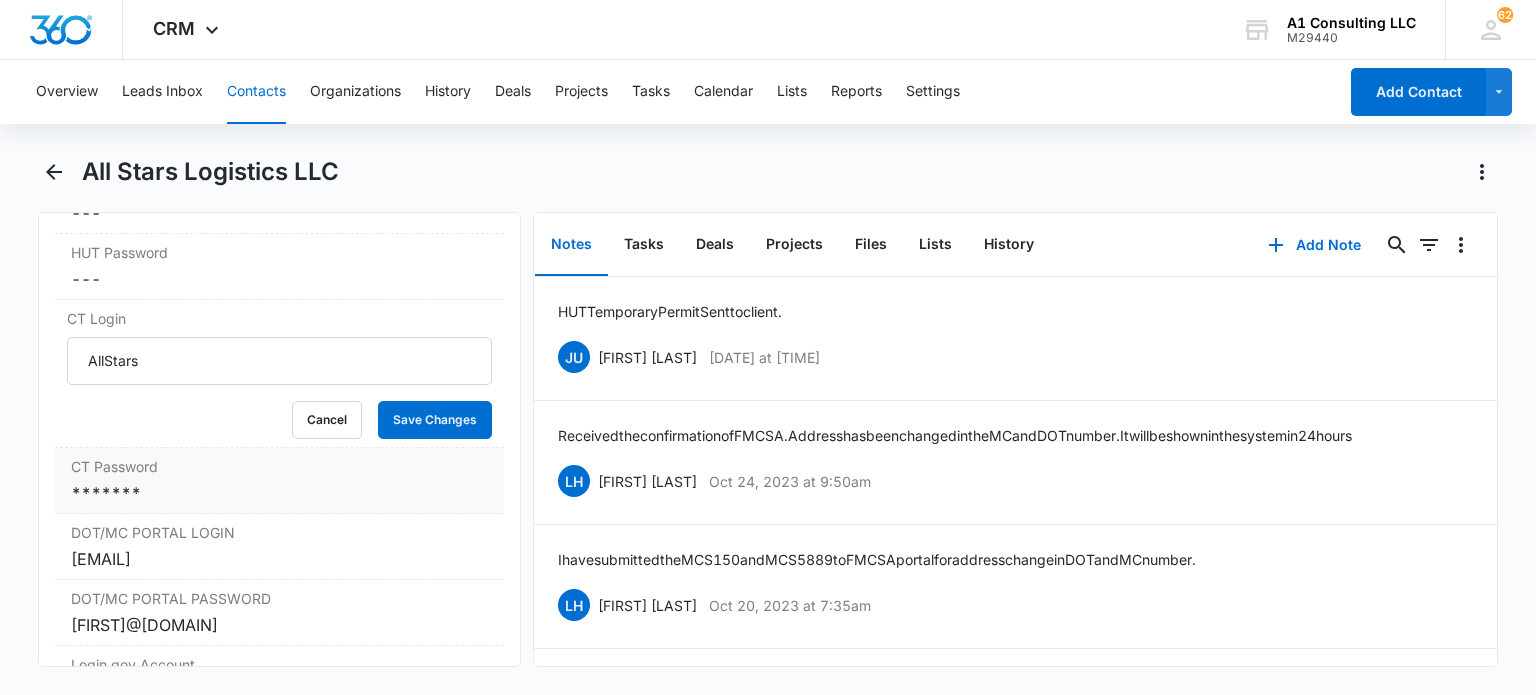 drag, startPoint x: 254, startPoint y: 487, endPoint x: 265, endPoint y: 463, distance: 26.400757 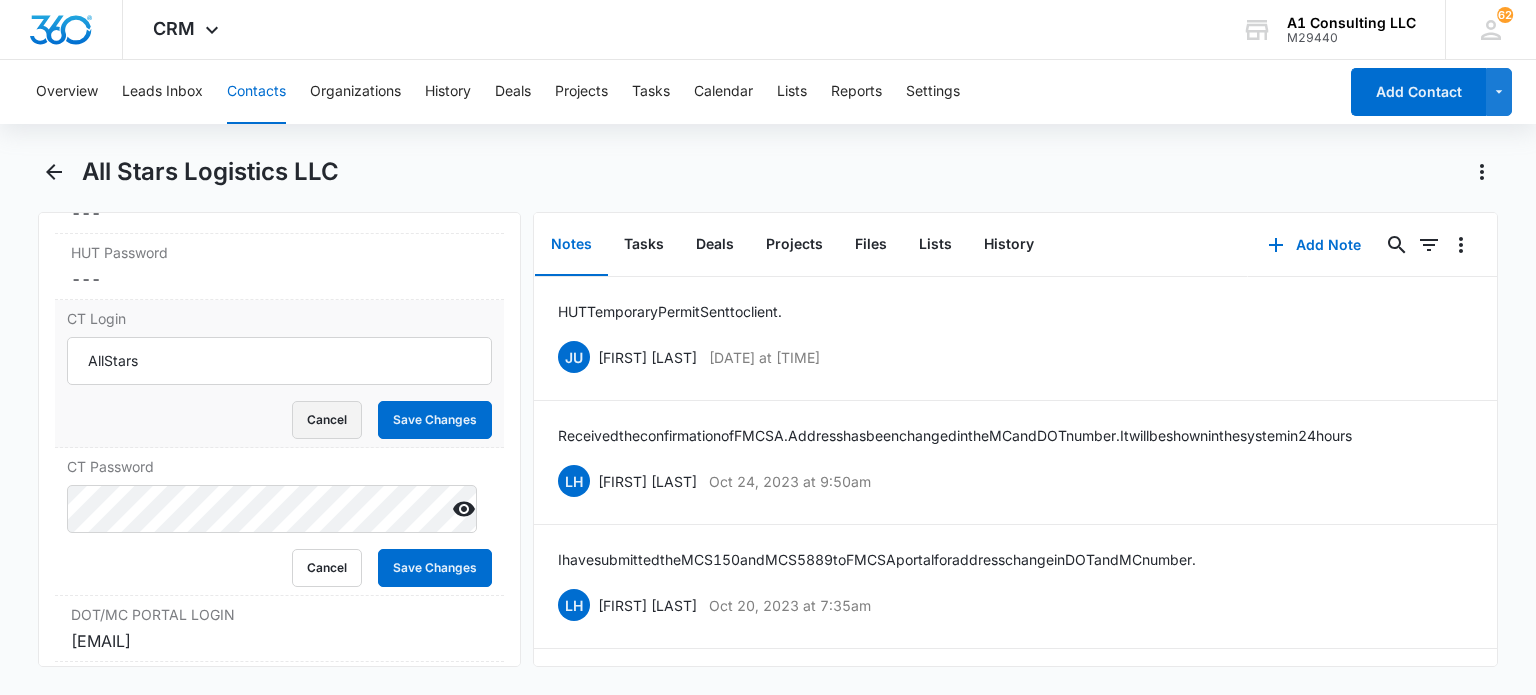 click on "Cancel" at bounding box center (327, 420) 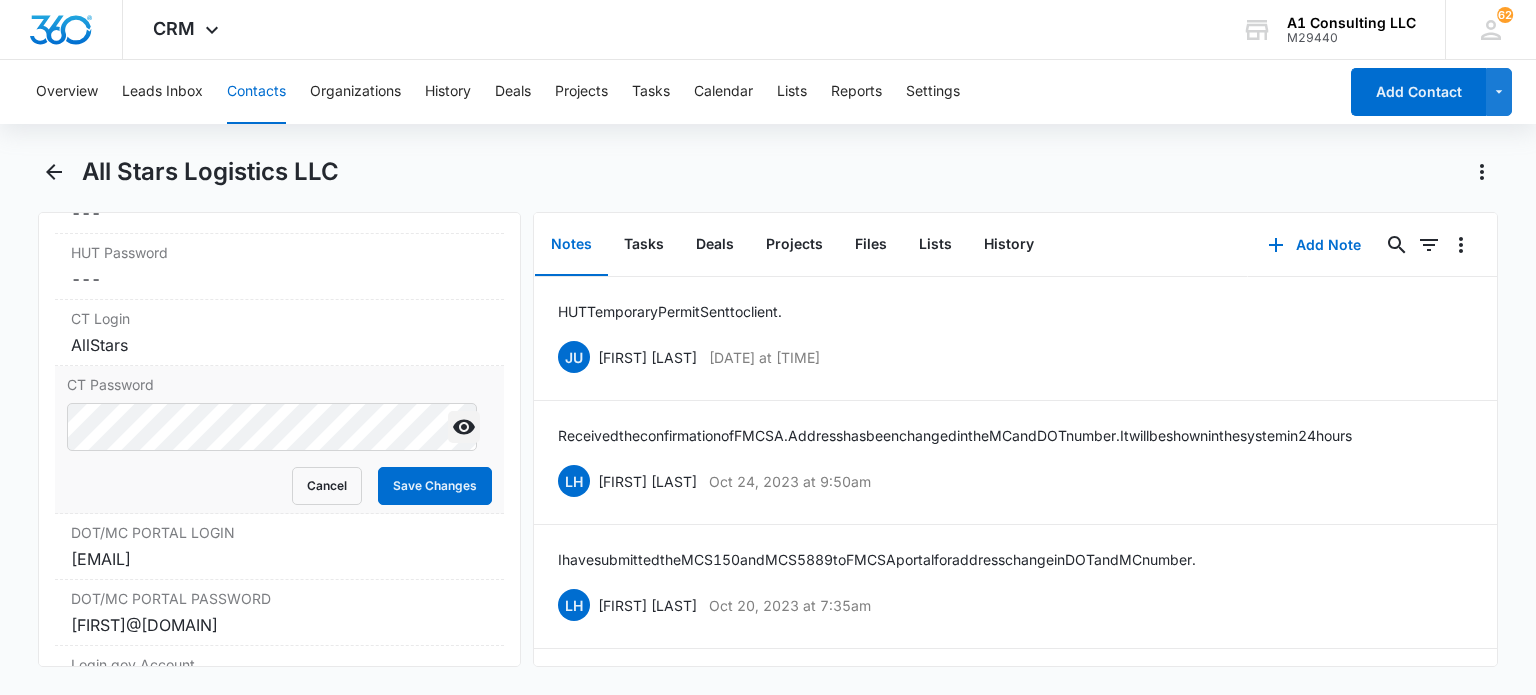 click 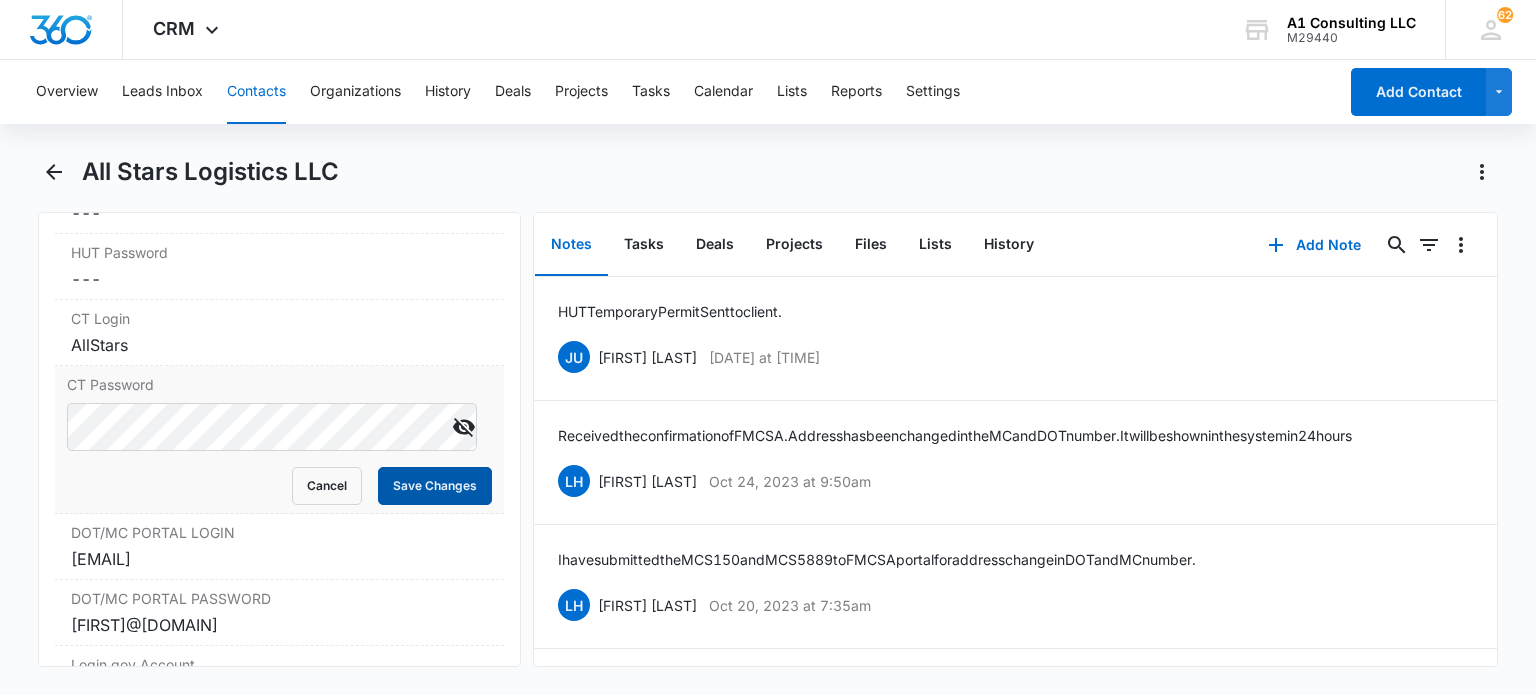click on "Save Changes" at bounding box center (435, 486) 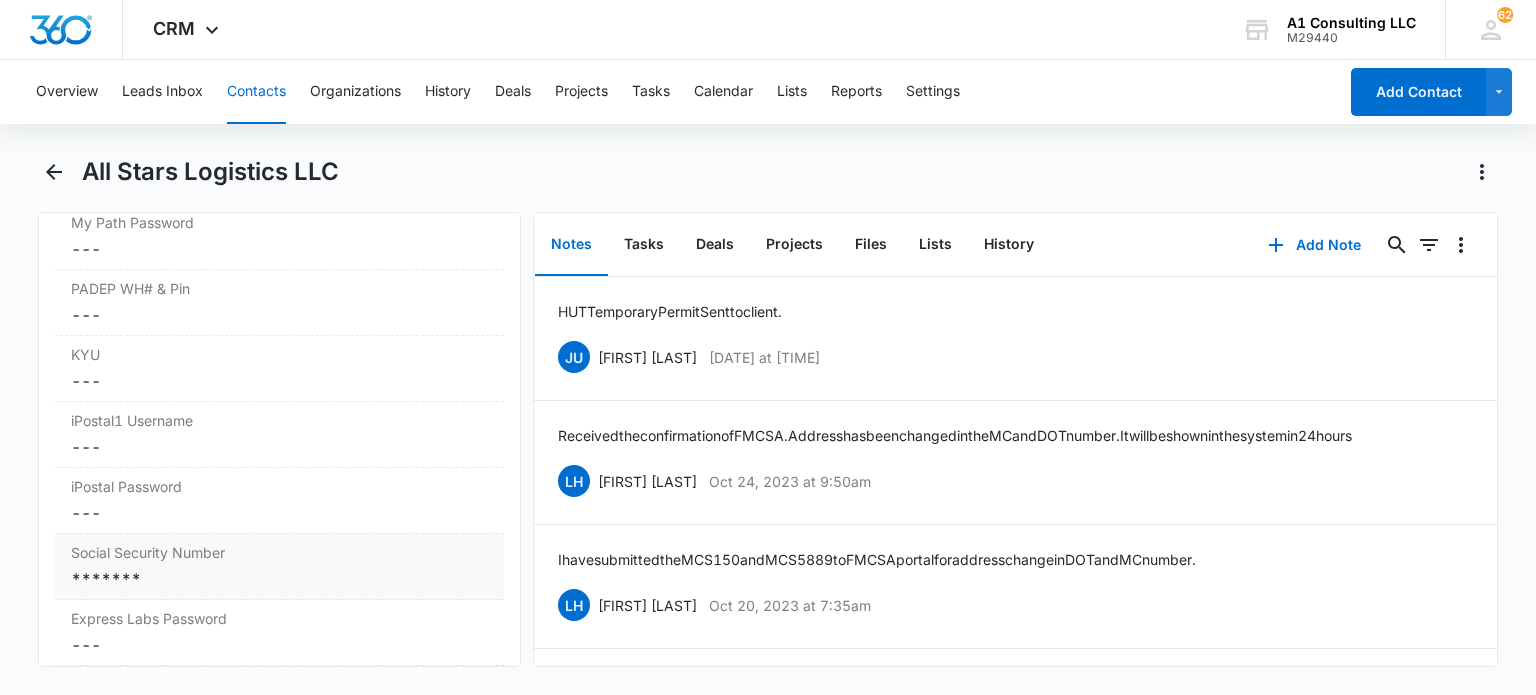 click on "*******" at bounding box center (279, 579) 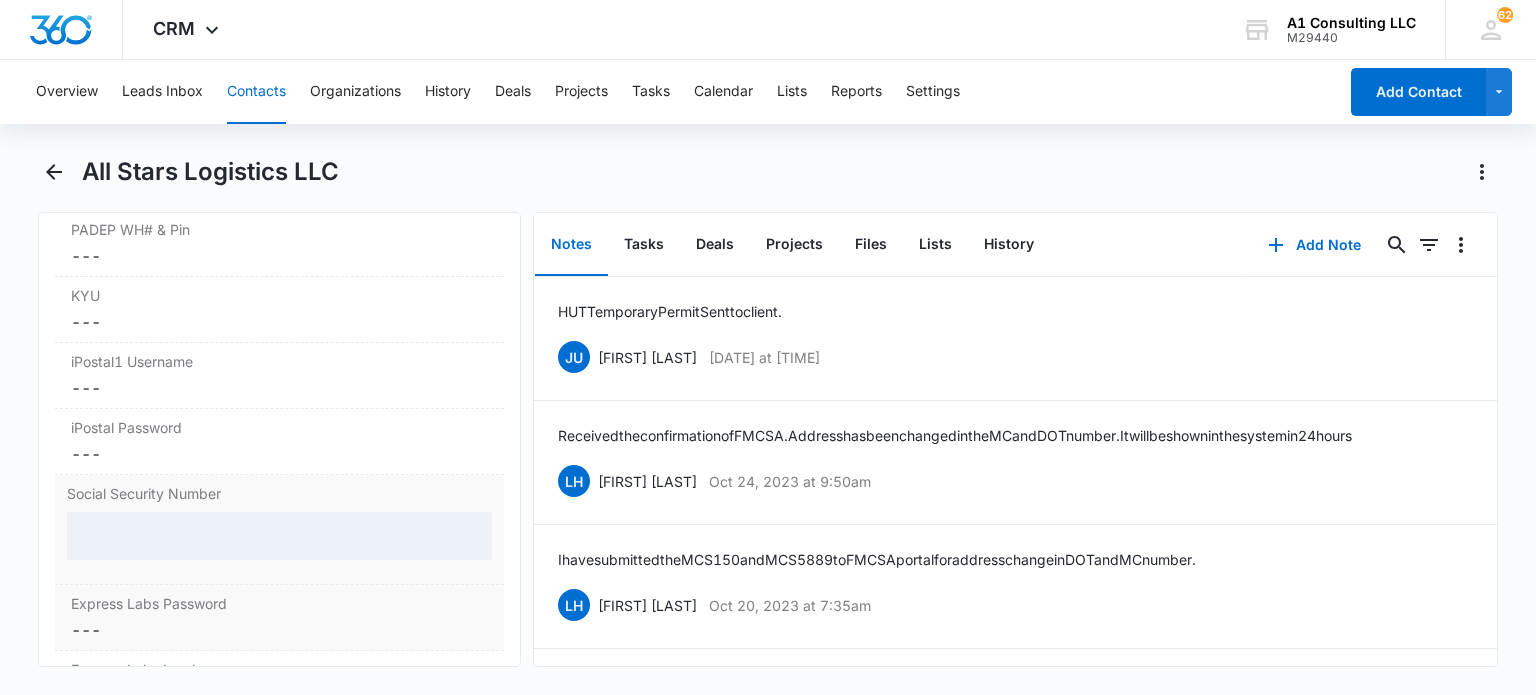 scroll, scrollTop: 4274, scrollLeft: 0, axis: vertical 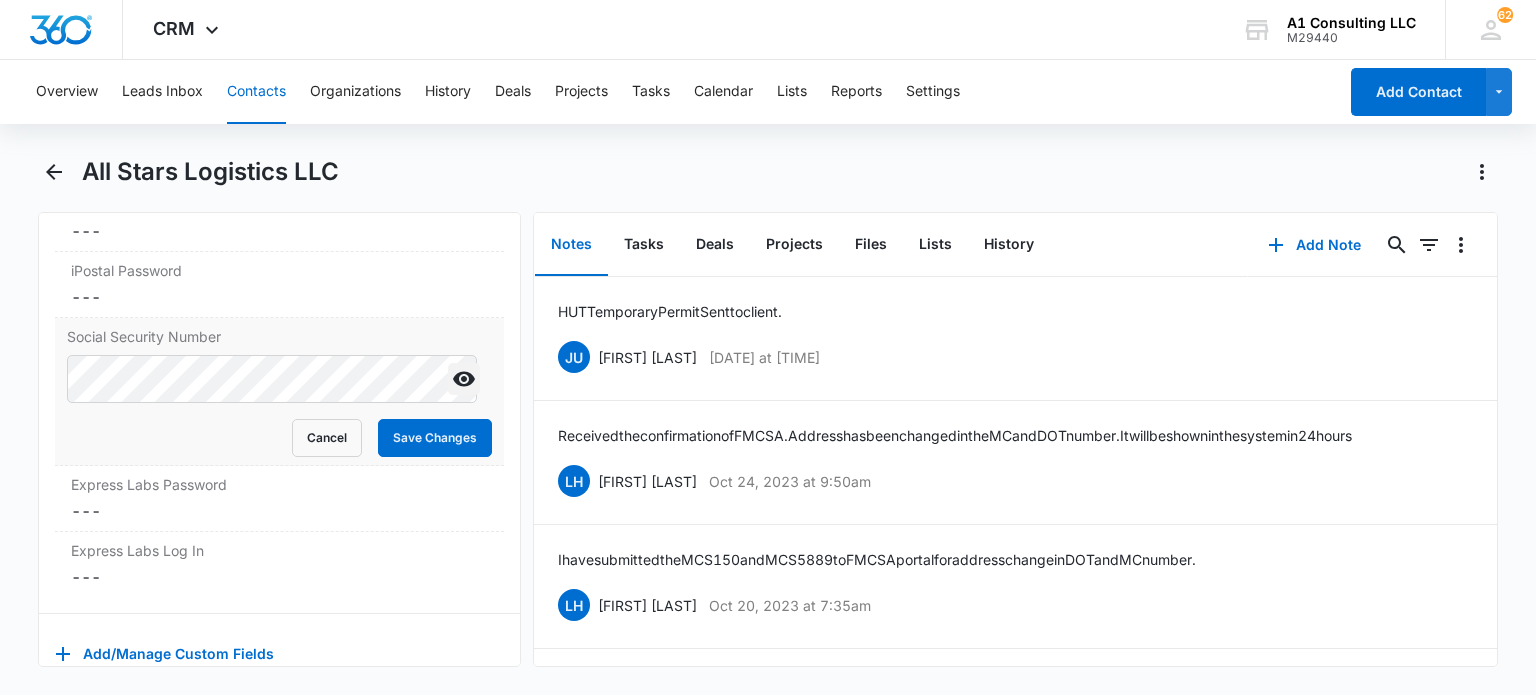click 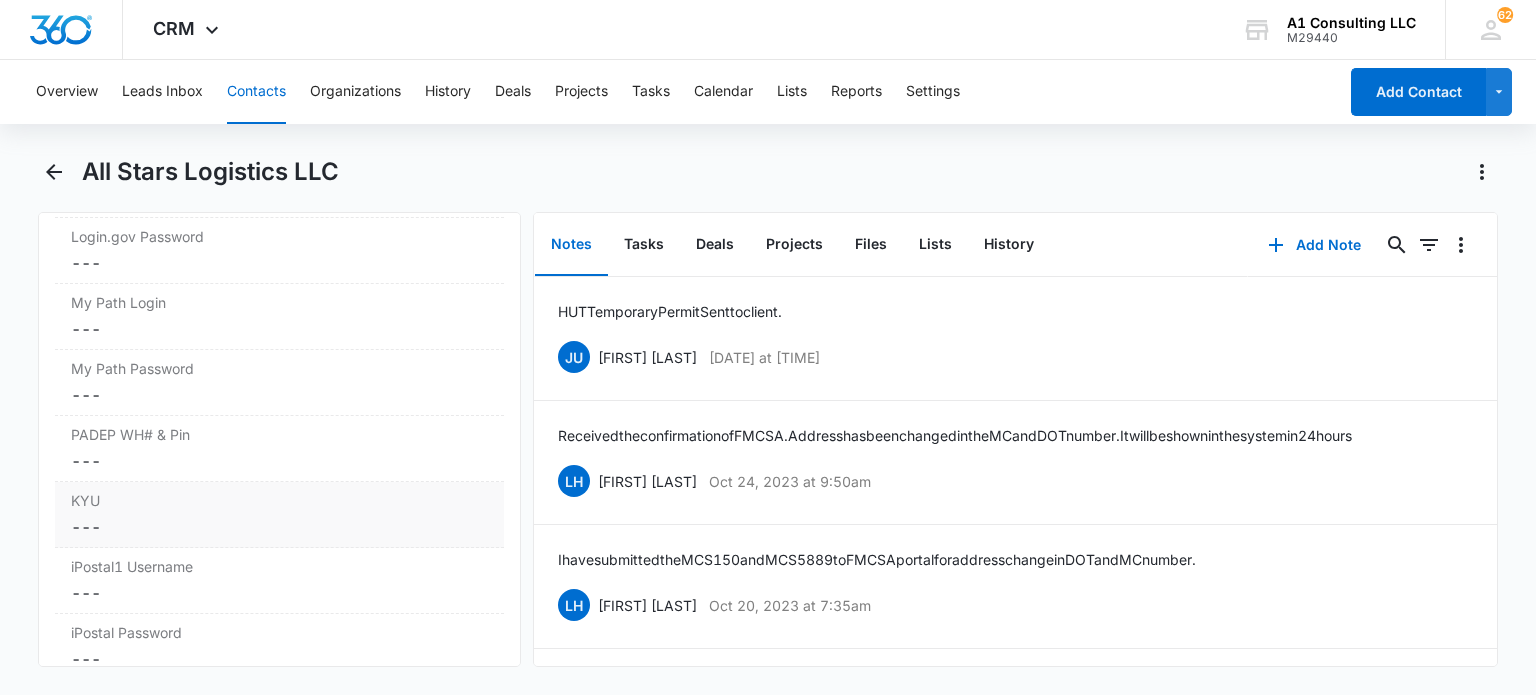 scroll, scrollTop: 4312, scrollLeft: 0, axis: vertical 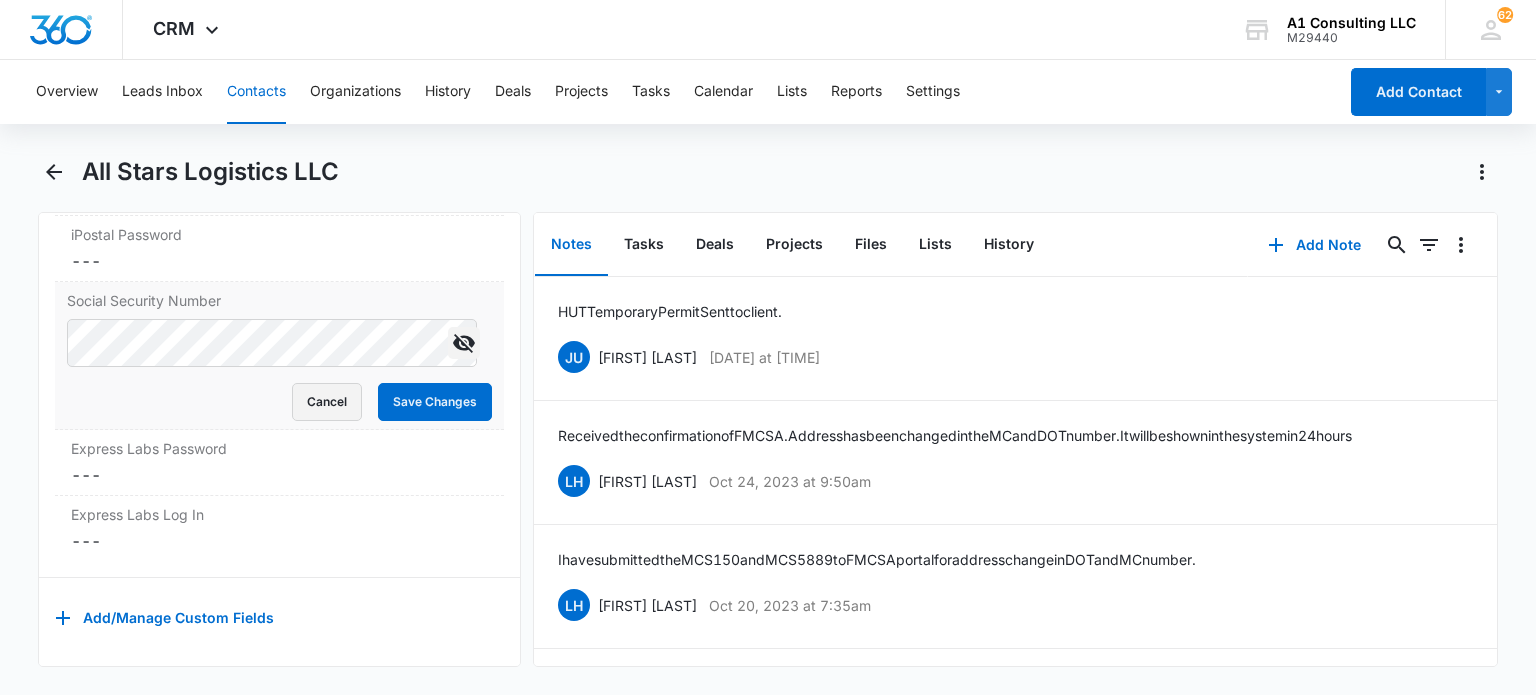 drag, startPoint x: 274, startPoint y: 392, endPoint x: 287, endPoint y: 391, distance: 13.038404 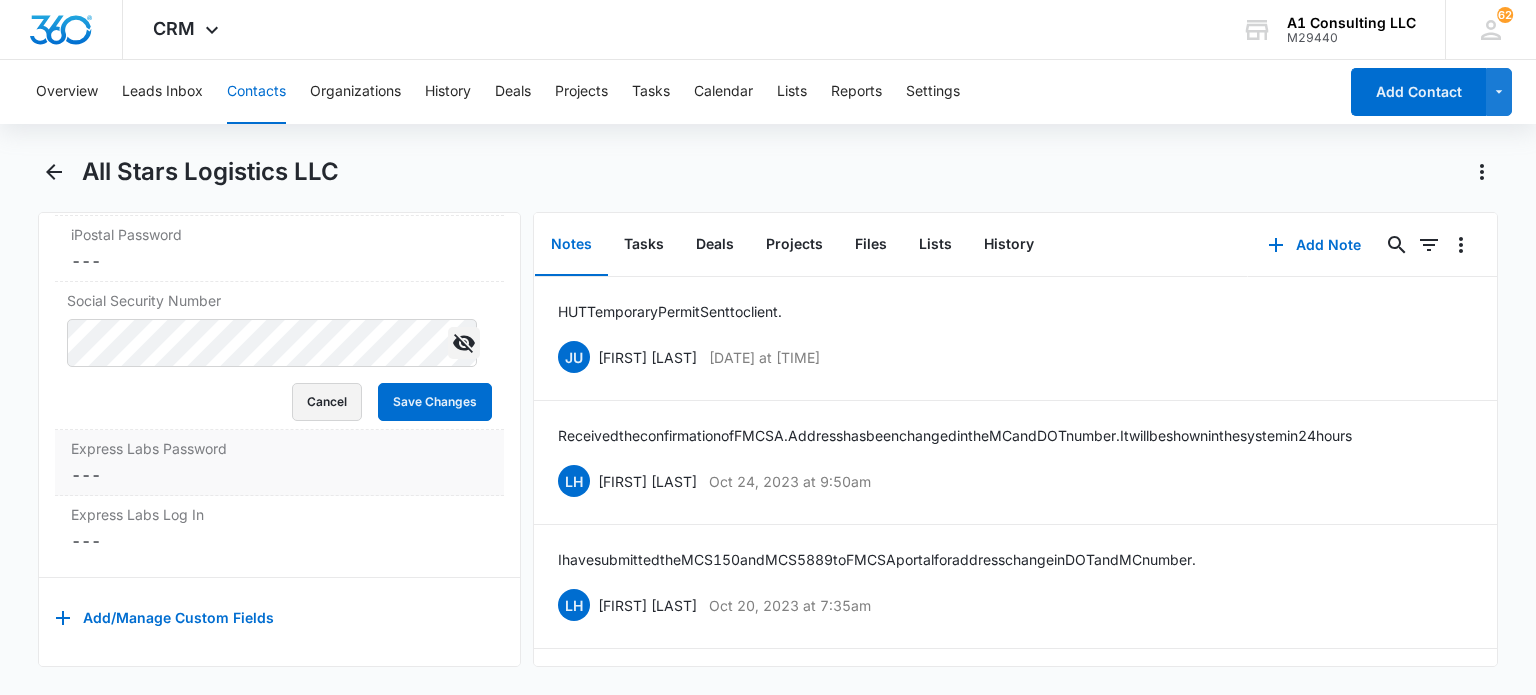 drag, startPoint x: 287, startPoint y: 391, endPoint x: 256, endPoint y: 463, distance: 78.39005 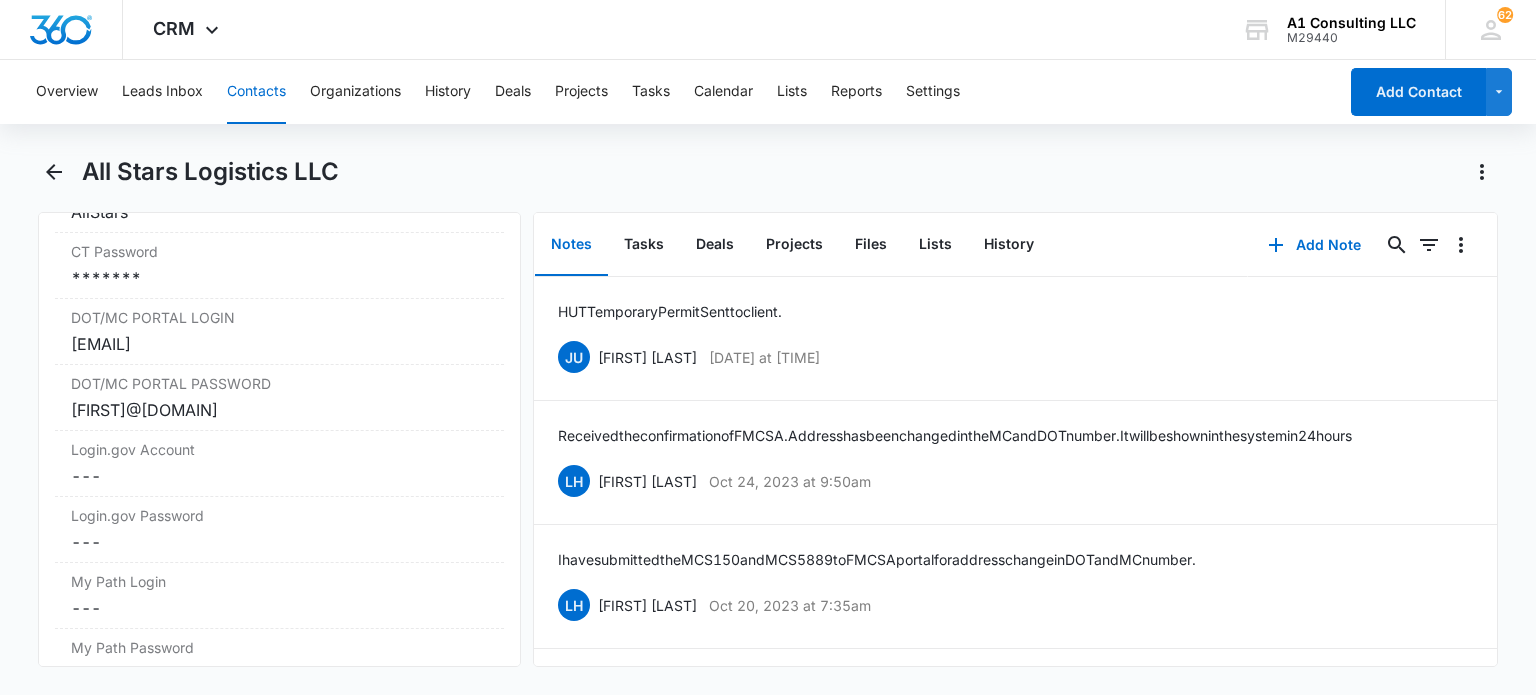 scroll, scrollTop: 3533, scrollLeft: 0, axis: vertical 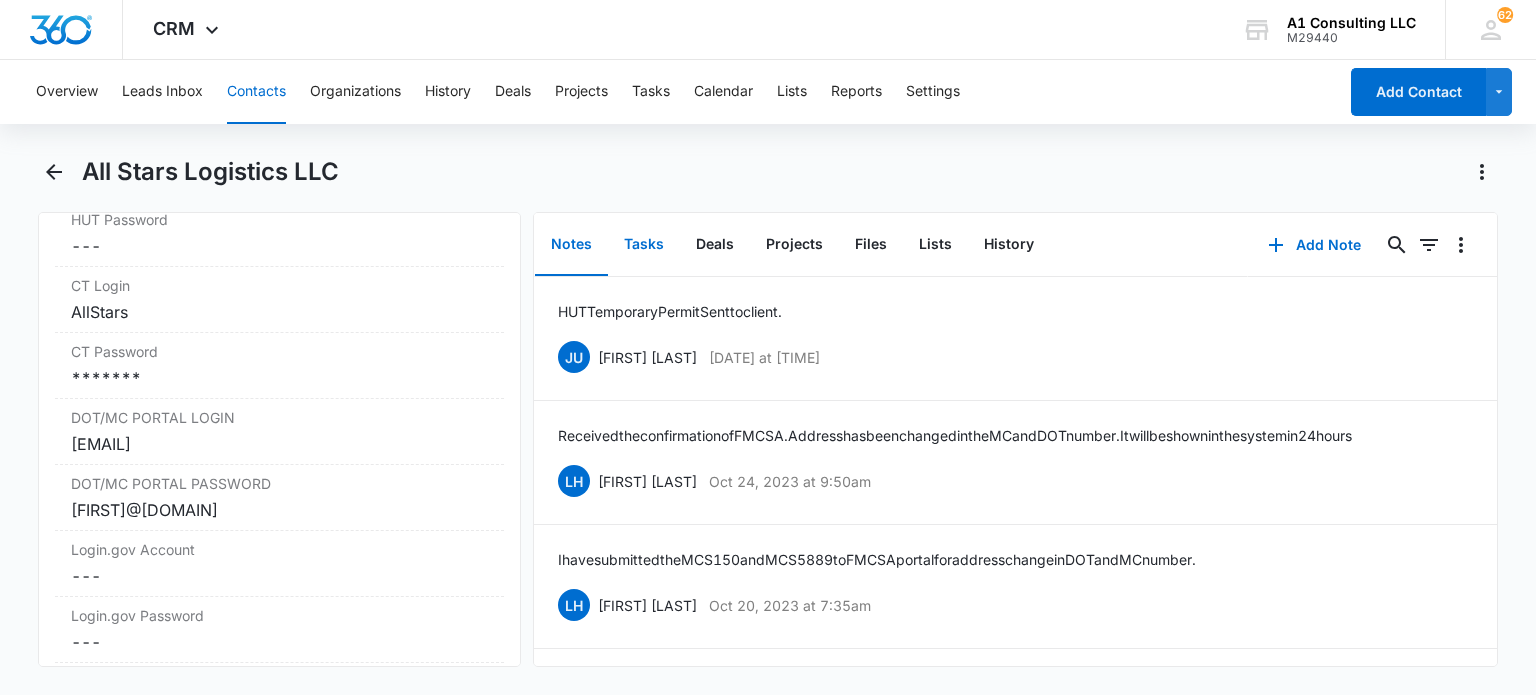 click on "Tasks" at bounding box center (644, 245) 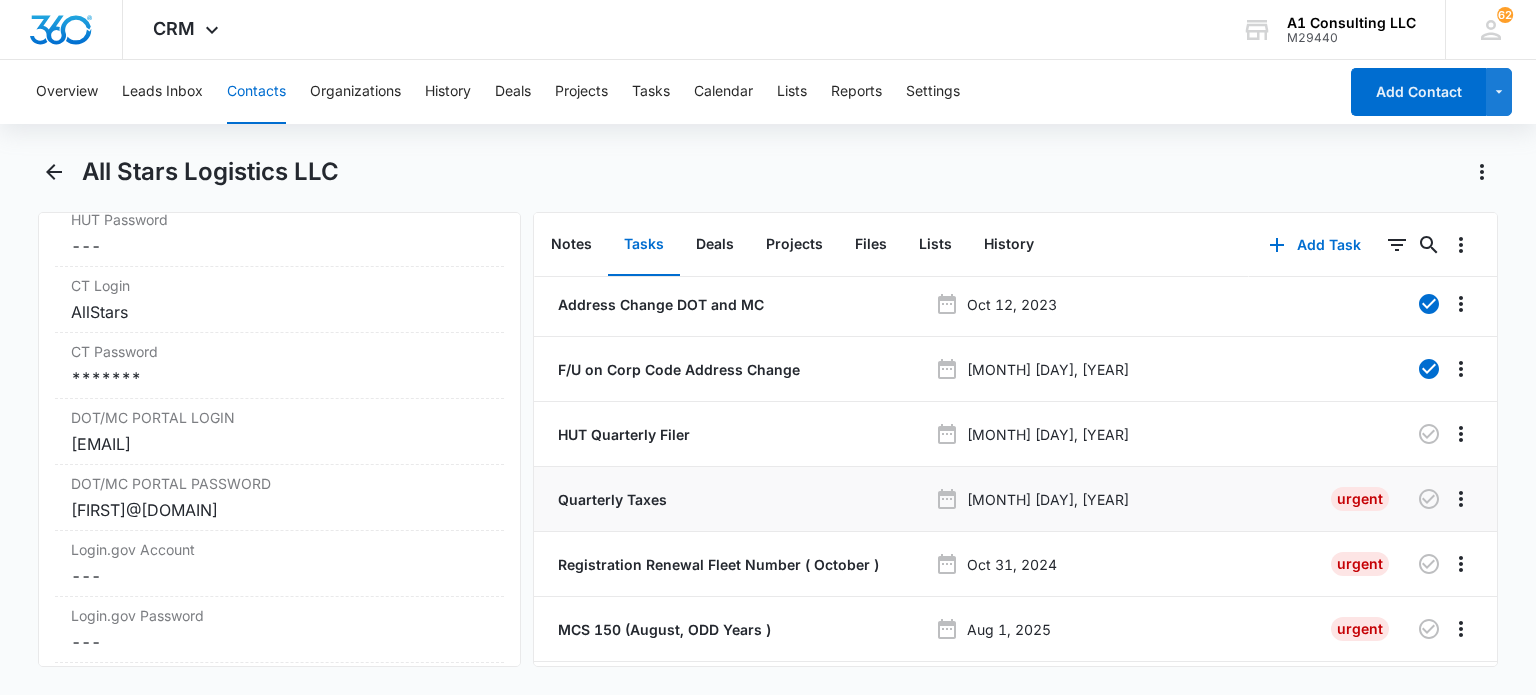 scroll, scrollTop: 253, scrollLeft: 0, axis: vertical 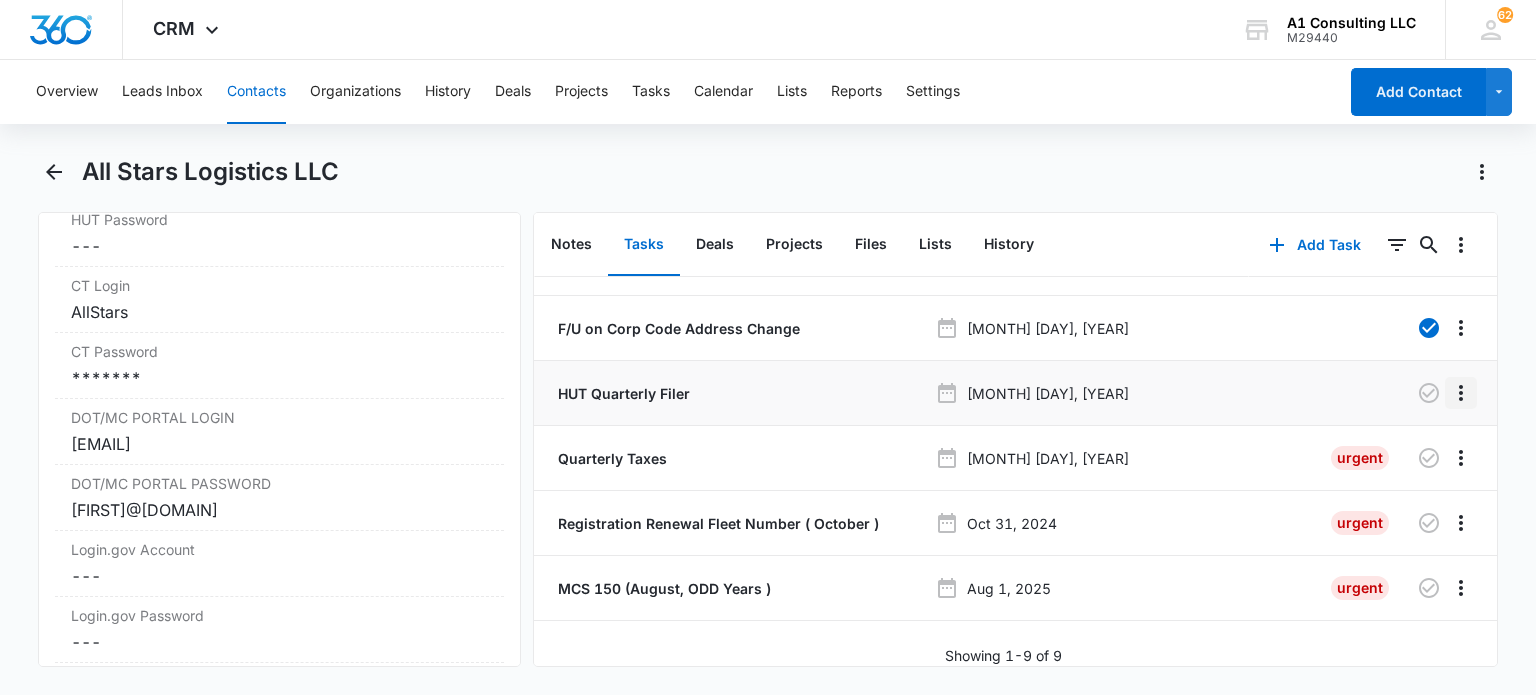 click 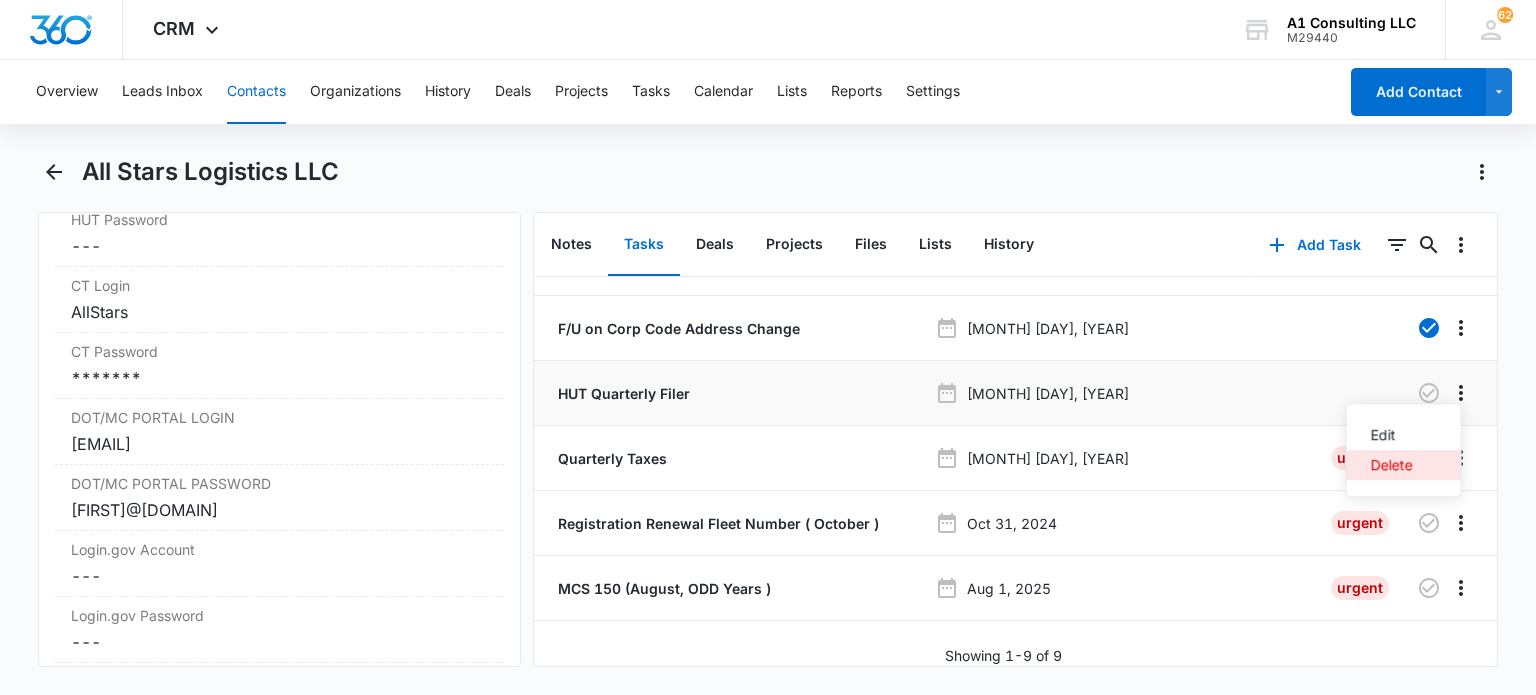 click on "Delete" at bounding box center [1404, 465] 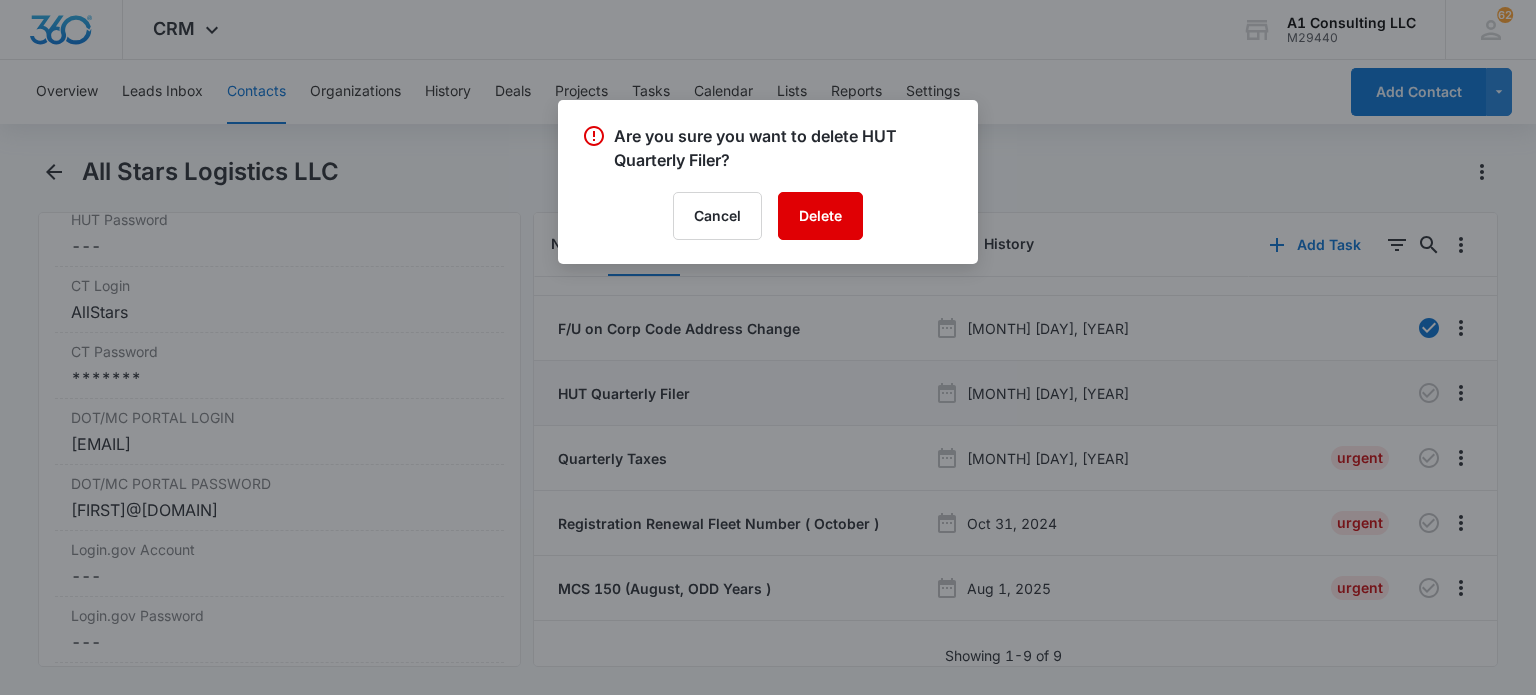 click on "Delete" at bounding box center [820, 216] 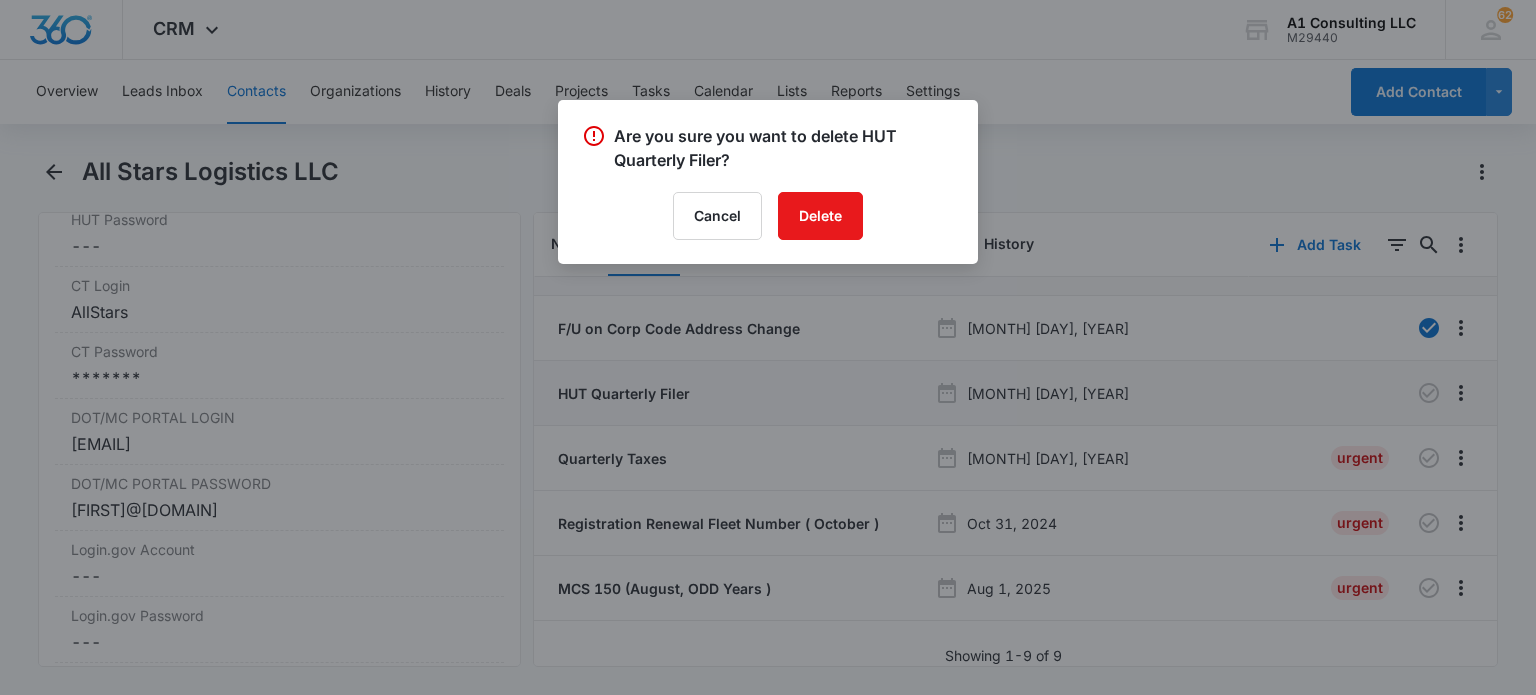 scroll, scrollTop: 188, scrollLeft: 0, axis: vertical 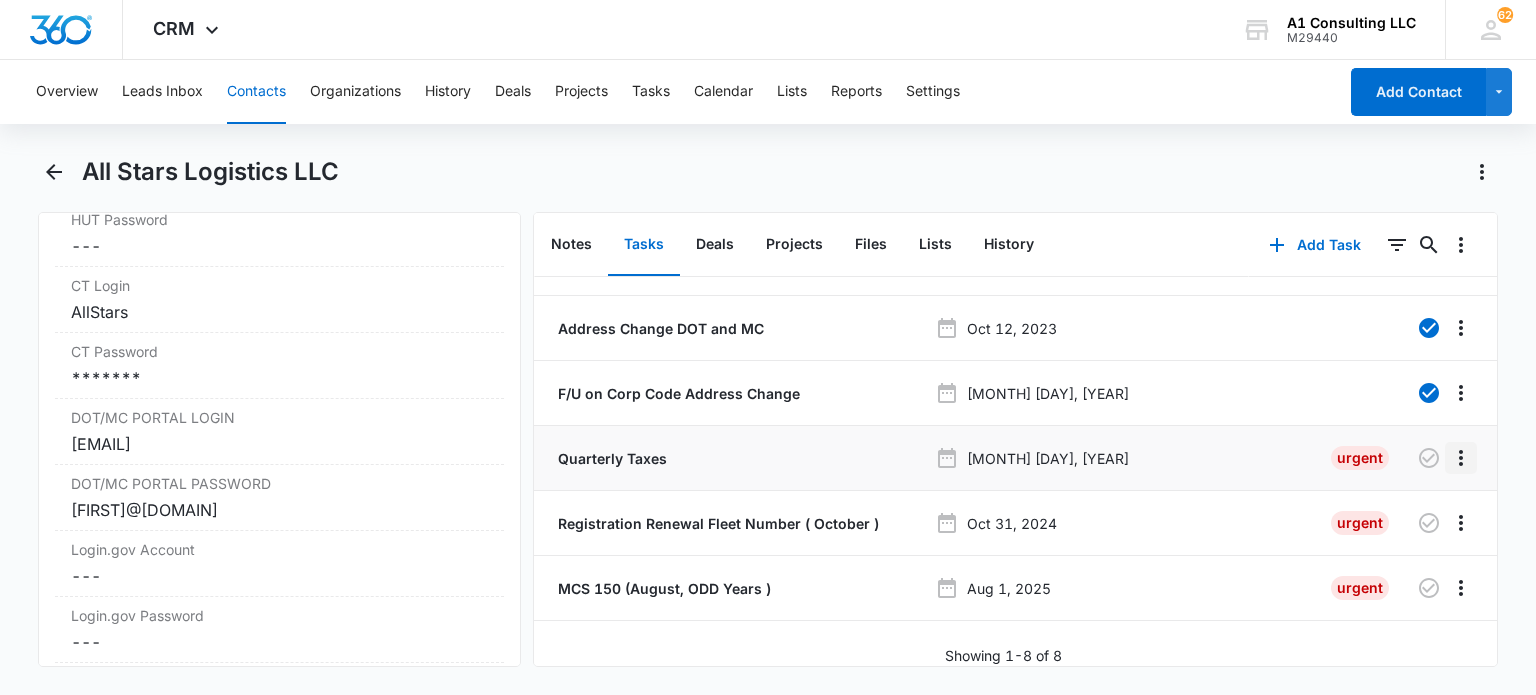 click 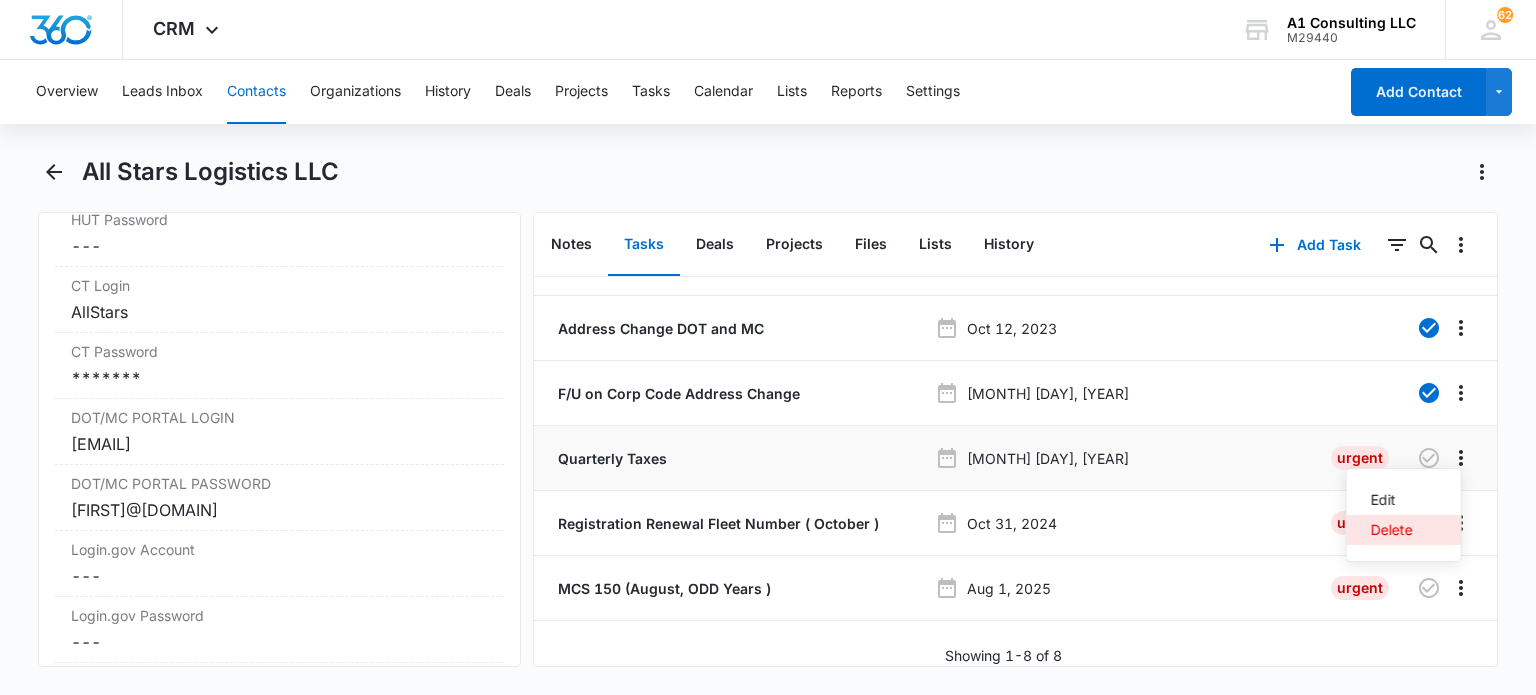 click on "Delete" at bounding box center (1392, 530) 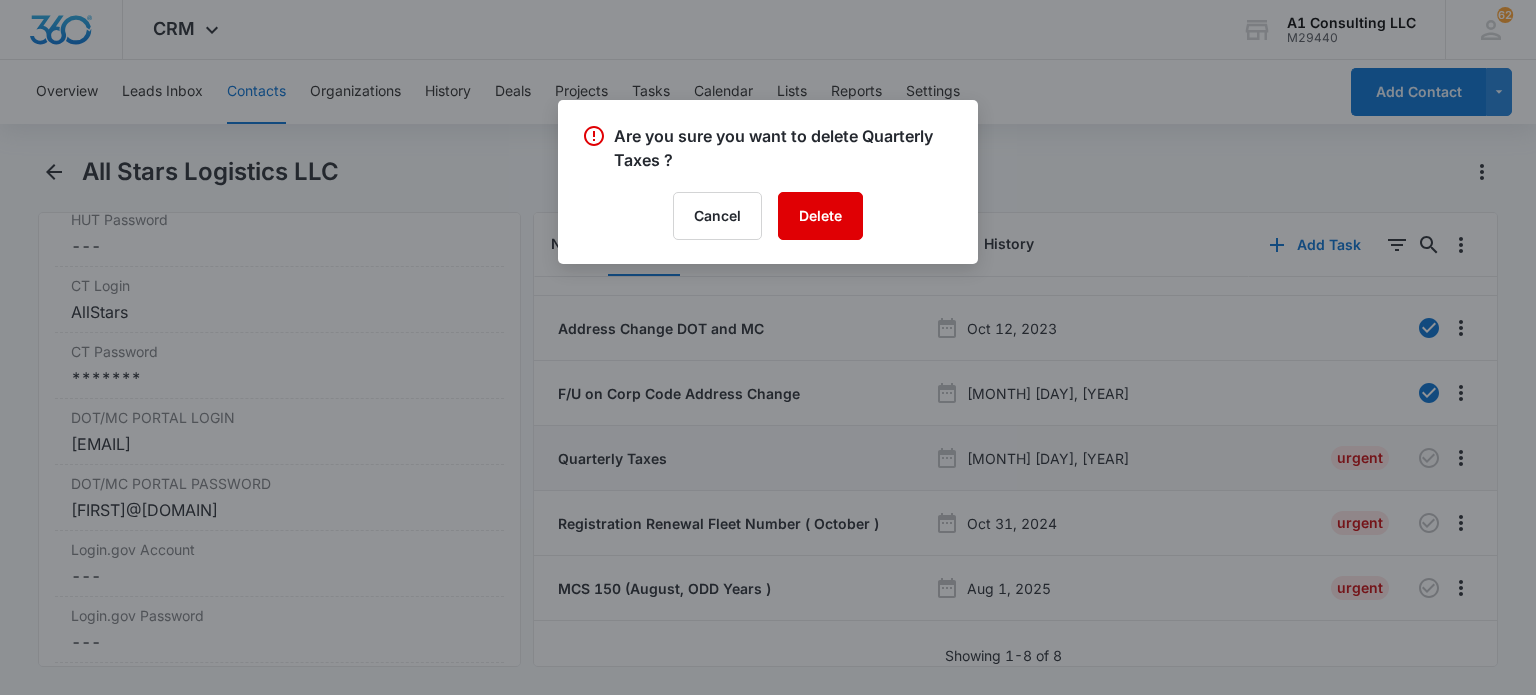 click on "Delete" at bounding box center (820, 216) 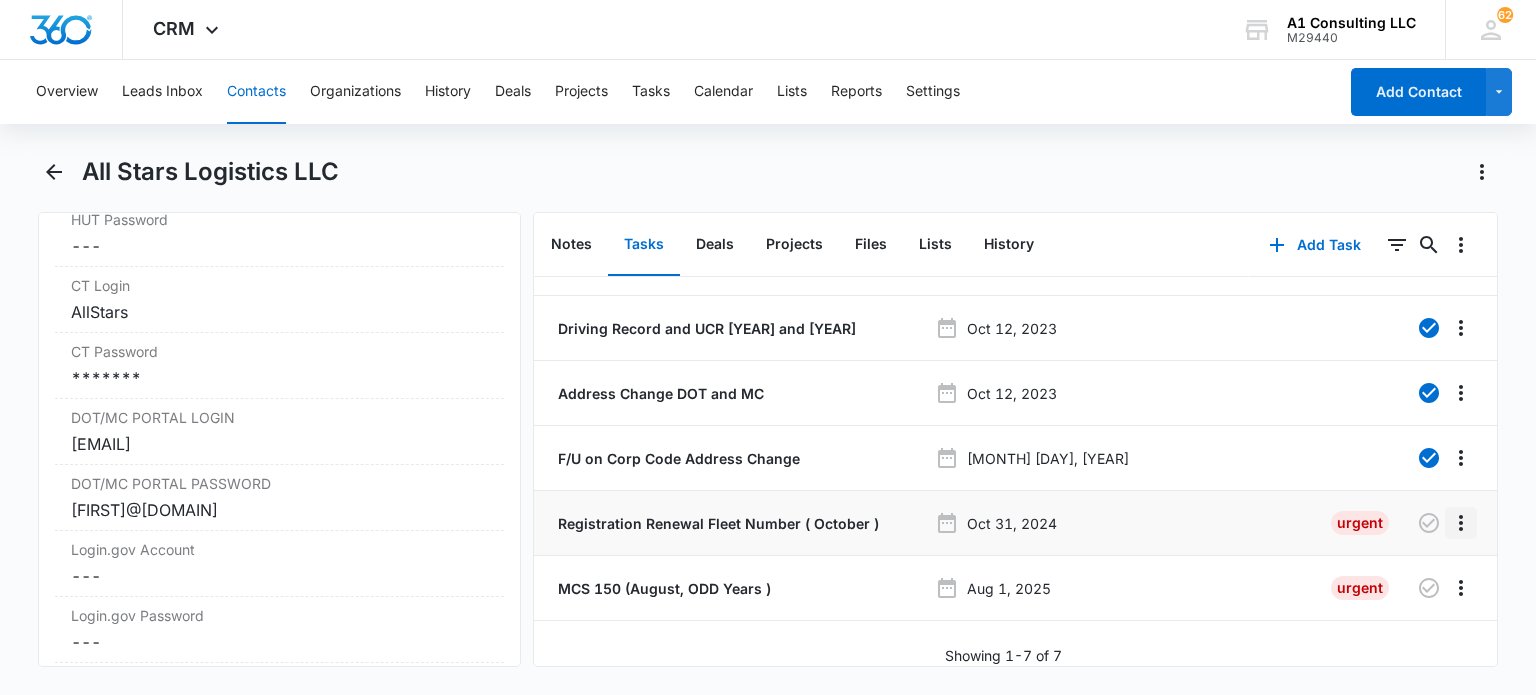 scroll, scrollTop: 188, scrollLeft: 0, axis: vertical 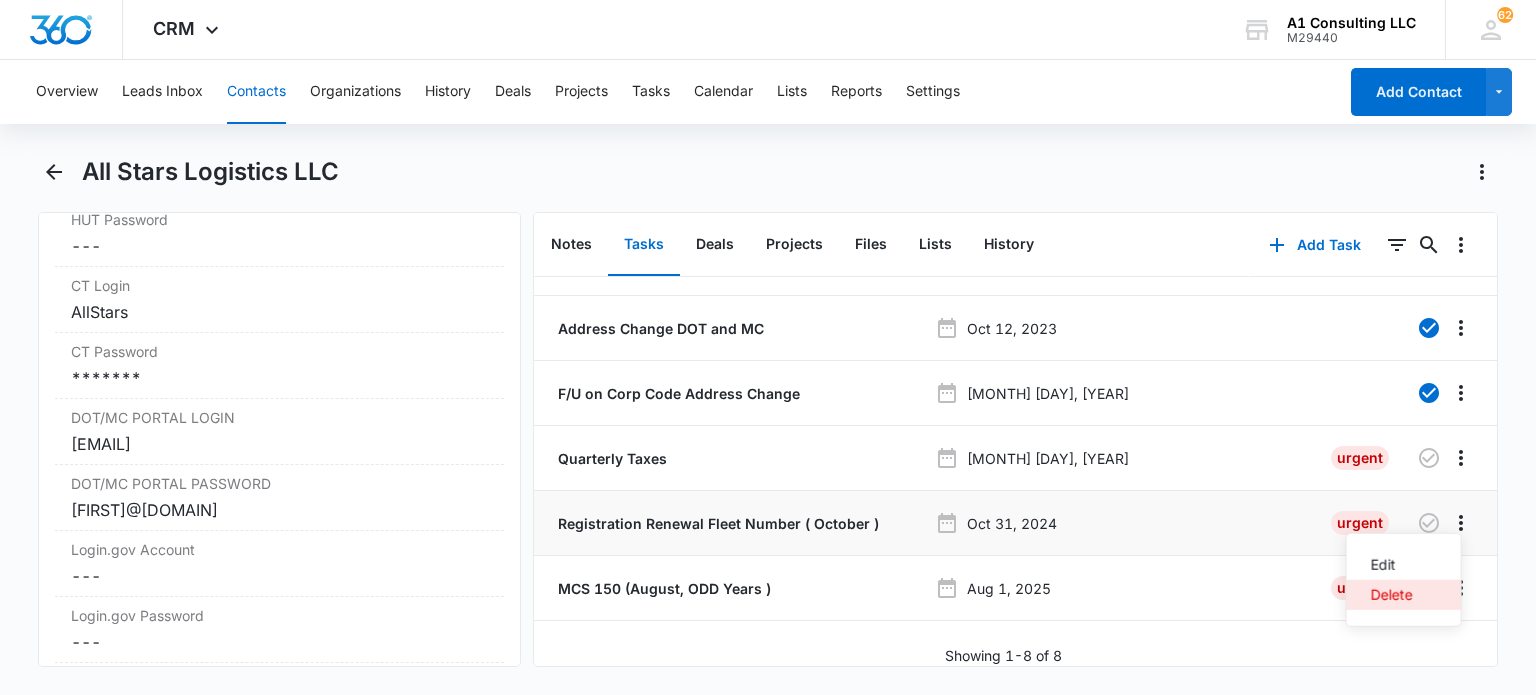 click on "Delete" at bounding box center [1392, 595] 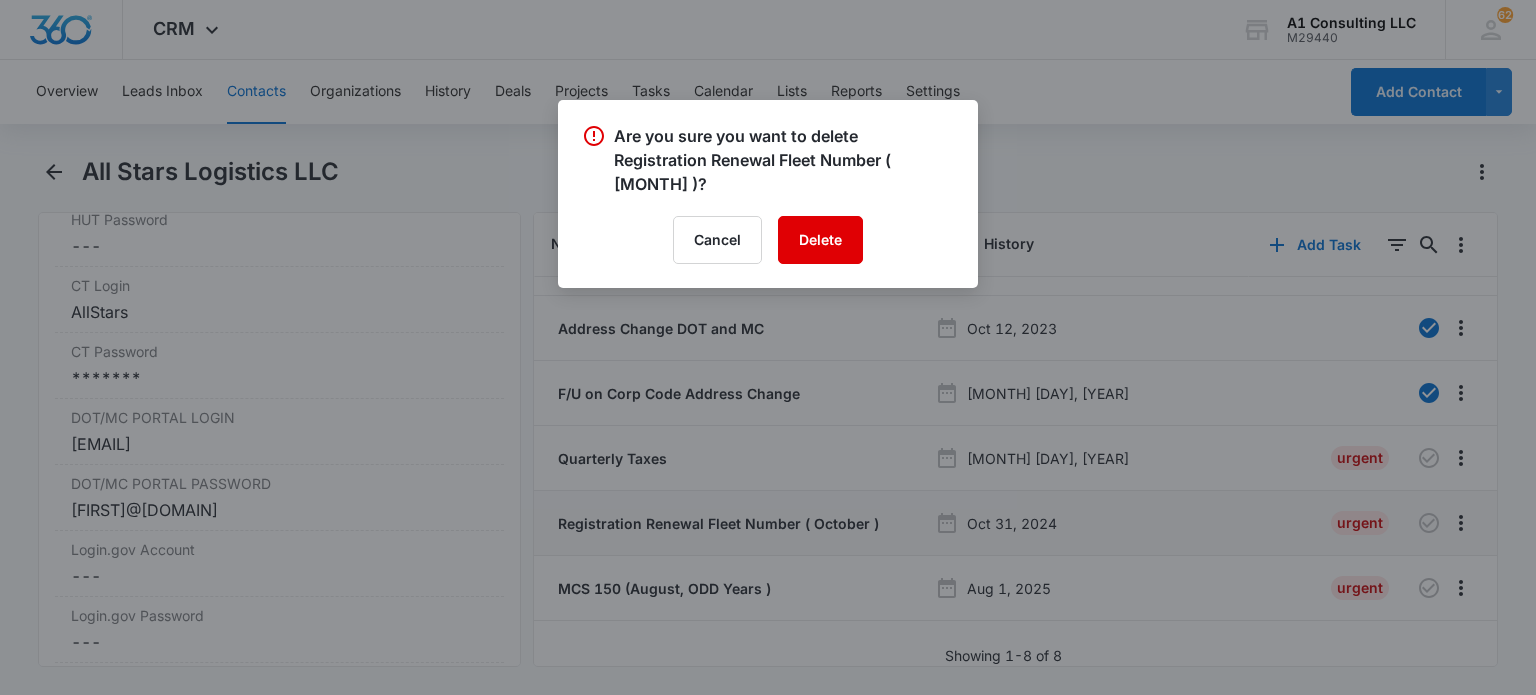 click on "Delete" at bounding box center (820, 240) 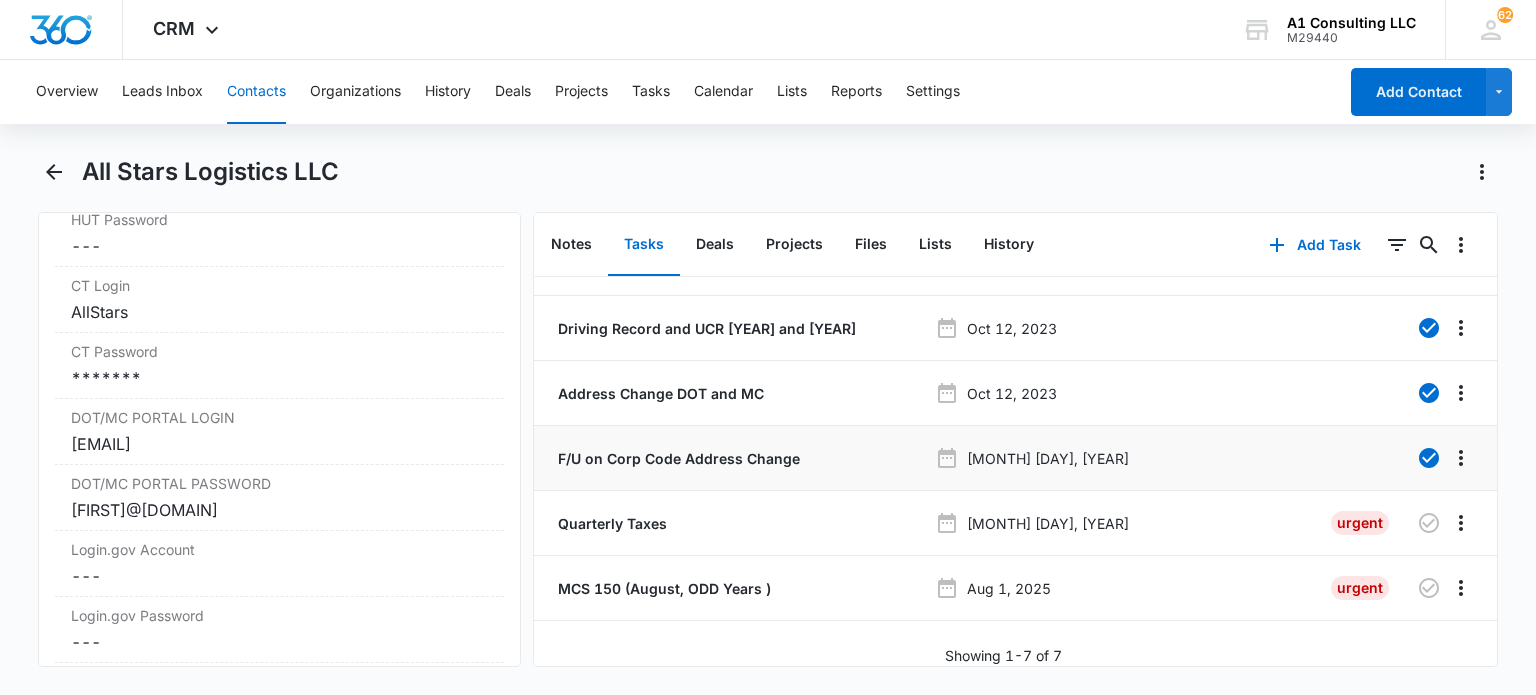 scroll, scrollTop: 124, scrollLeft: 0, axis: vertical 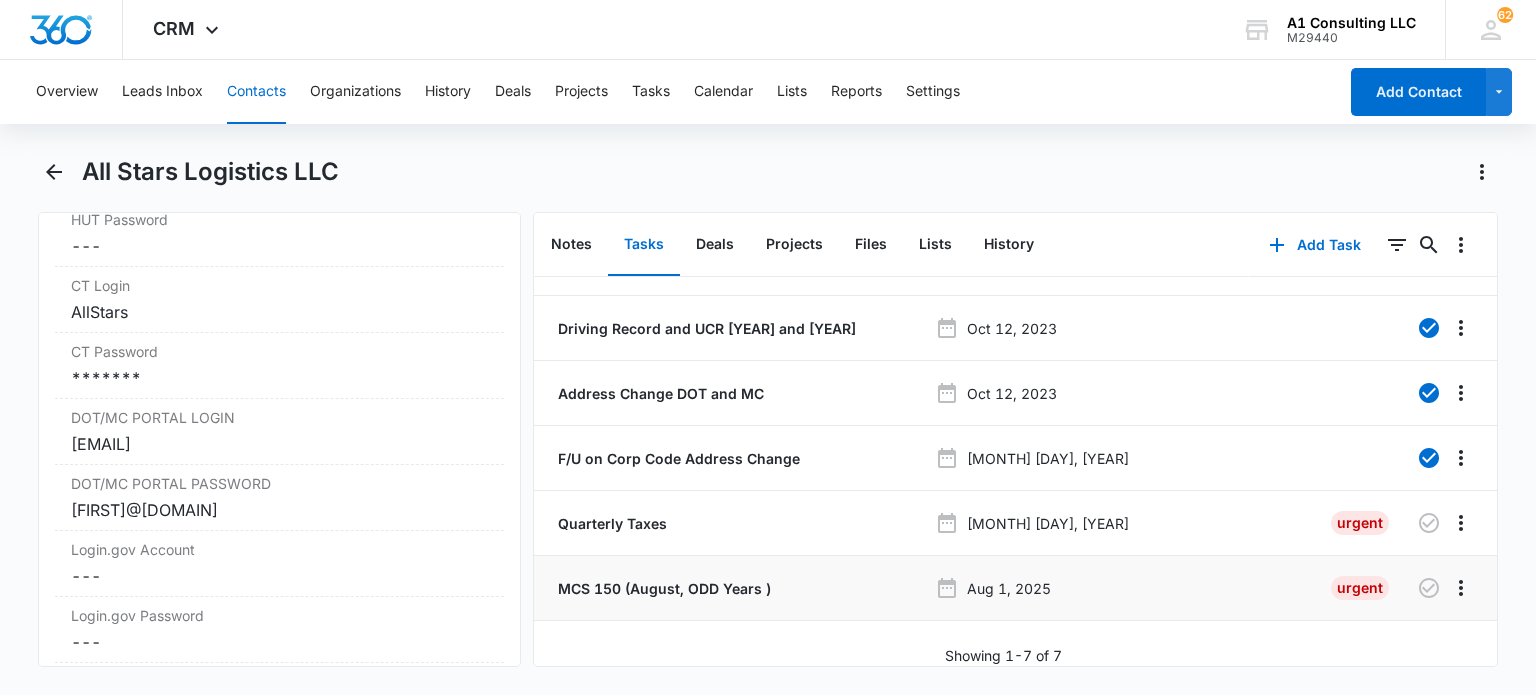 click on "MCS 150 (August,  ODD  Years )" at bounding box center (662, 588) 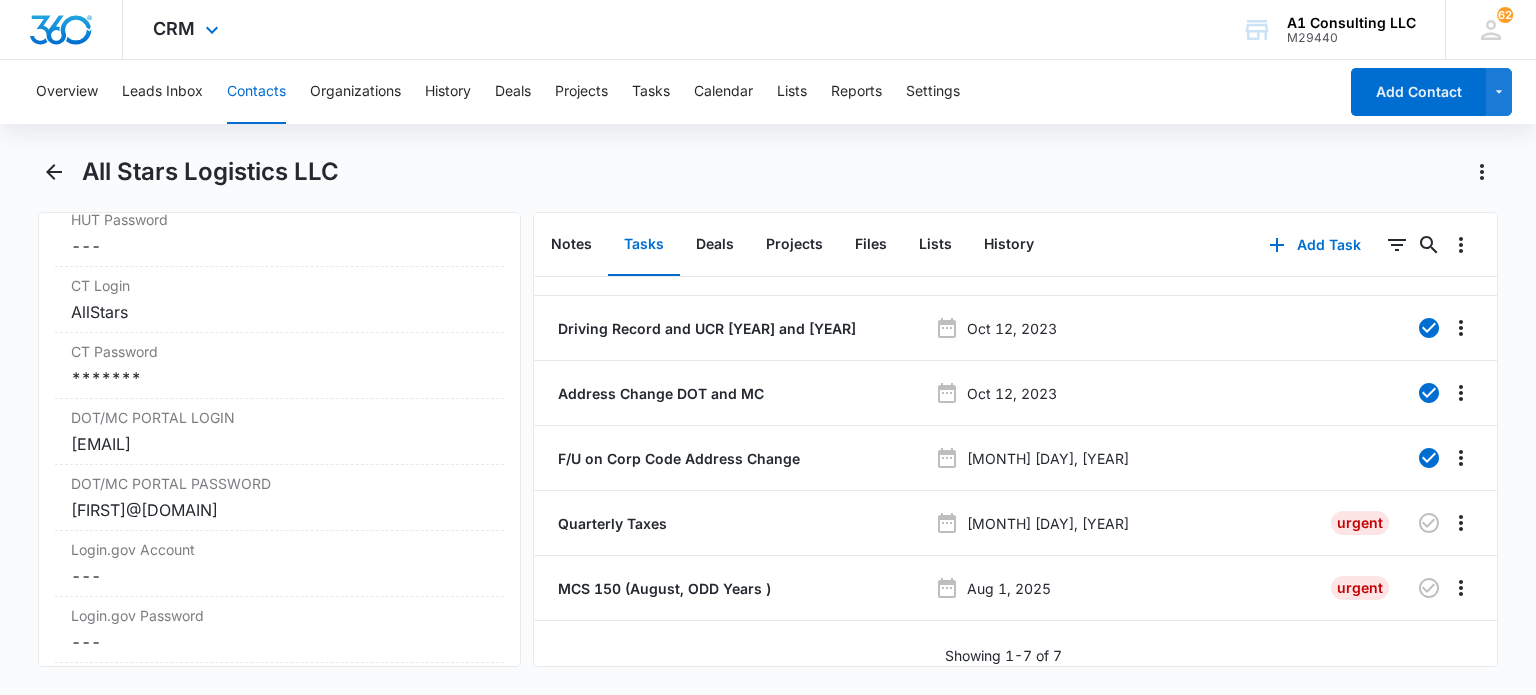 scroll, scrollTop: 59, scrollLeft: 0, axis: vertical 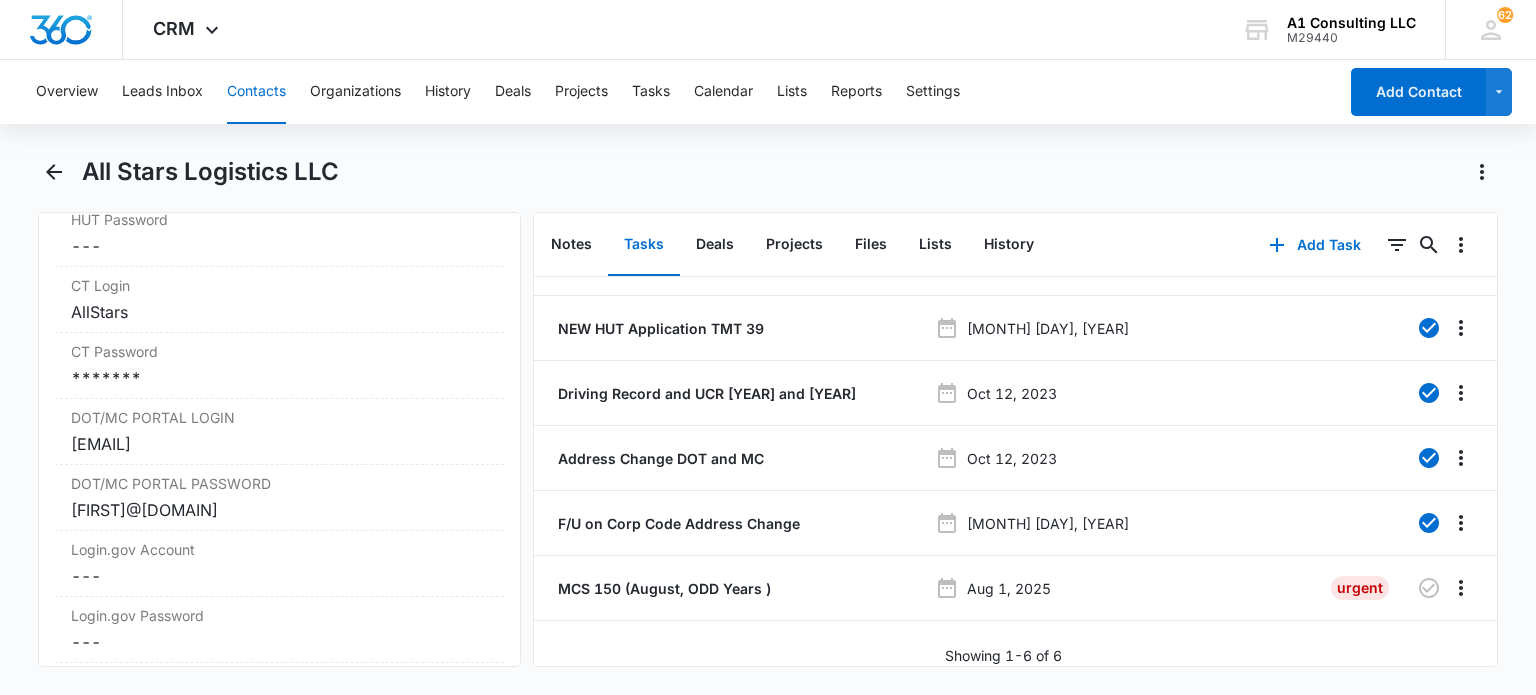 click on "Contacts" at bounding box center (256, 92) 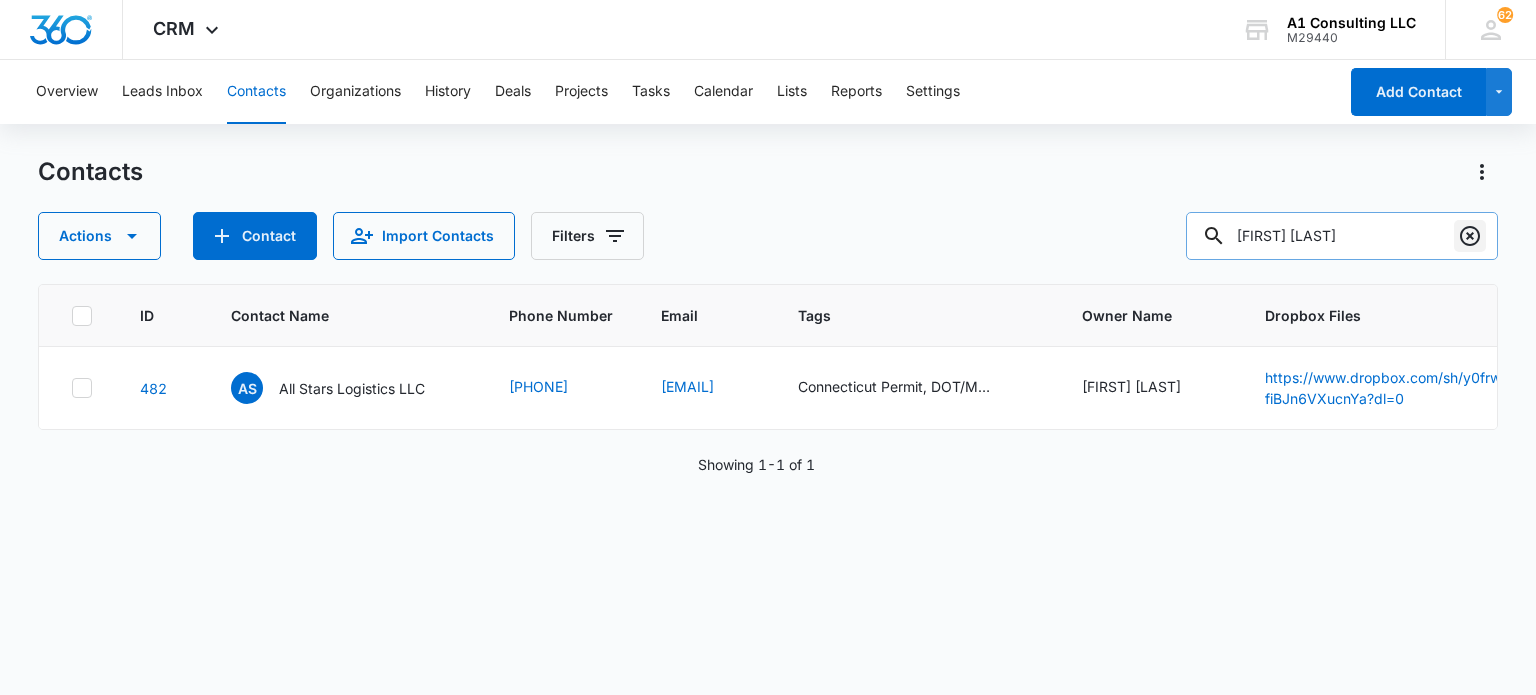 click 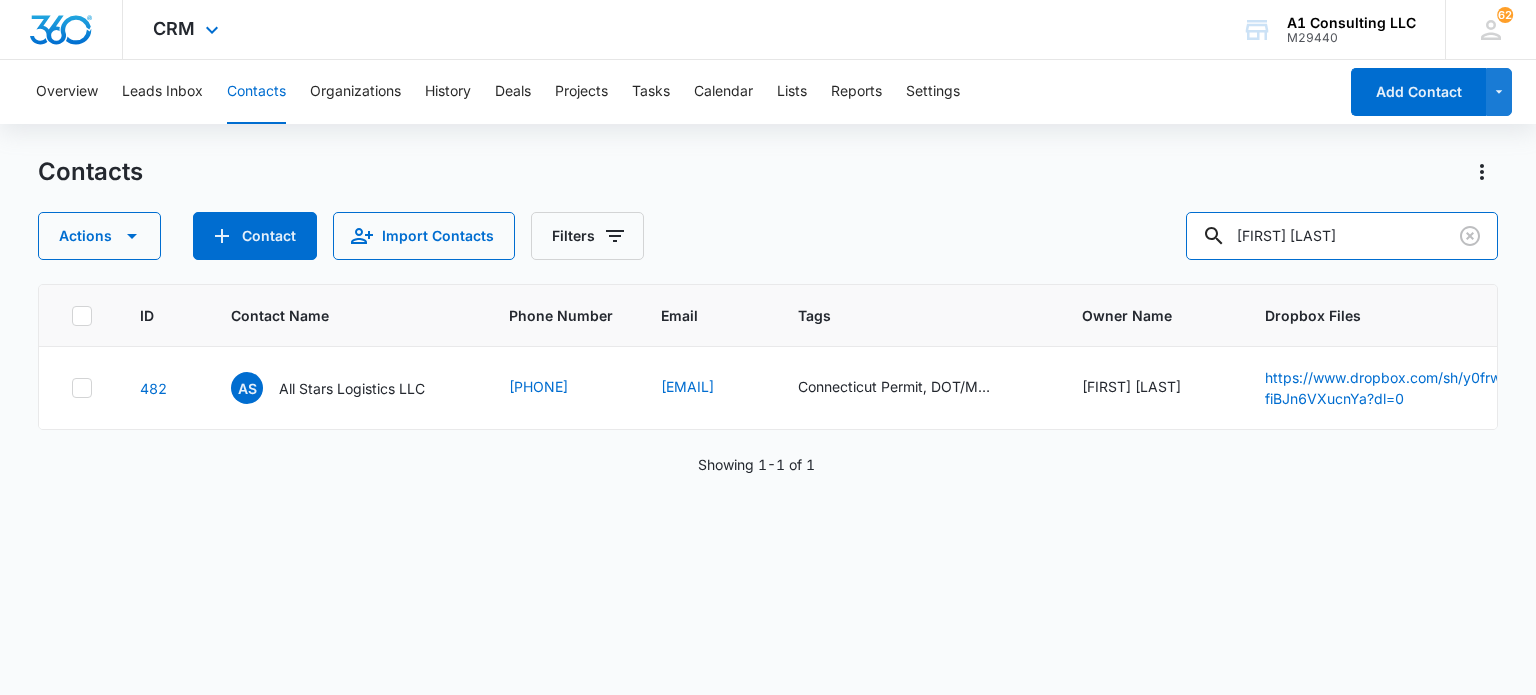 type 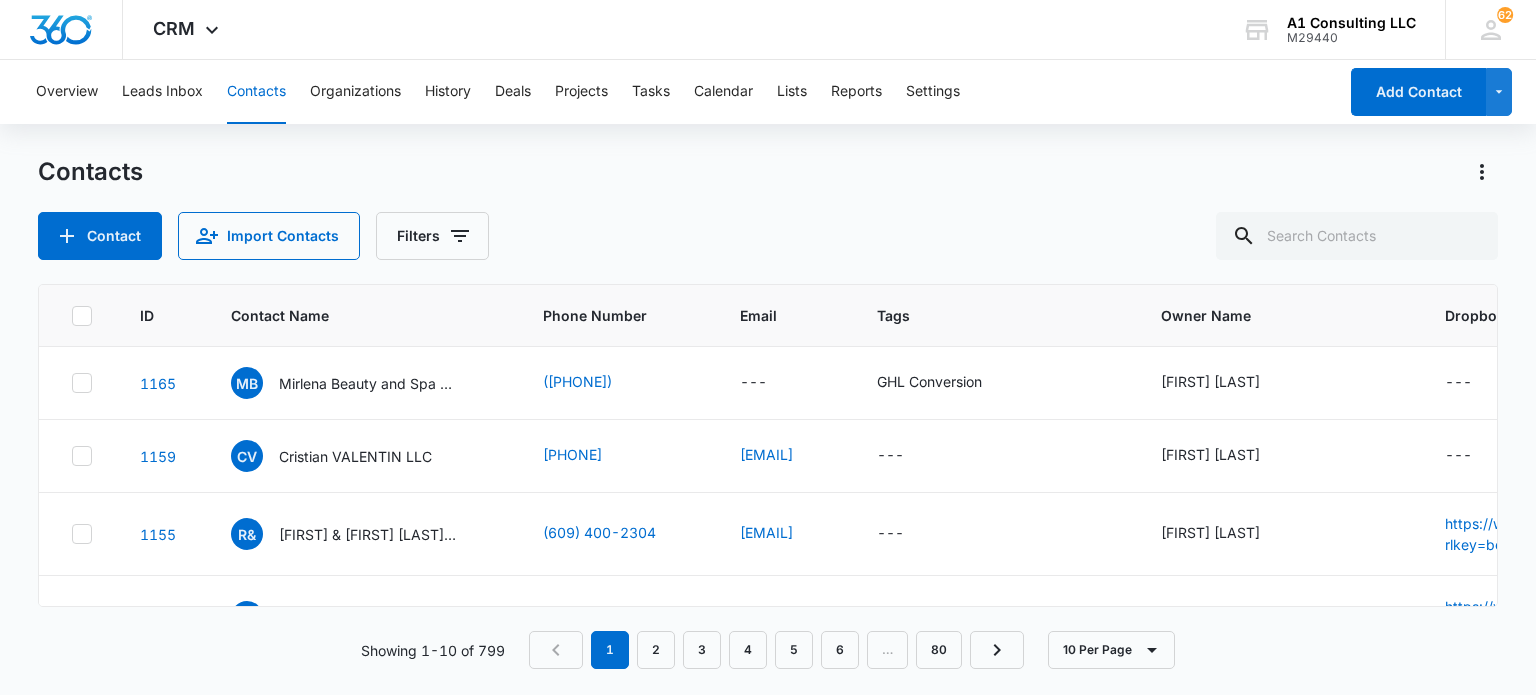 click on "Contacts" at bounding box center [256, 92] 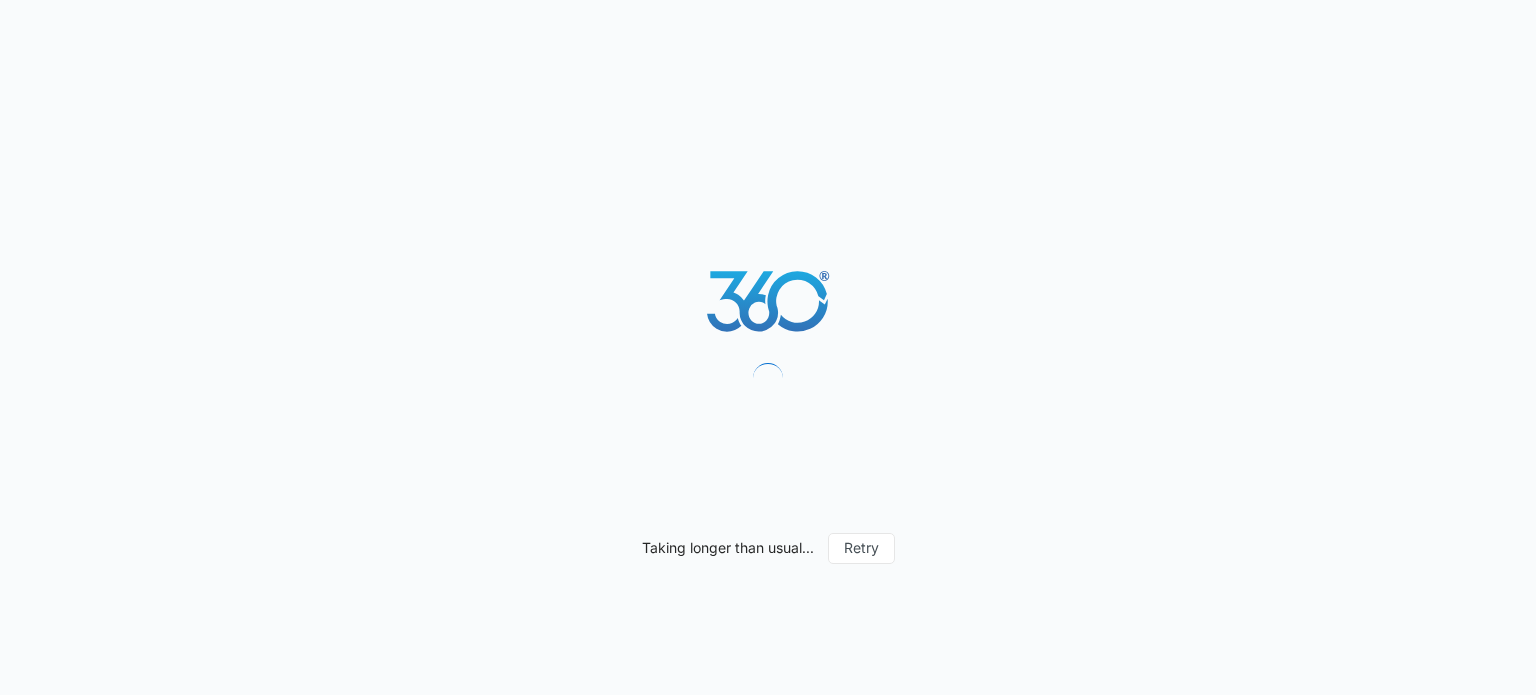 scroll, scrollTop: 0, scrollLeft: 0, axis: both 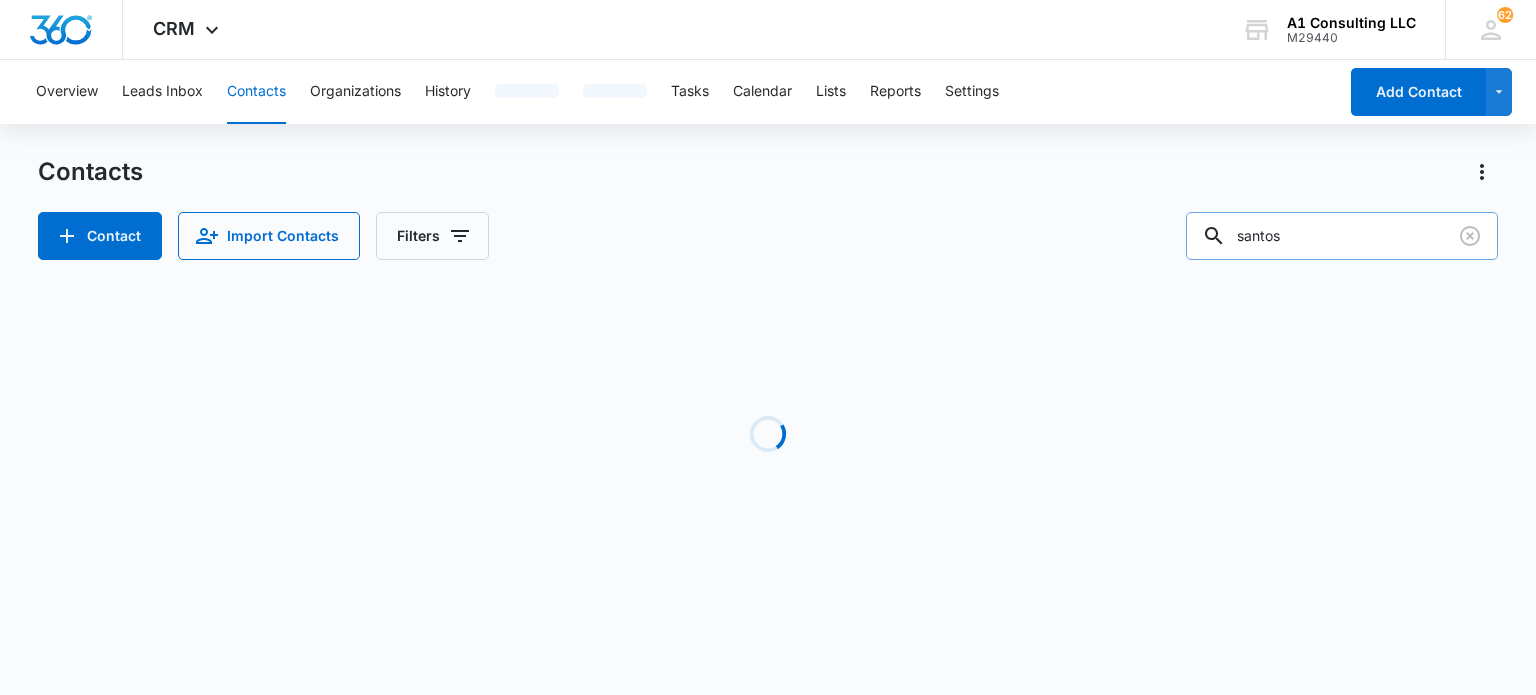 click on "santos" at bounding box center (1342, 236) 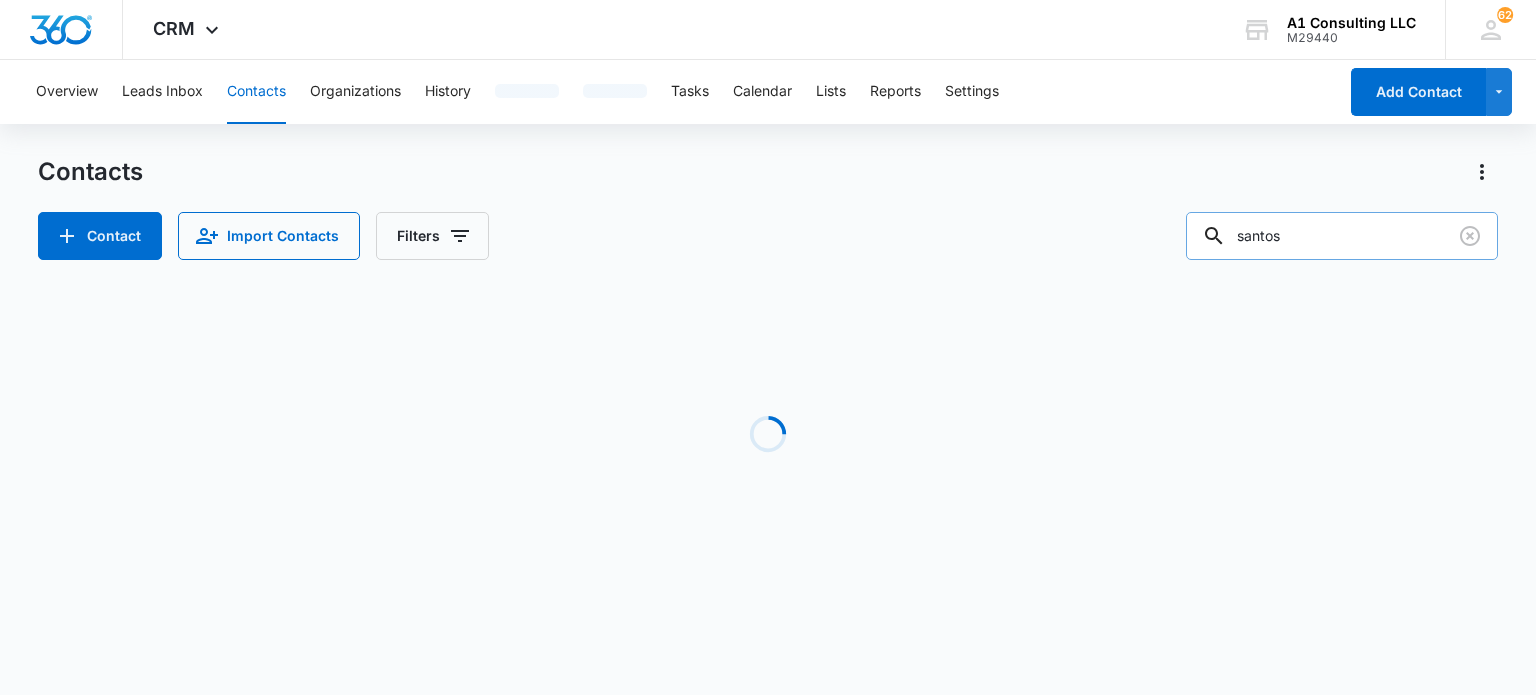 click on "santos" at bounding box center (1342, 236) 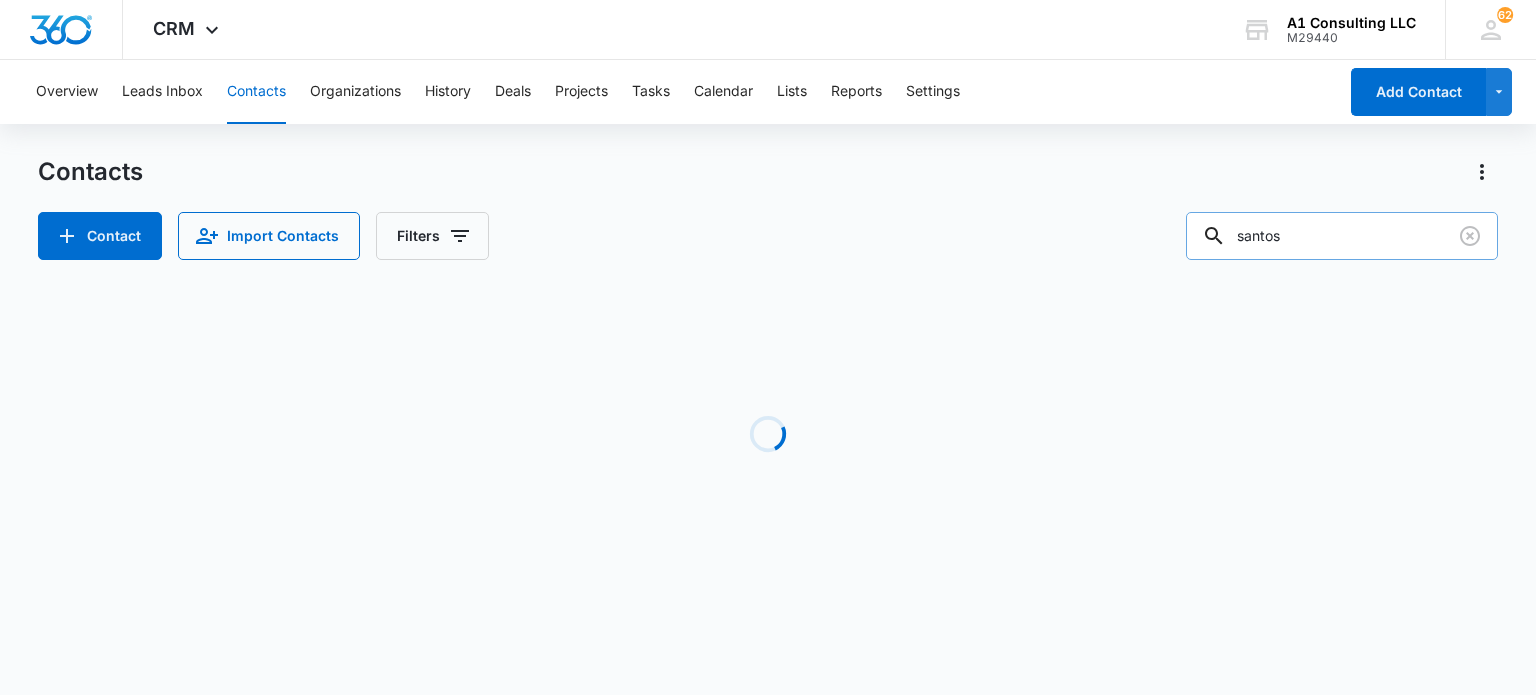 click on "santos" at bounding box center (1342, 236) 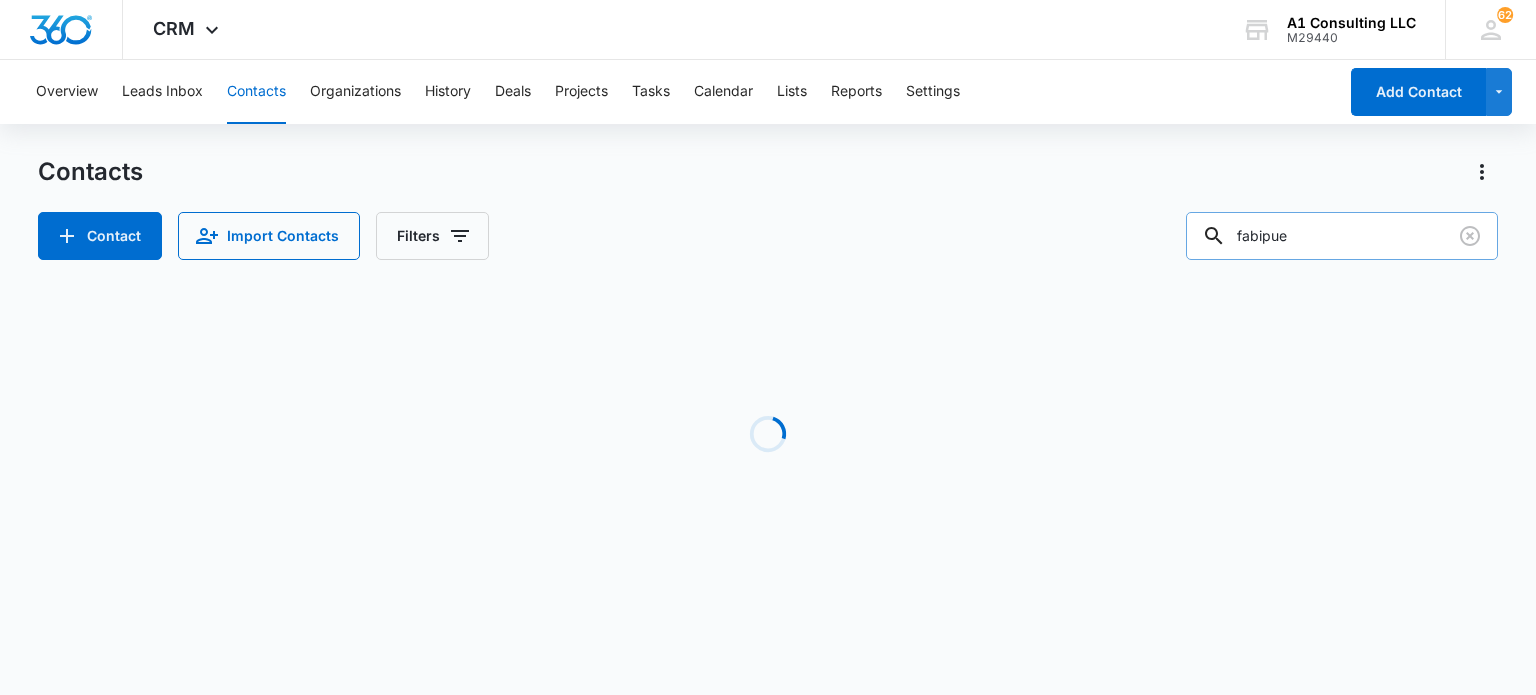 type on "fabipue" 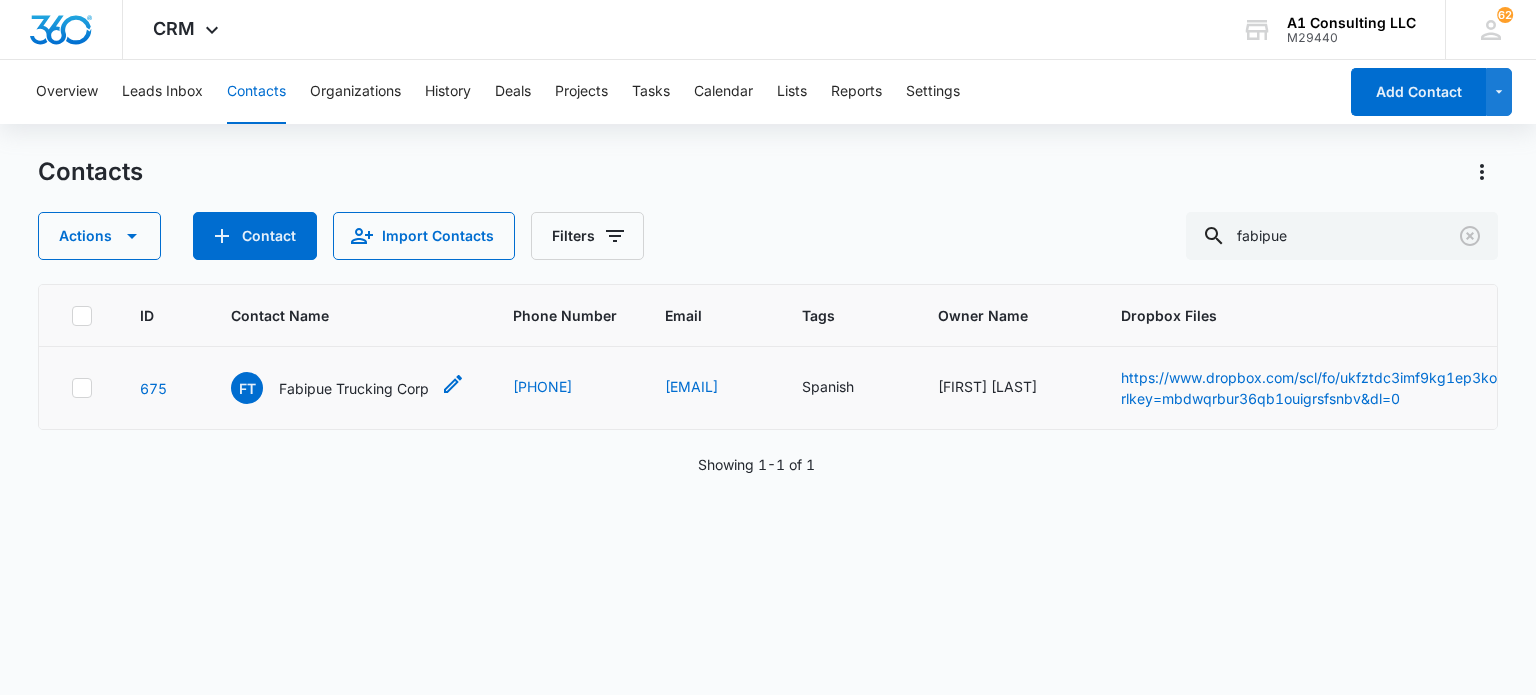 click on "Fabipue Trucking Corp" at bounding box center (354, 388) 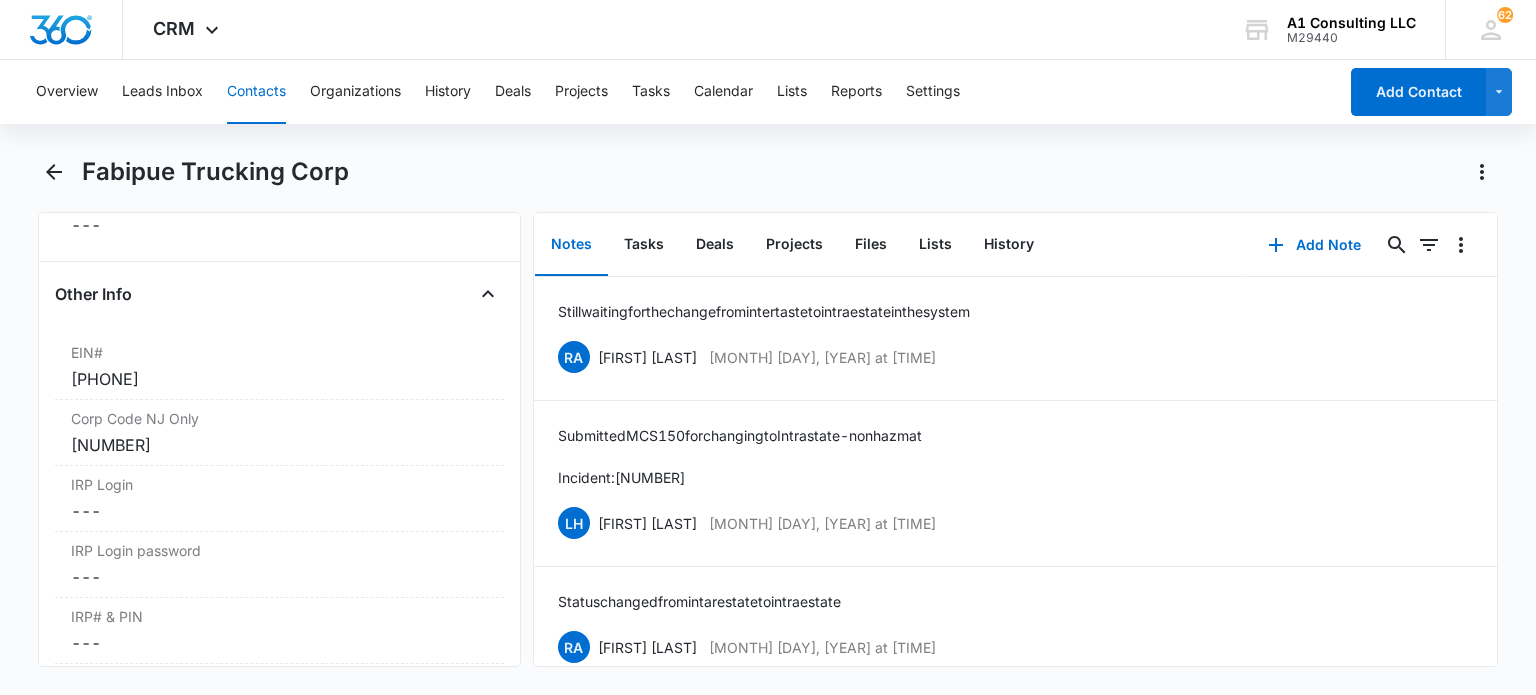 scroll, scrollTop: 2700, scrollLeft: 0, axis: vertical 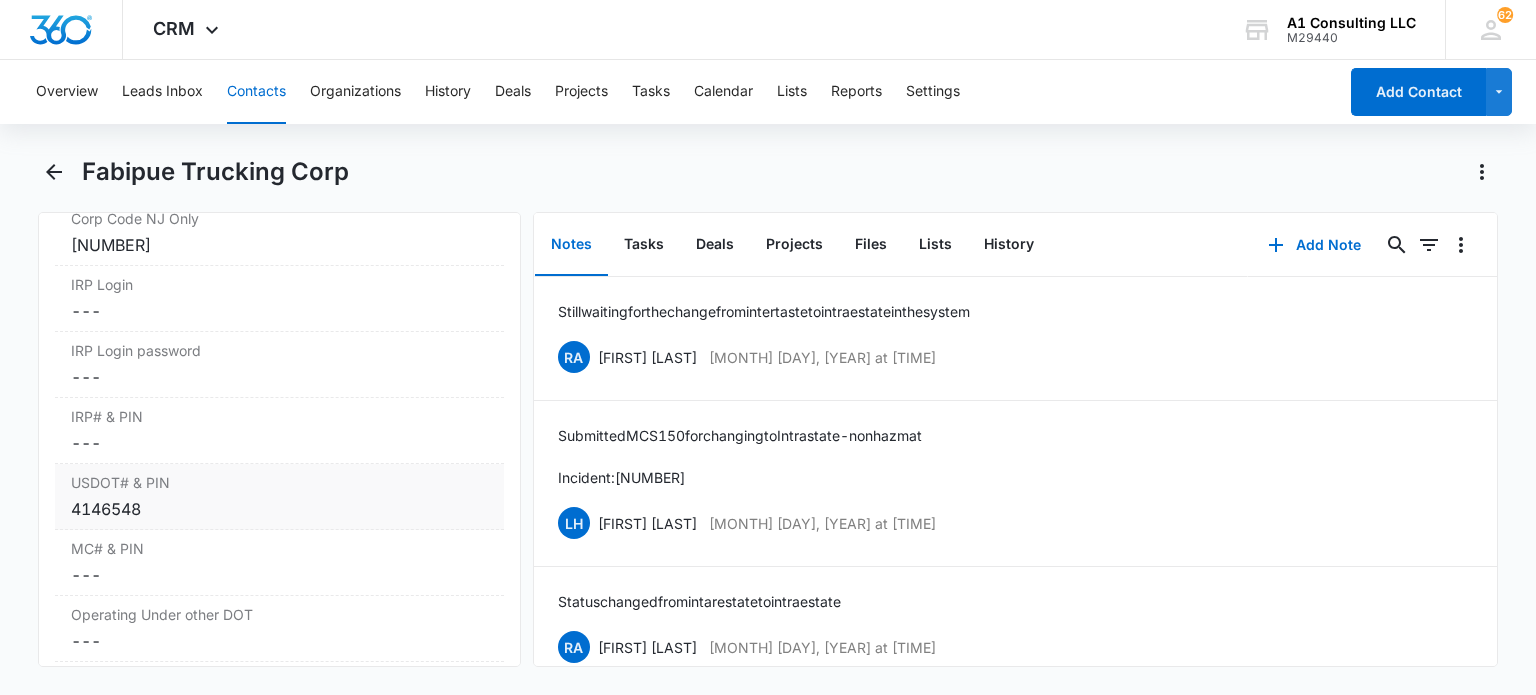 click on "4146548" at bounding box center (279, 509) 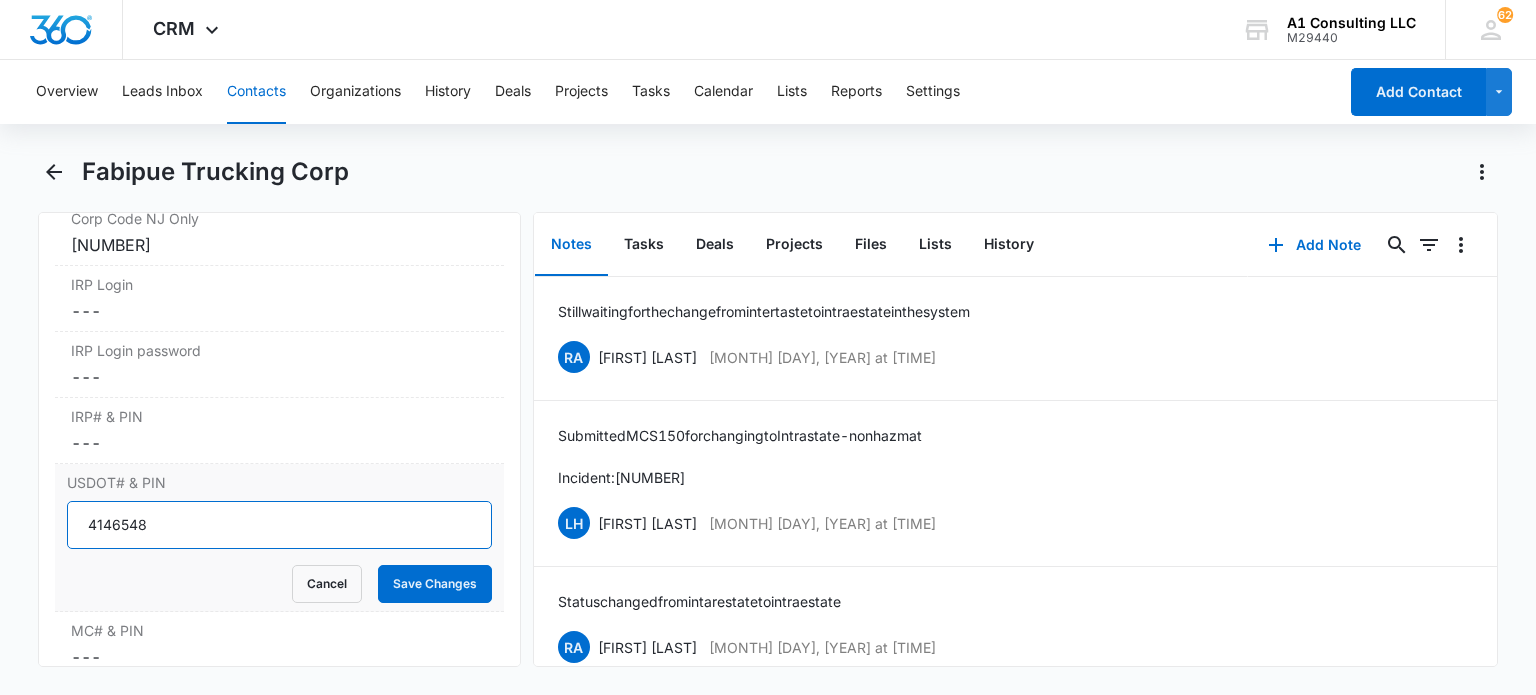 click on "4146548" at bounding box center (279, 525) 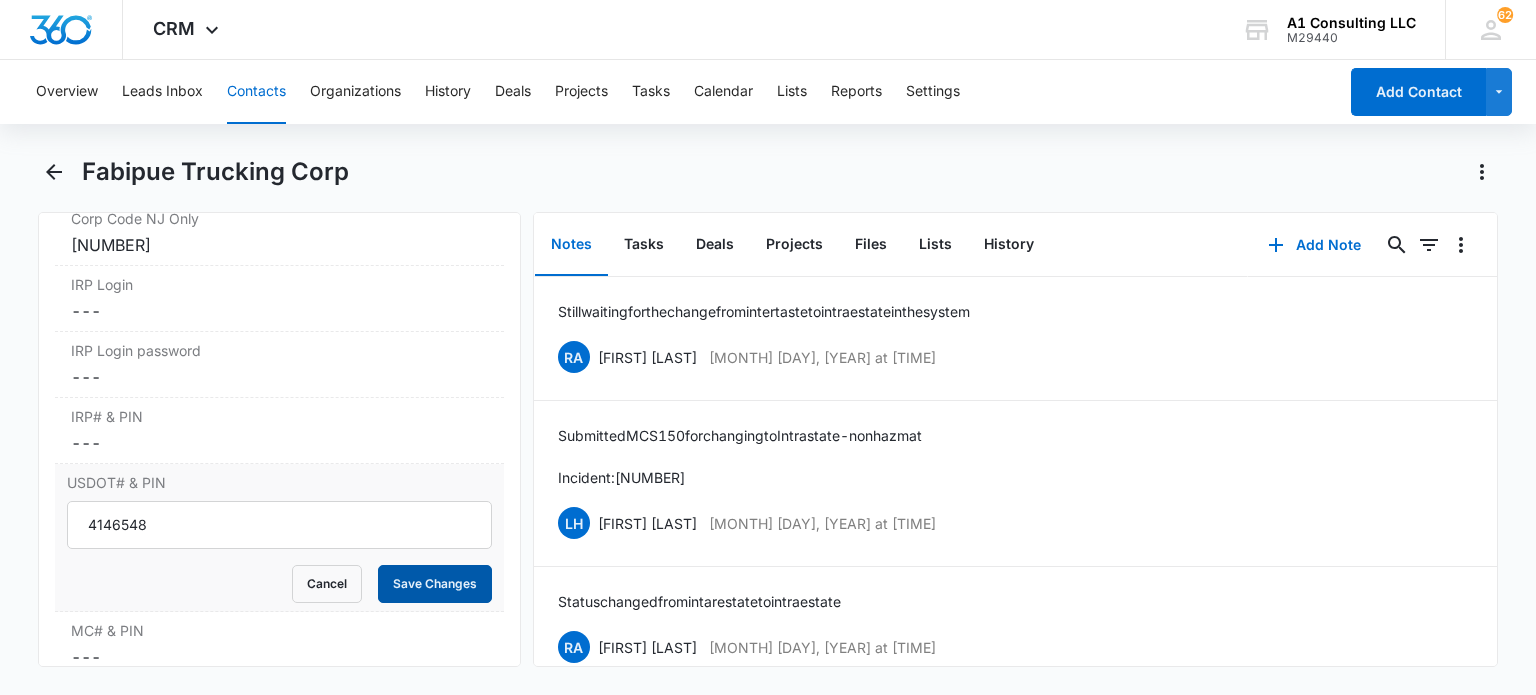 drag, startPoint x: 448, startPoint y: 547, endPoint x: 669, endPoint y: 8, distance: 582.54785 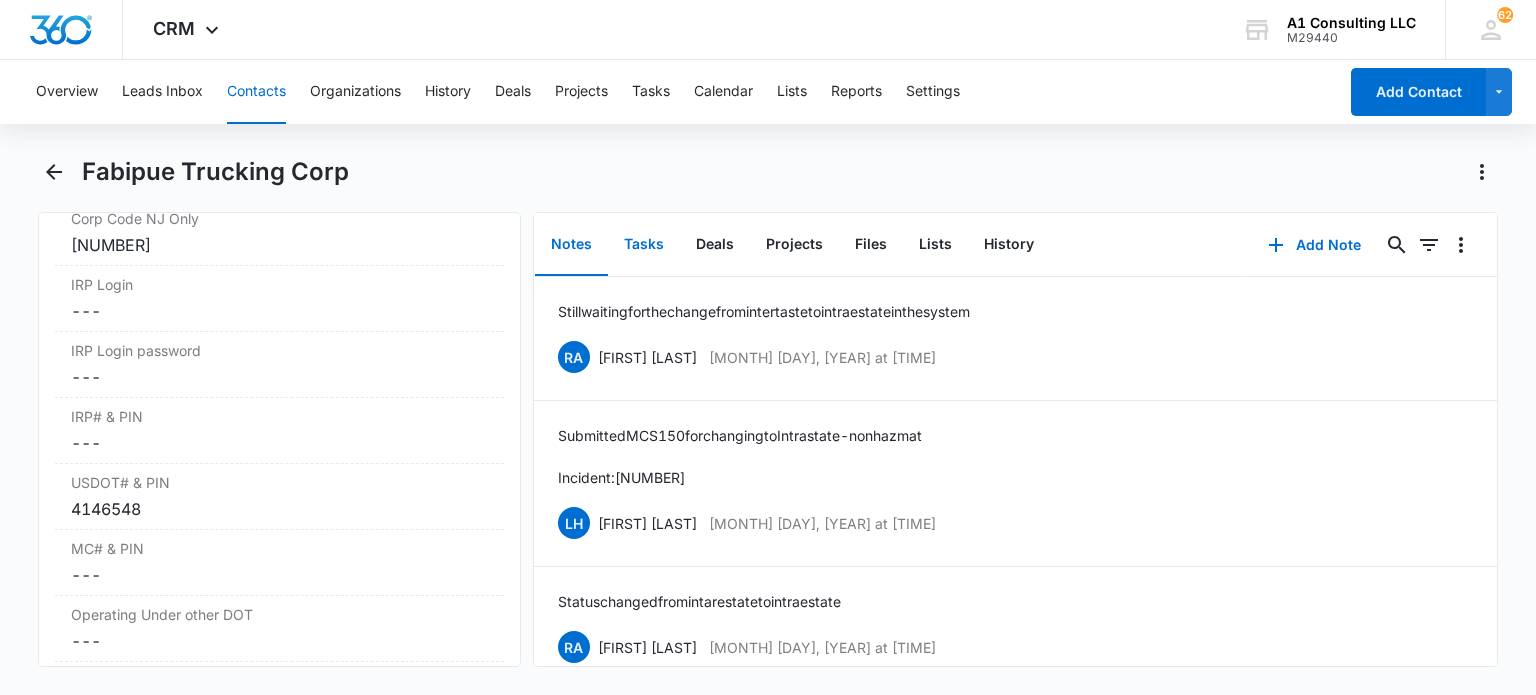 click on "Tasks" at bounding box center (644, 245) 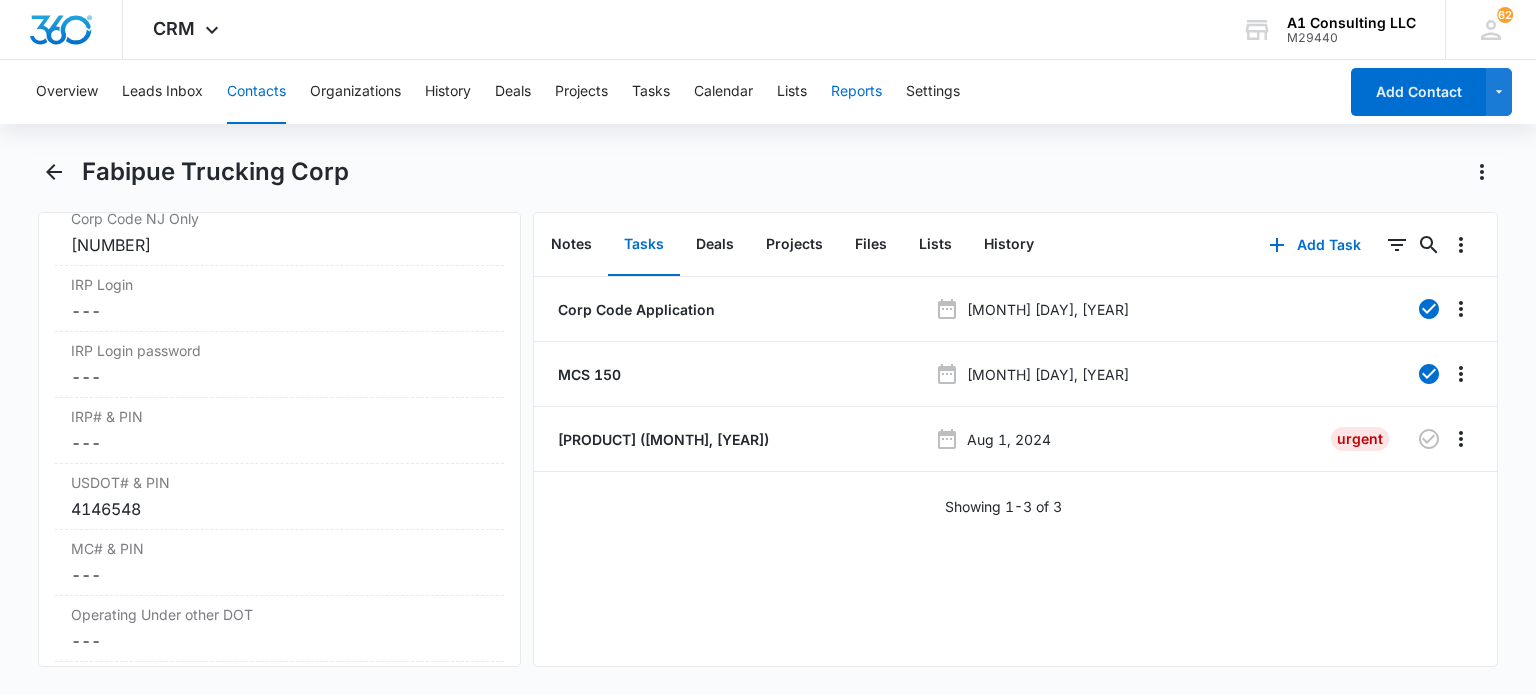 drag, startPoint x: 263, startPoint y: 97, endPoint x: 848, endPoint y: 121, distance: 585.4921 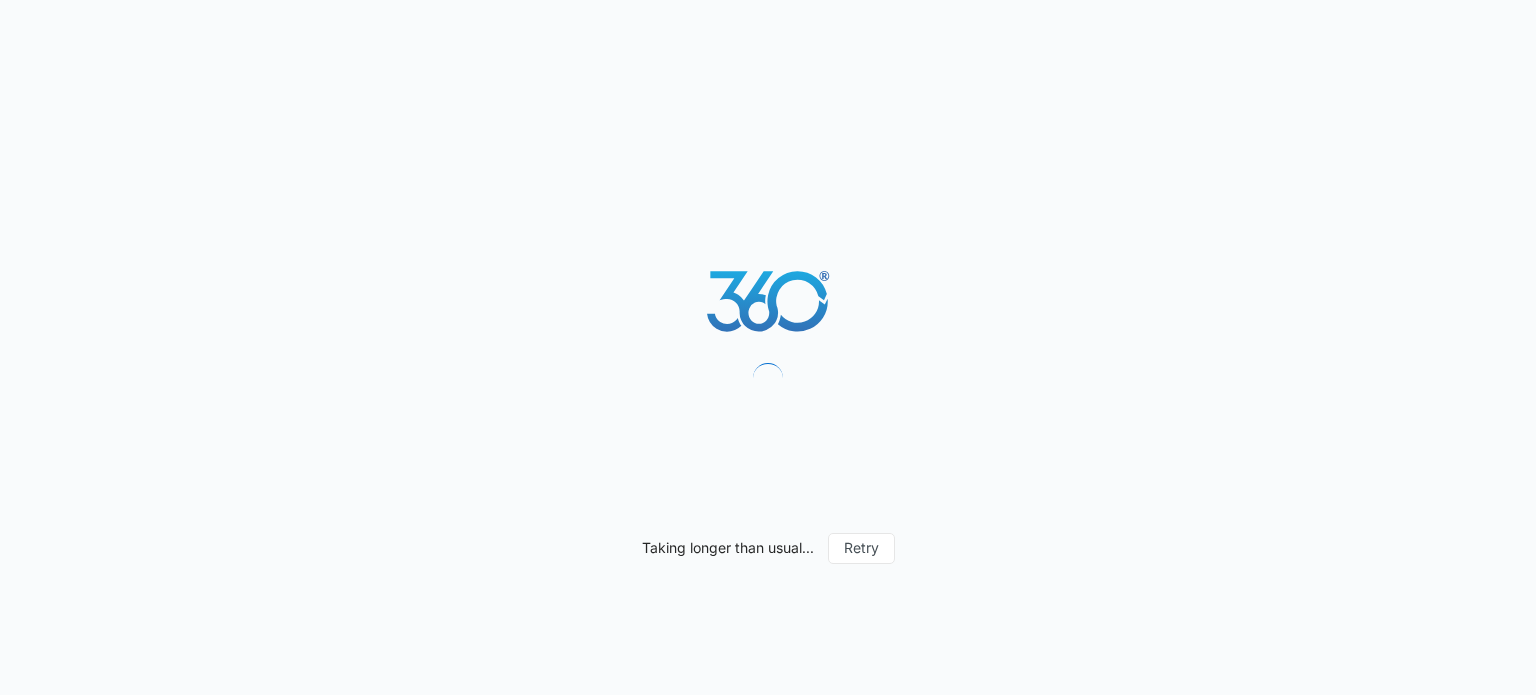 scroll, scrollTop: 0, scrollLeft: 0, axis: both 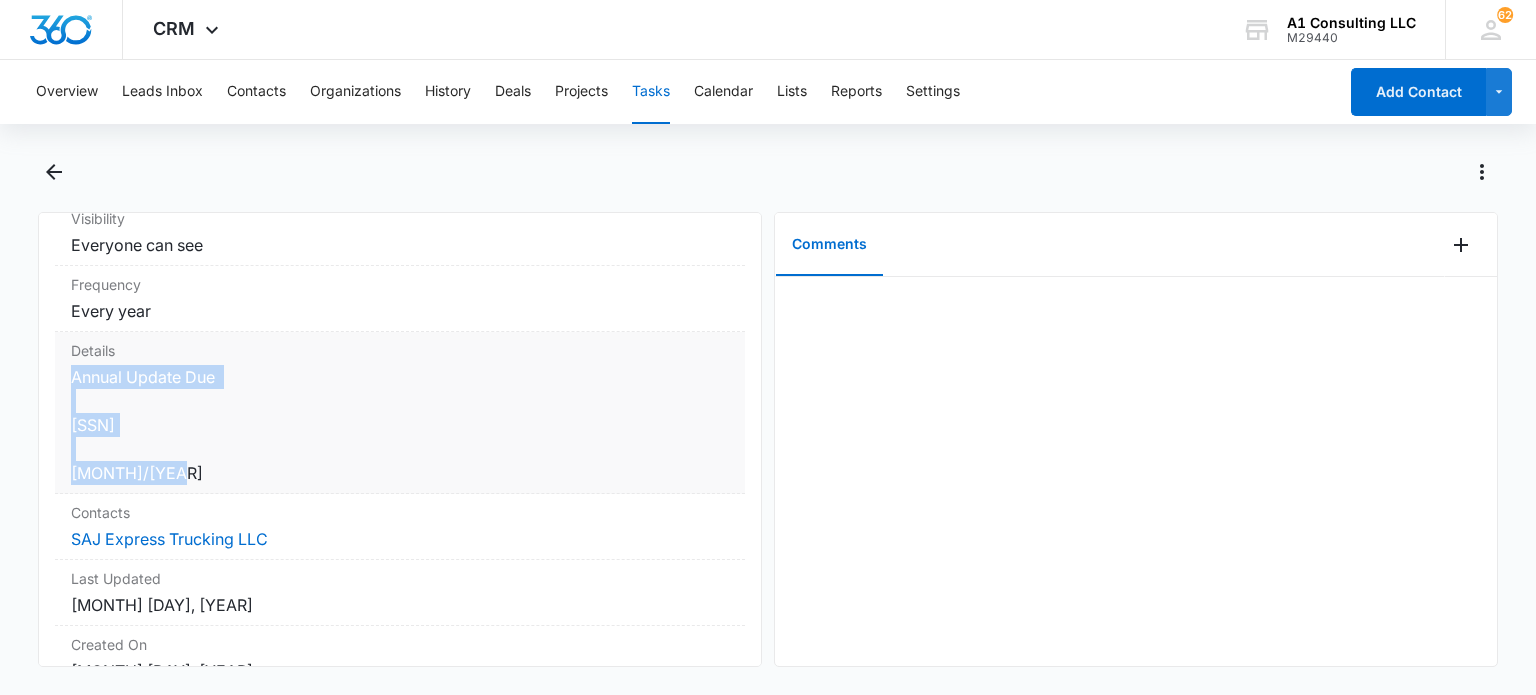 drag, startPoint x: 75, startPoint y: 372, endPoint x: 167, endPoint y: 476, distance: 138.85243 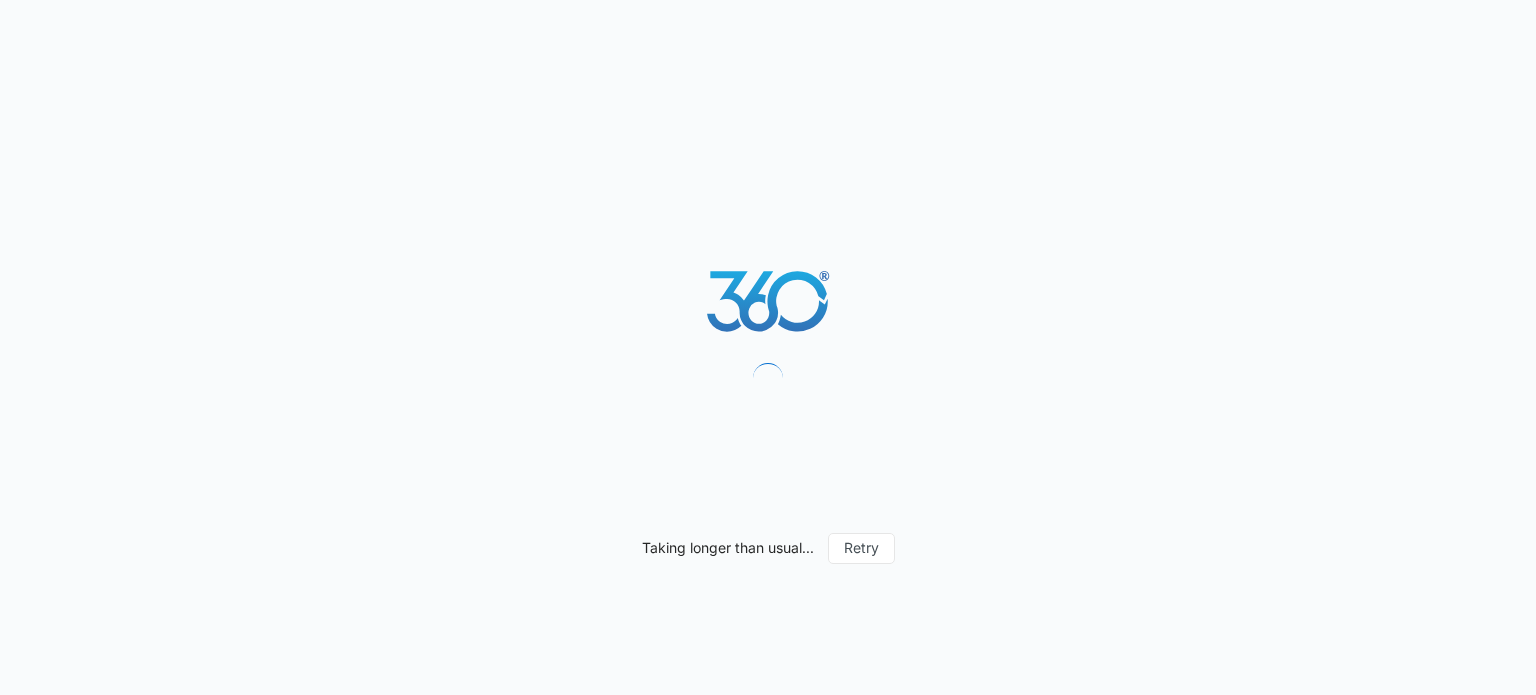 scroll, scrollTop: 0, scrollLeft: 0, axis: both 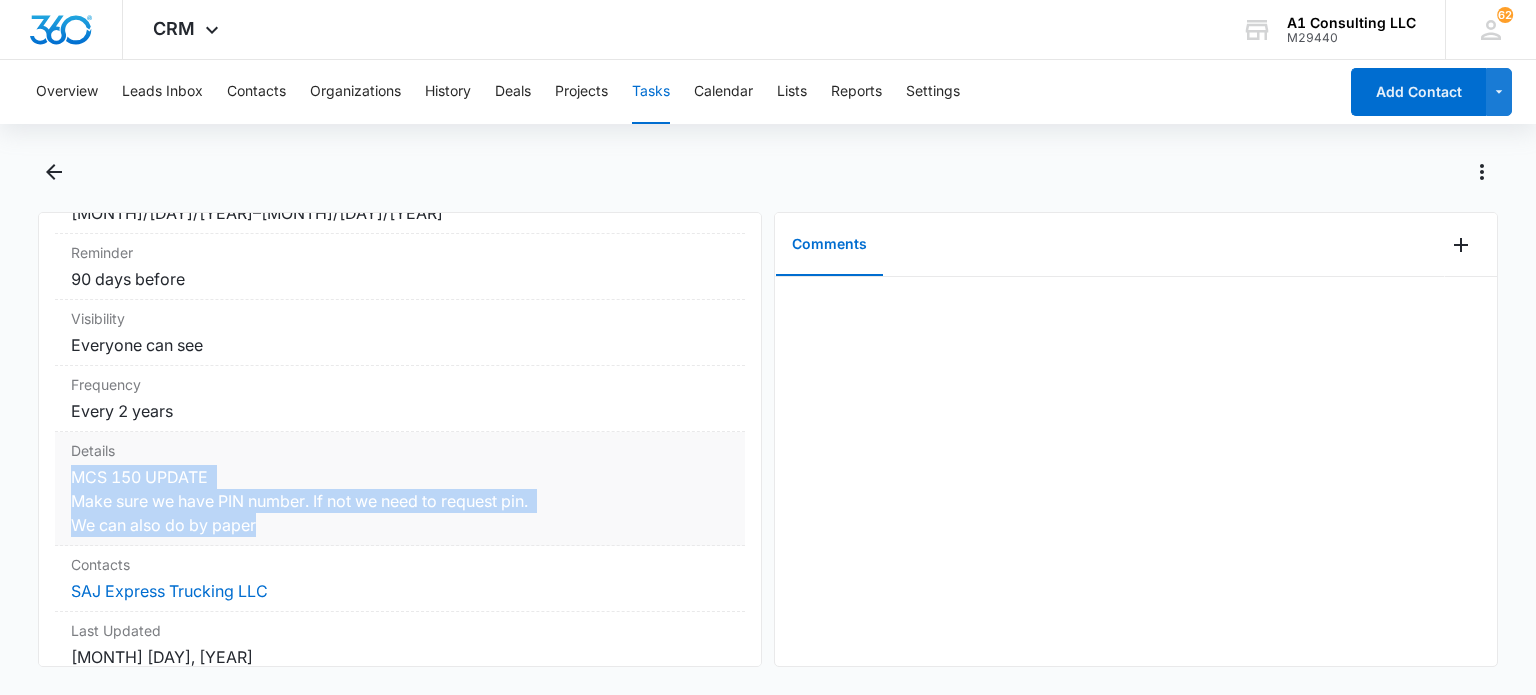 drag, startPoint x: 72, startPoint y: 475, endPoint x: 257, endPoint y: 543, distance: 197.1015 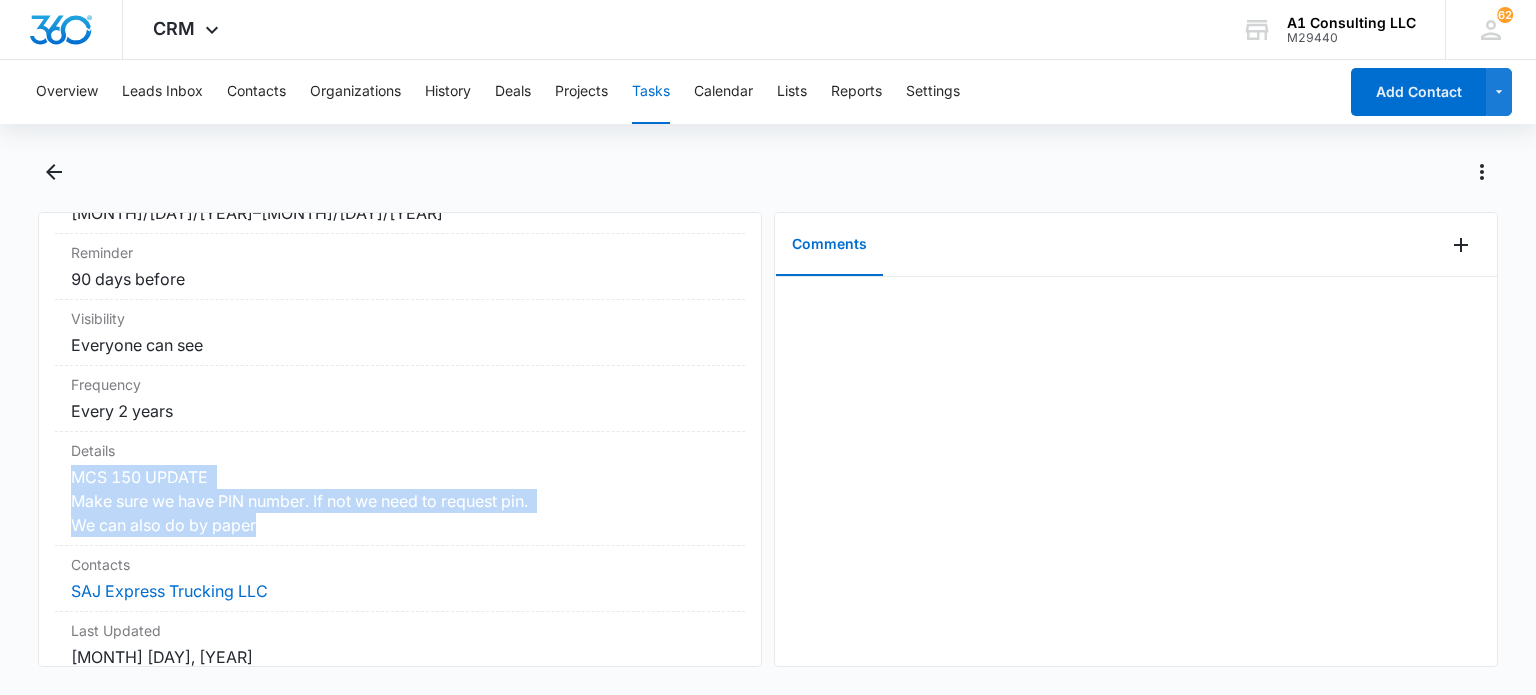 copy on "MCS 150 UPDATE
Make sure we have PIN number. If not we need to request pin.
We can also do by paper" 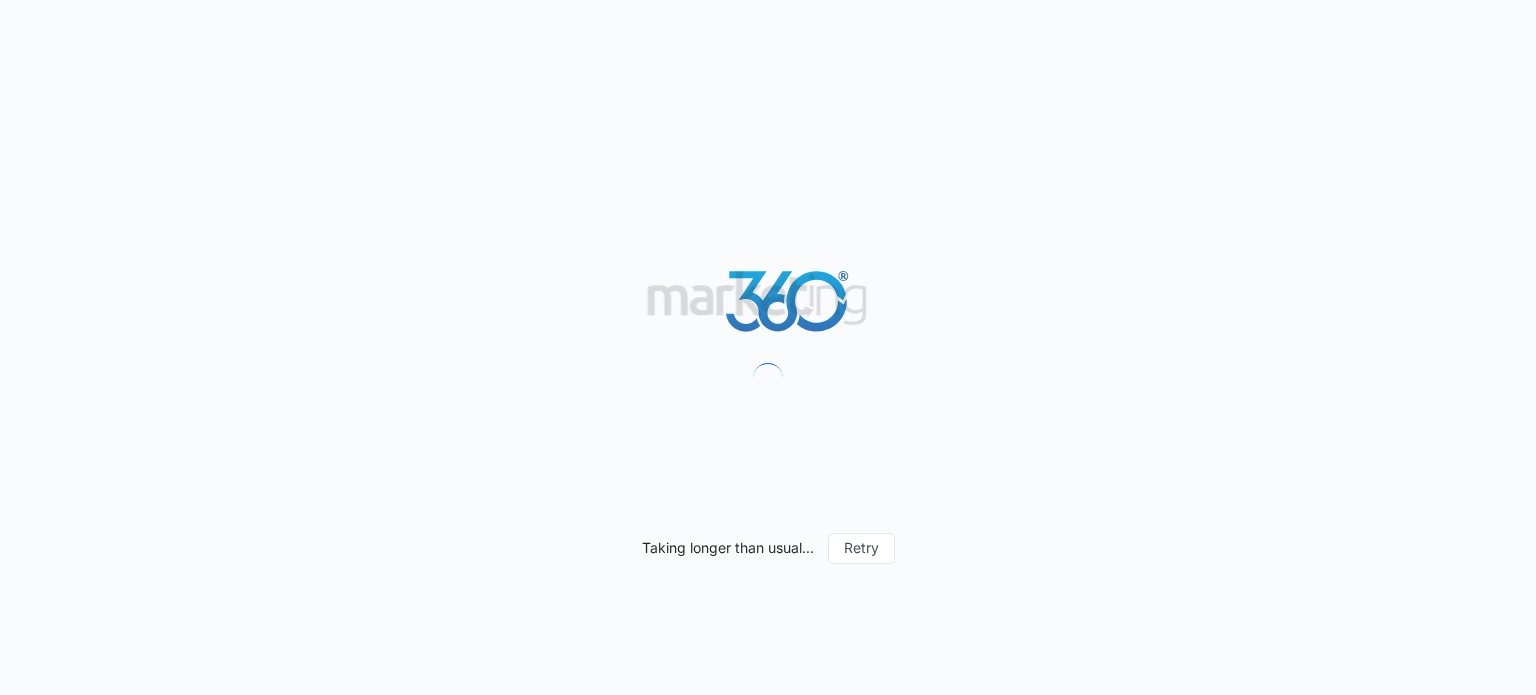 scroll, scrollTop: 0, scrollLeft: 0, axis: both 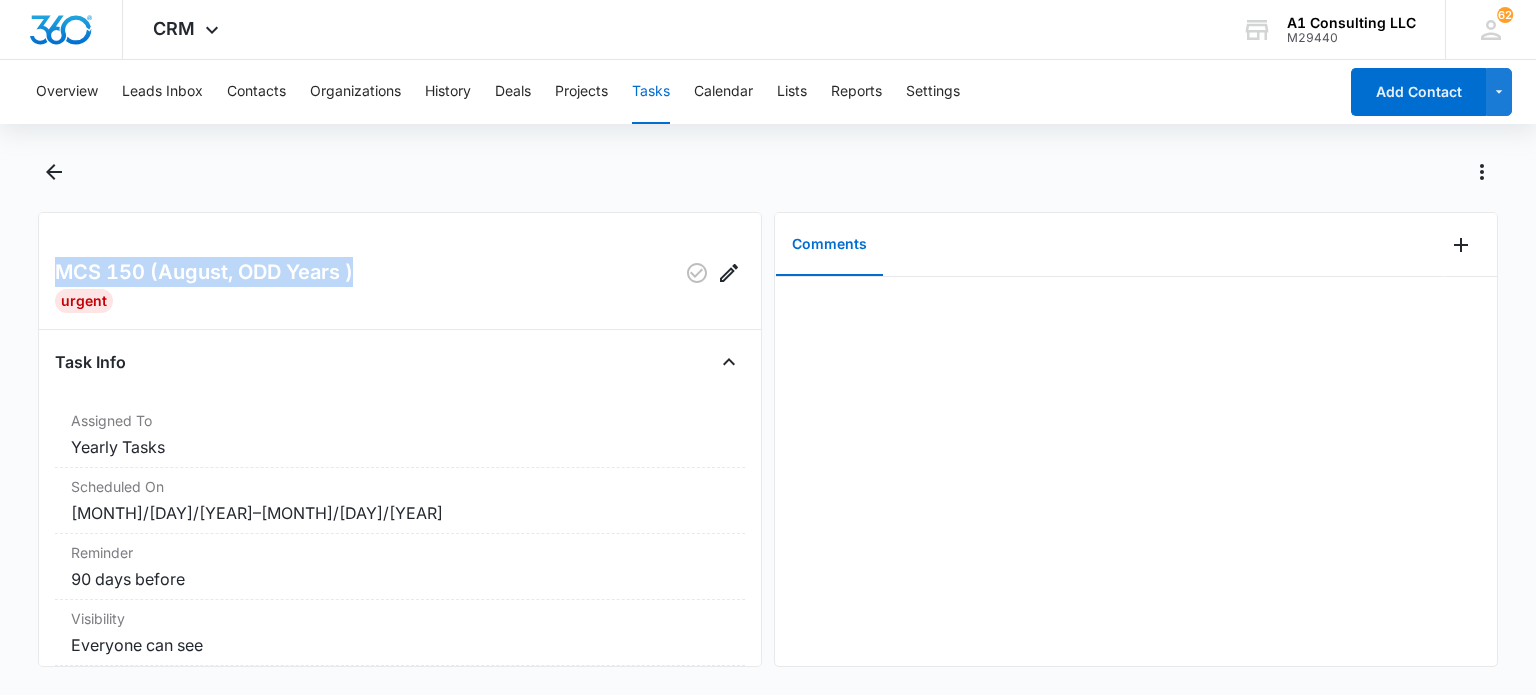 drag, startPoint x: 362, startPoint y: 261, endPoint x: 28, endPoint y: 260, distance: 334.0015 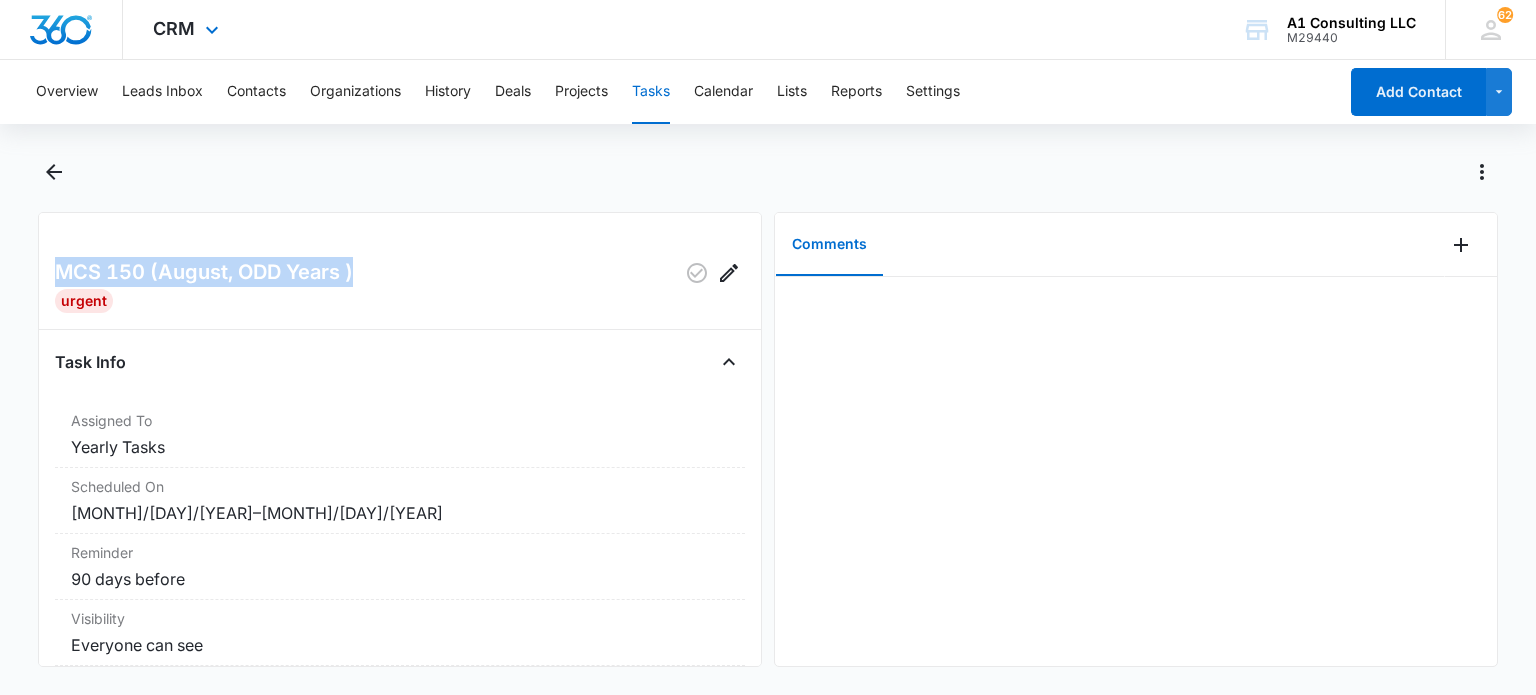 copy on "MCS 150 (August,  ODD  Years )" 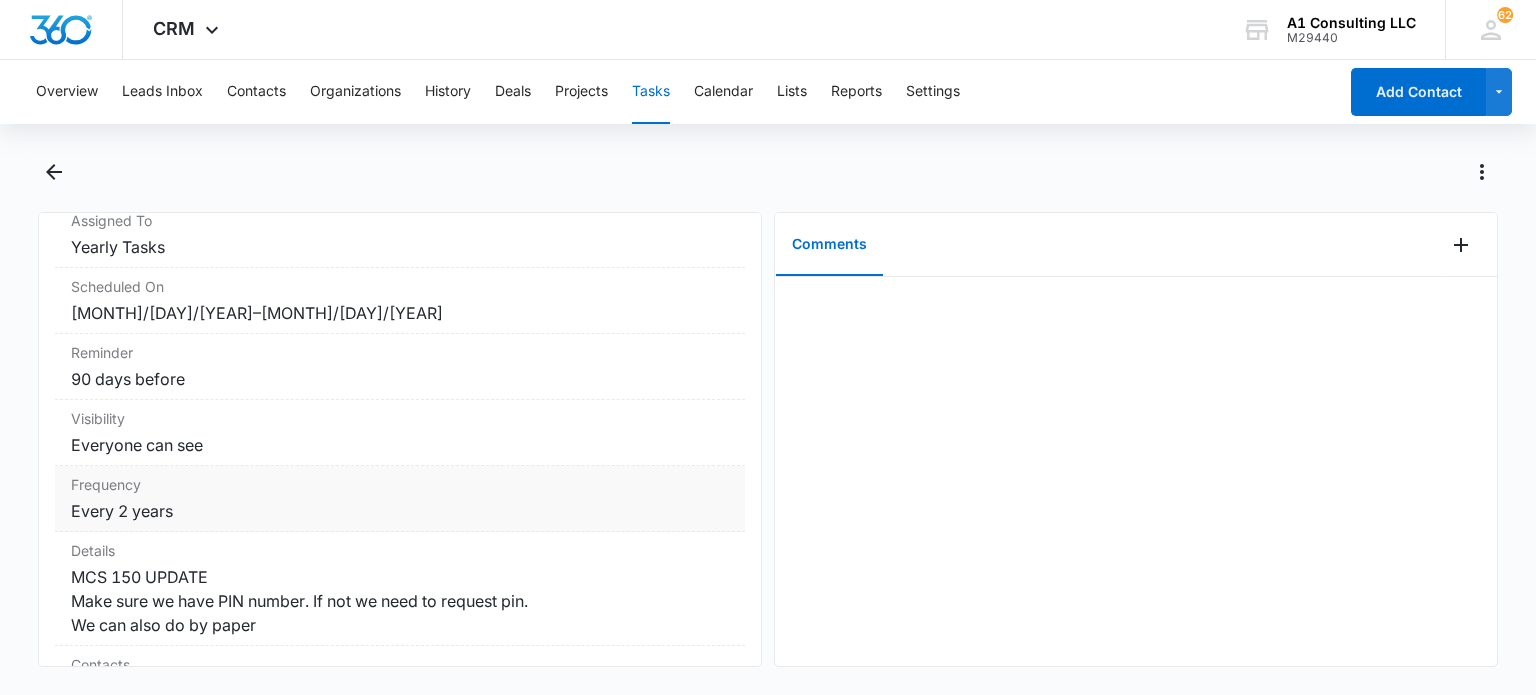 scroll, scrollTop: 300, scrollLeft: 0, axis: vertical 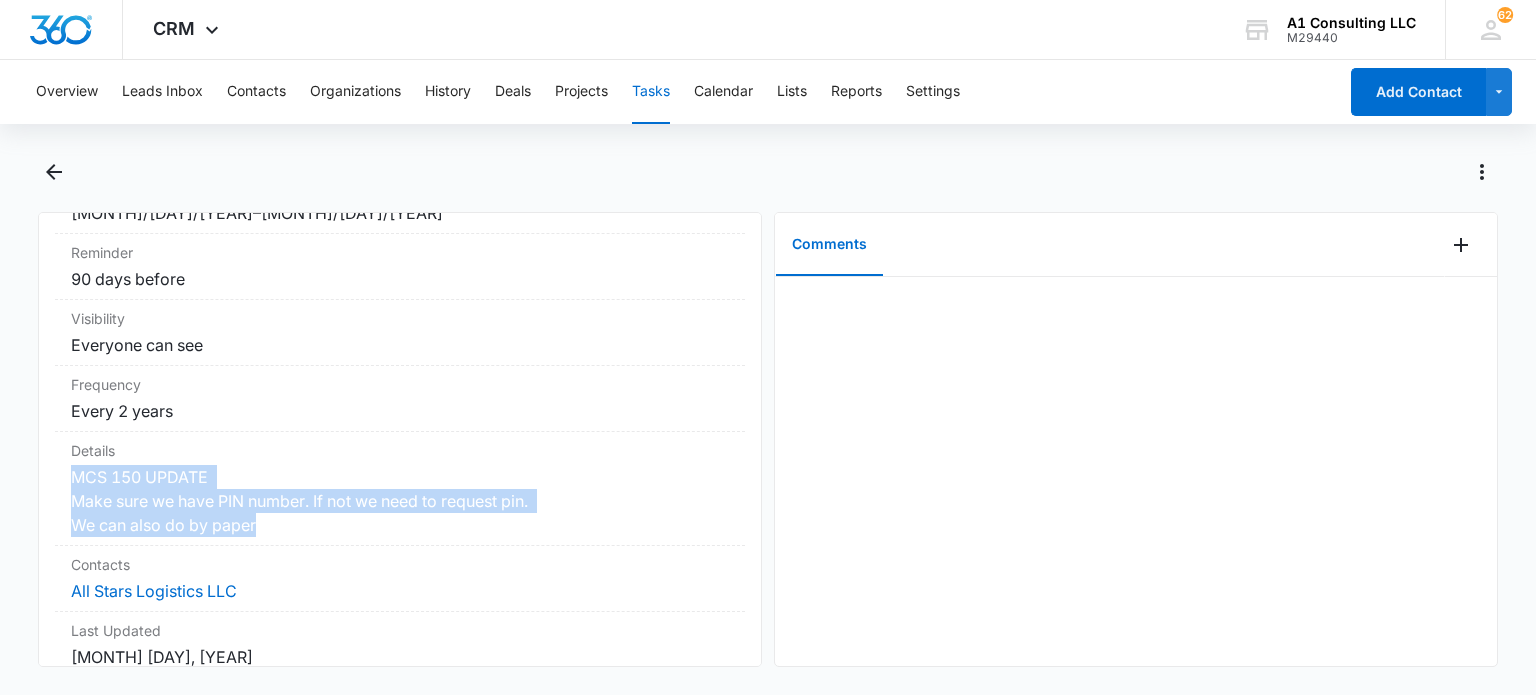 drag, startPoint x: 257, startPoint y: 520, endPoint x: 64, endPoint y: 452, distance: 204.62894 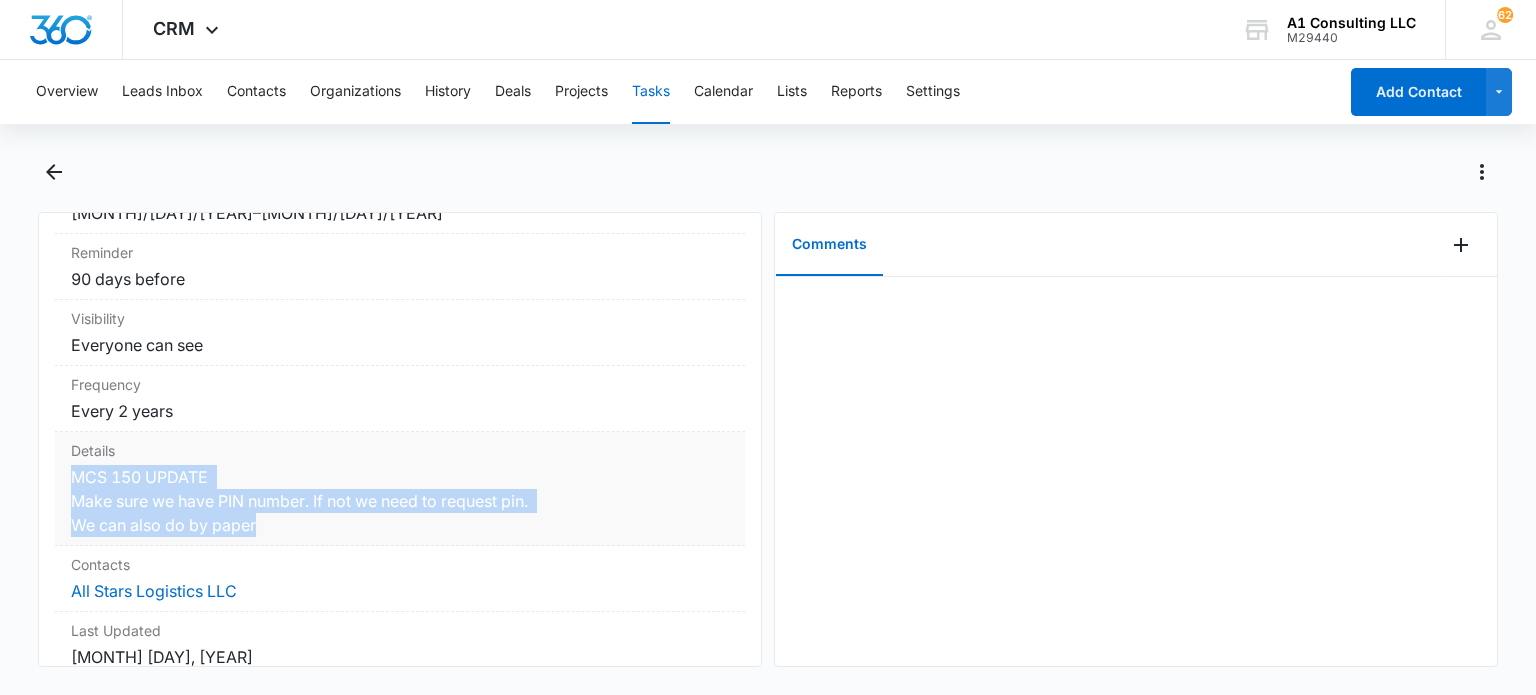 click on "MCS 150 ([MONTH], ODD Years ) Urgent Task Info Assigned To Yearly Tasks Scheduled On [MONTH]/[DAY]/[YEAR] – [MONTH]/[DAY]/[YEAR] Reminder 90 days before Visibility Everyone can see Frequency Every 2 years Details MCS 150 UPDATE
Make sure we have PIN number. If not we need to request pin.
We can also do by paper Contacts All Stars Logistics LLC Last Updated [MONTH] [DAY], [YEAR] Created On [MONTH] [DAY], [YEAR] Assigned By [FIRST] [LAST] Comments" at bounding box center [768, 423] 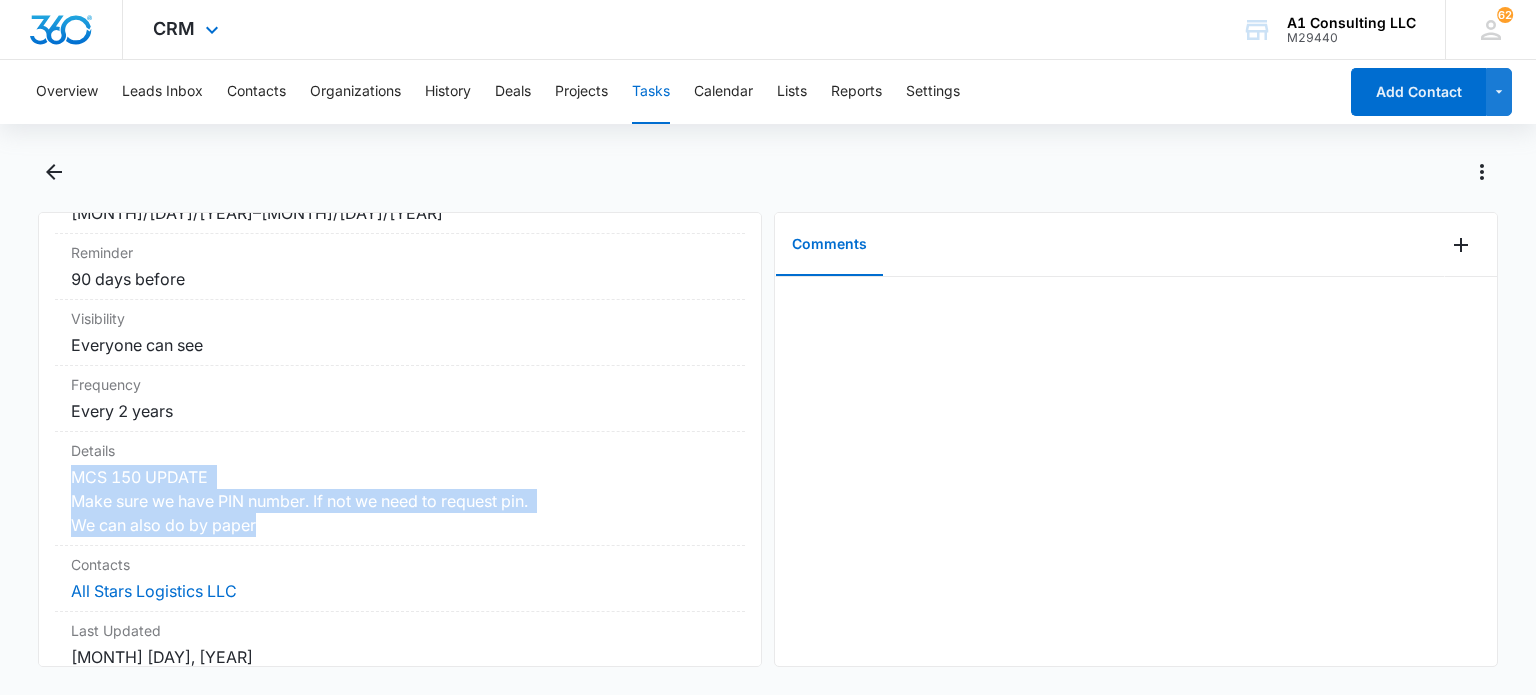 copy on "MCS 150 UPDATE
Make sure we have PIN number. If not we need to request pin.
We can also do by paper" 